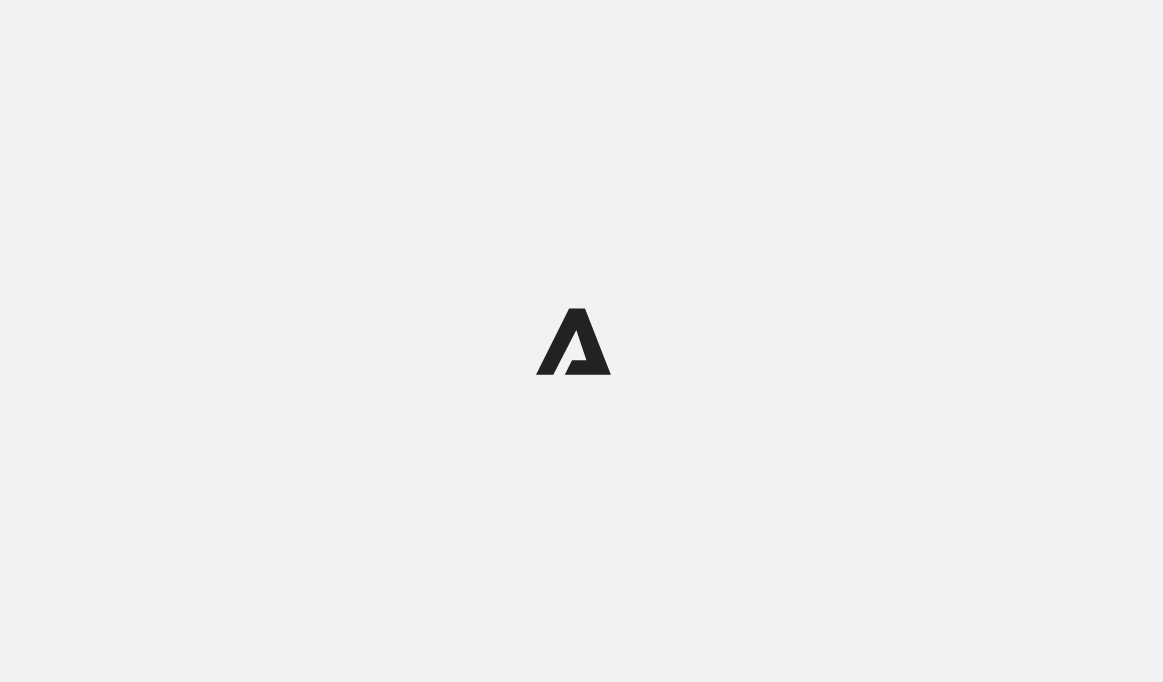 scroll, scrollTop: 0, scrollLeft: 0, axis: both 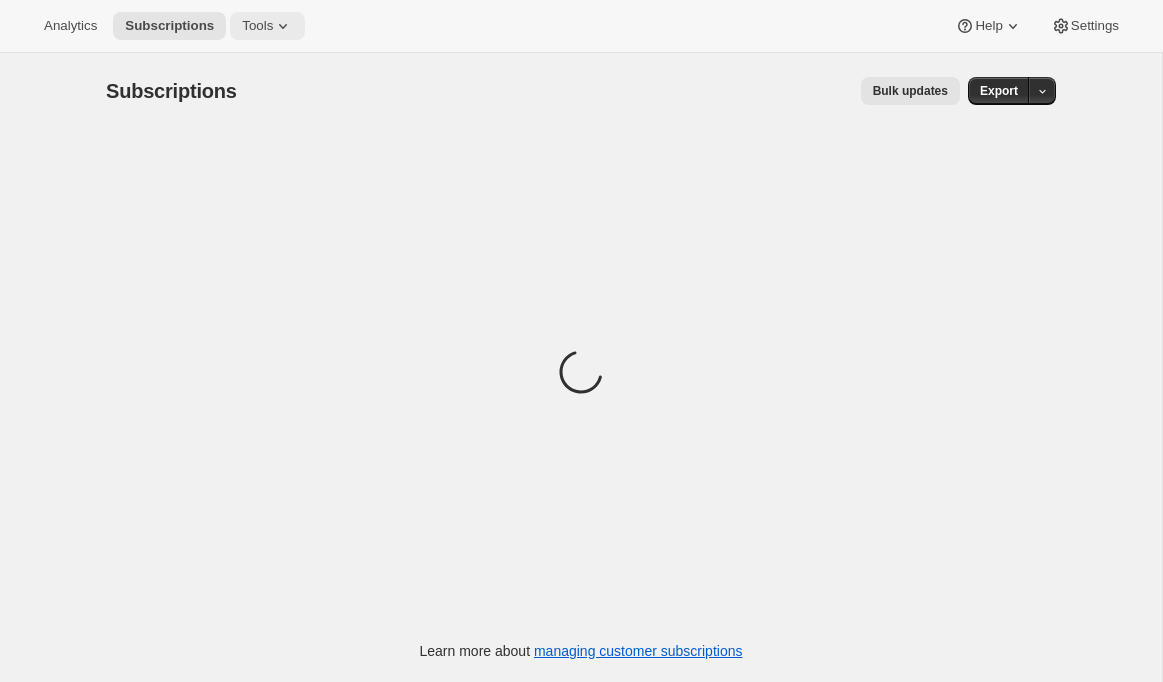 click on "Tools" at bounding box center (267, 26) 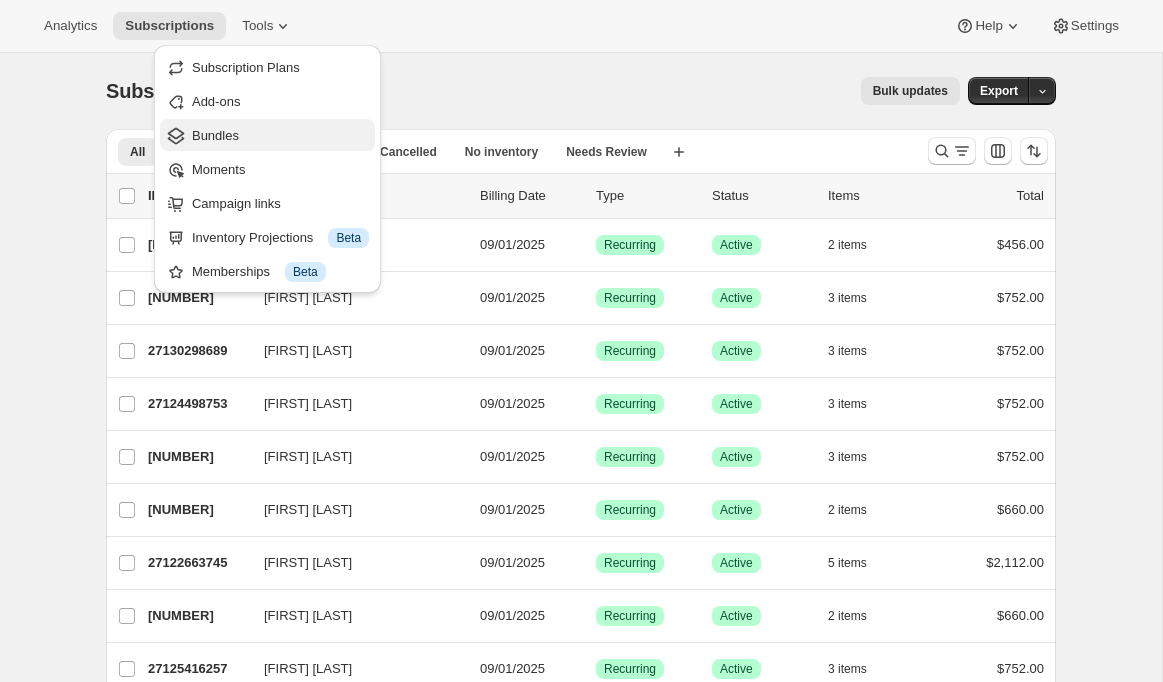 click on "Bundles" at bounding box center [280, 136] 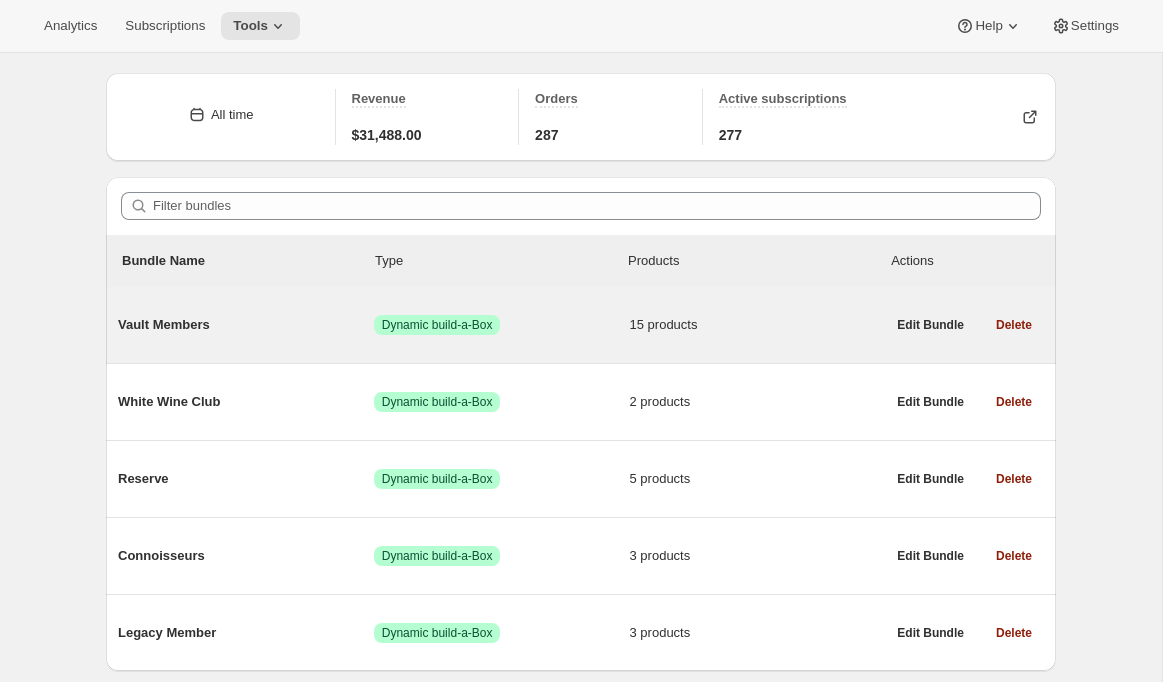 scroll, scrollTop: 60, scrollLeft: 0, axis: vertical 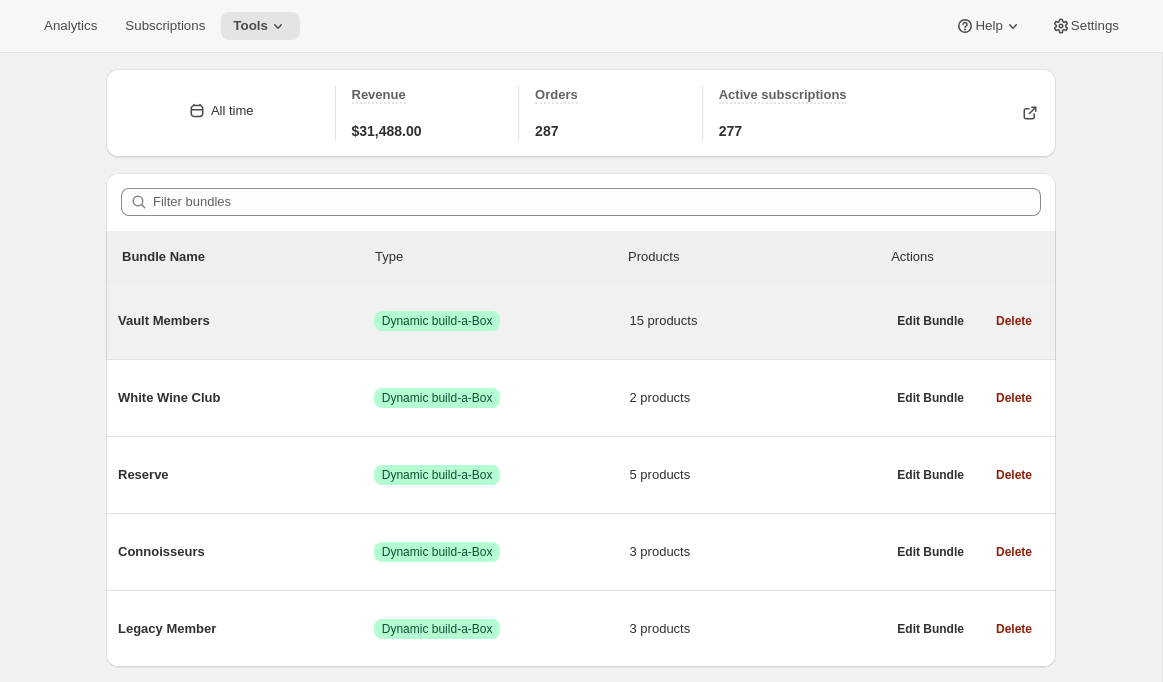 click on "Vault Members  Success Dynamic build-a-Box 15 products" at bounding box center [501, 321] 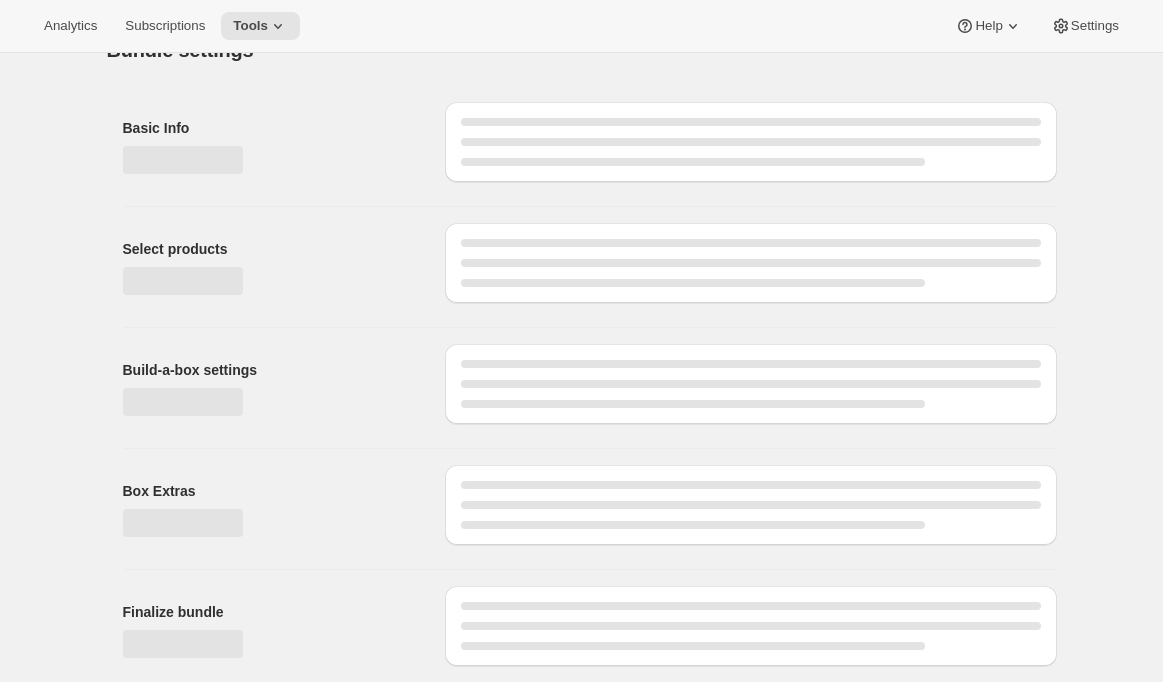 scroll, scrollTop: 0, scrollLeft: 0, axis: both 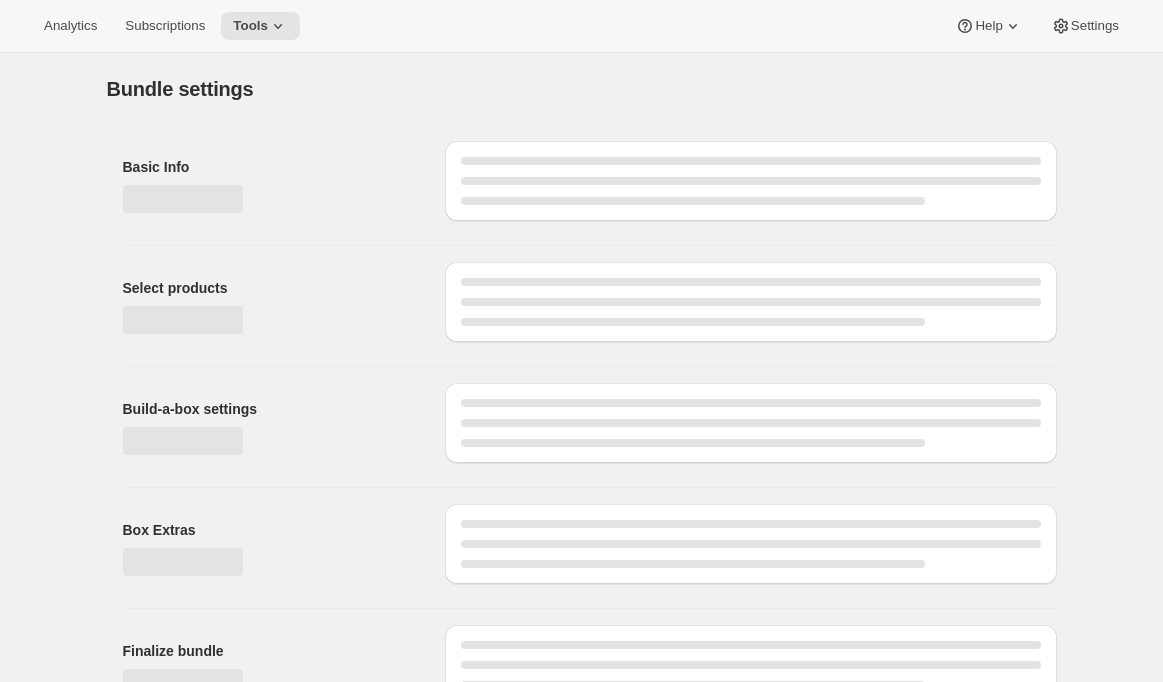 type on "Vault Members" 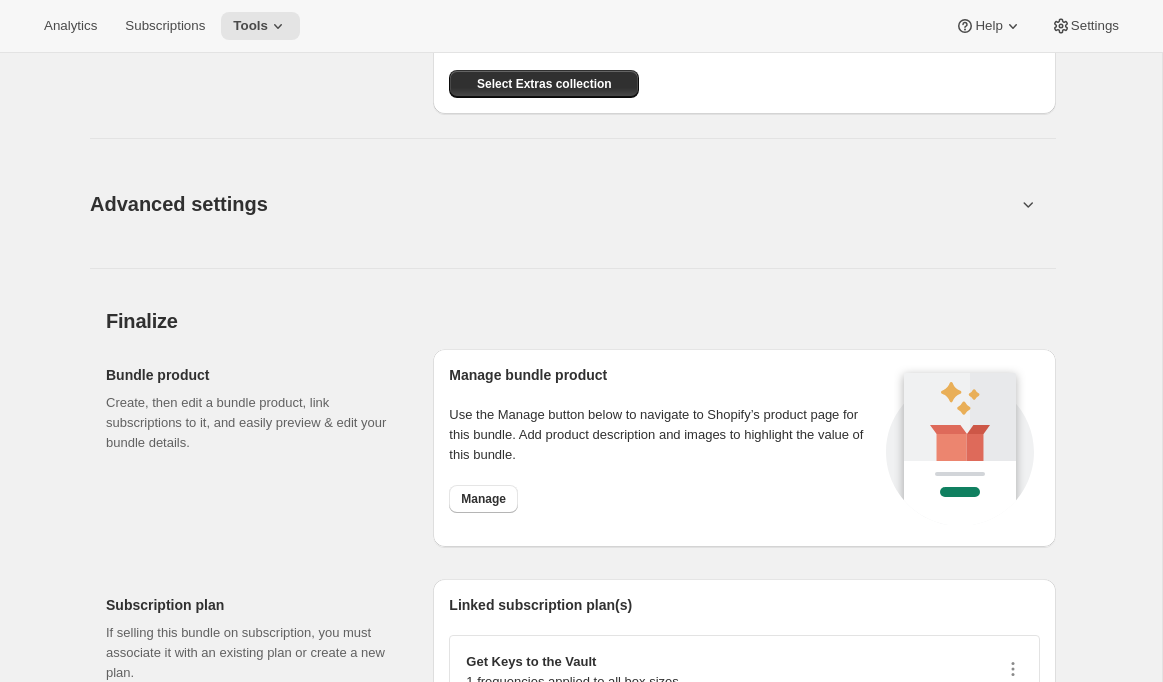 scroll, scrollTop: 2525, scrollLeft: 0, axis: vertical 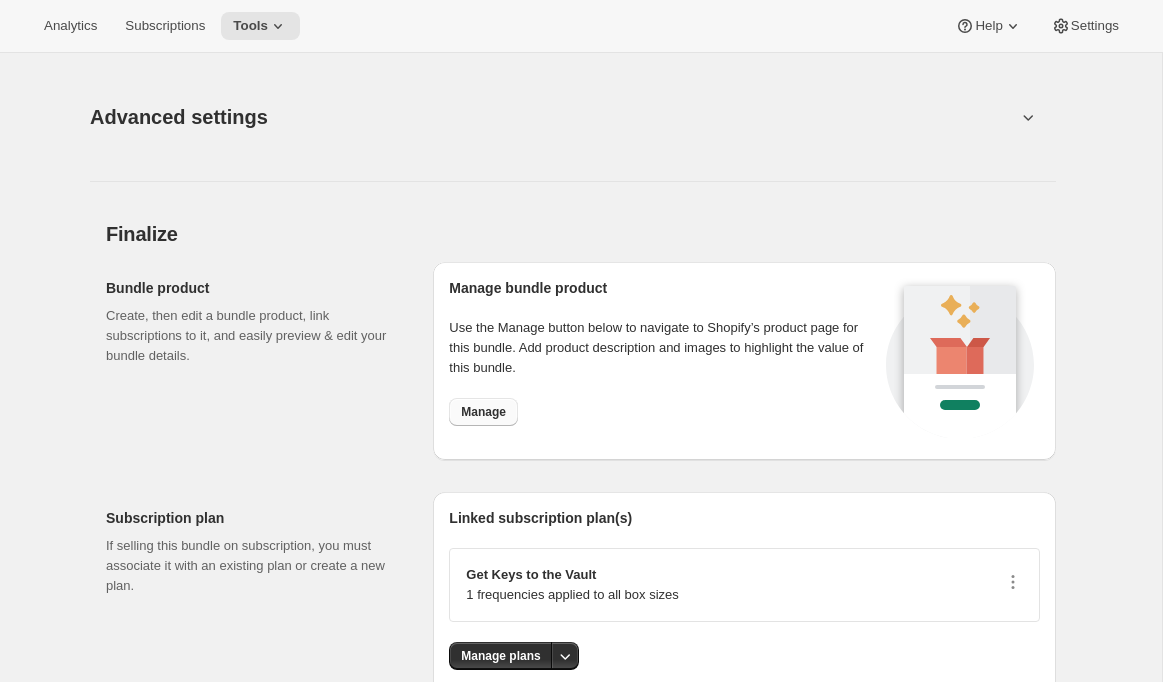 click on "Manage" at bounding box center [483, 412] 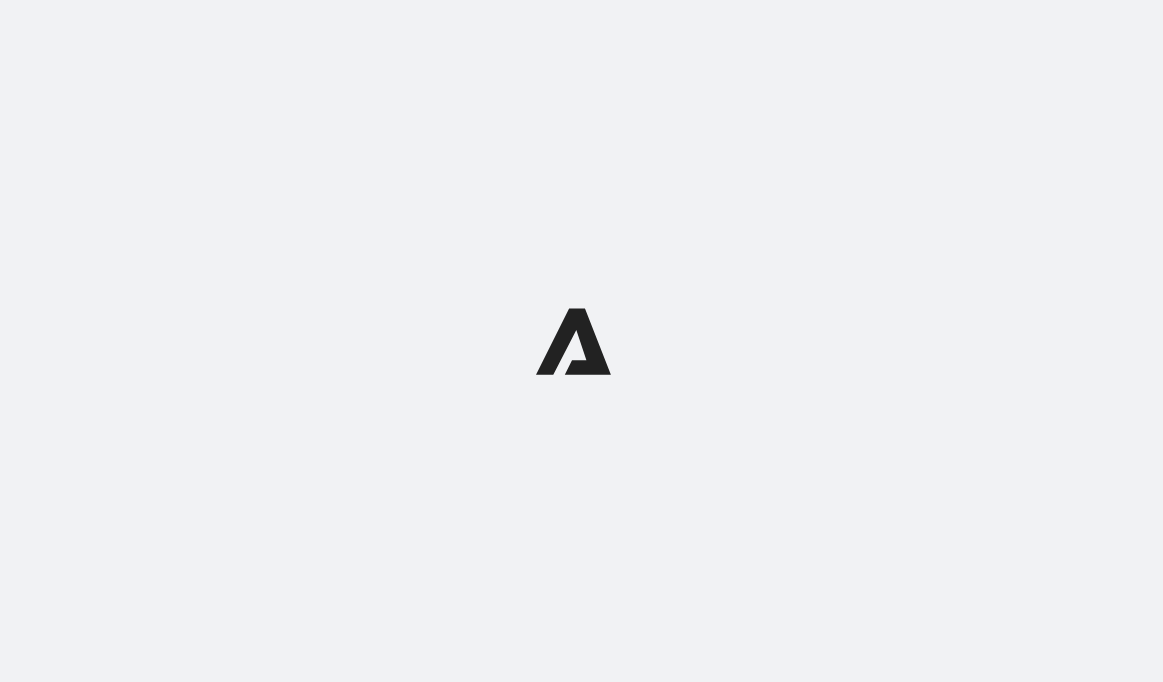 scroll, scrollTop: 0, scrollLeft: 0, axis: both 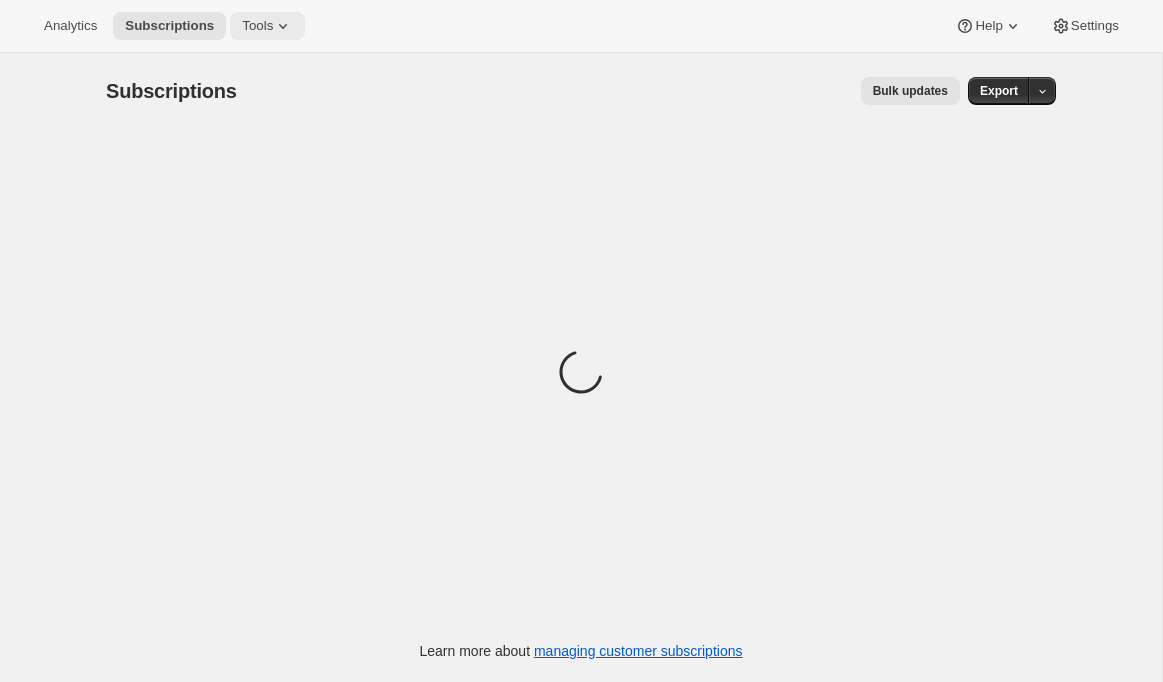 click on "Tools" at bounding box center [257, 26] 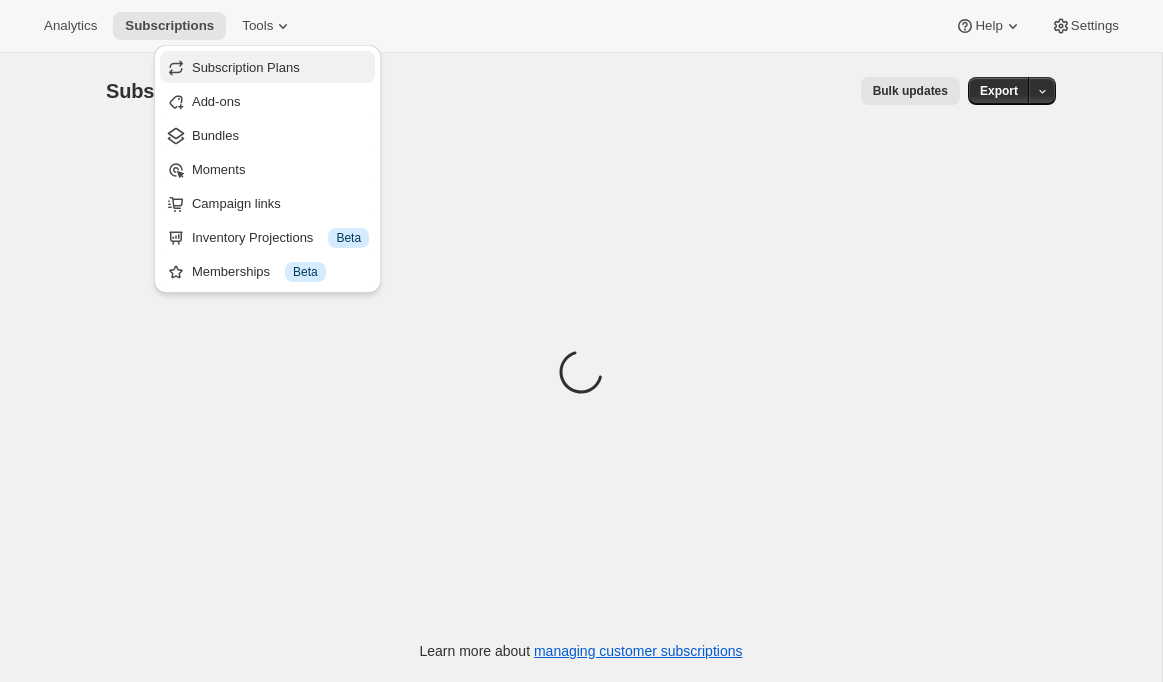 click on "Subscription Plans" at bounding box center (246, 67) 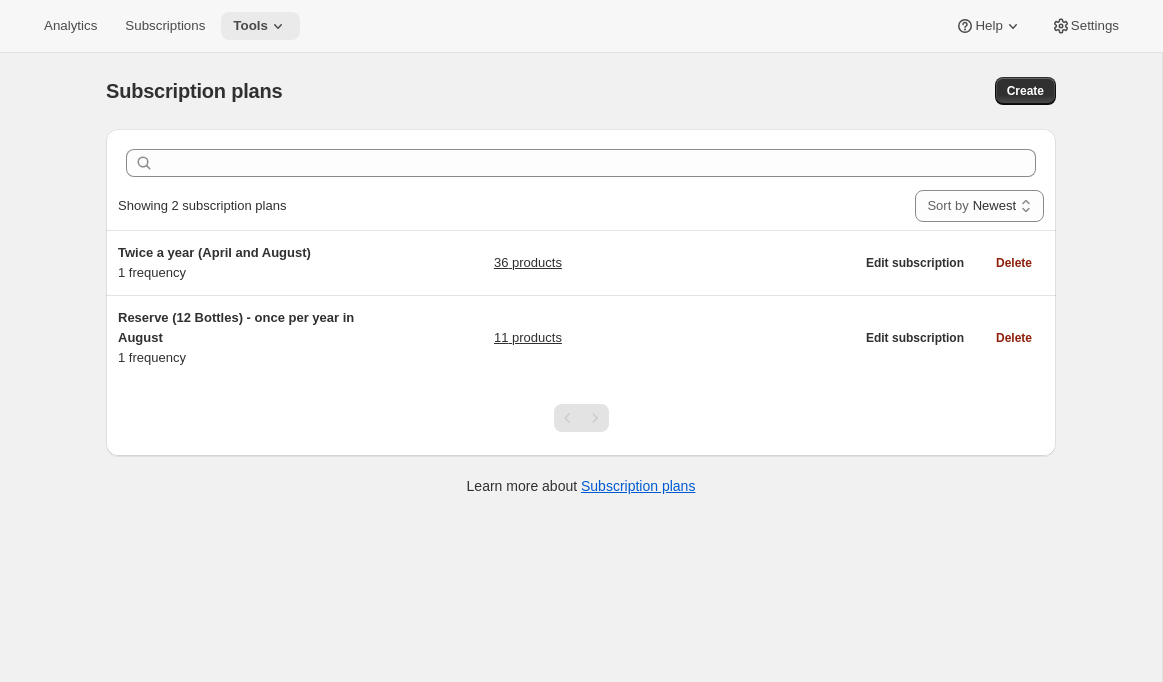 click on "Tools" at bounding box center [260, 26] 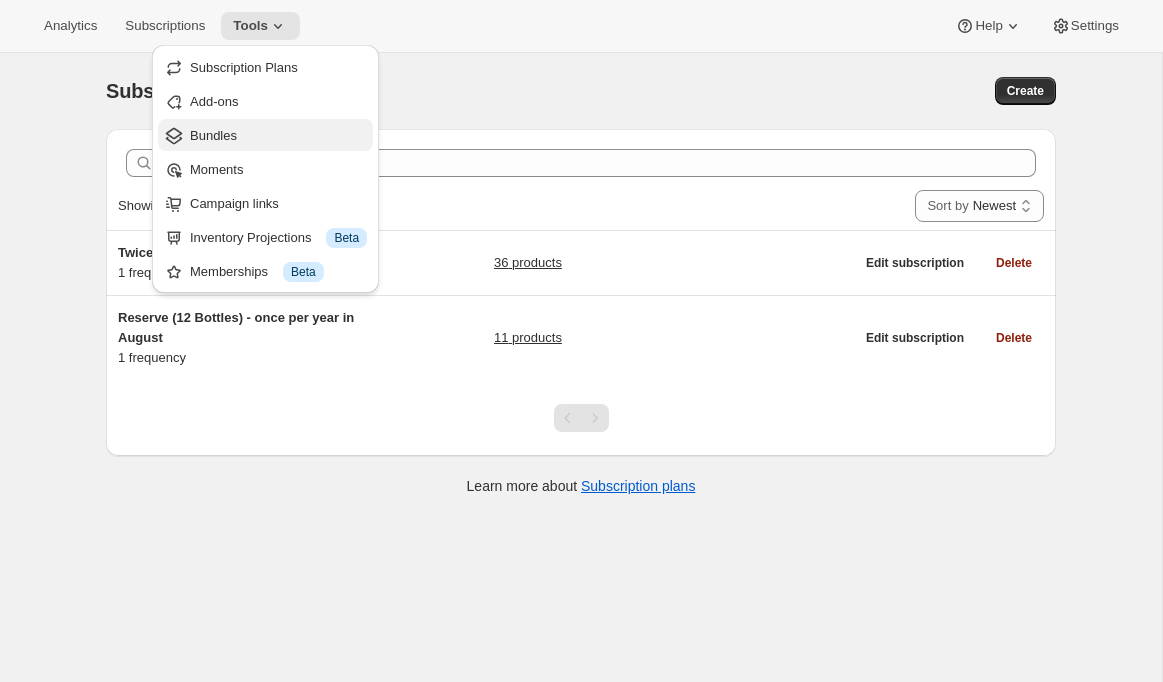 click on "Bundles" at bounding box center (278, 136) 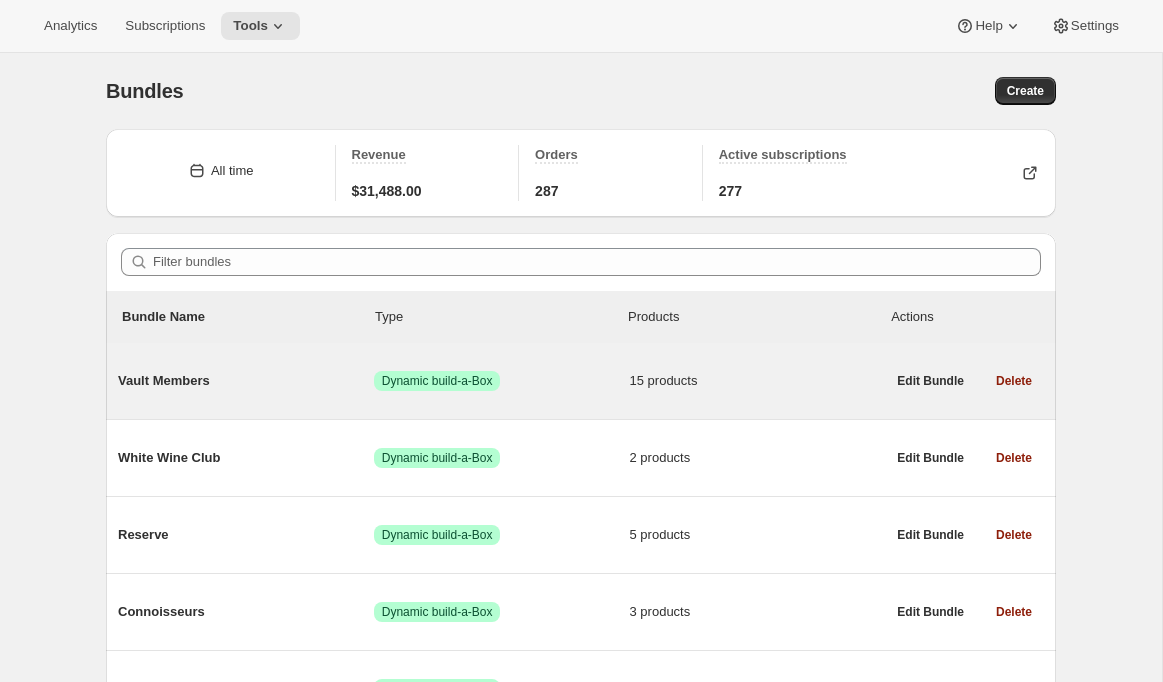 click on "Vault Members  Success Dynamic build-a-Box 15 products" at bounding box center [501, 381] 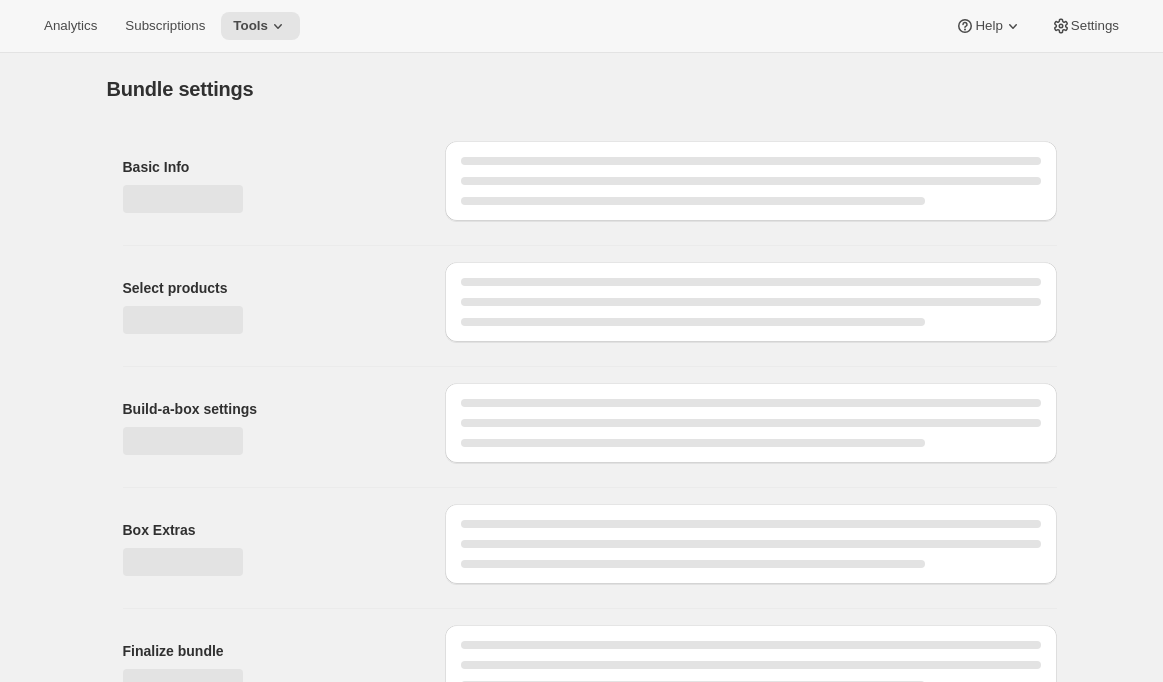 type on "Vault Members" 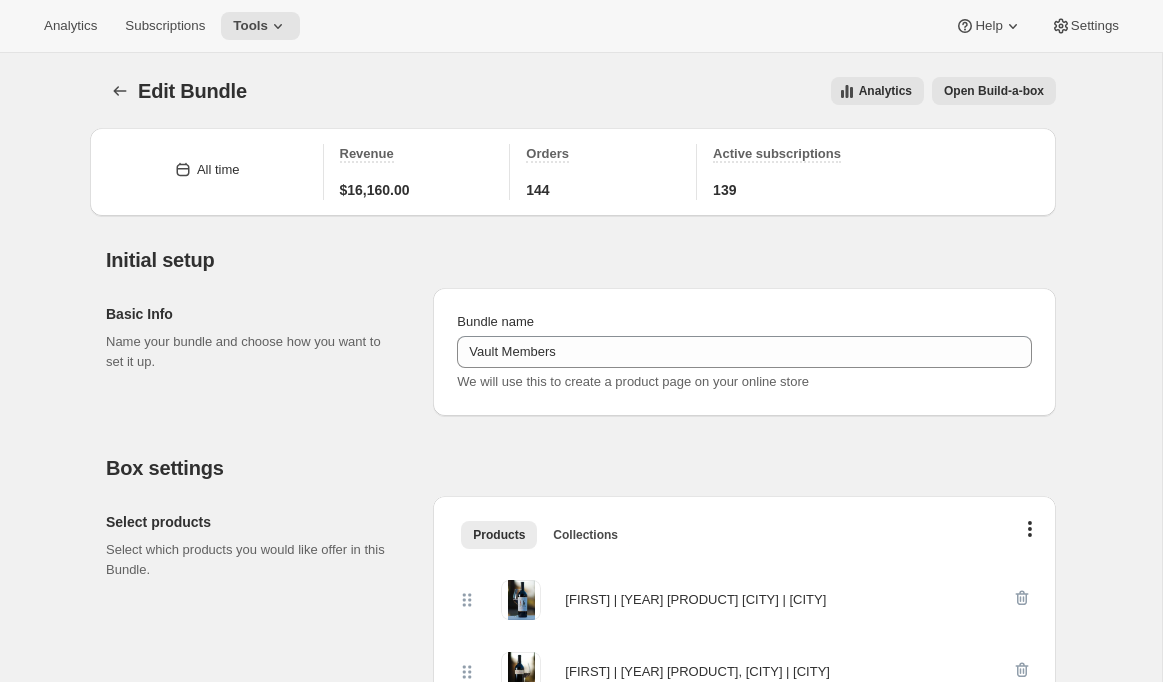 click on "Edit Bundle. This page is ready Edit Bundle Analytics Open Build-a-box More actions Analytics Open Build-a-box" at bounding box center (581, 91) 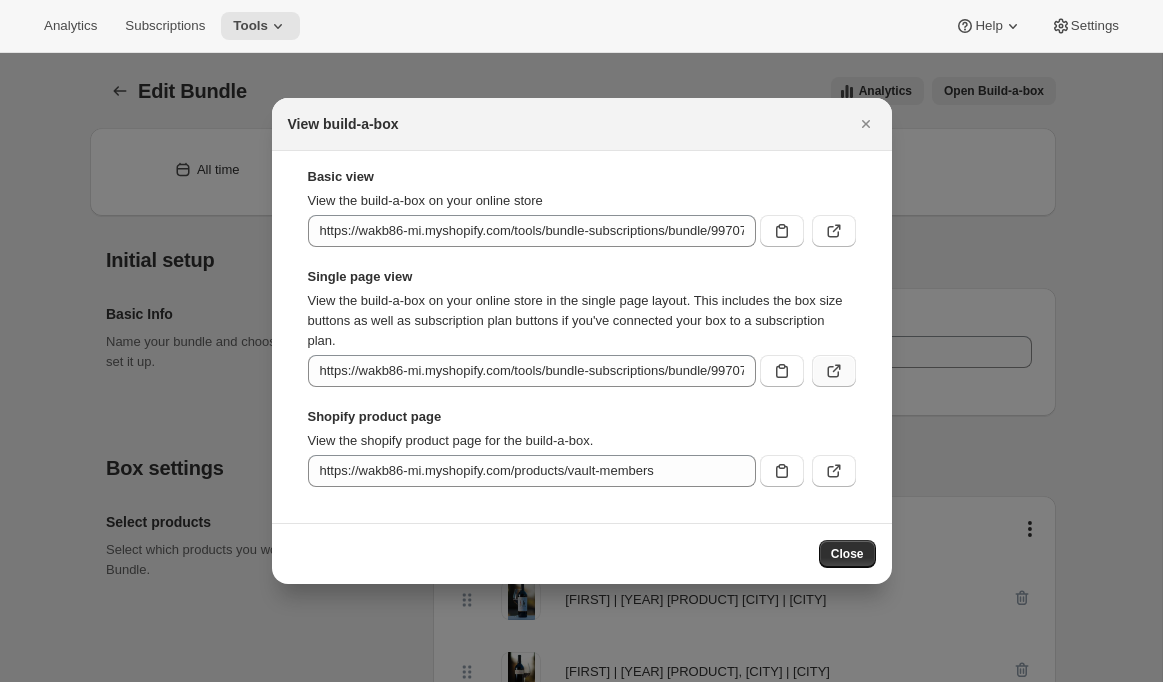 click 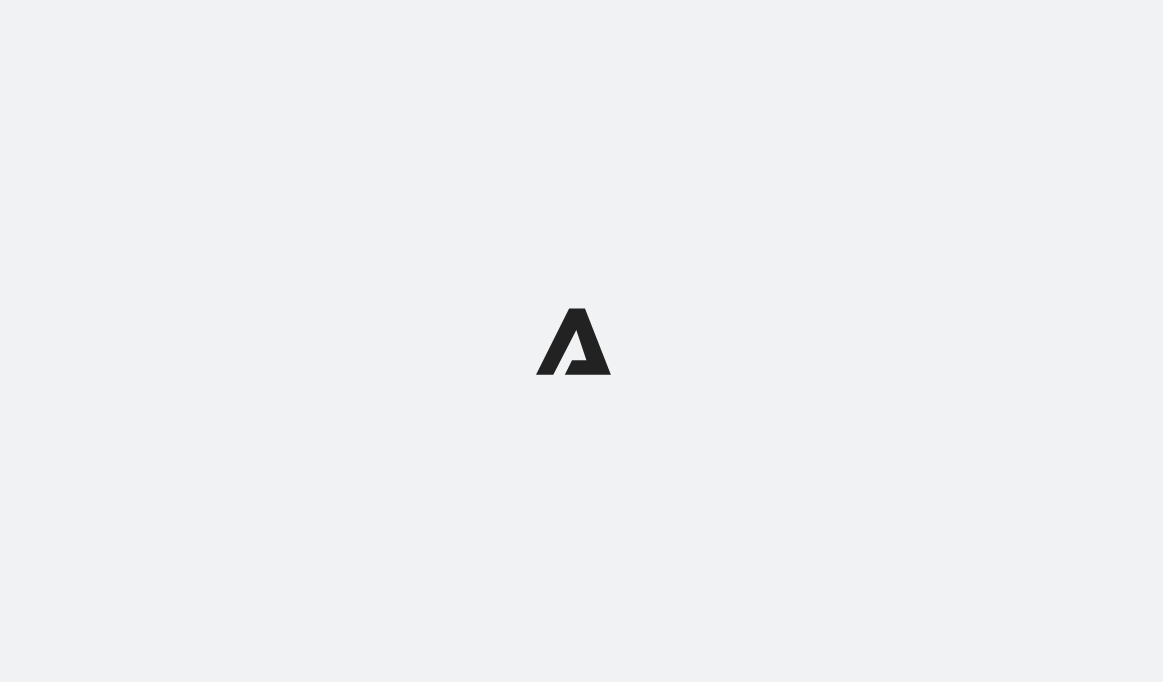 scroll, scrollTop: 0, scrollLeft: 0, axis: both 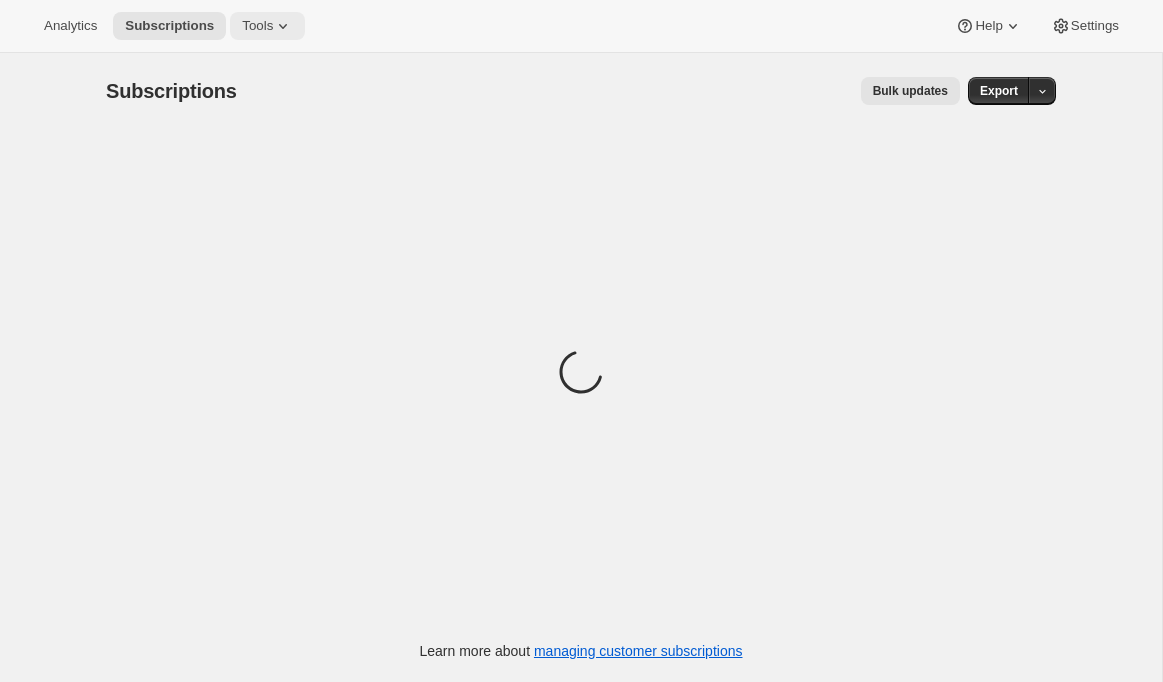 click on "Tools" at bounding box center (267, 26) 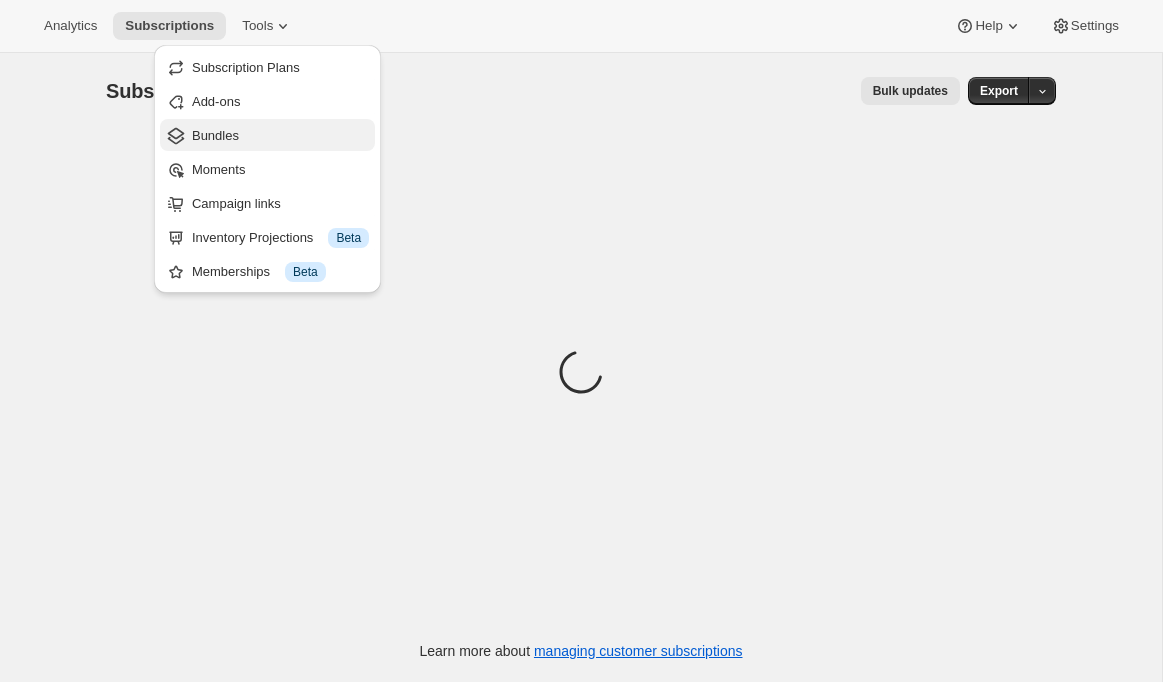 click on "Bundles" at bounding box center [215, 135] 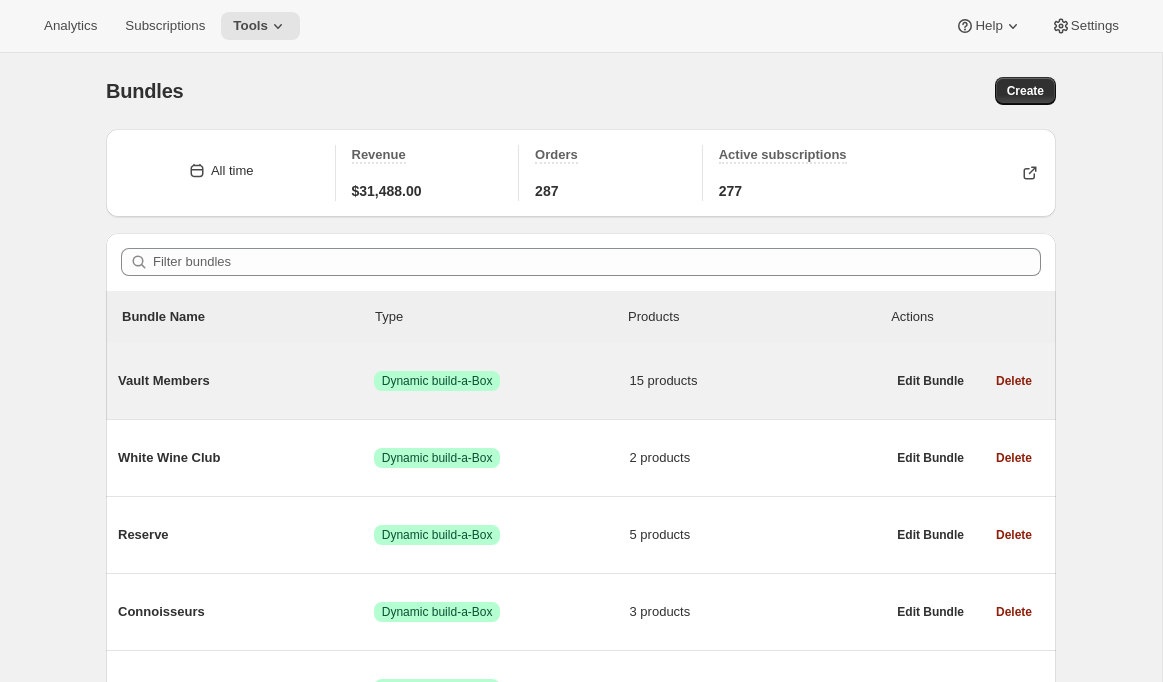 scroll, scrollTop: 123, scrollLeft: 0, axis: vertical 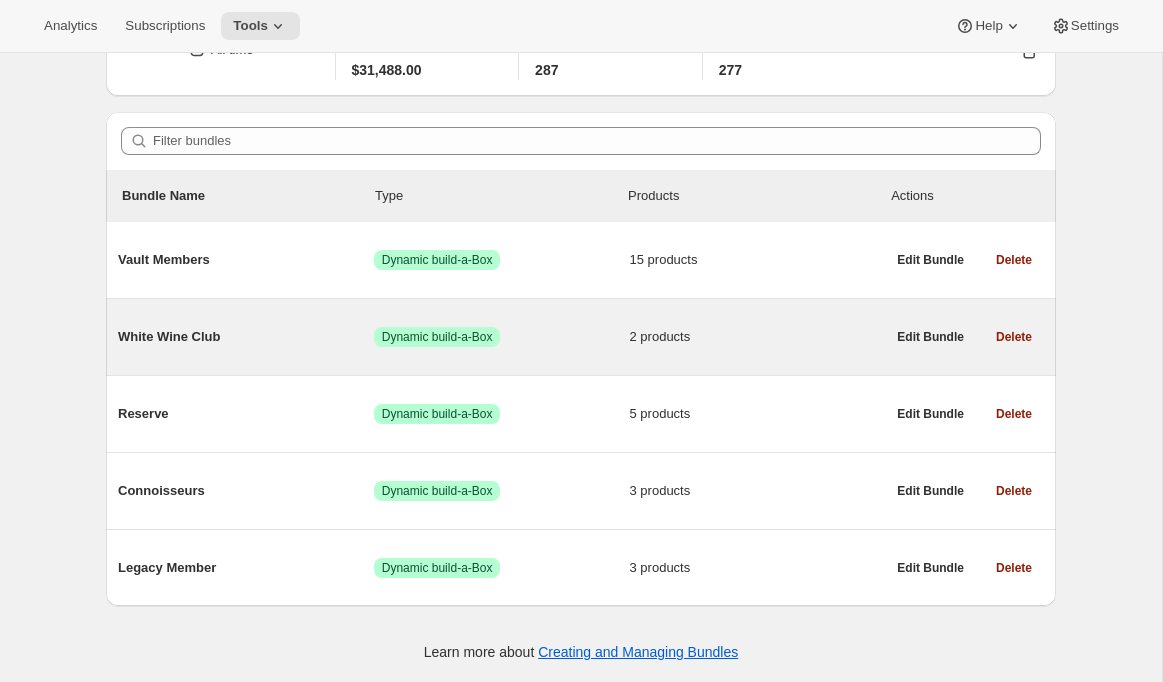 click on "White Wine Club Success Dynamic build-a-Box 2 products" at bounding box center (501, 337) 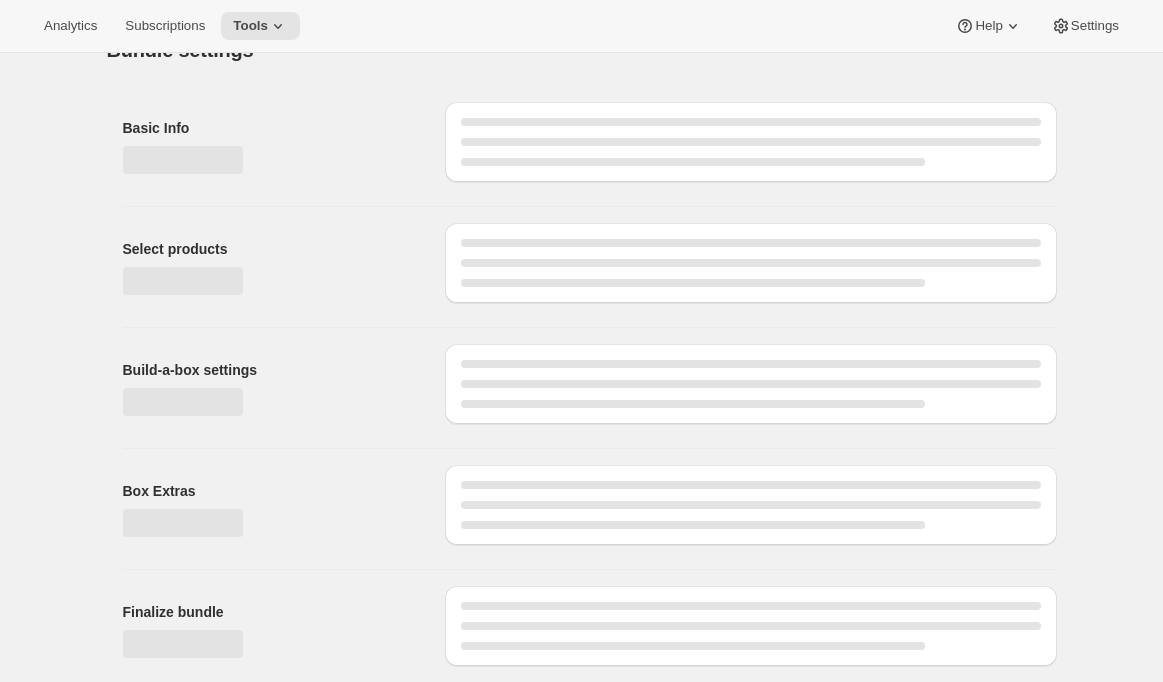 scroll, scrollTop: 0, scrollLeft: 0, axis: both 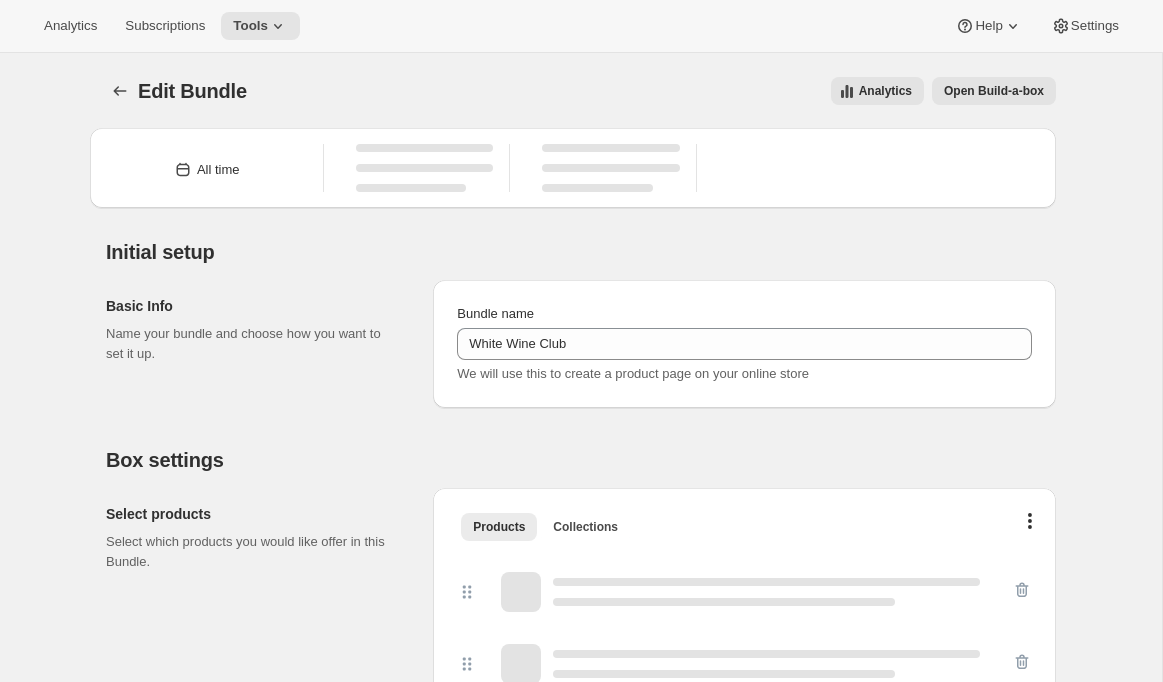 type on "White Wine Club" 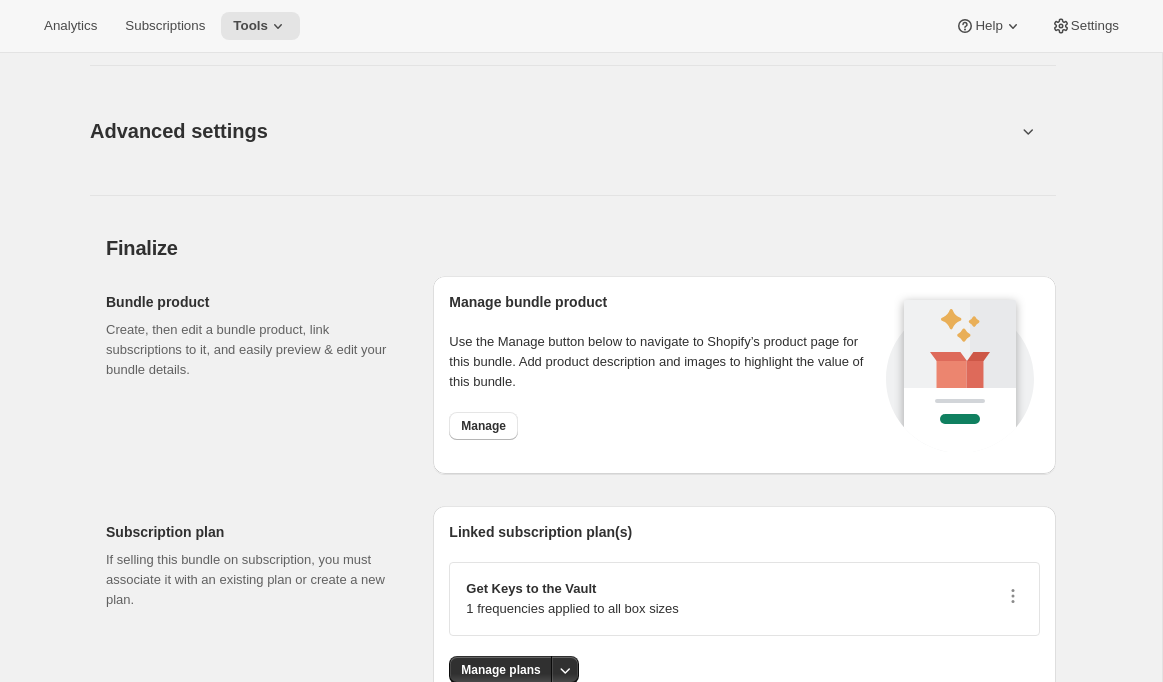 scroll, scrollTop: 1606, scrollLeft: 0, axis: vertical 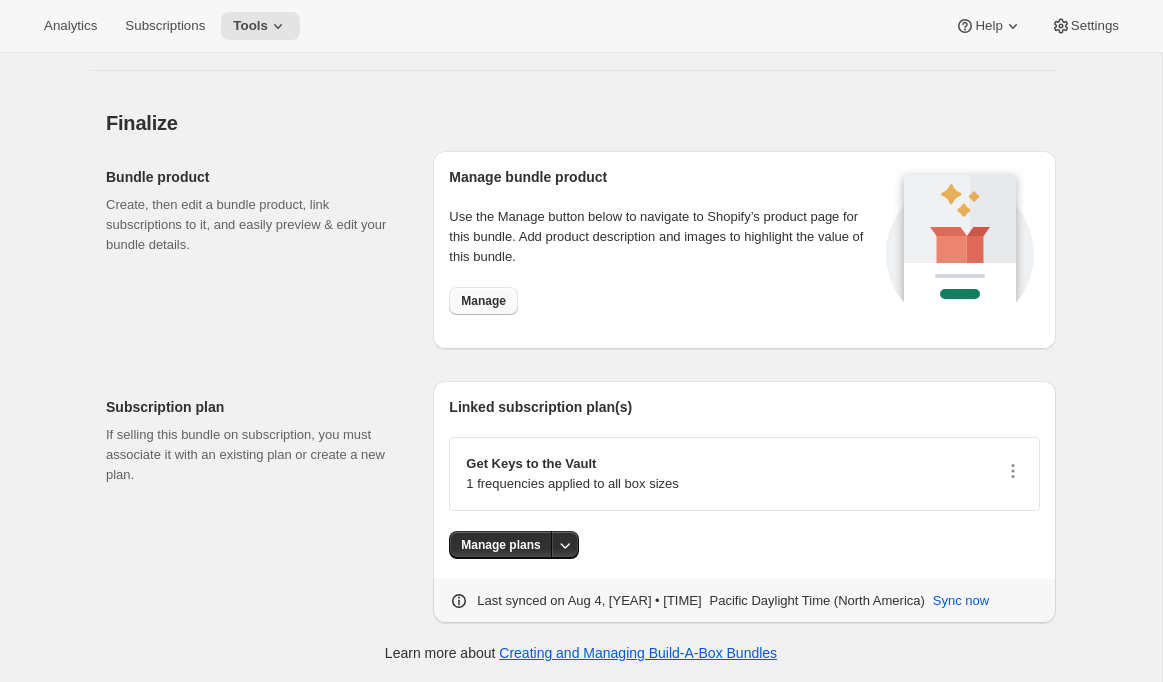 click on "Manage" at bounding box center (483, 301) 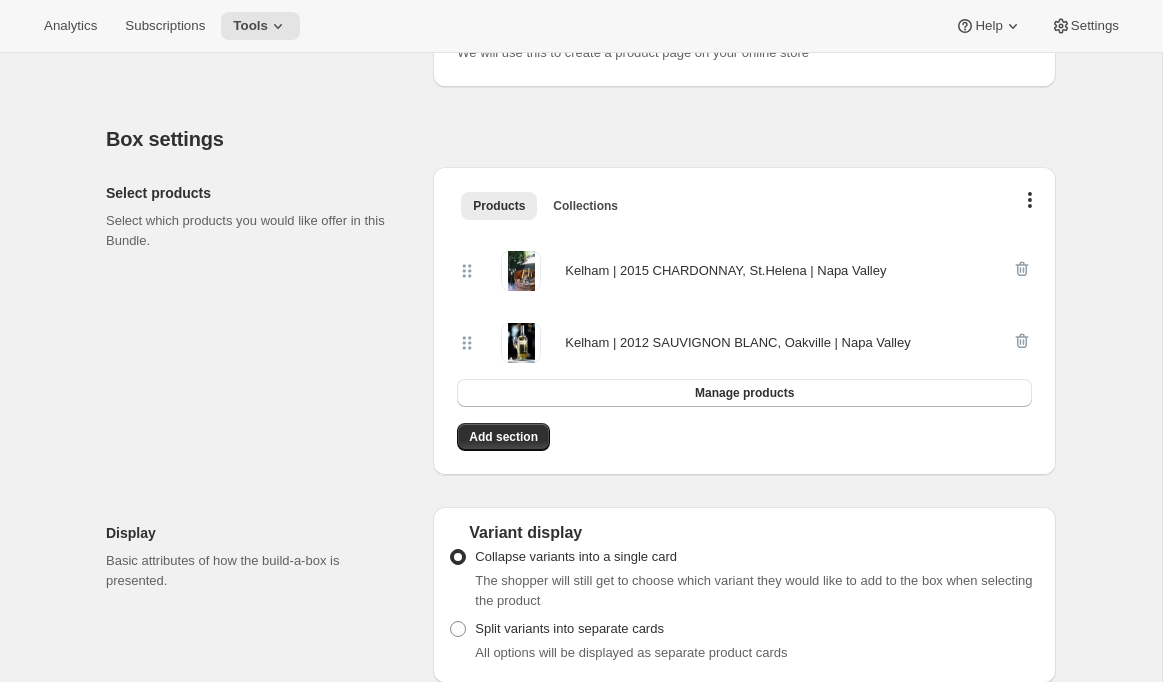 scroll, scrollTop: 0, scrollLeft: 0, axis: both 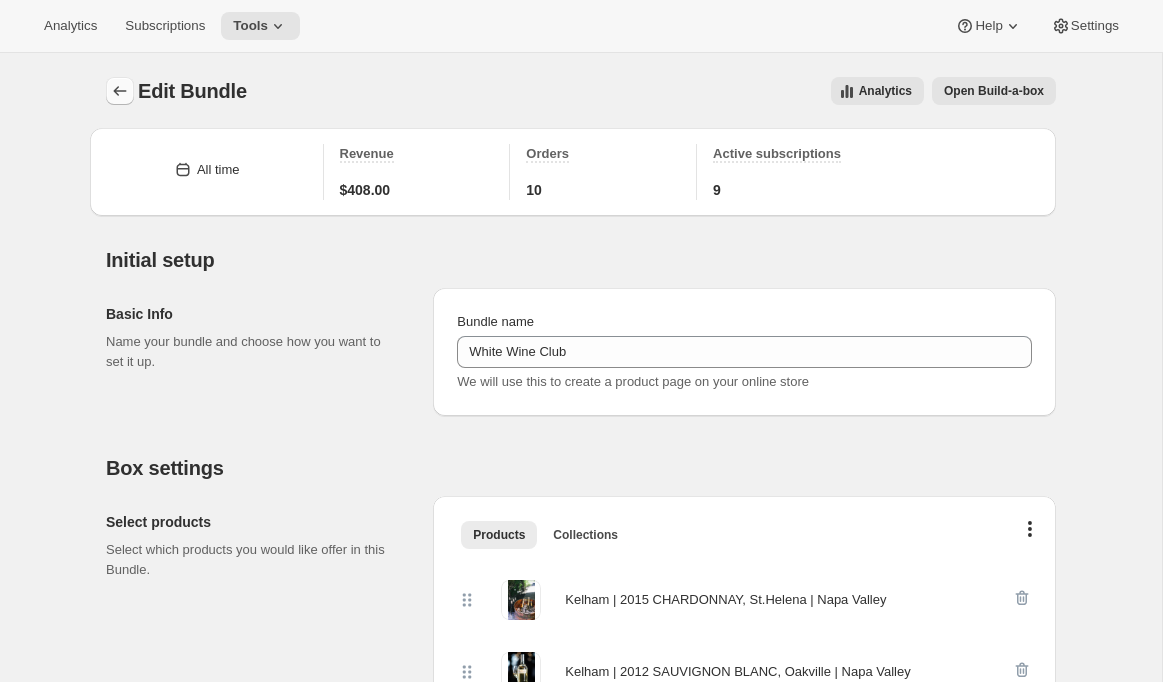 click at bounding box center (120, 91) 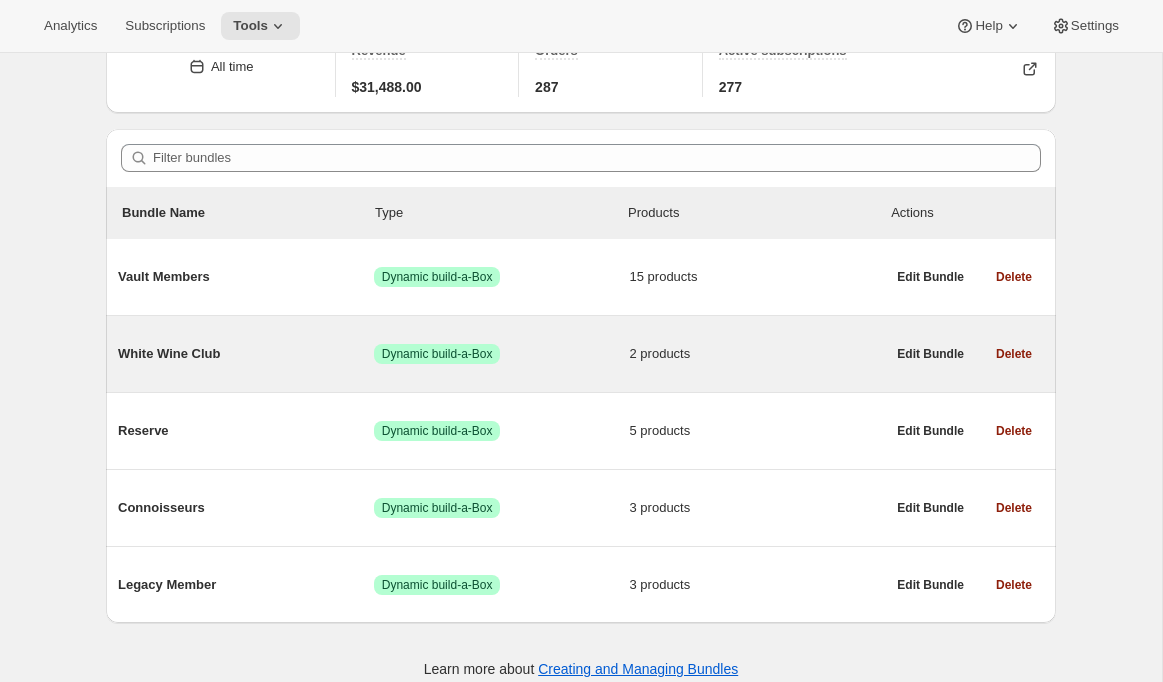 scroll, scrollTop: 123, scrollLeft: 0, axis: vertical 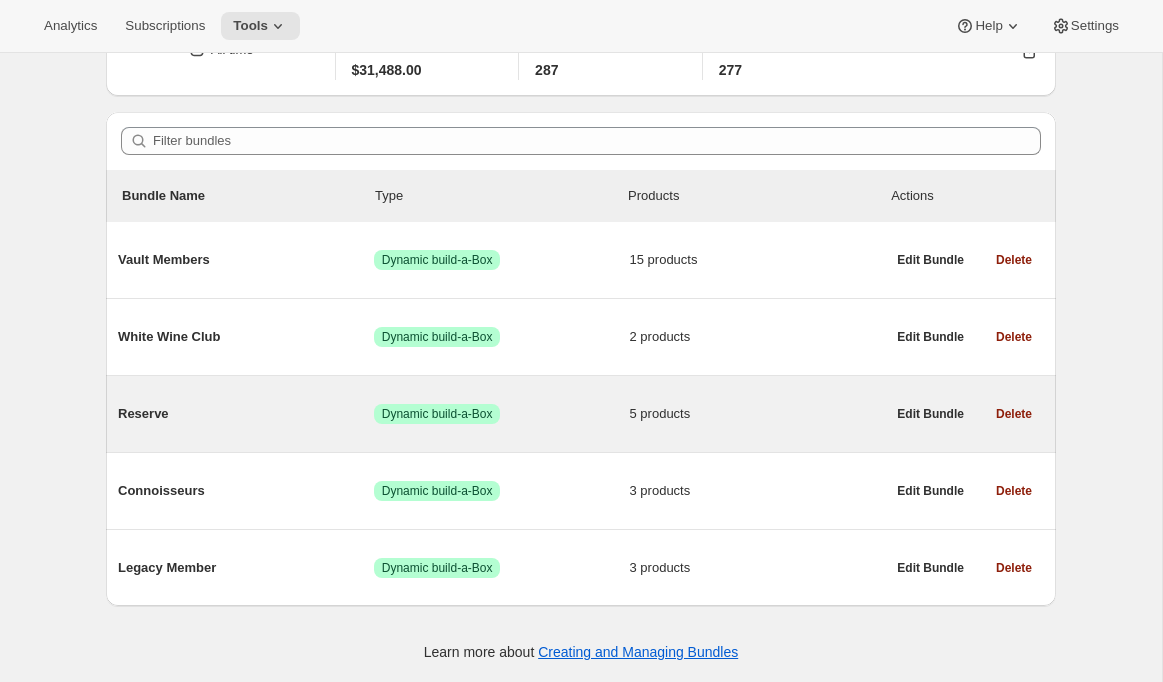 click on "Reserve" at bounding box center [246, 414] 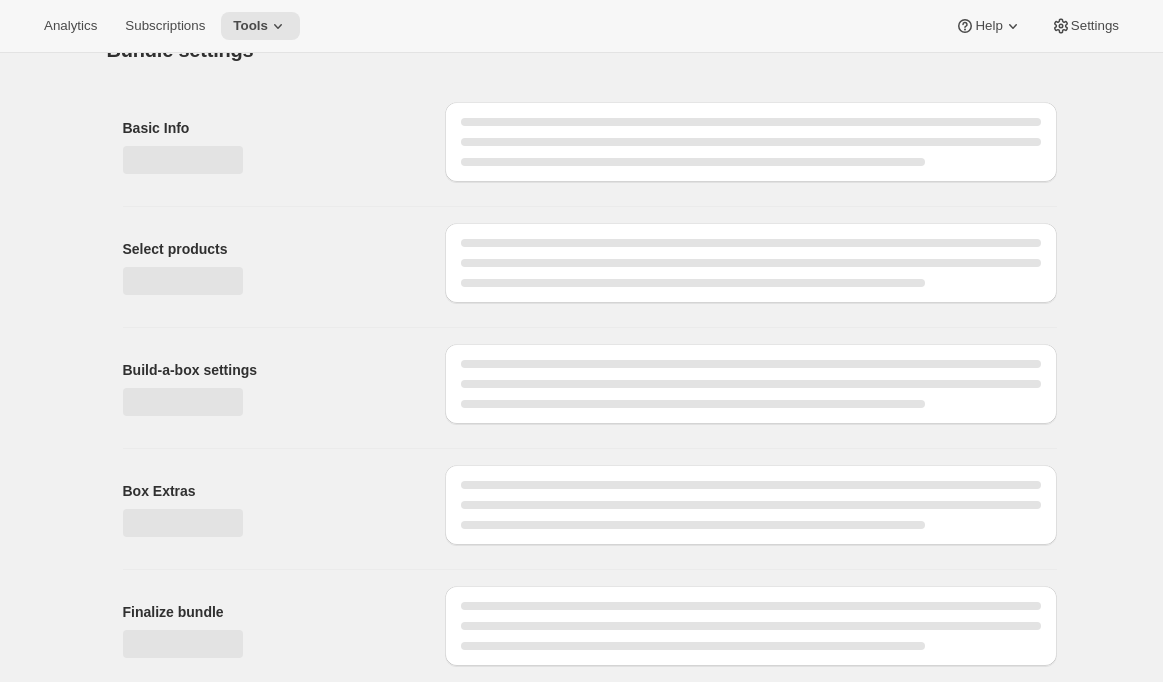 scroll, scrollTop: 0, scrollLeft: 0, axis: both 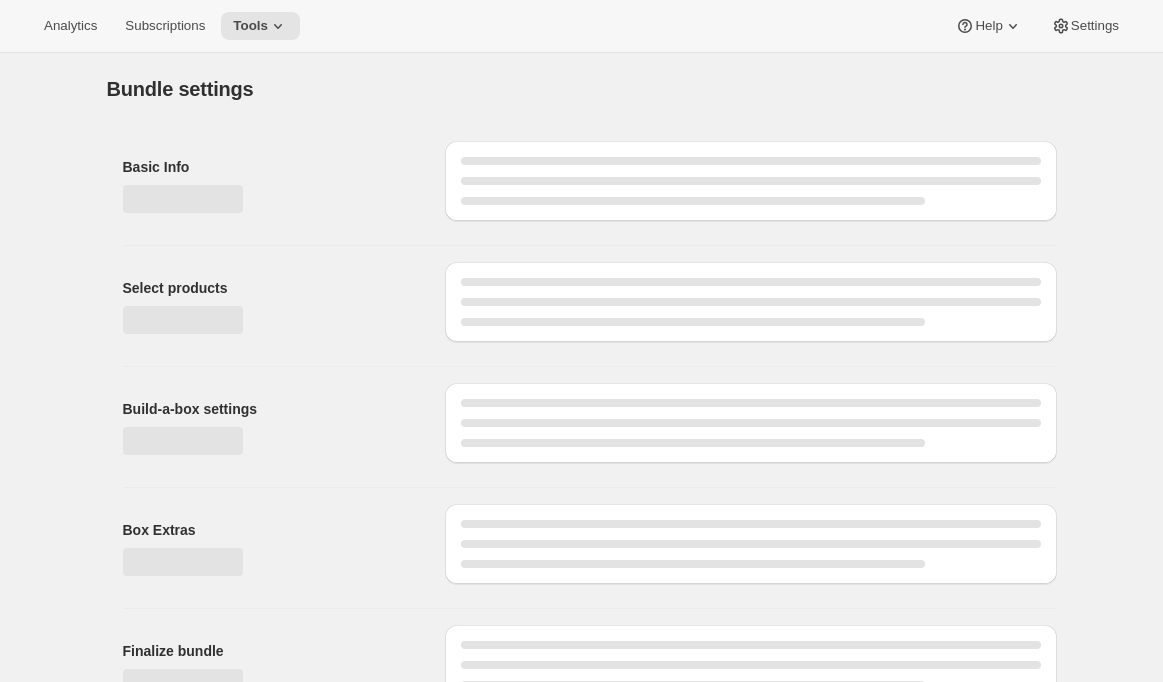 type on "Reserve" 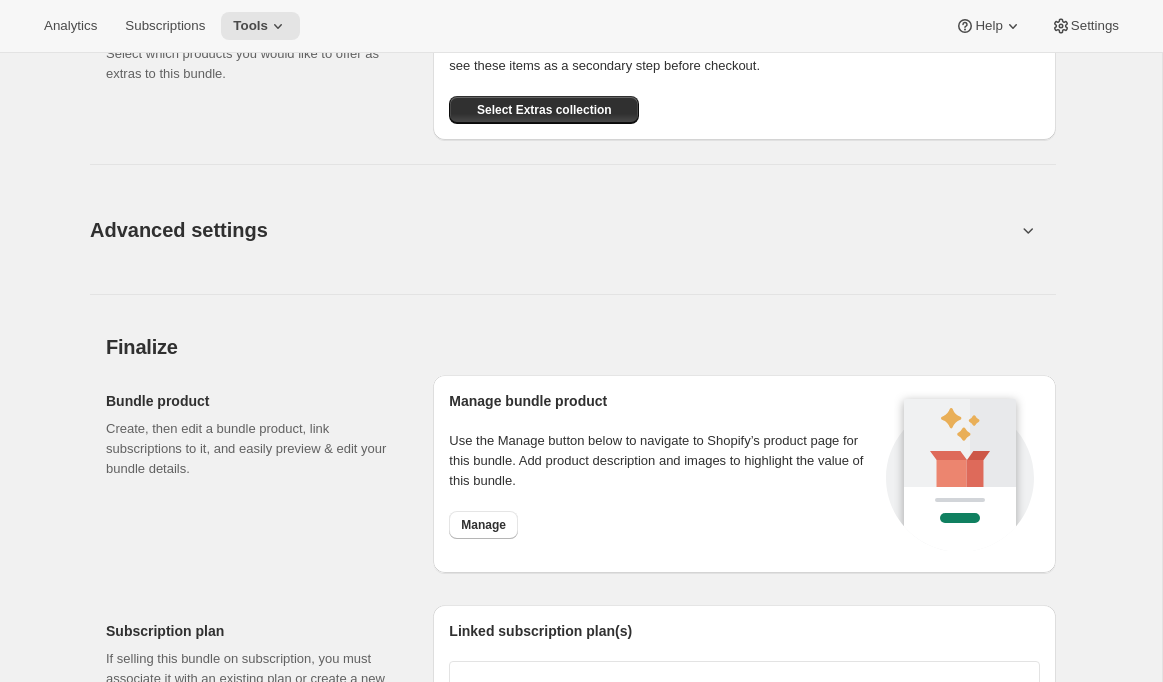 scroll, scrollTop: 1545, scrollLeft: 0, axis: vertical 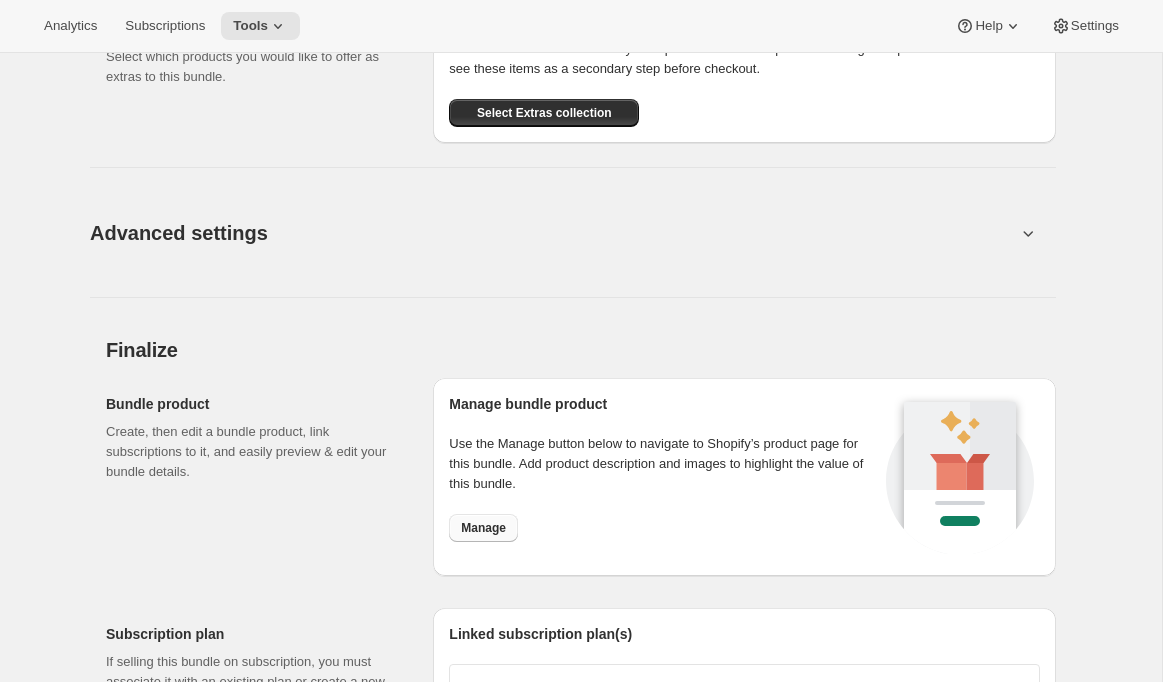 click on "Manage" at bounding box center [483, 528] 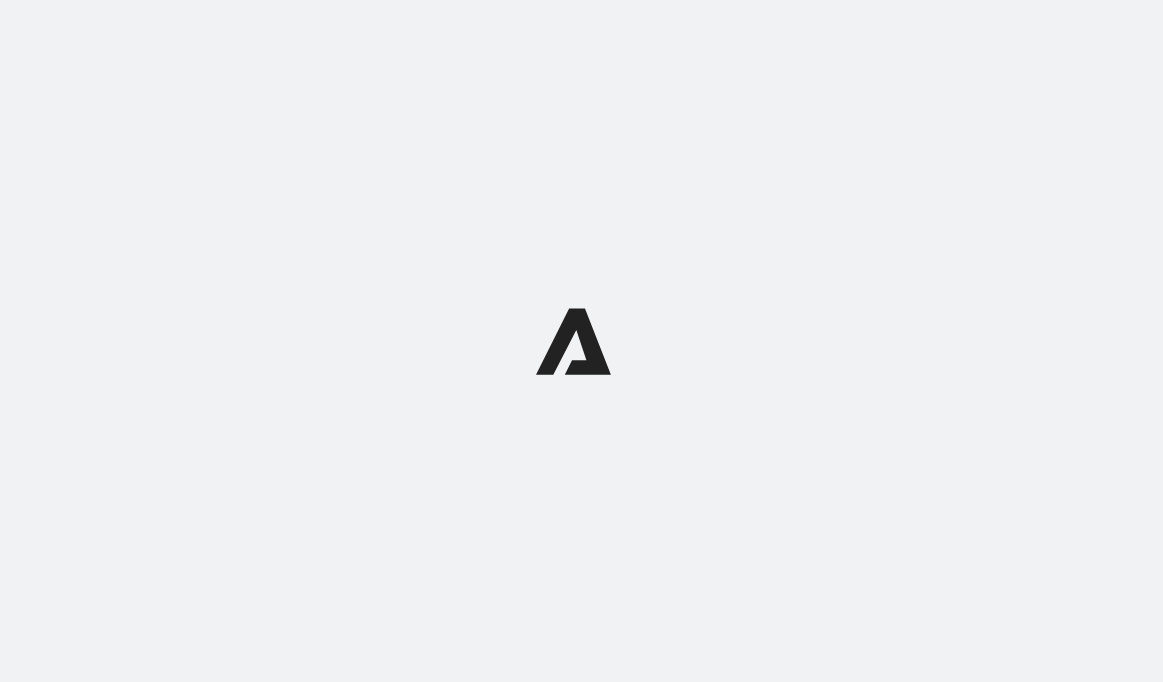 scroll, scrollTop: 0, scrollLeft: 0, axis: both 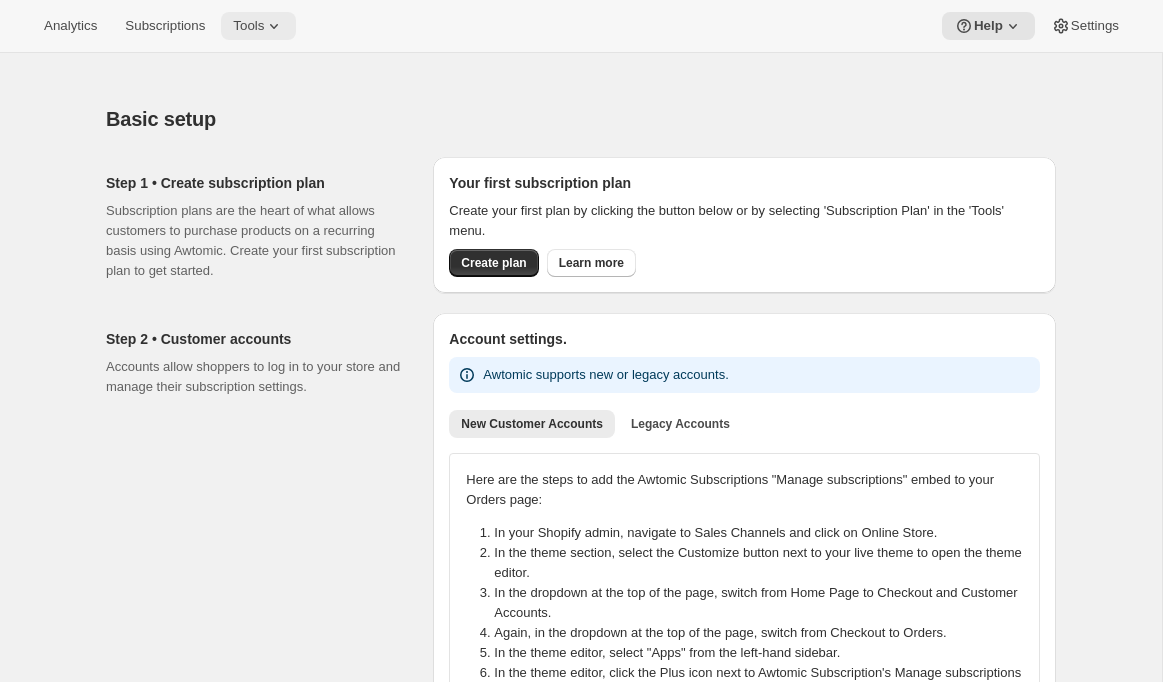 click 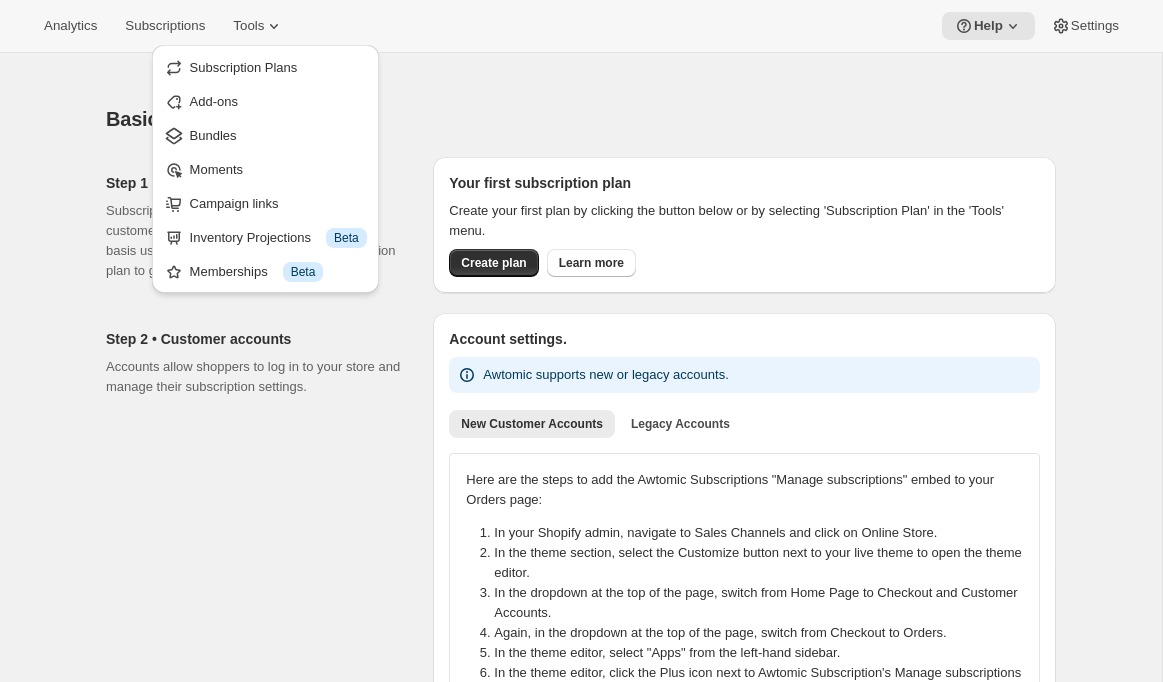click on "Analytics Subscriptions Tools Help Settings" at bounding box center (581, 26) 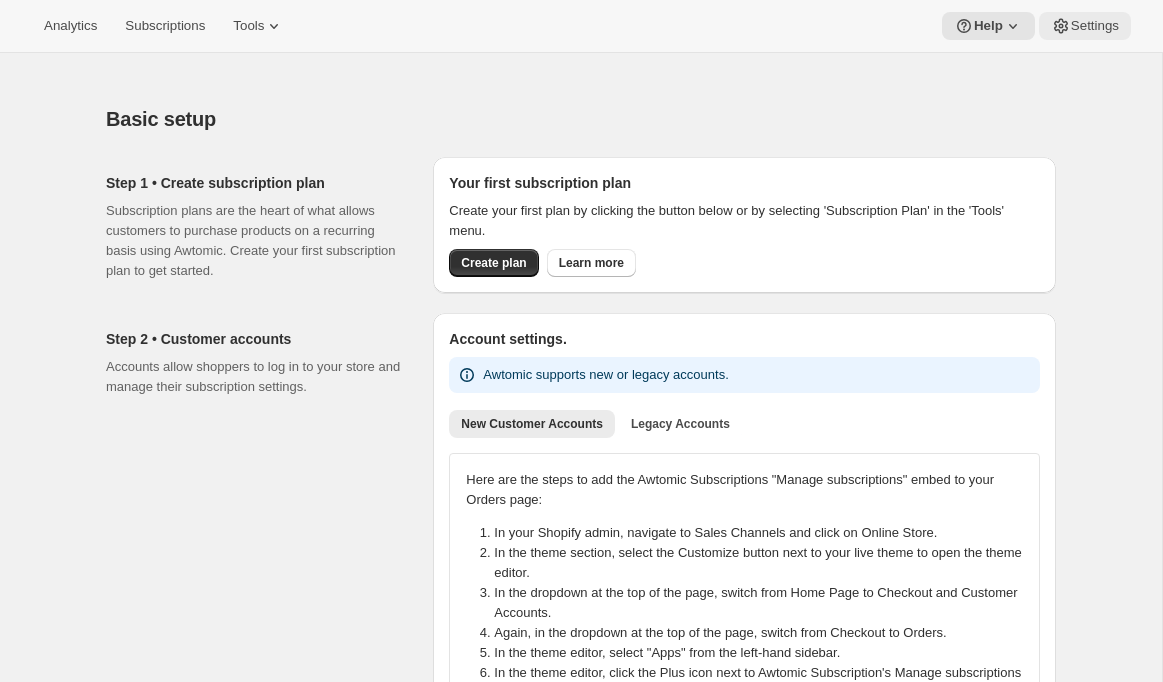 click on "Settings" at bounding box center (1095, 26) 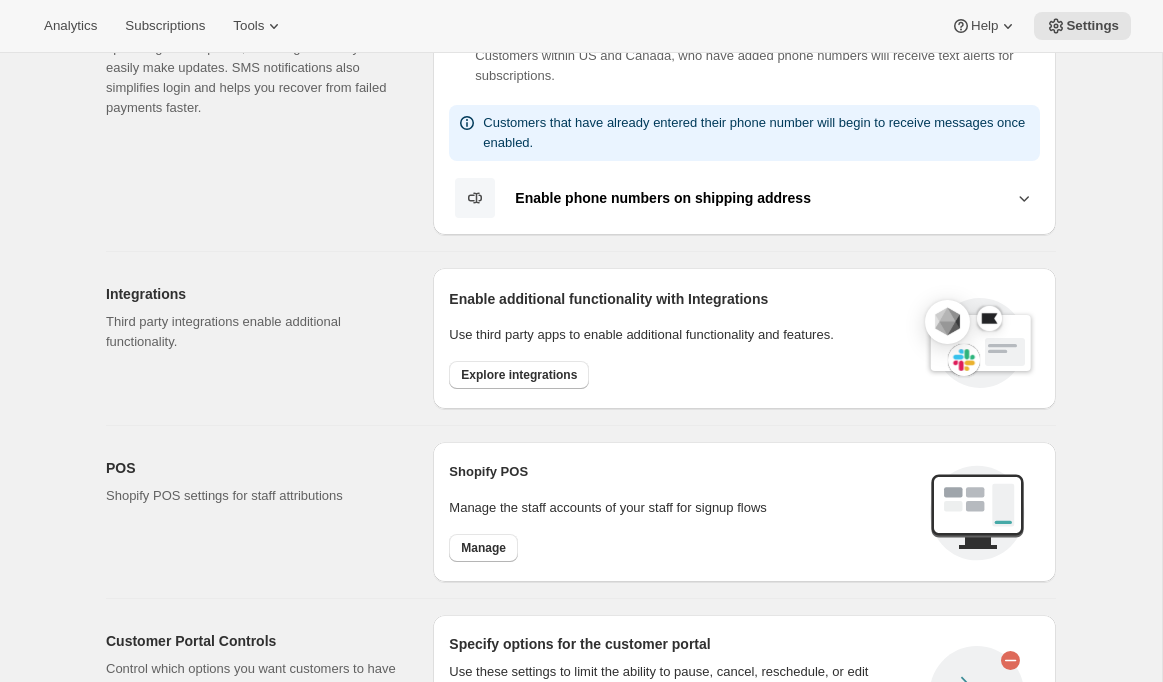 scroll, scrollTop: 460, scrollLeft: 0, axis: vertical 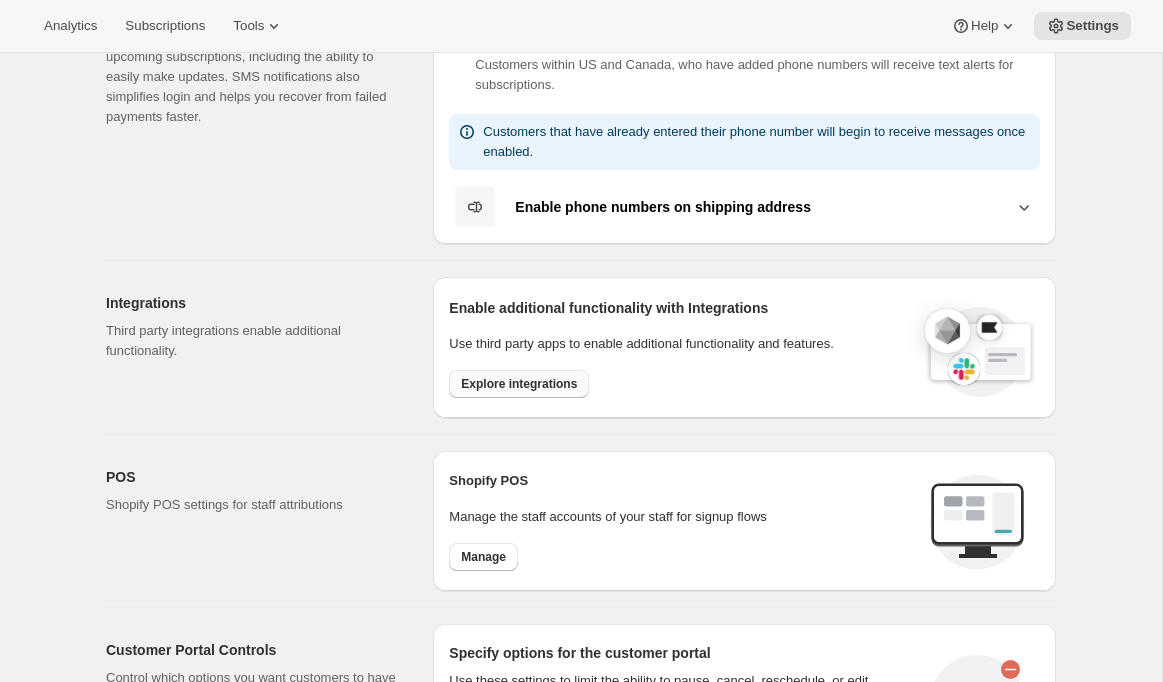 click on "Explore integrations" at bounding box center (519, 384) 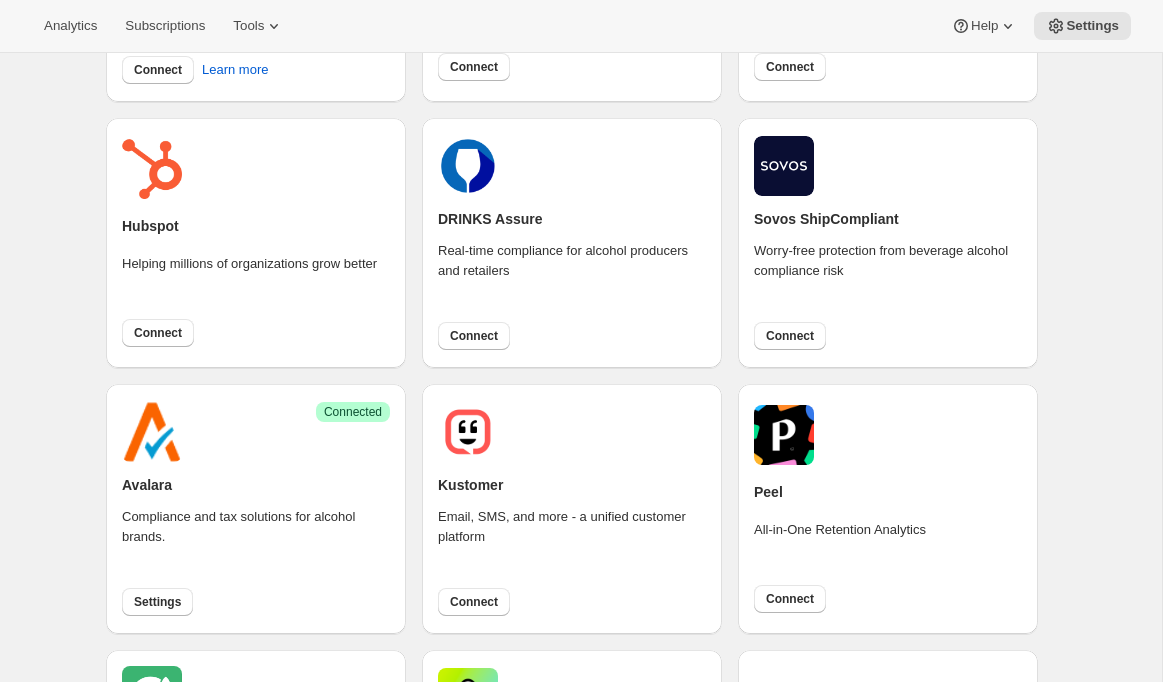 scroll, scrollTop: 545, scrollLeft: 0, axis: vertical 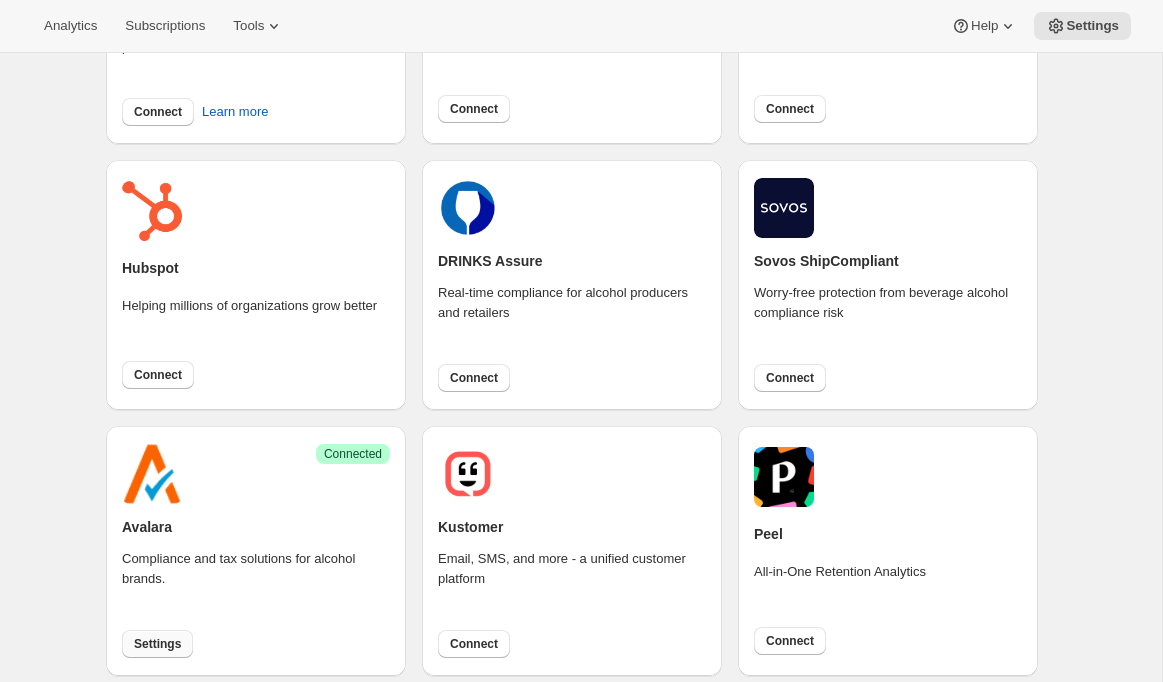 click on "Settings" at bounding box center (157, 644) 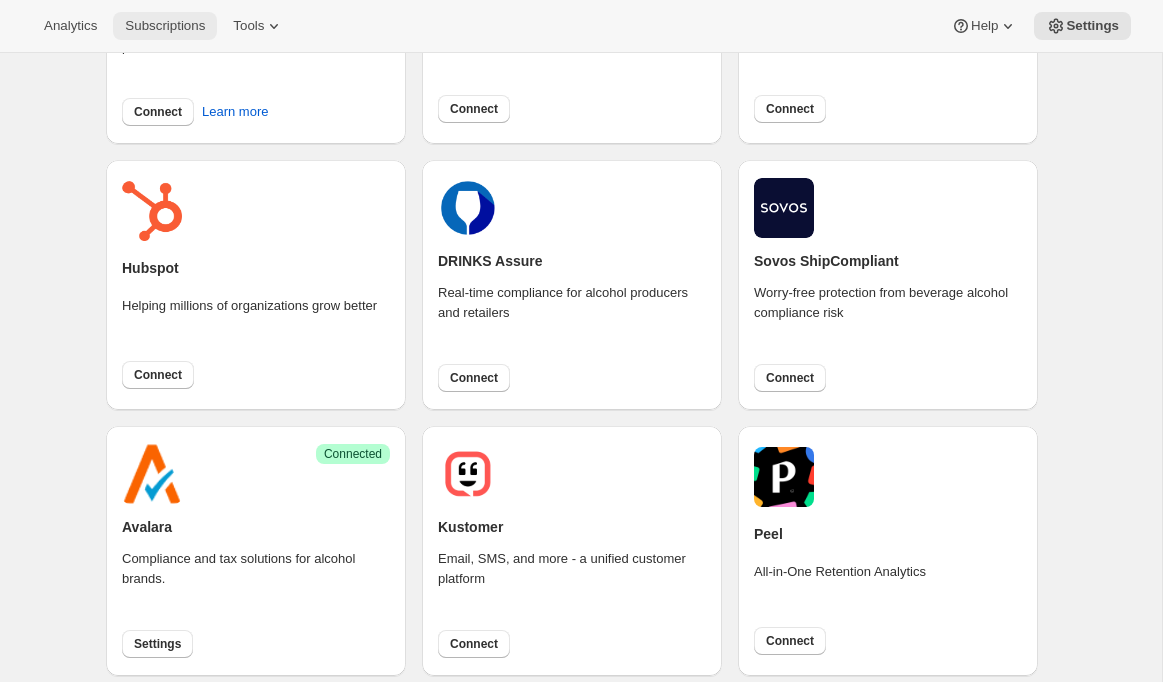 scroll, scrollTop: 0, scrollLeft: 0, axis: both 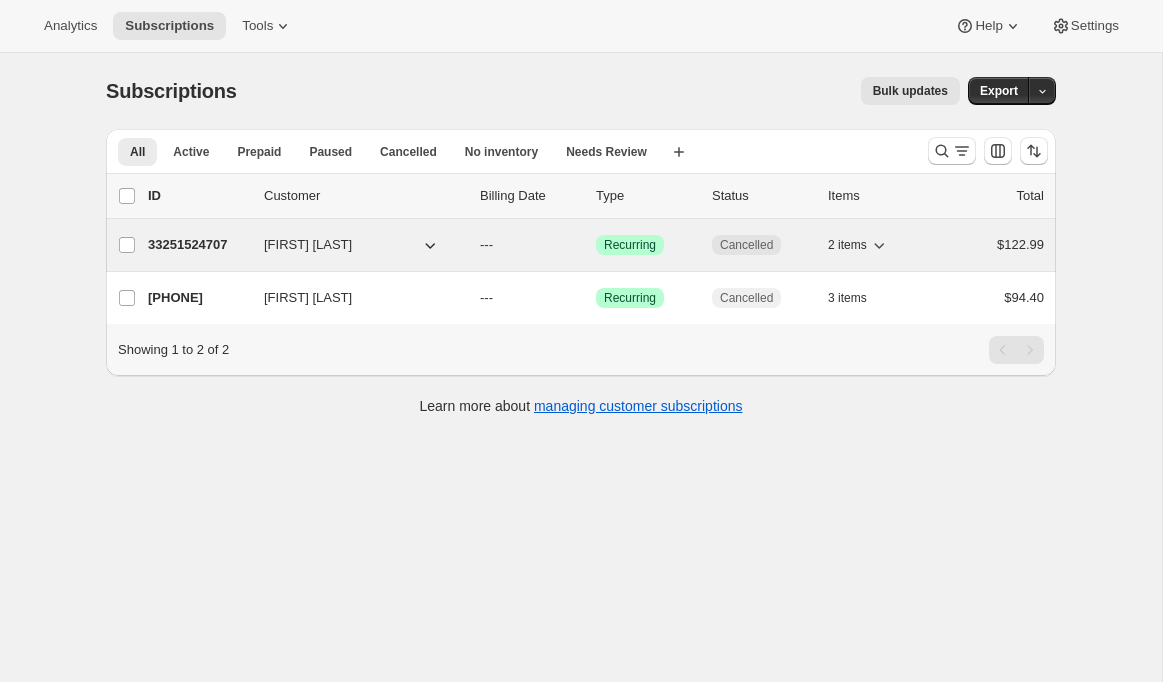 click on "33251524707" at bounding box center (198, 245) 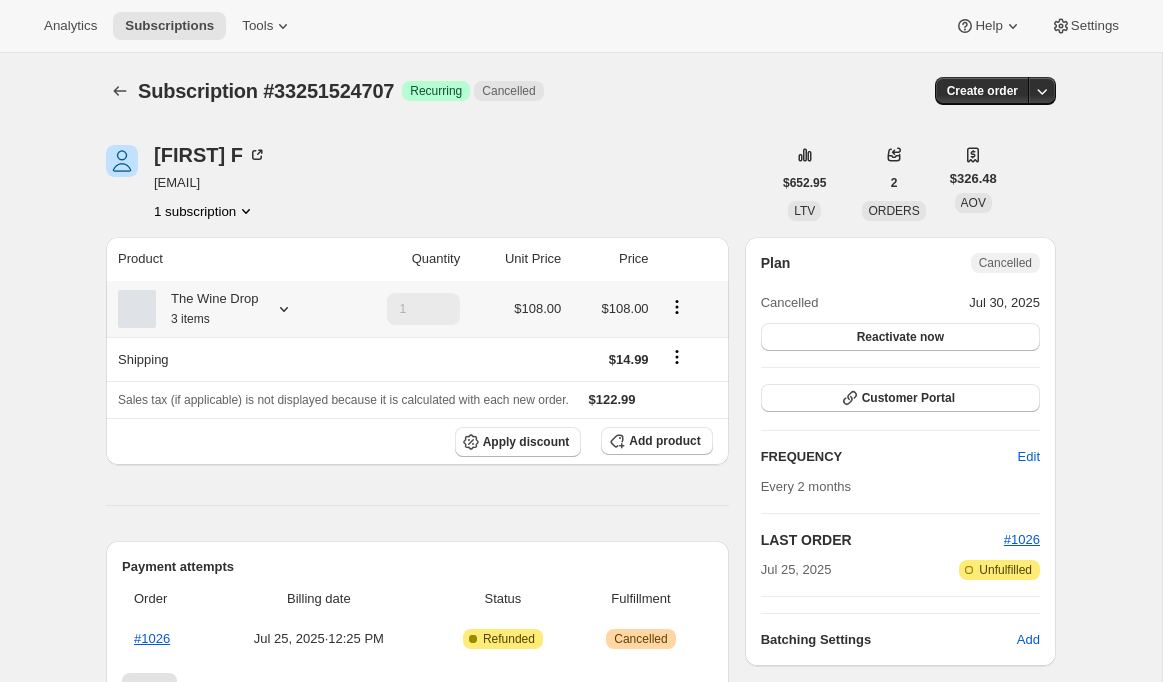 click 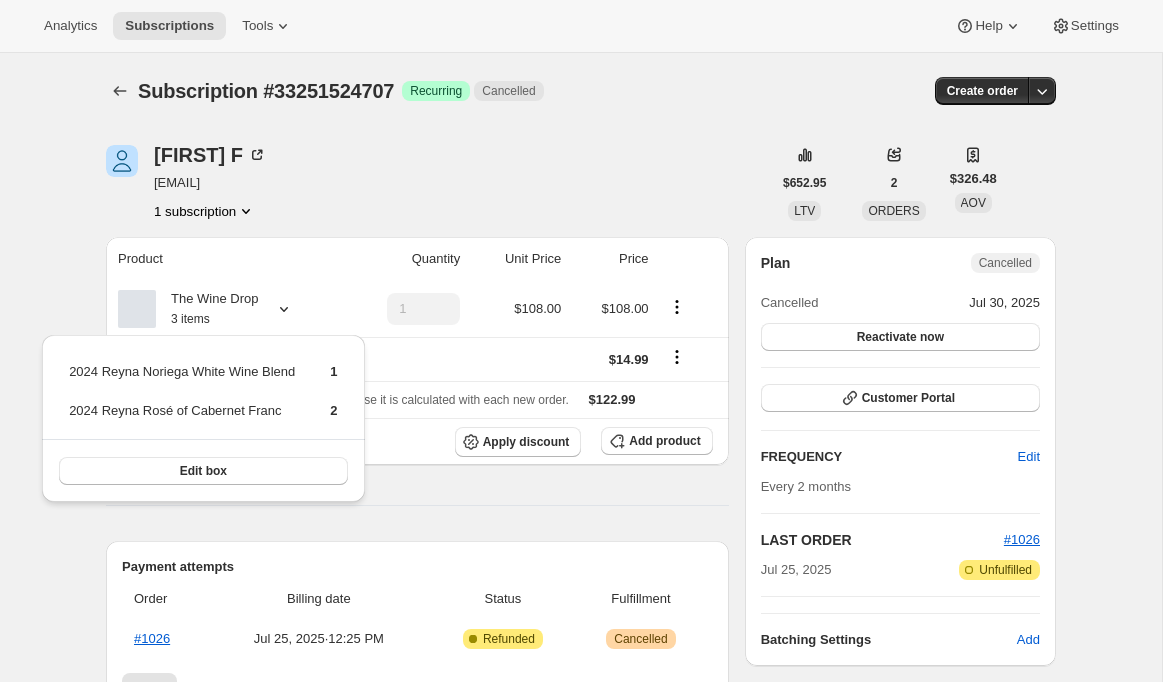 click on "[FIRST]   [LAST] [EMAIL] [NUMBER] subscription" at bounding box center (438, 183) 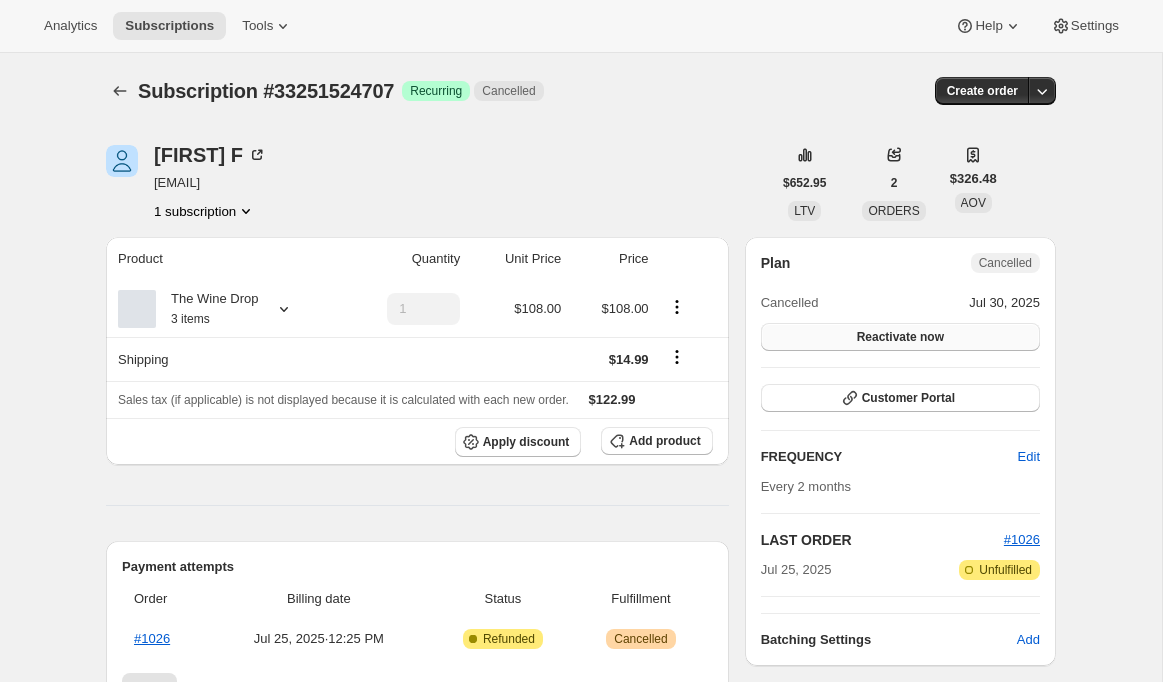 click on "Reactivate now" at bounding box center [900, 337] 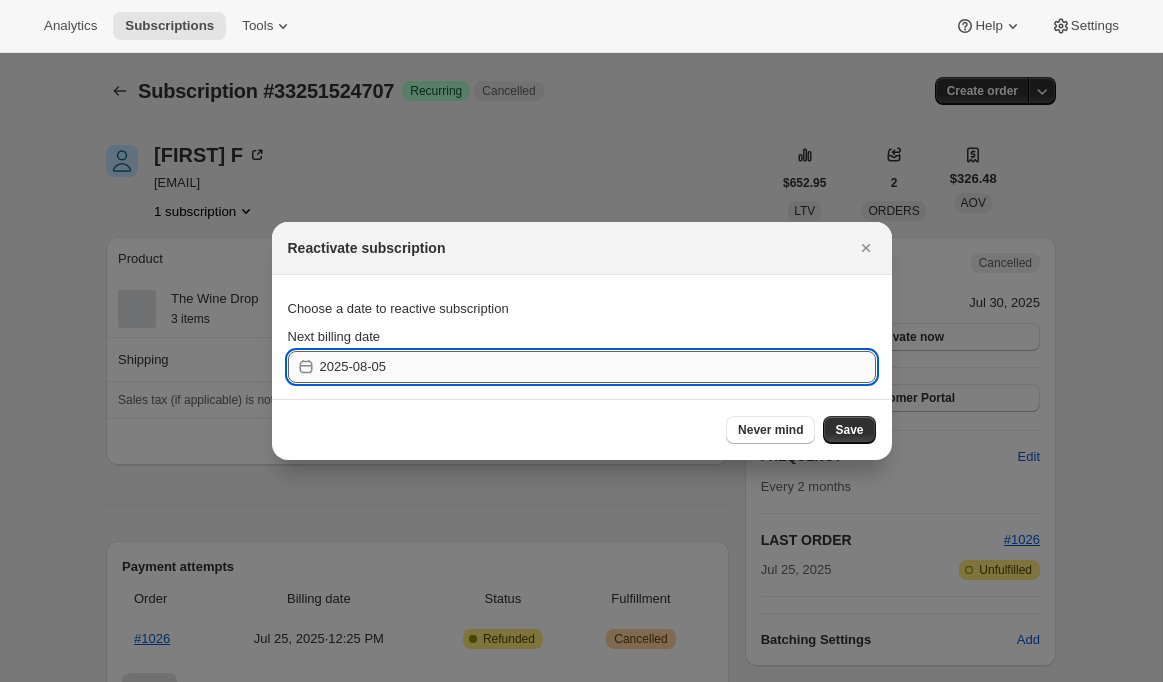 click on "2025-08-05" at bounding box center [598, 367] 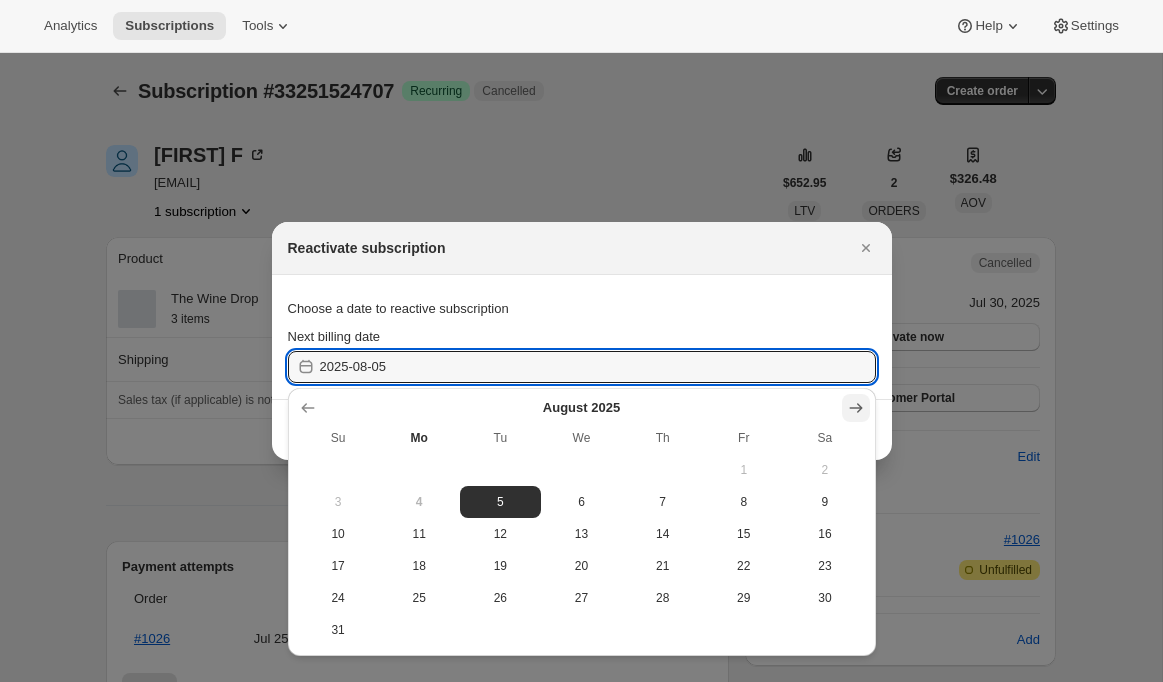 click 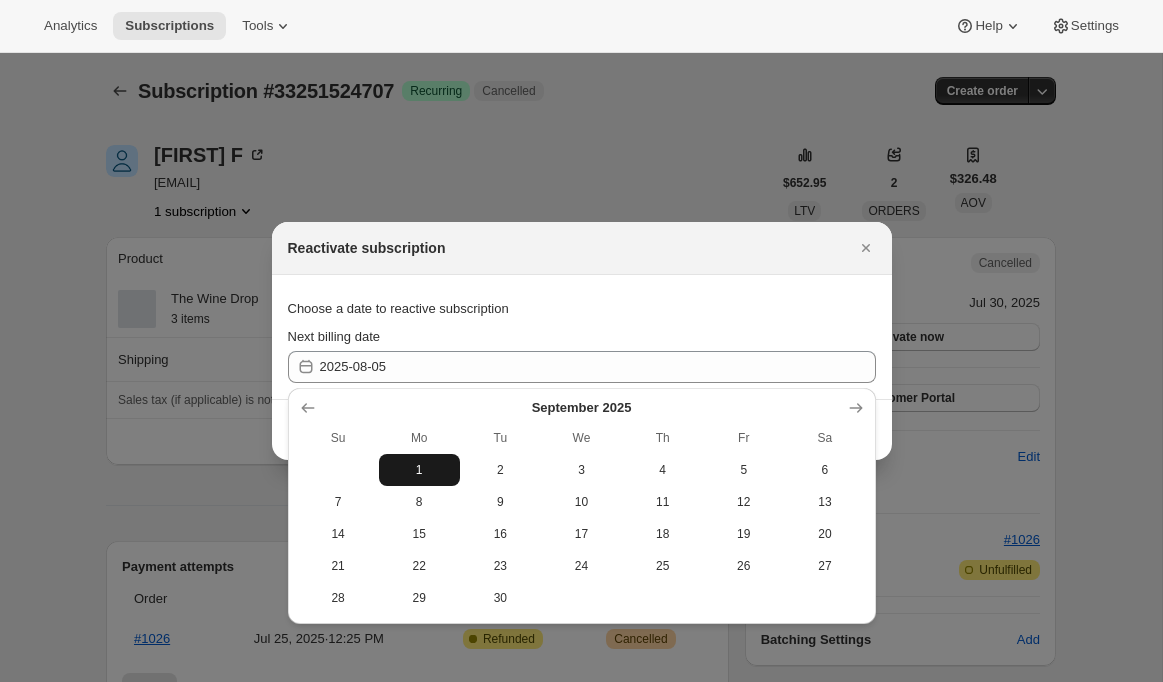click on "1" at bounding box center (419, 470) 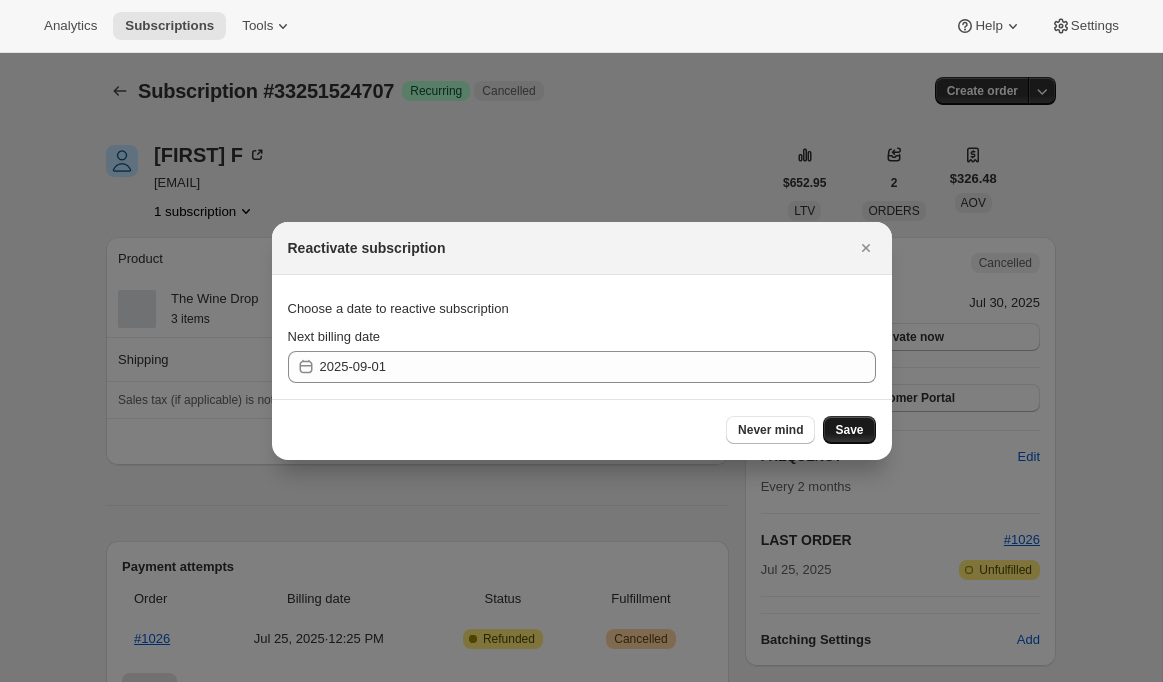 click on "Save" at bounding box center [849, 430] 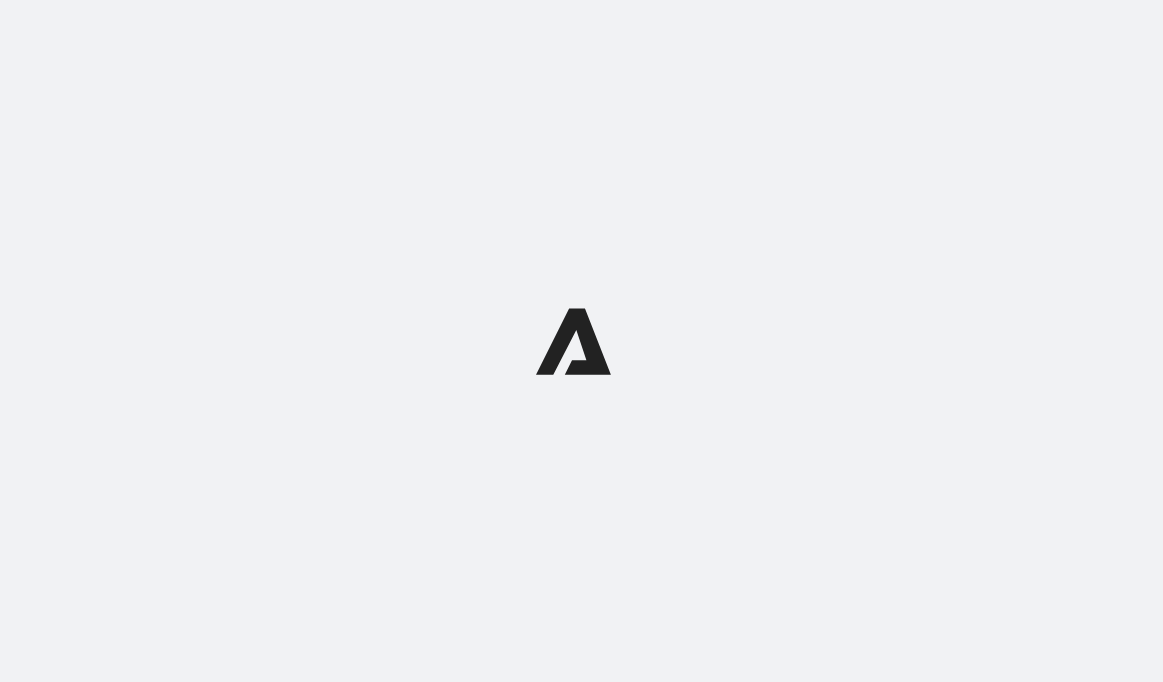 scroll, scrollTop: 0, scrollLeft: 0, axis: both 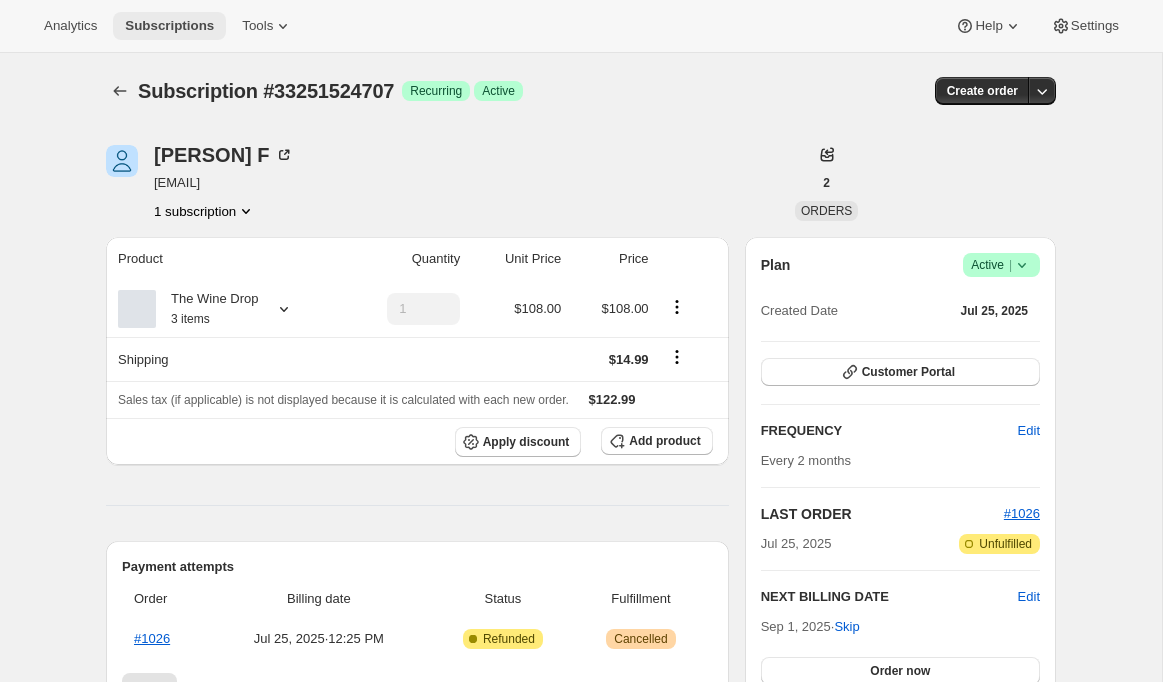 click on "Subscriptions" at bounding box center (169, 26) 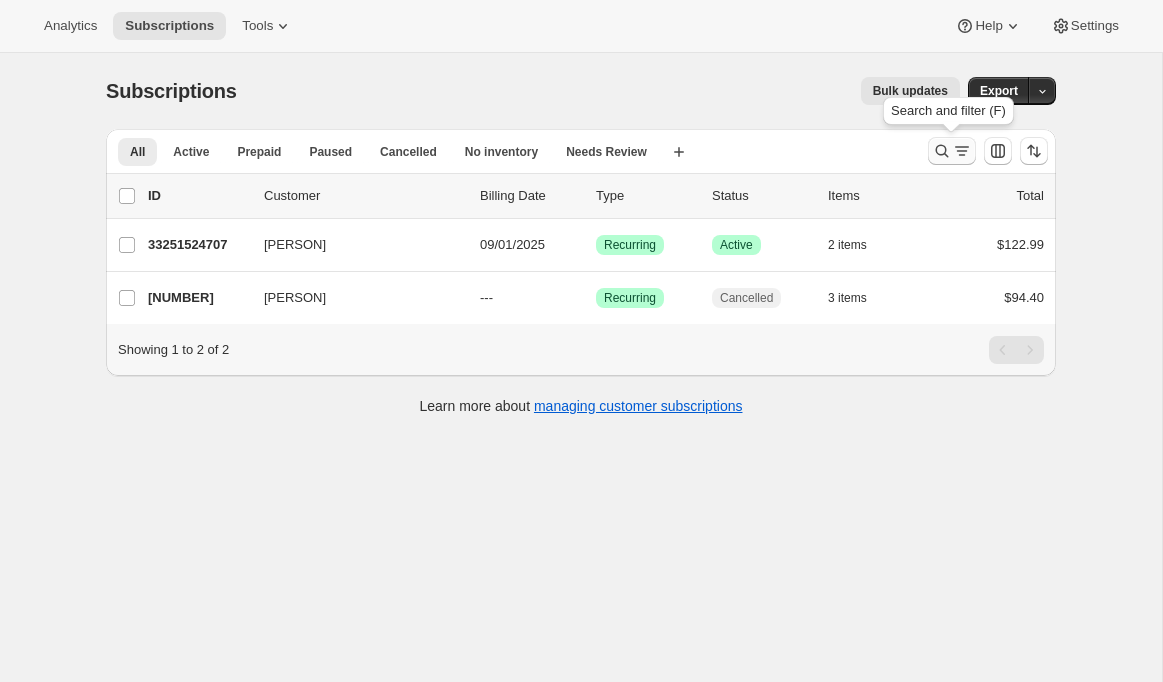click 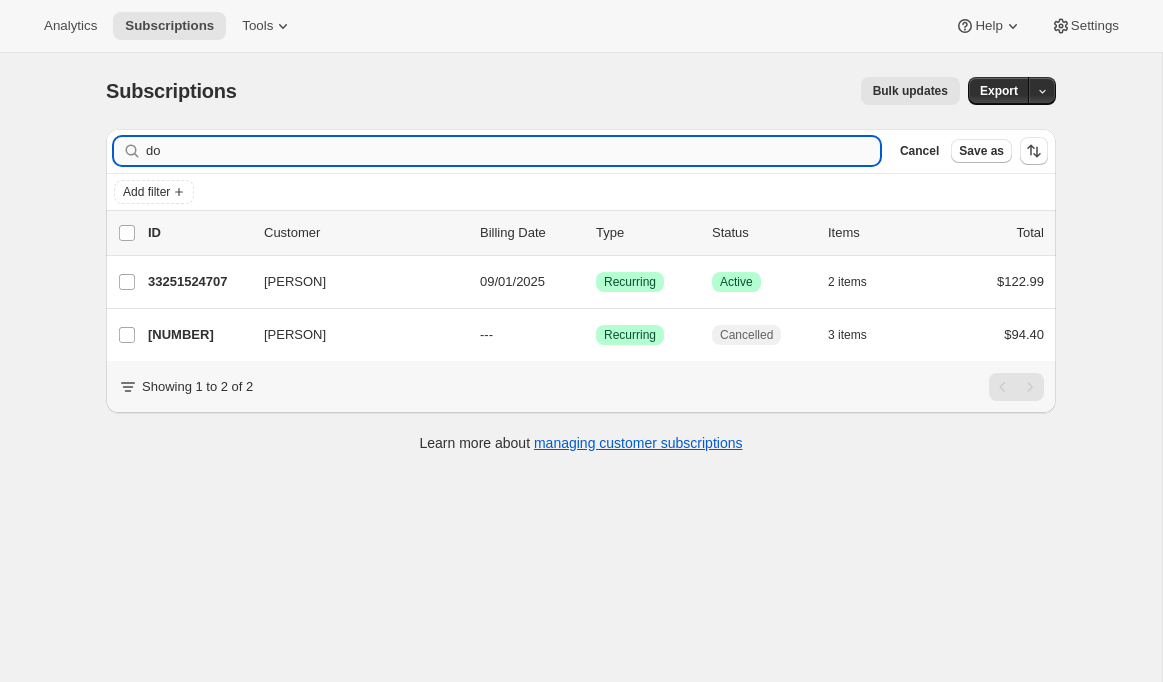 type on "d" 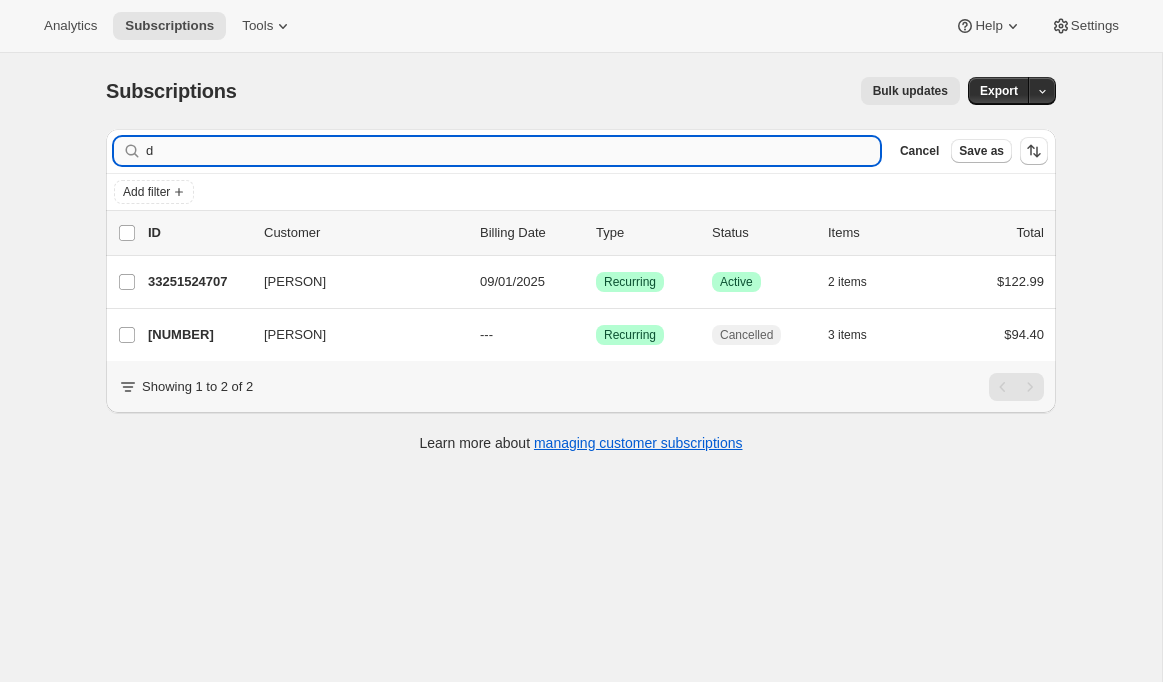 type 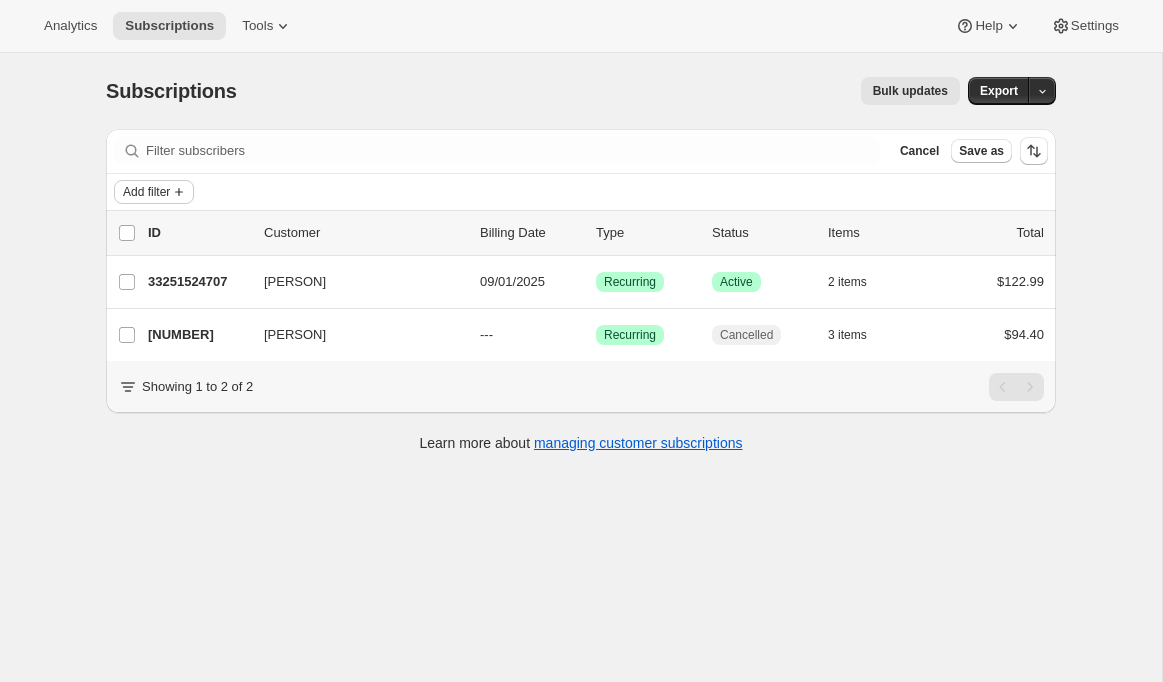 click on "Add filter" at bounding box center (146, 192) 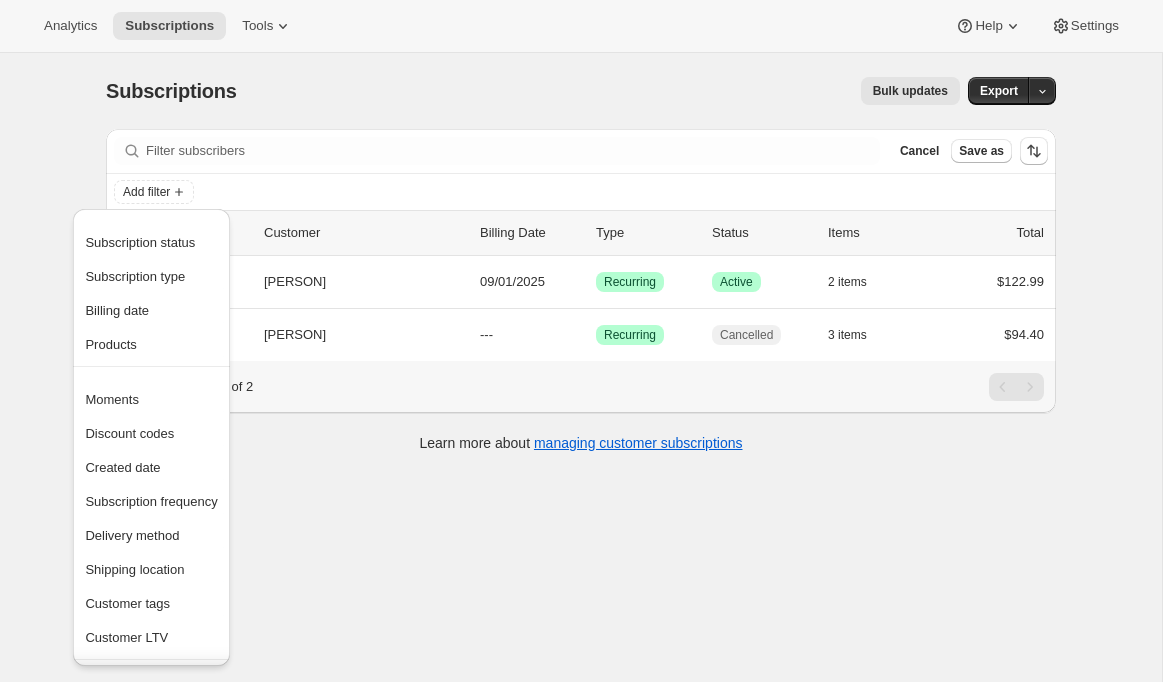 click on "Subscriptions. This page is ready Subscriptions Bulk updates More actions Bulk updates Export Filter subscribers Cancel Save as Add filter   0 selected Update next billing date Change status Showing [NUMBER] subscriptions Select all [NUMBER] subscriptions Showing [NUMBER] subscriptions Select Select all [NUMBER] subscriptions 0 selected list header ID Customer Billing Date Type Status Items Total [PERSON] [NUMBER] [PERSON] [DATE] Success Recurring Success Active [NUMBER]   items [PRICE] [PERSON] [NUMBER] [PERSON] --- Success Recurring Cancelled [NUMBER]   items [PRICE] Showing [NUMBER] to [NUMBER] of [NUMBER] Learn more about   managing customer subscriptions" at bounding box center (581, 394) 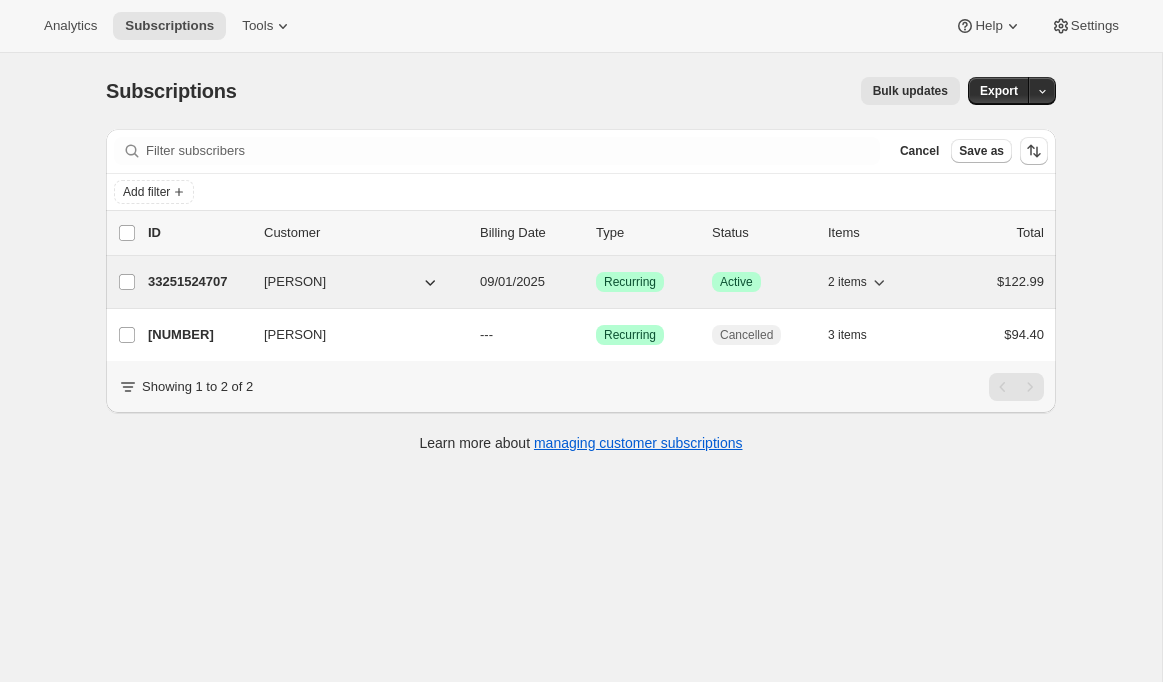 click on "33251524707" at bounding box center [198, 282] 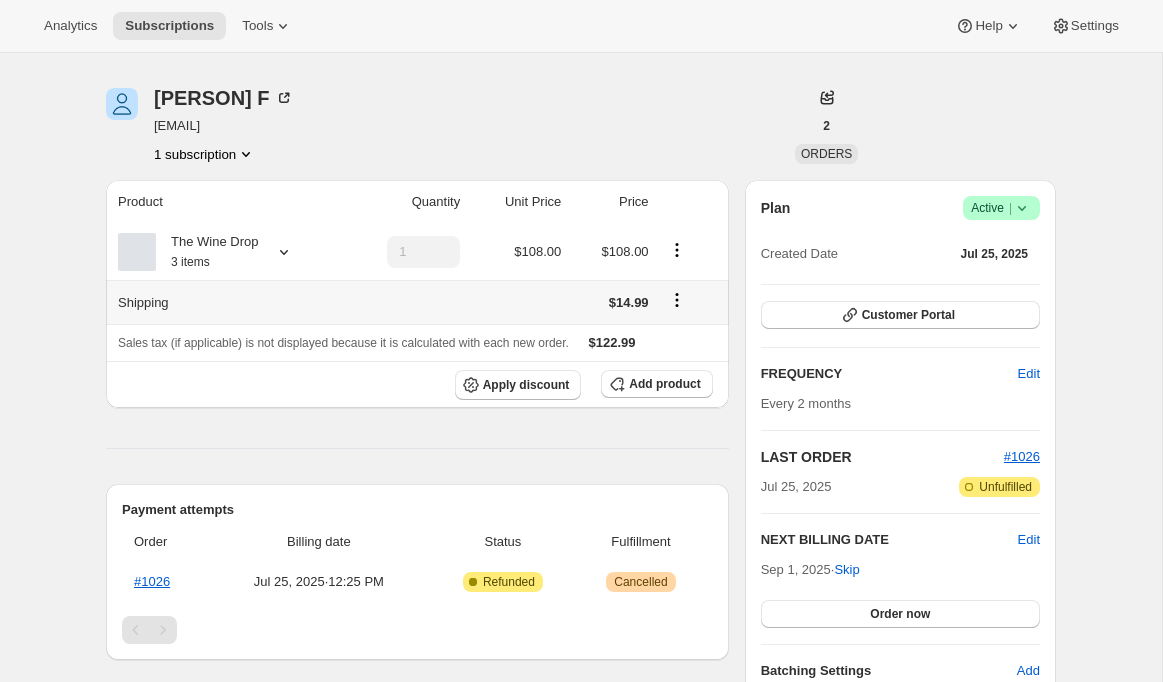 scroll, scrollTop: 59, scrollLeft: 0, axis: vertical 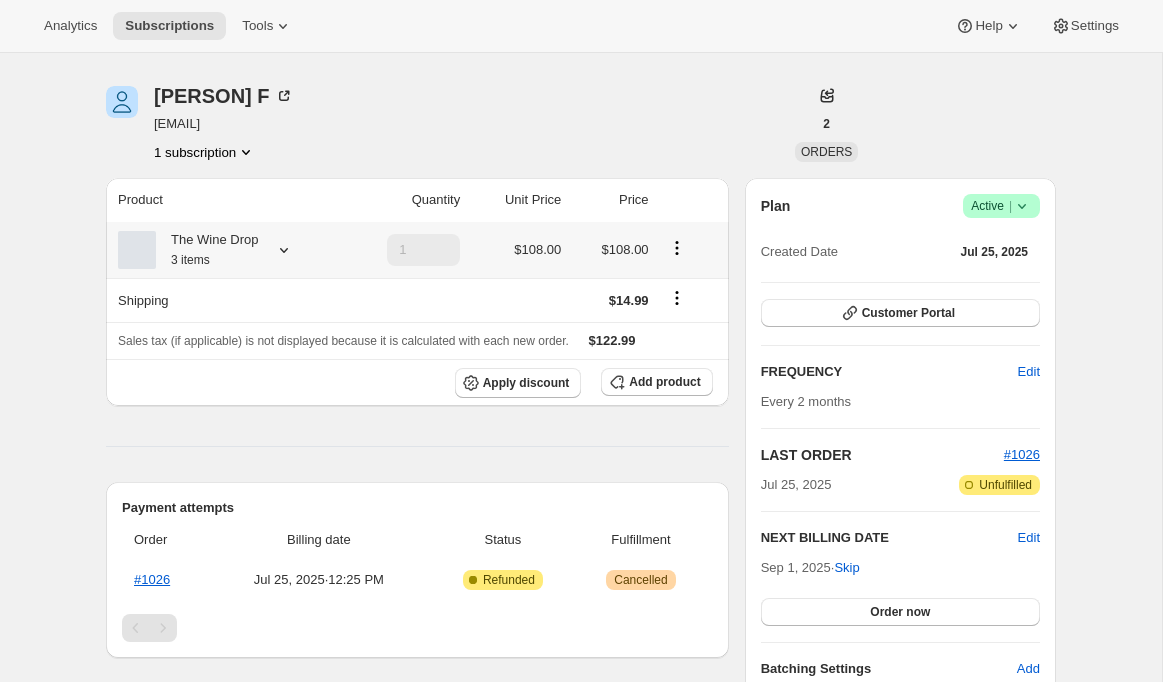 click 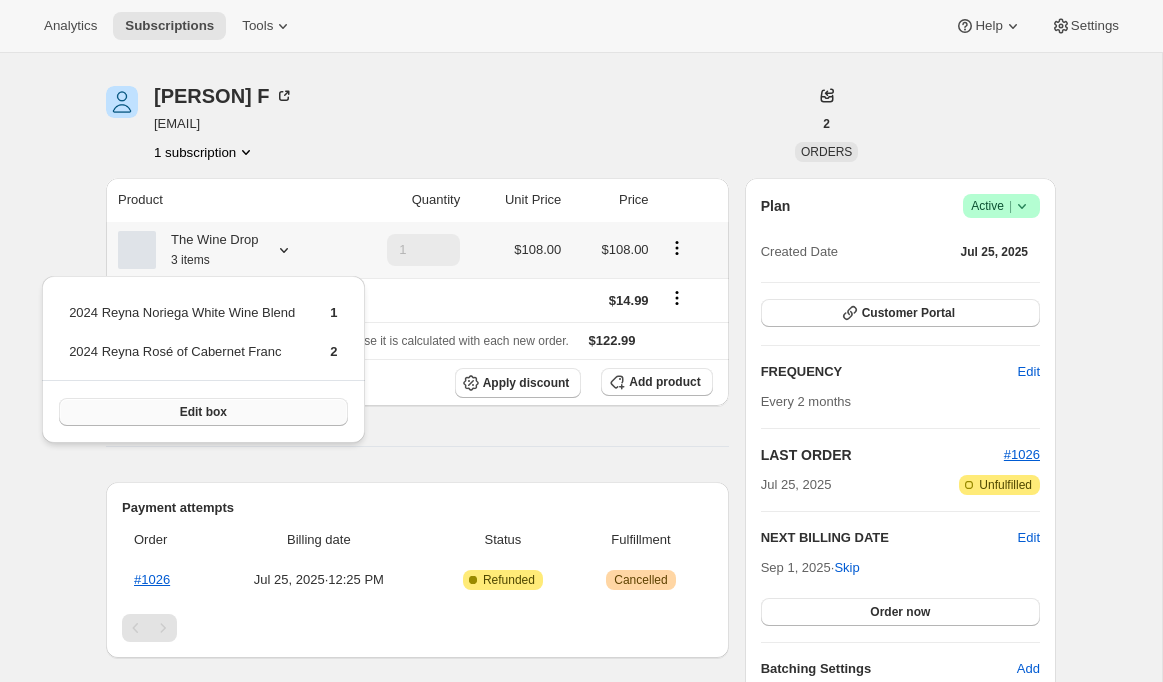 click on "Edit box" at bounding box center (203, 412) 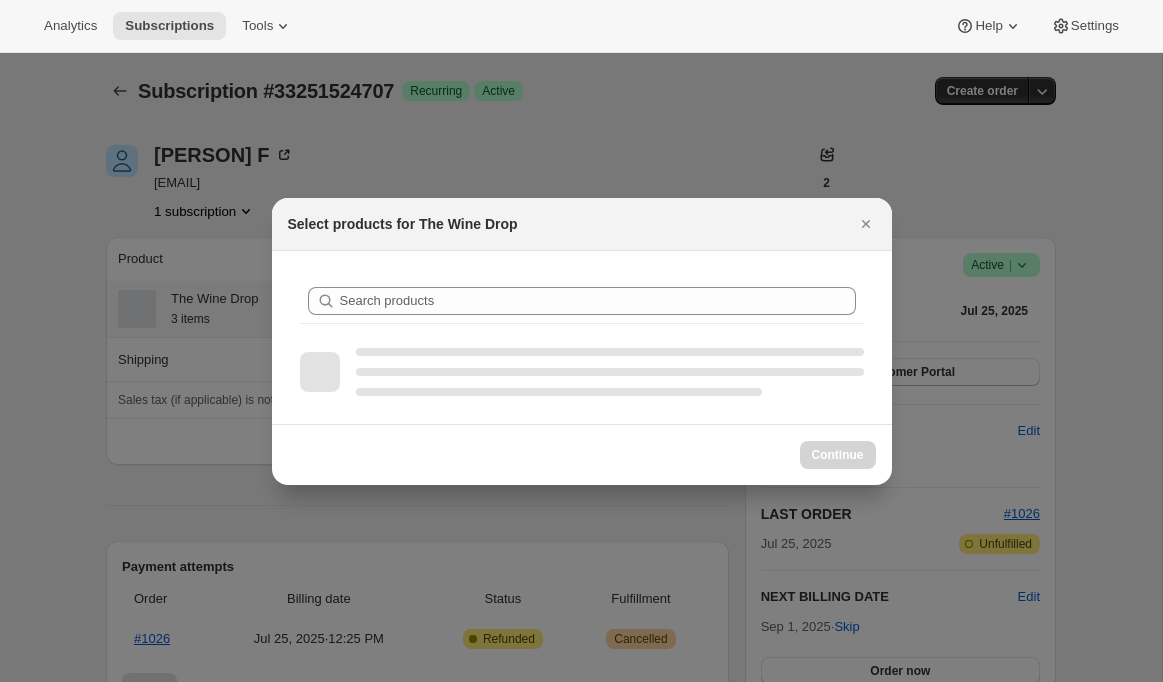 scroll, scrollTop: 59, scrollLeft: 0, axis: vertical 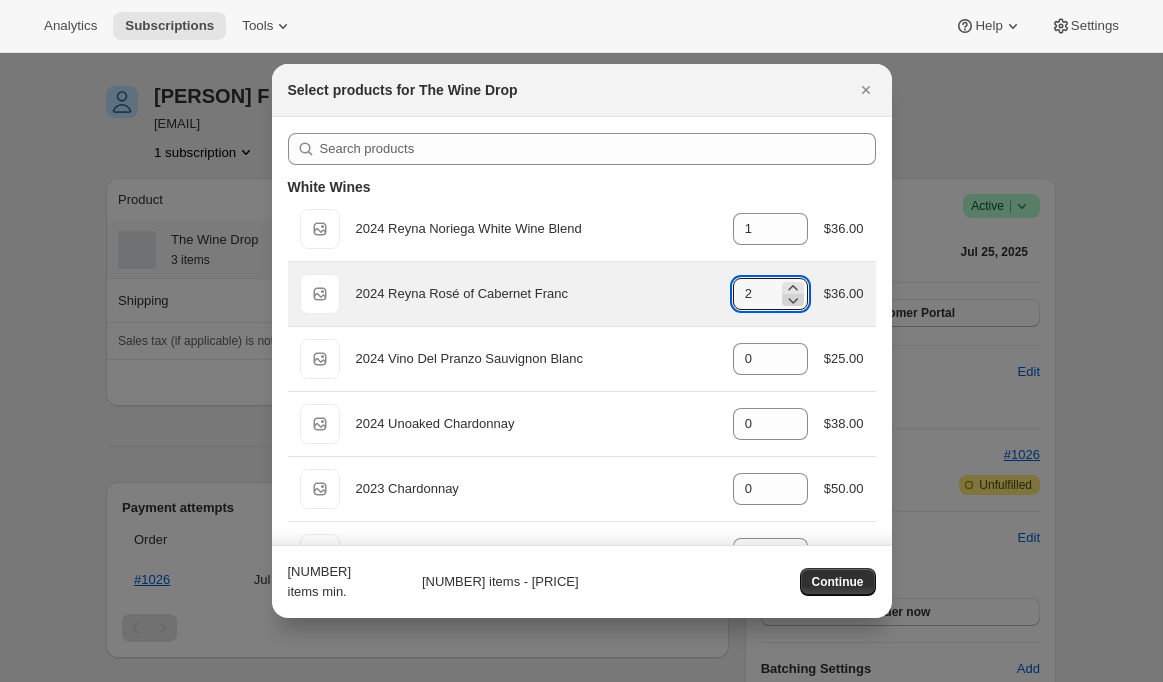 click 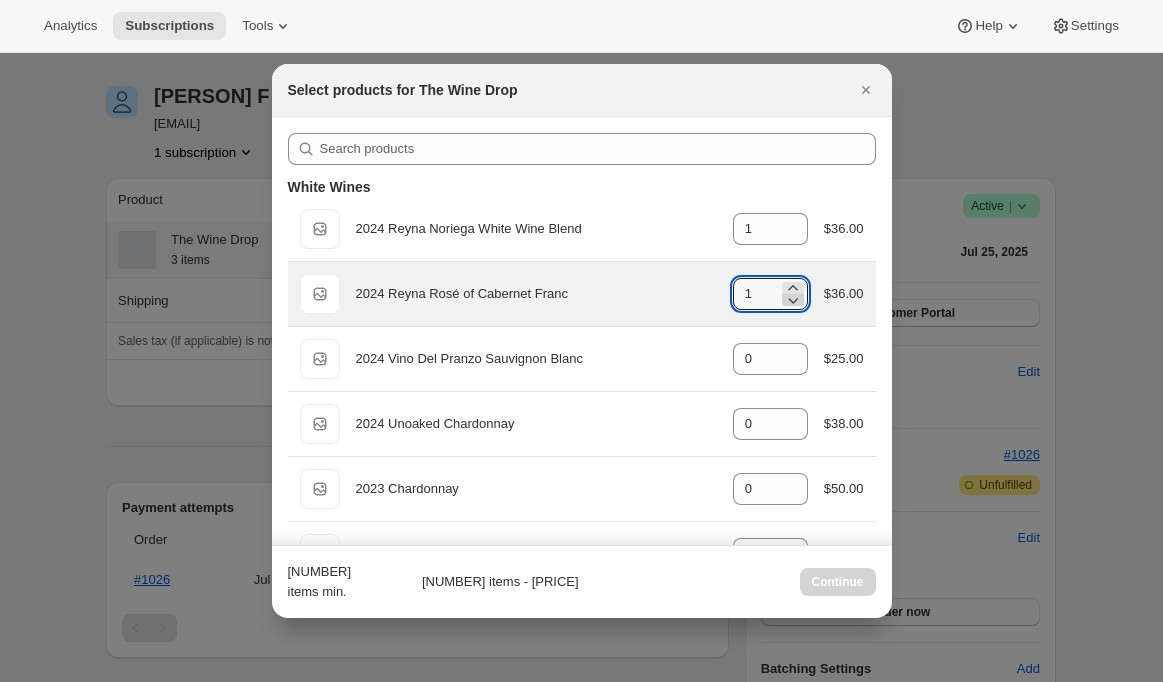 click 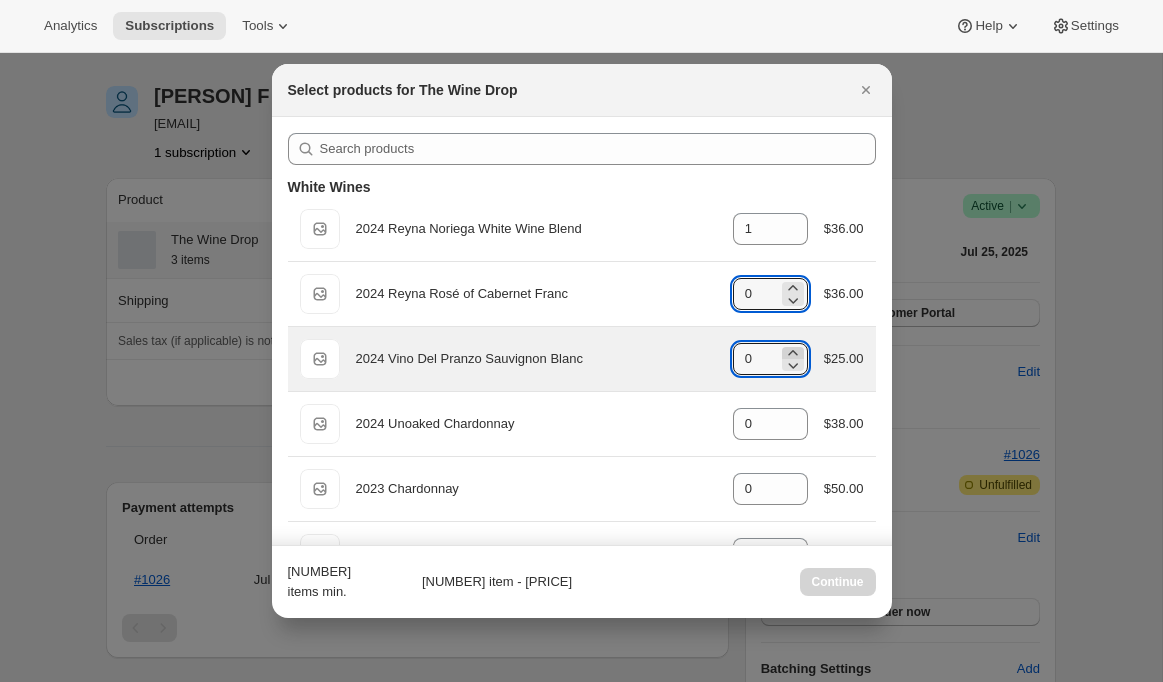 click 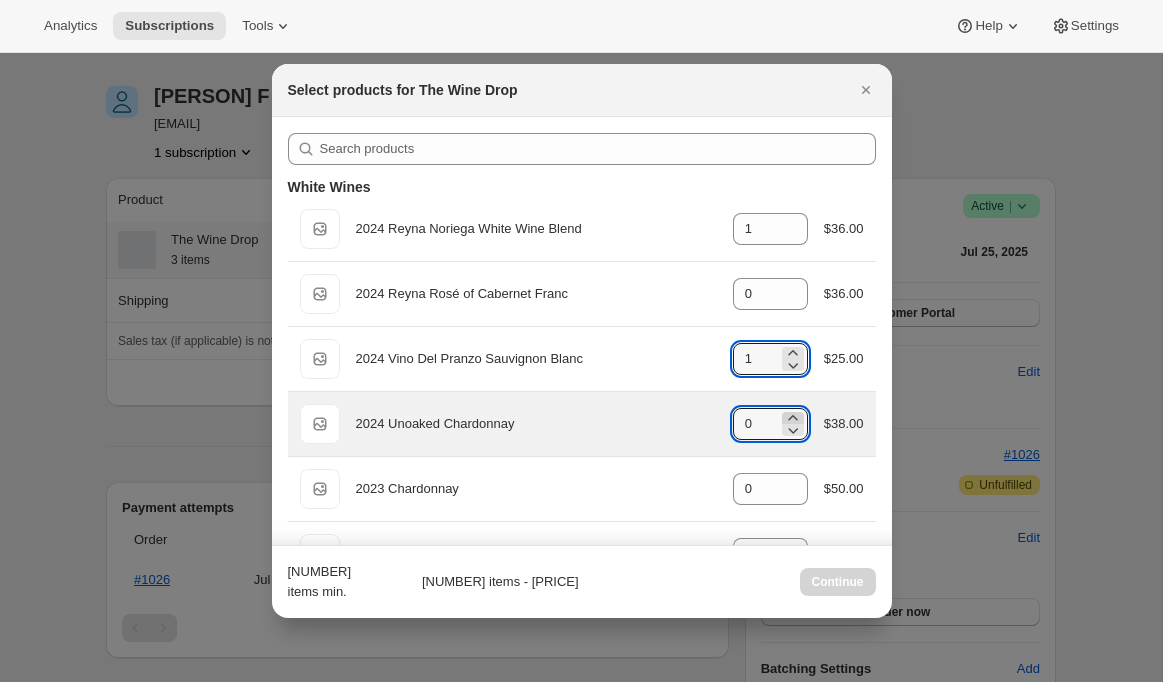 click 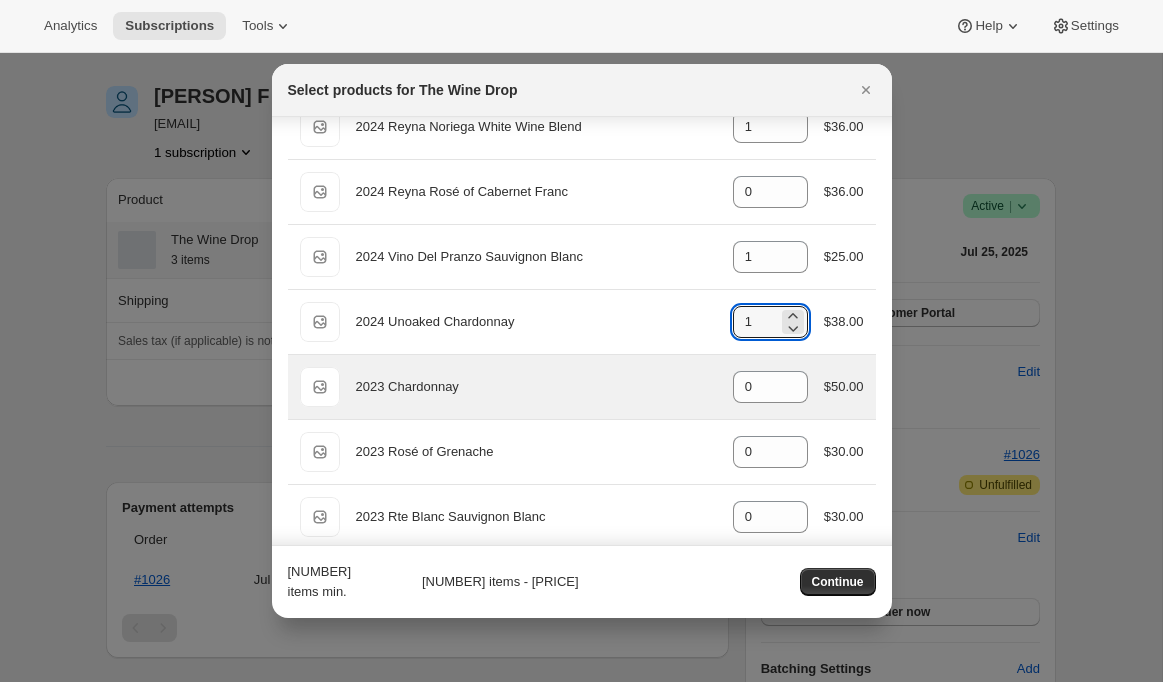 scroll, scrollTop: 132, scrollLeft: 0, axis: vertical 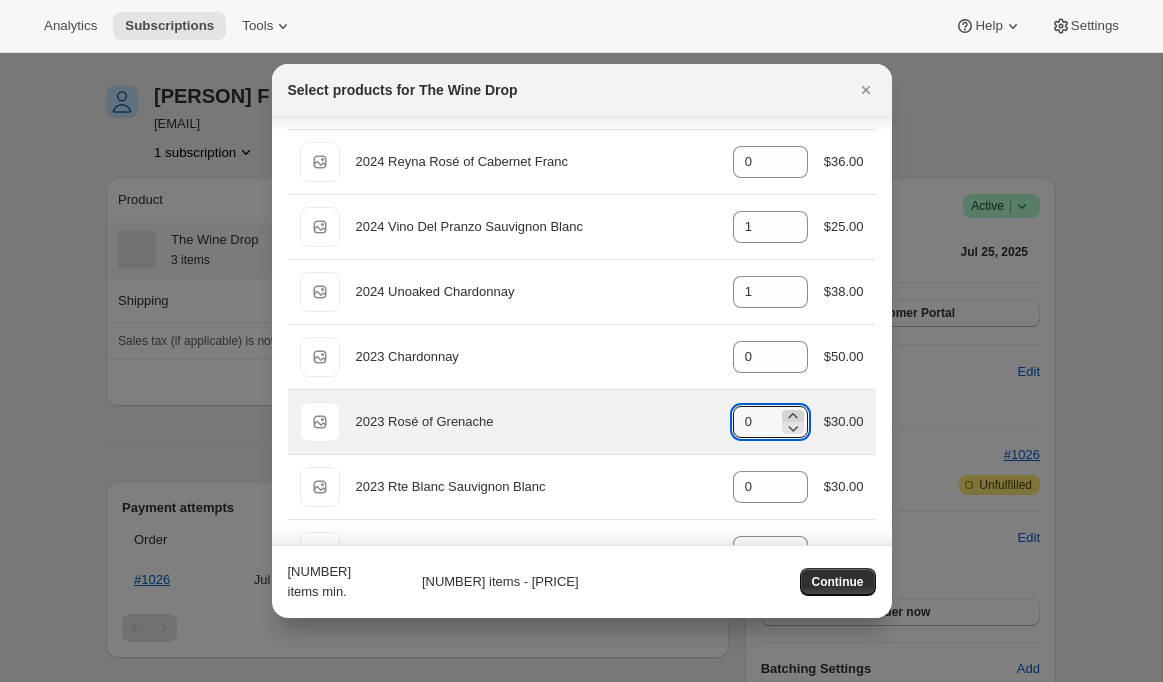 click 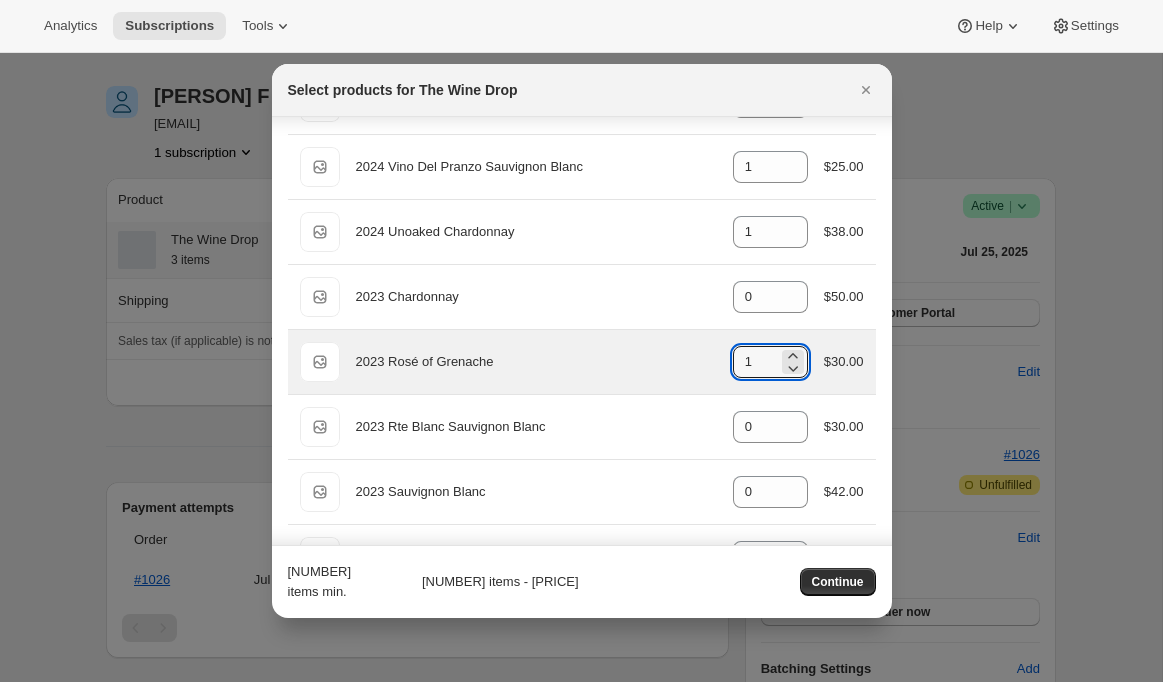 scroll, scrollTop: 193, scrollLeft: 0, axis: vertical 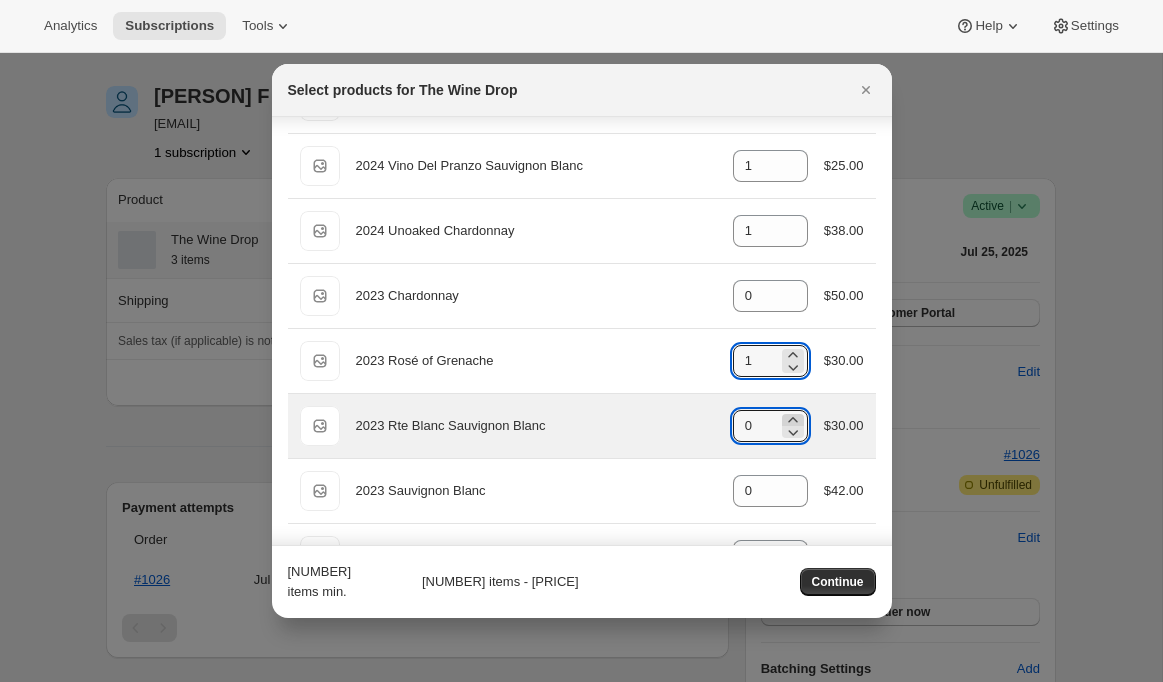 click 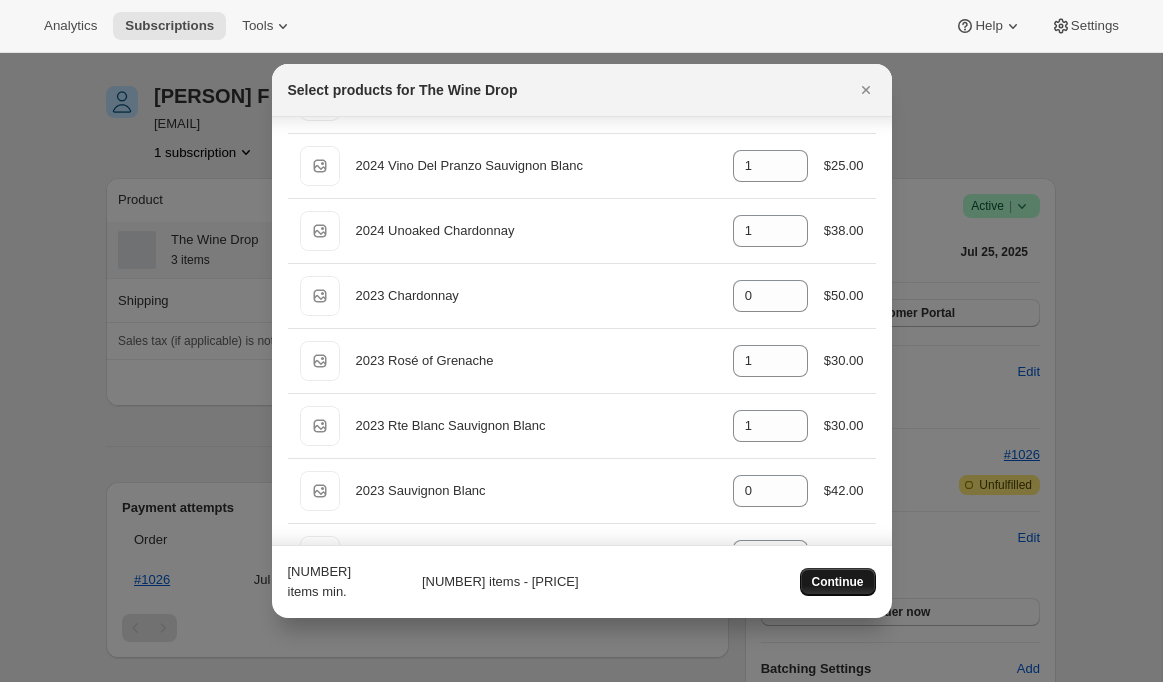 click on "Continue" at bounding box center (838, 582) 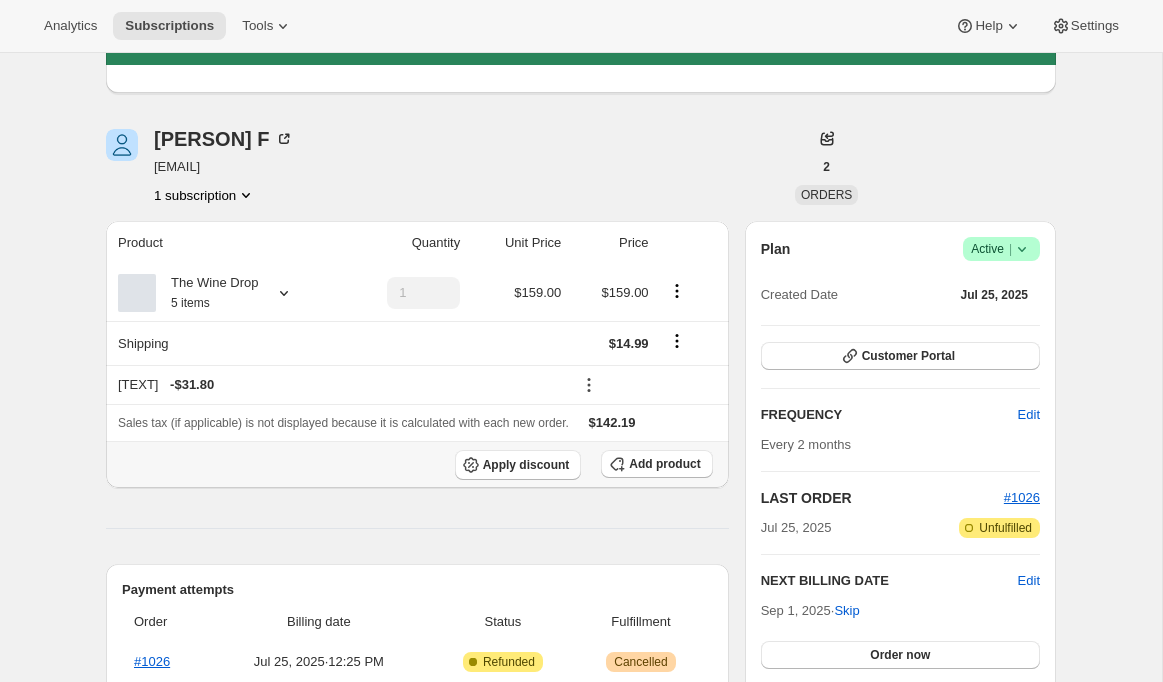 scroll, scrollTop: 116, scrollLeft: 0, axis: vertical 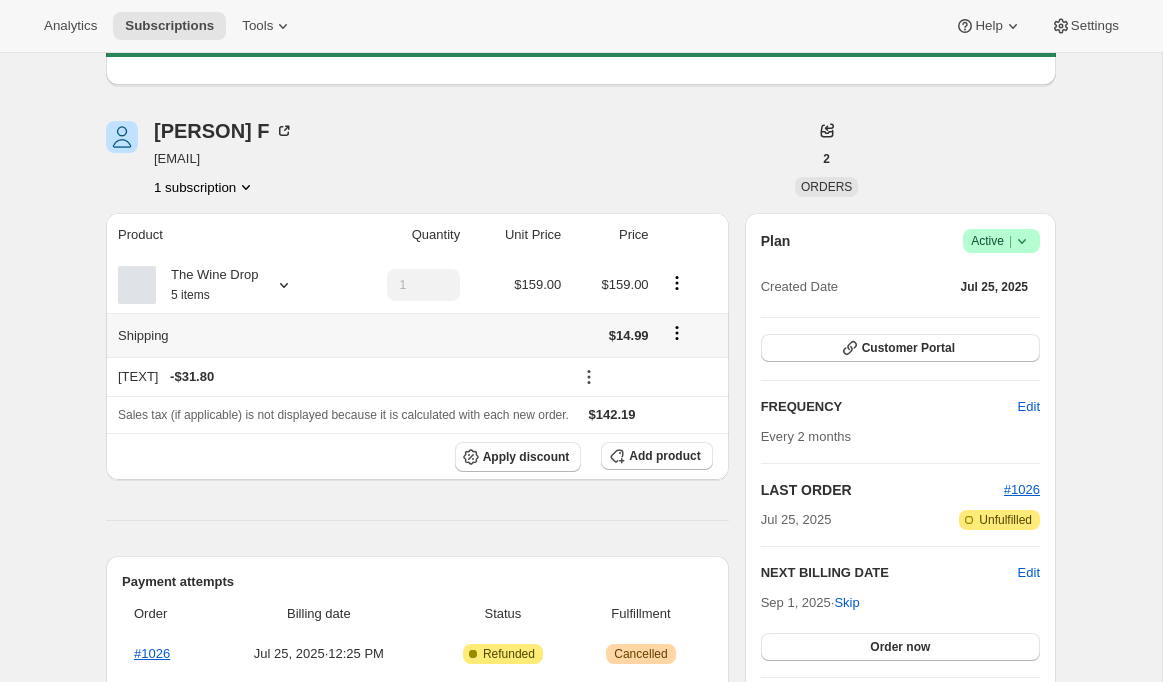 click 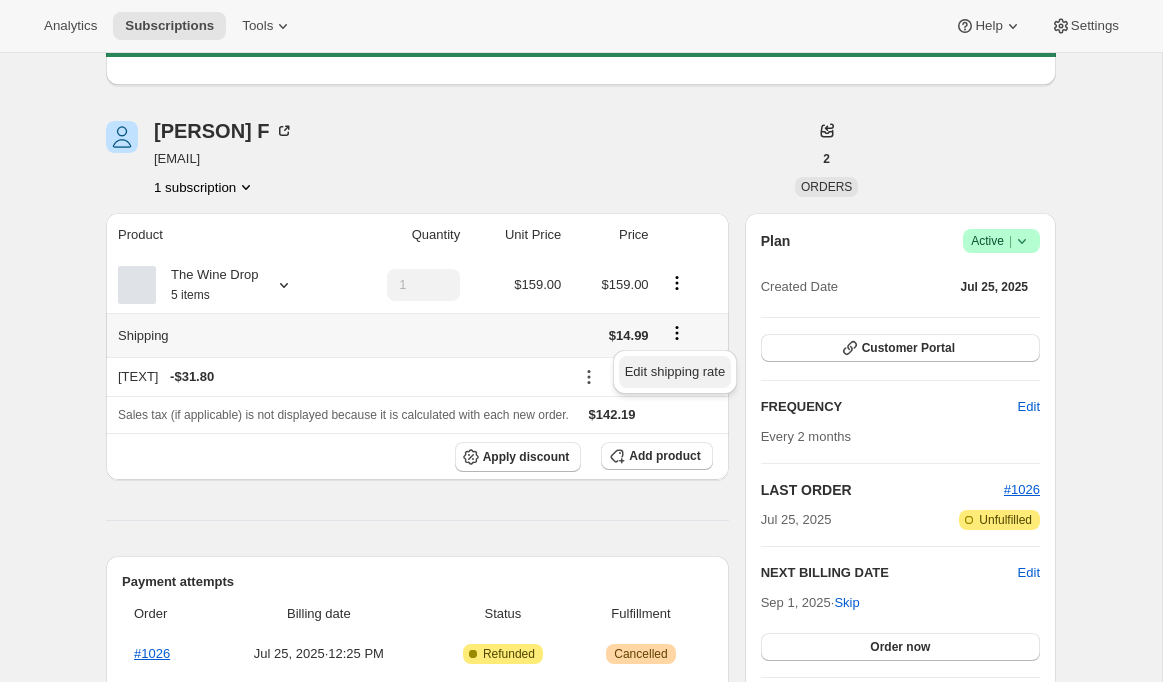 click on "Edit shipping rate" at bounding box center [675, 371] 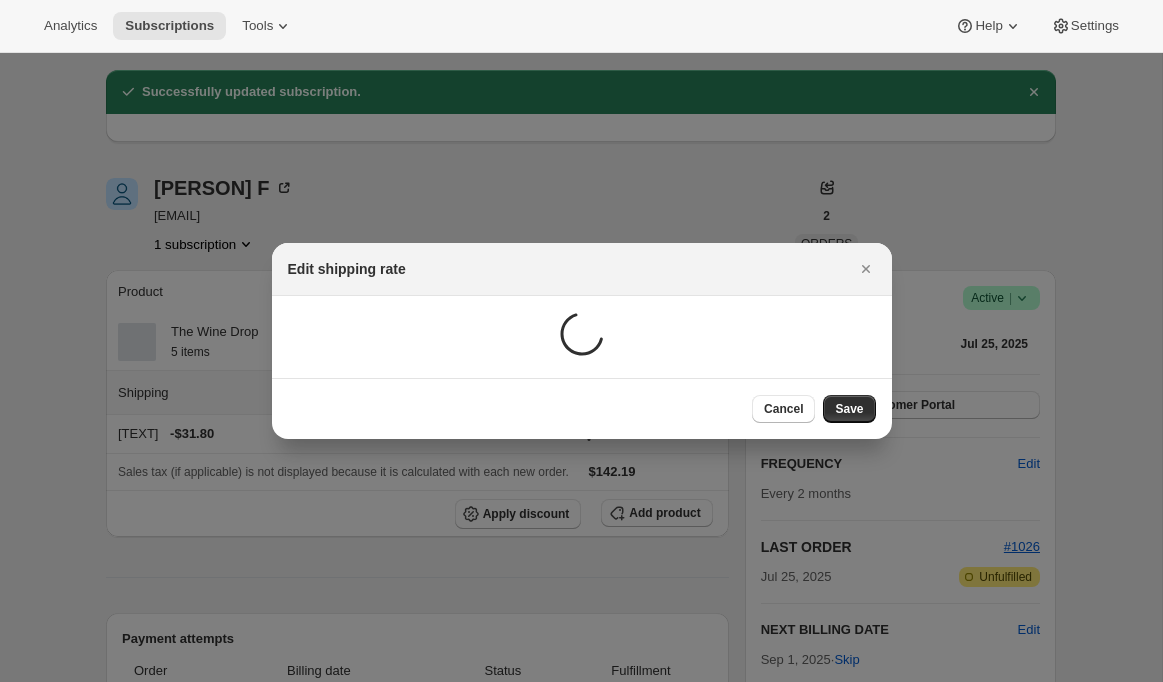 scroll, scrollTop: 116, scrollLeft: 0, axis: vertical 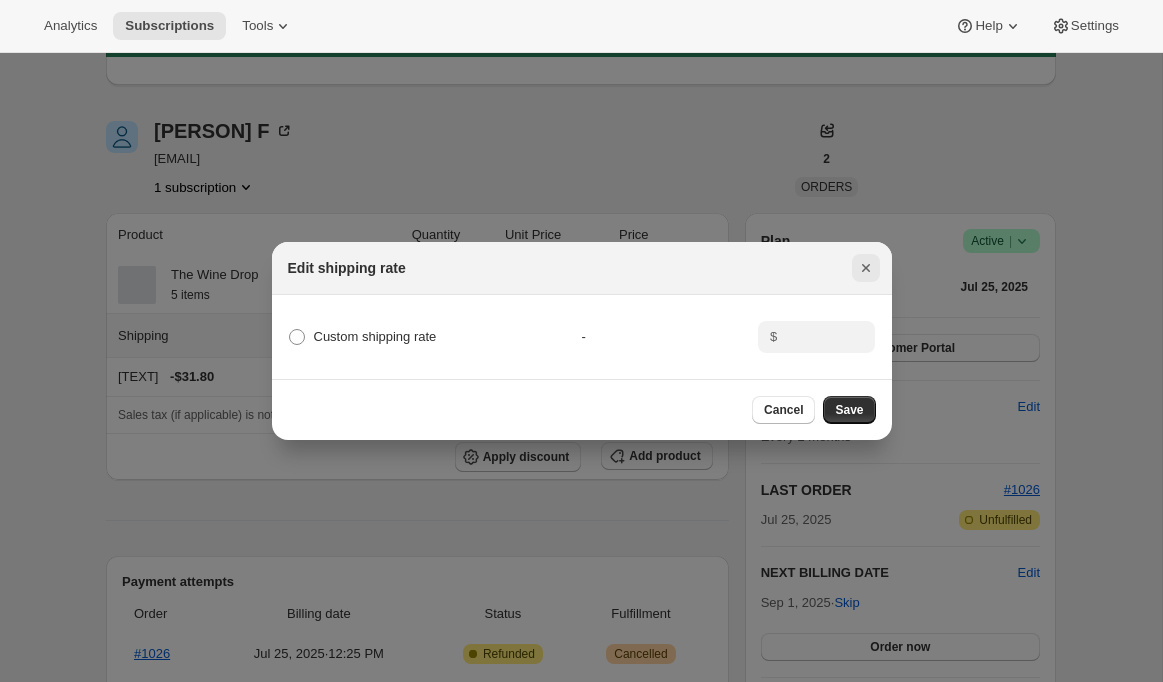 click 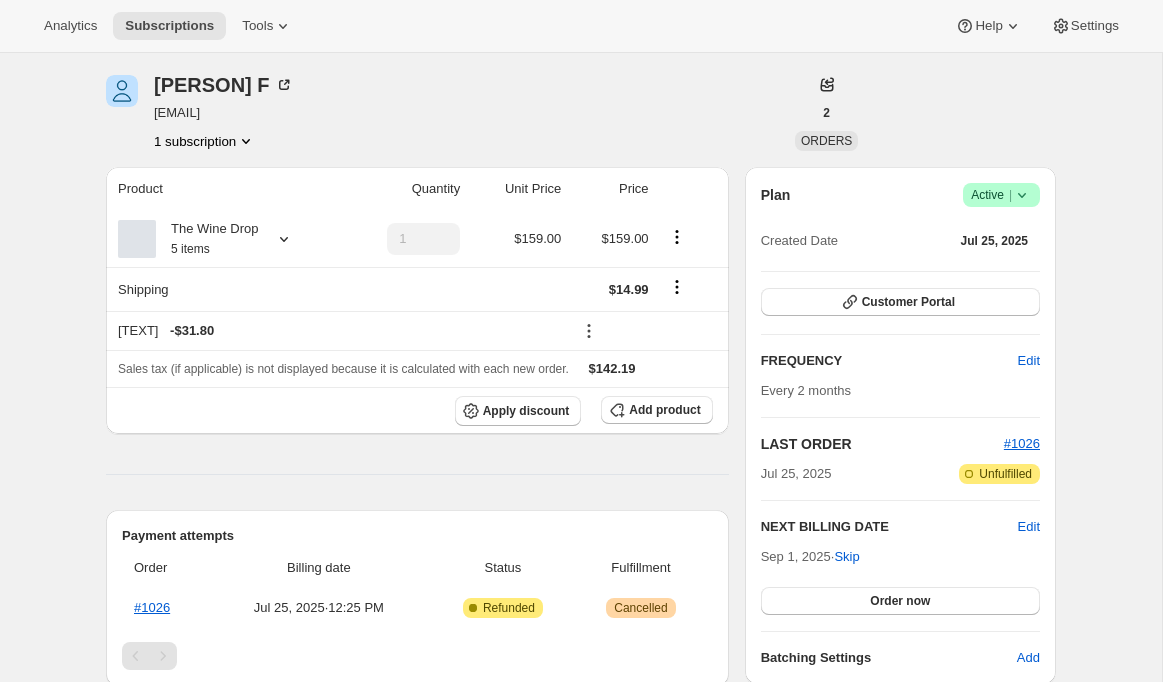 scroll, scrollTop: 166, scrollLeft: 0, axis: vertical 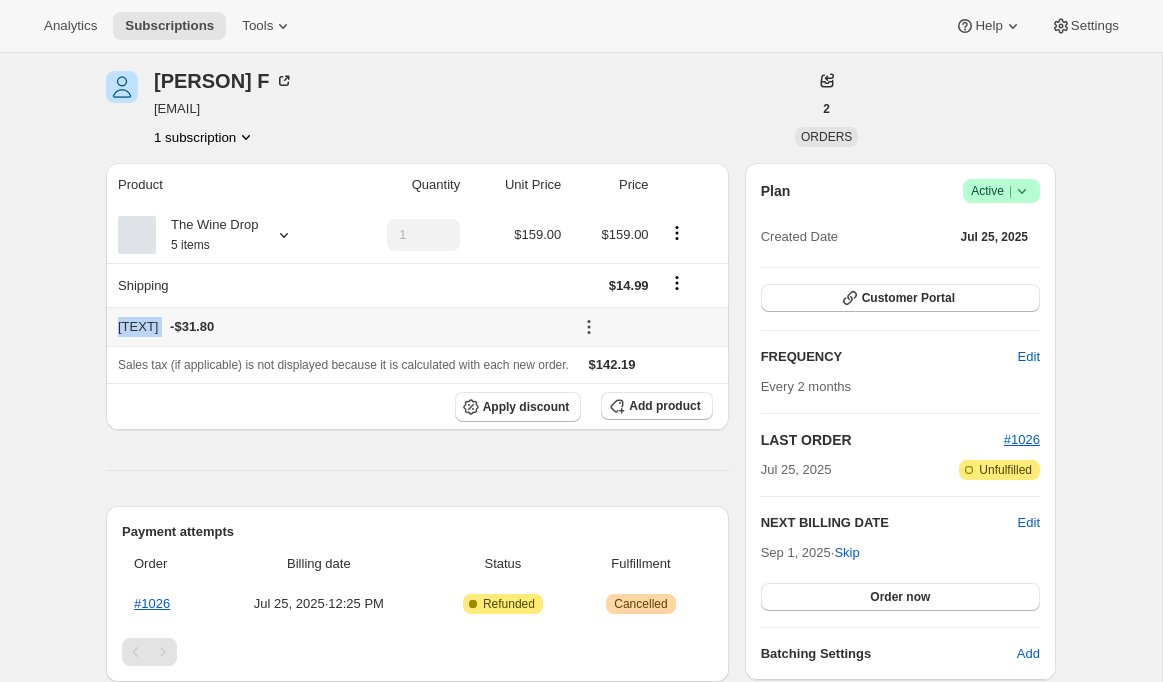 drag, startPoint x: 328, startPoint y: 328, endPoint x: 116, endPoint y: 322, distance: 212.08488 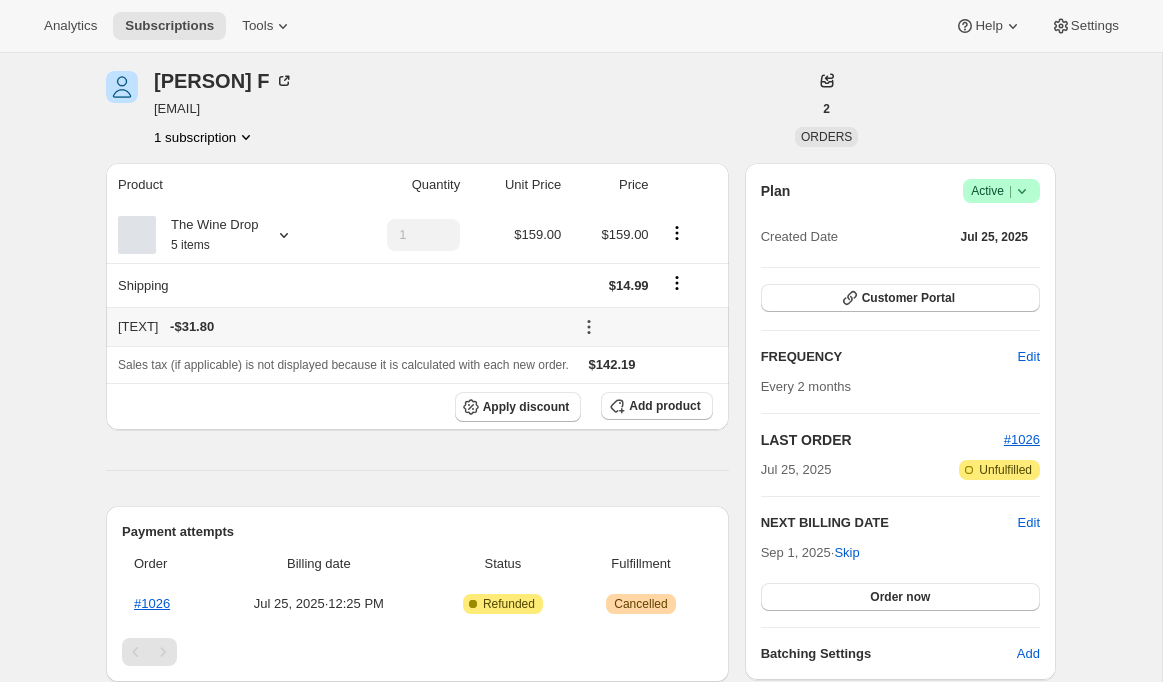 click on "- [PRICE]" at bounding box center (192, 327) 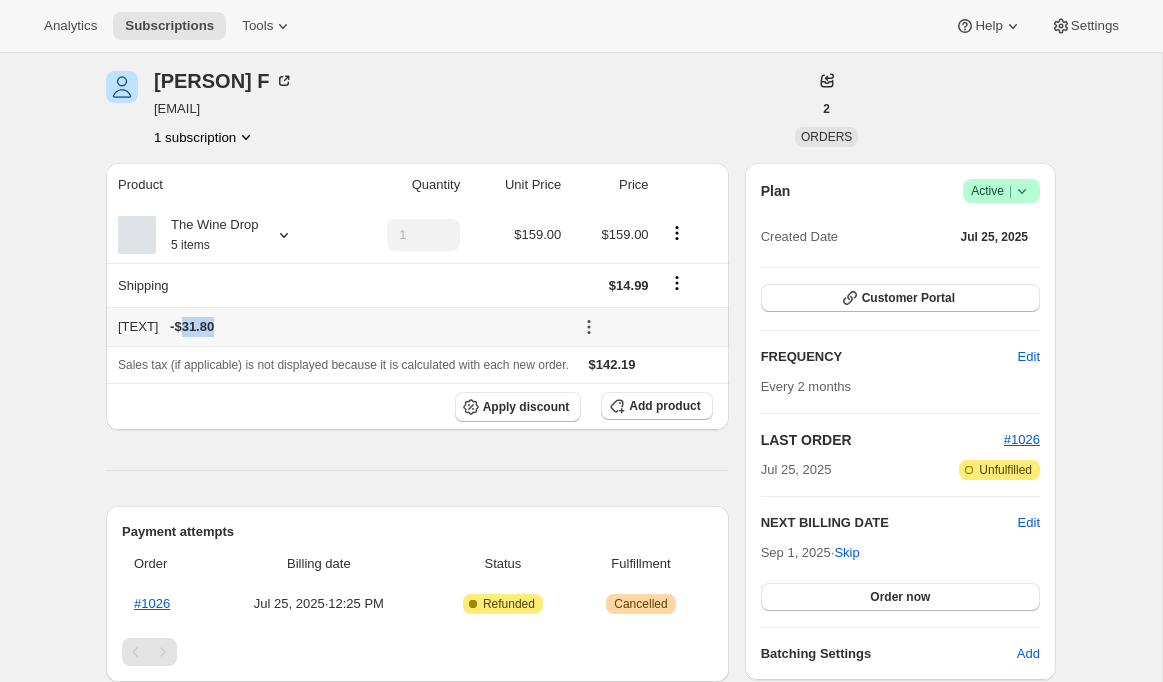 click on "- [PRICE]" at bounding box center [192, 327] 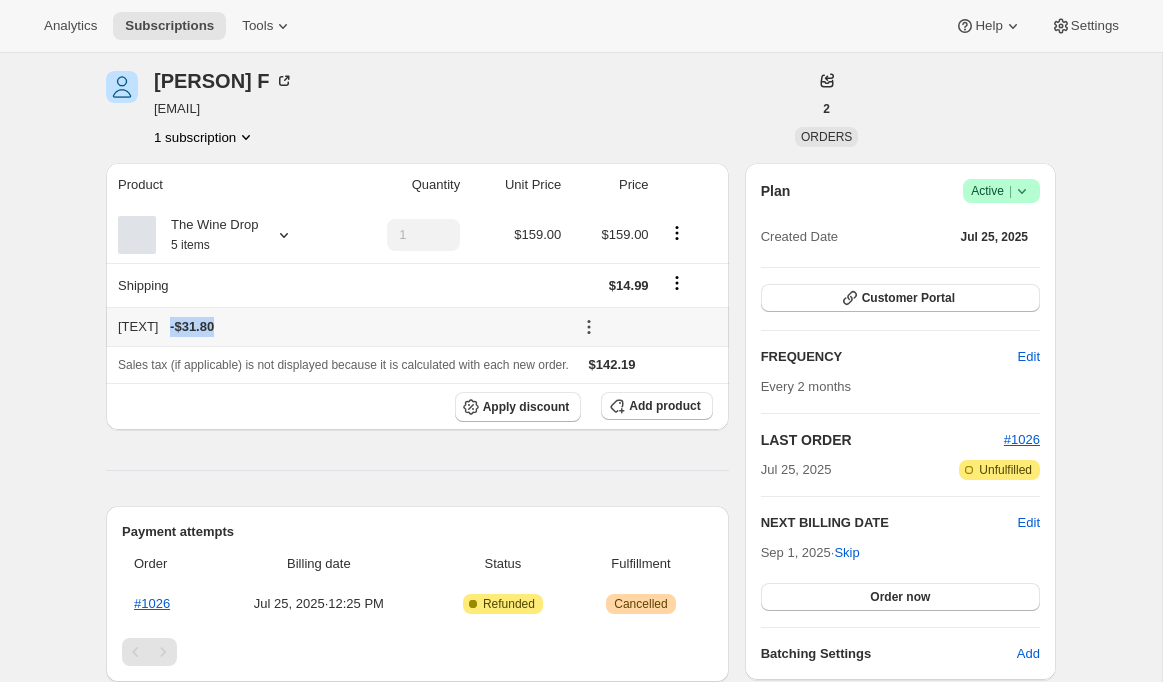 click on "- [PRICE]" at bounding box center [192, 327] 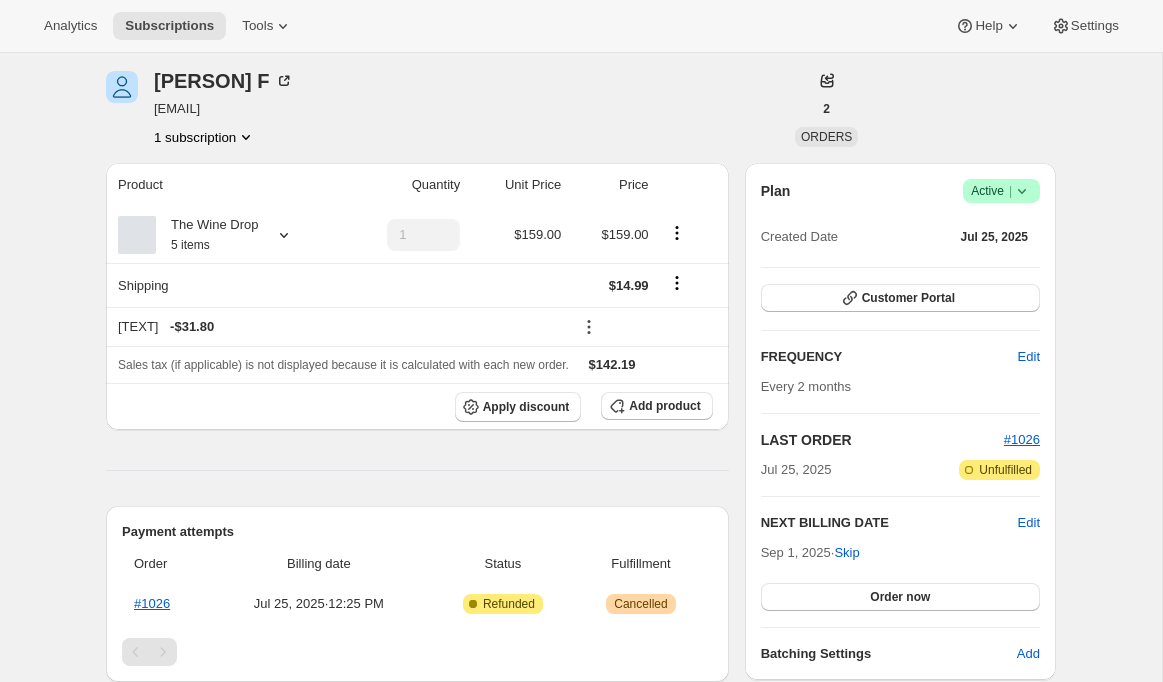 click on "[MONTH] [DAY], [YEAR]  ·  [TIME] [PERSON] updated box size from [NUMBER] to [NUMBER] via Admin [TIME] New box selection [NUMBER] - [TEXT] [NUMBER] - [TEXT] [NUMBER] - [TEXT] [NUMBER] - [TEXT] [NUMBER] - [TEXT] Previous box selection [NUMBER] - [TEXT] [NUMBER] - [TEXT] [PERSON] reactivated subscription and set next billing date to [DAY_OF_WEEK], [MONTH] [DAY], [YEAR] via Admin.  [TIME] [PERSON] cancelled the subscription via Admin.  [TIME] Customer cancelled No details provided [MONTH] [DAY], [YEAR] [PERSON] View order" at bounding box center (417, 675) 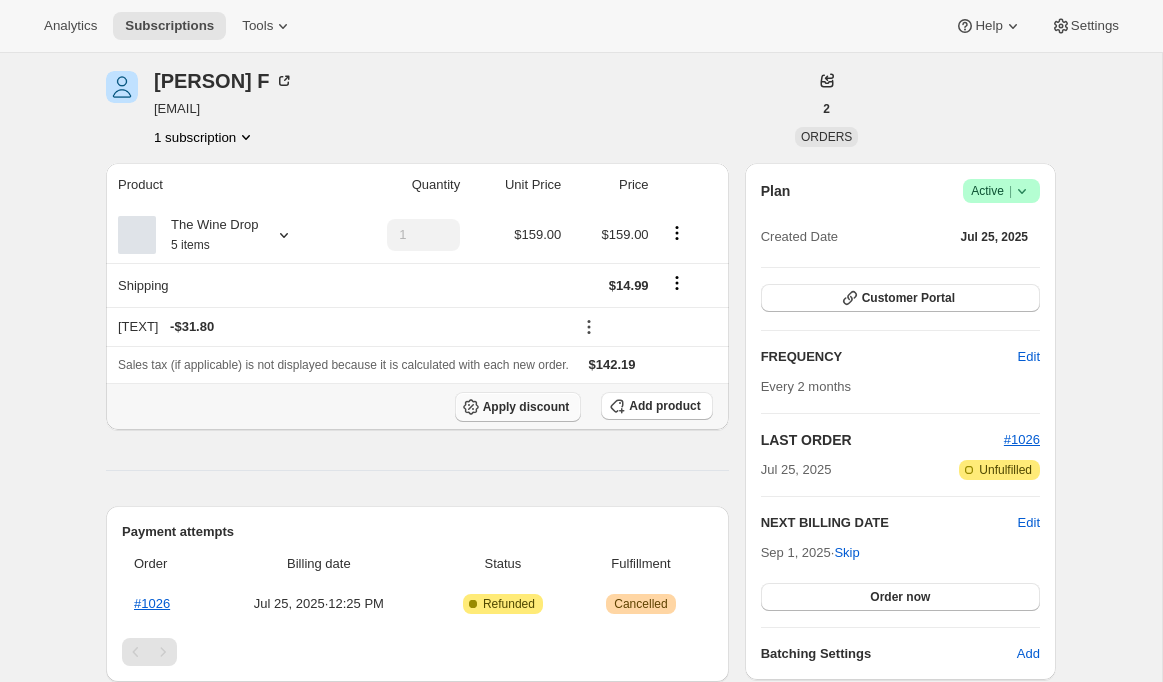 click on "Apply discount" at bounding box center (526, 407) 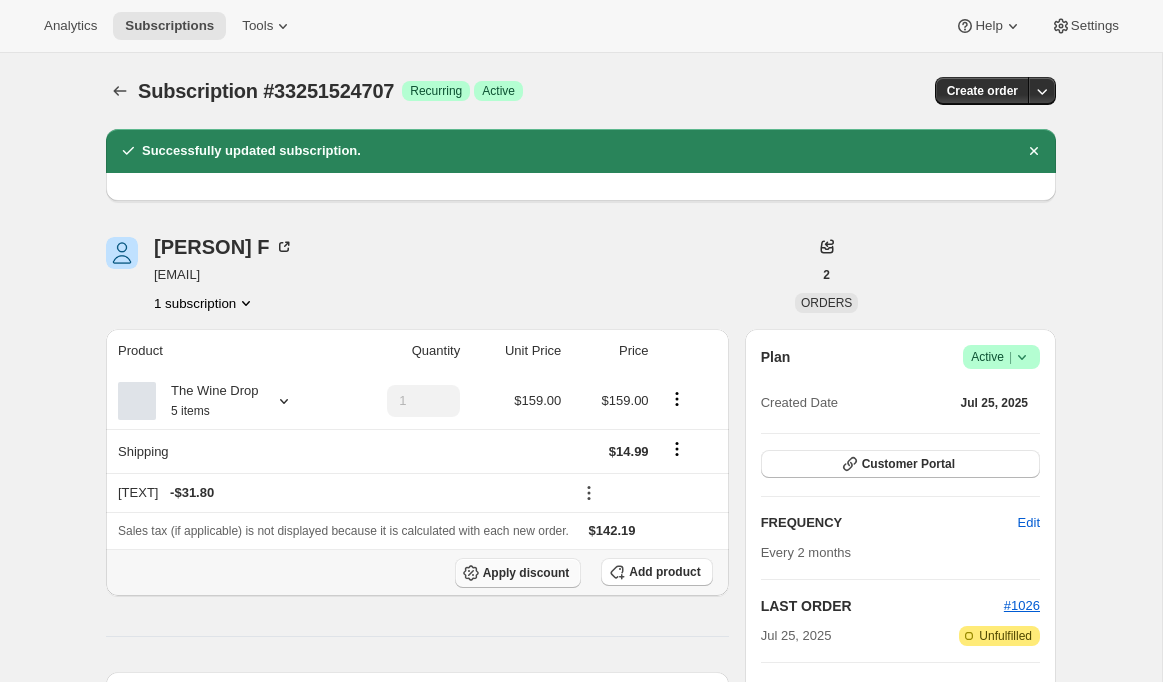 scroll, scrollTop: 166, scrollLeft: 0, axis: vertical 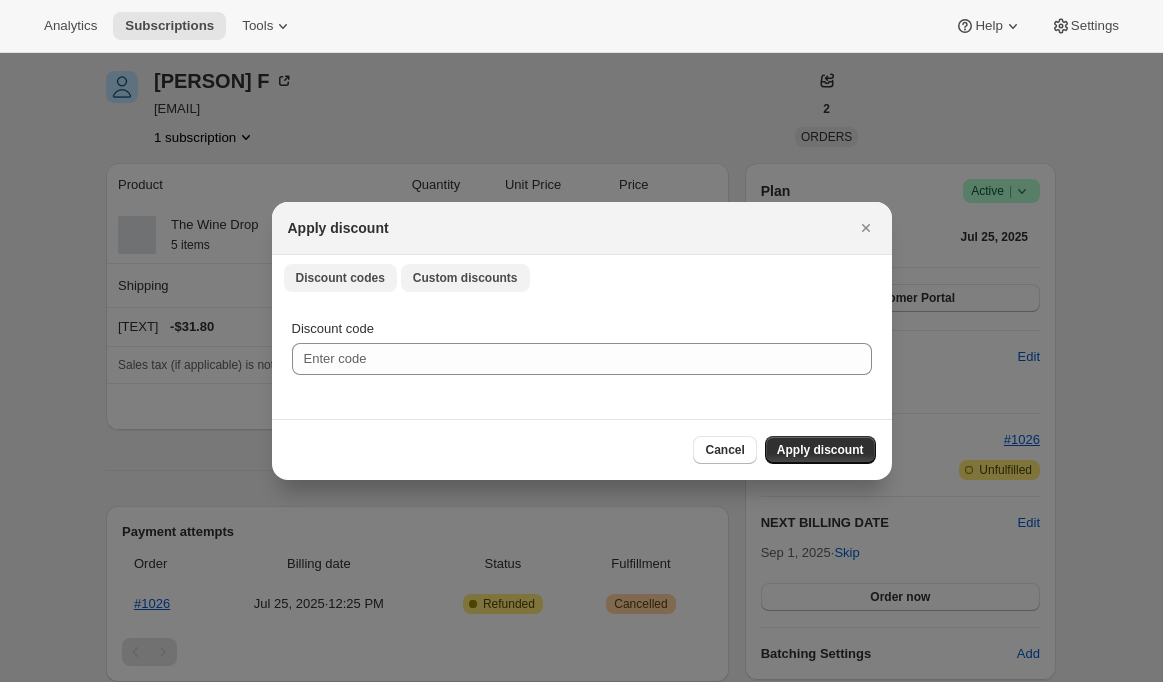 click on "Custom discounts" at bounding box center [465, 278] 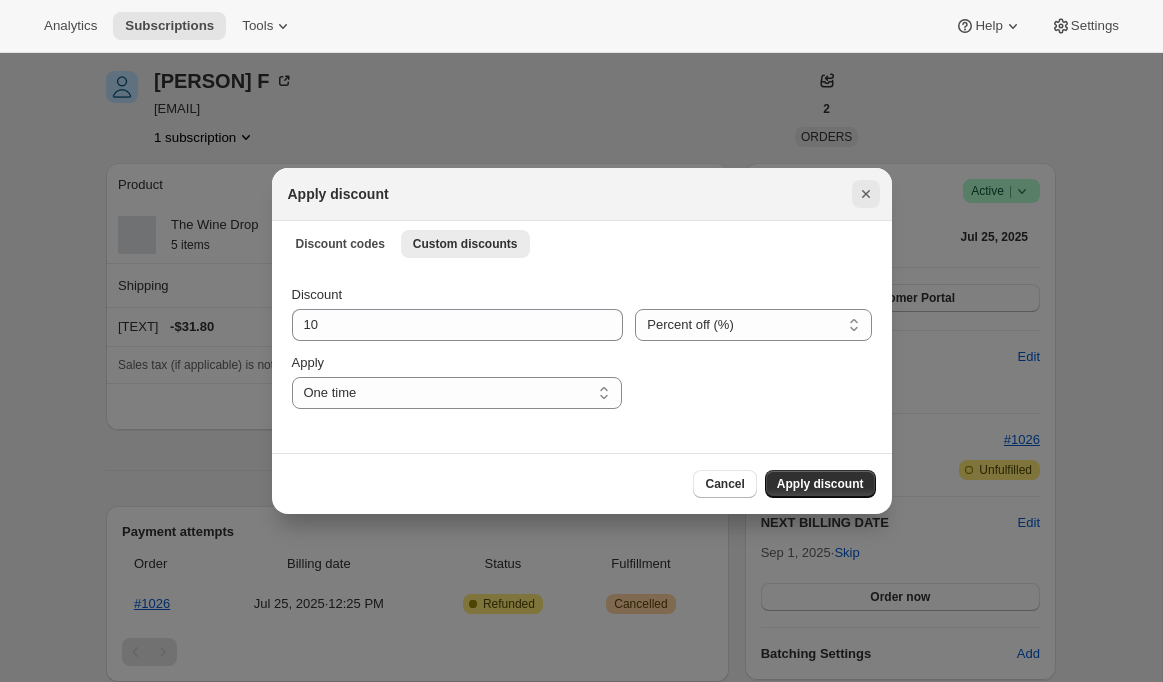click 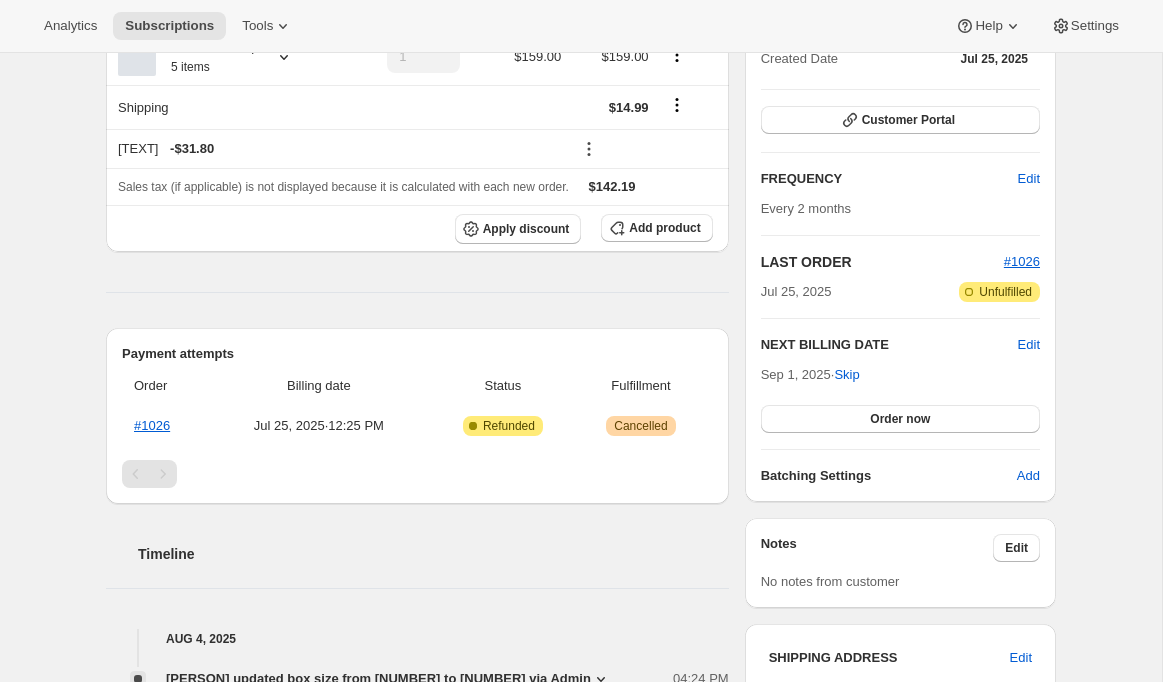 scroll, scrollTop: 348, scrollLeft: 0, axis: vertical 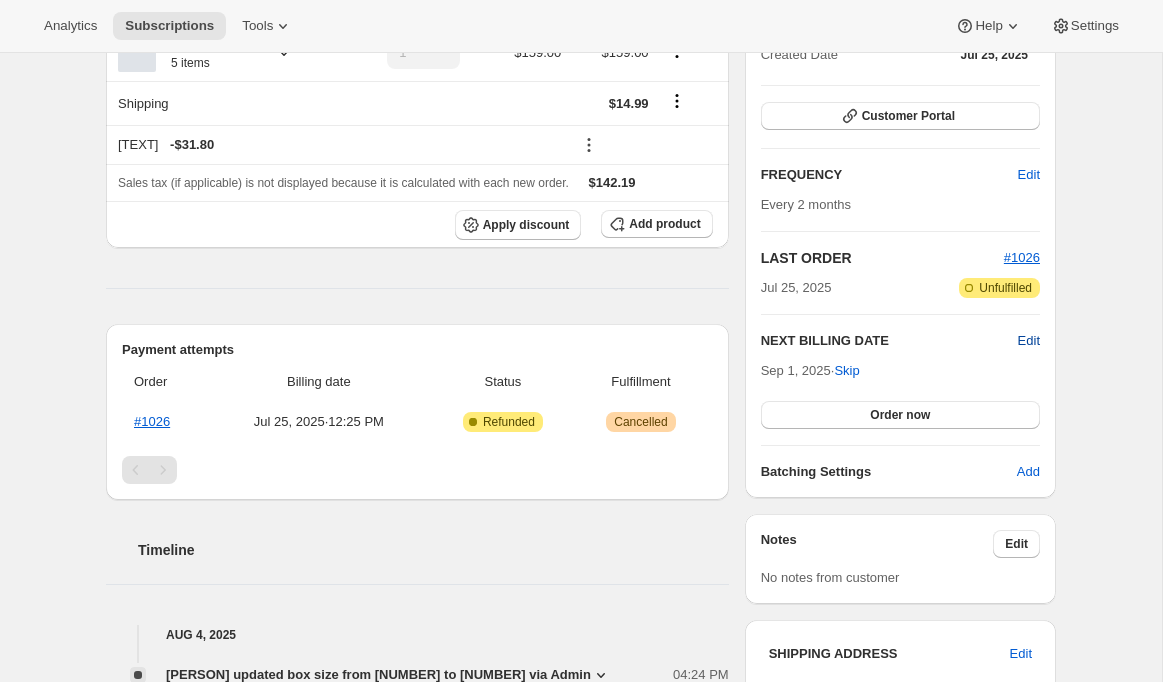 click on "Edit" at bounding box center (1029, 341) 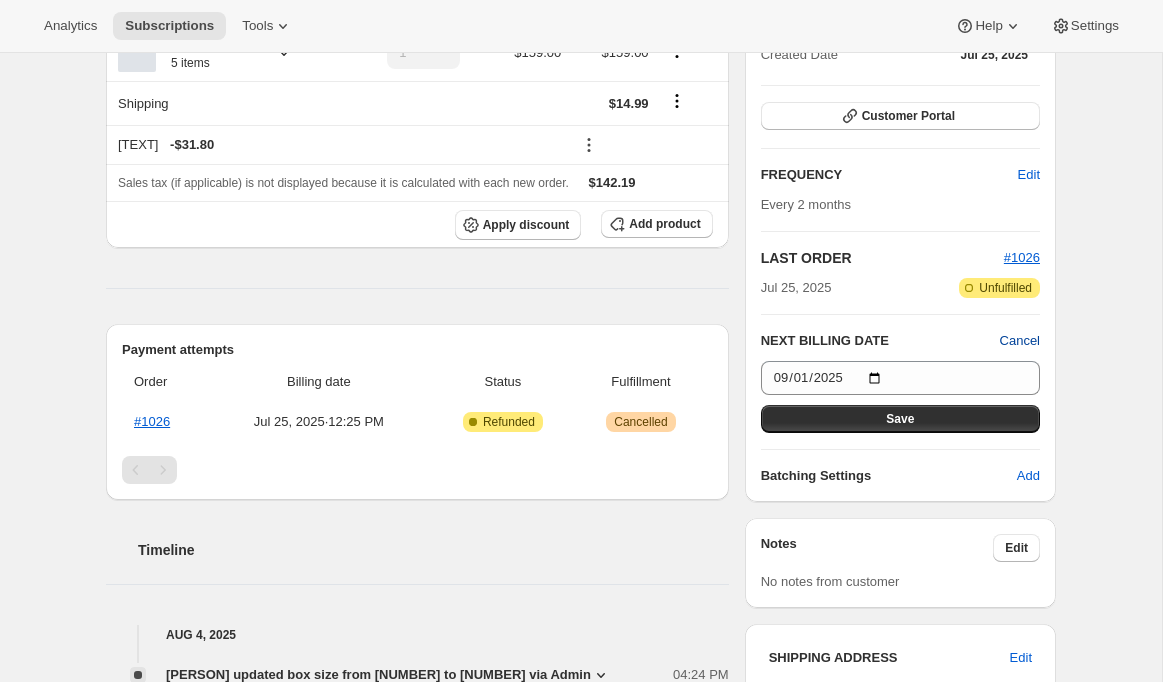 click on "Cancel" at bounding box center (1020, 341) 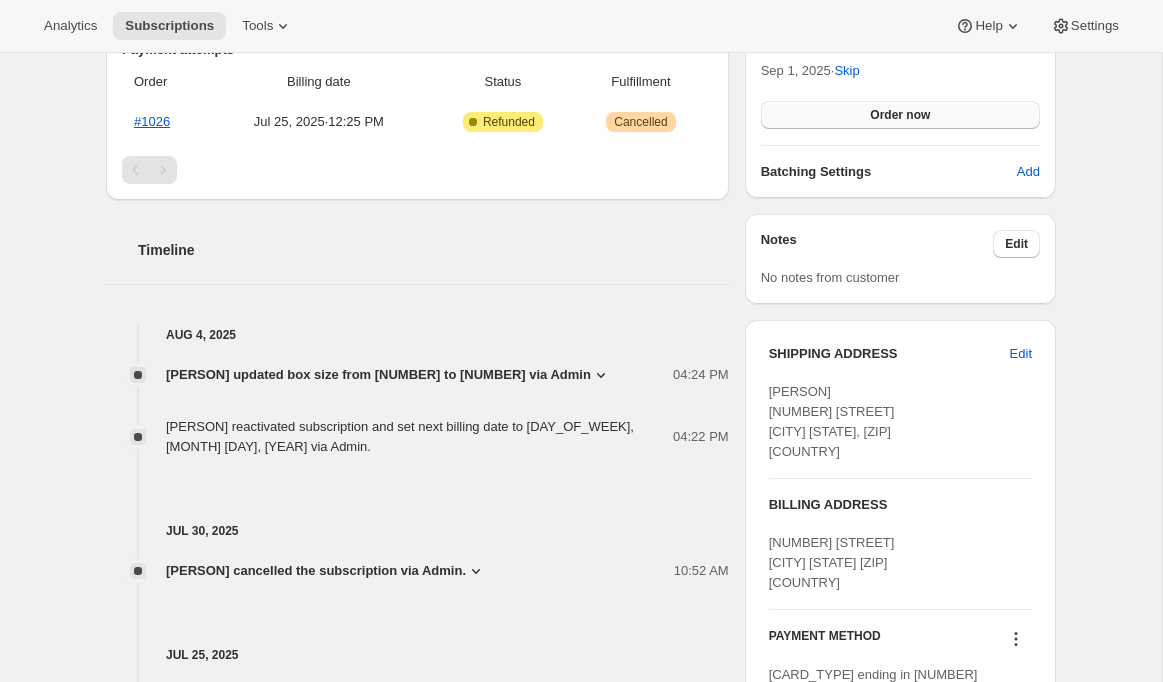scroll, scrollTop: 769, scrollLeft: 0, axis: vertical 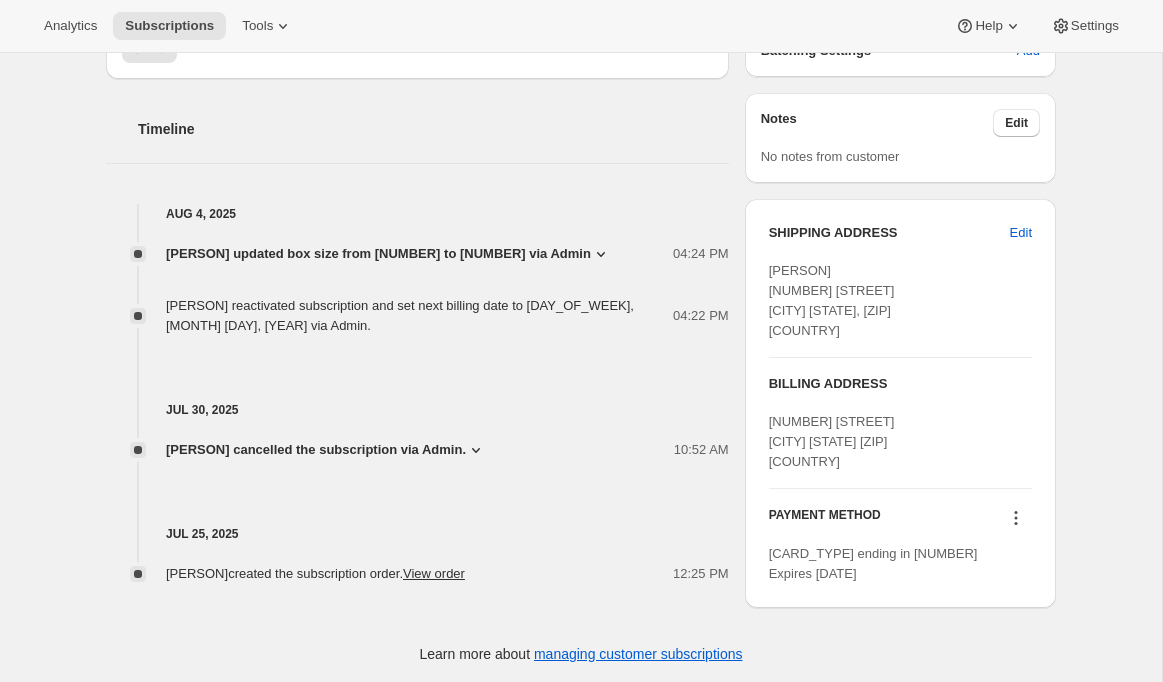 click 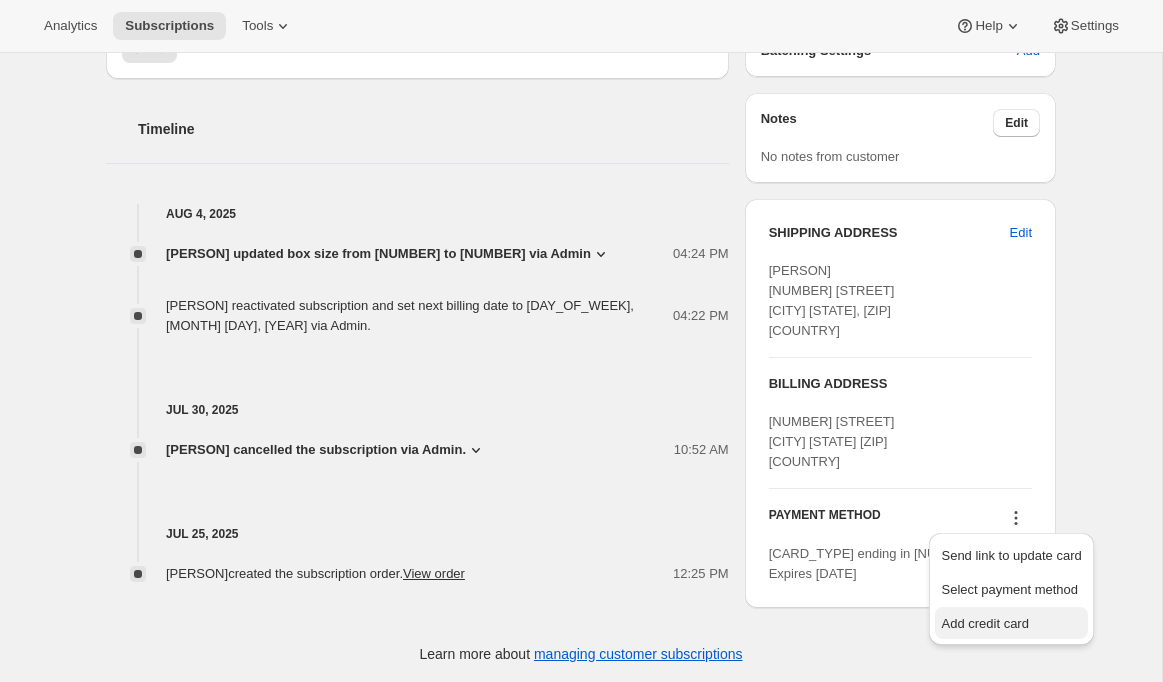 click on "Add credit card" at bounding box center [984, 623] 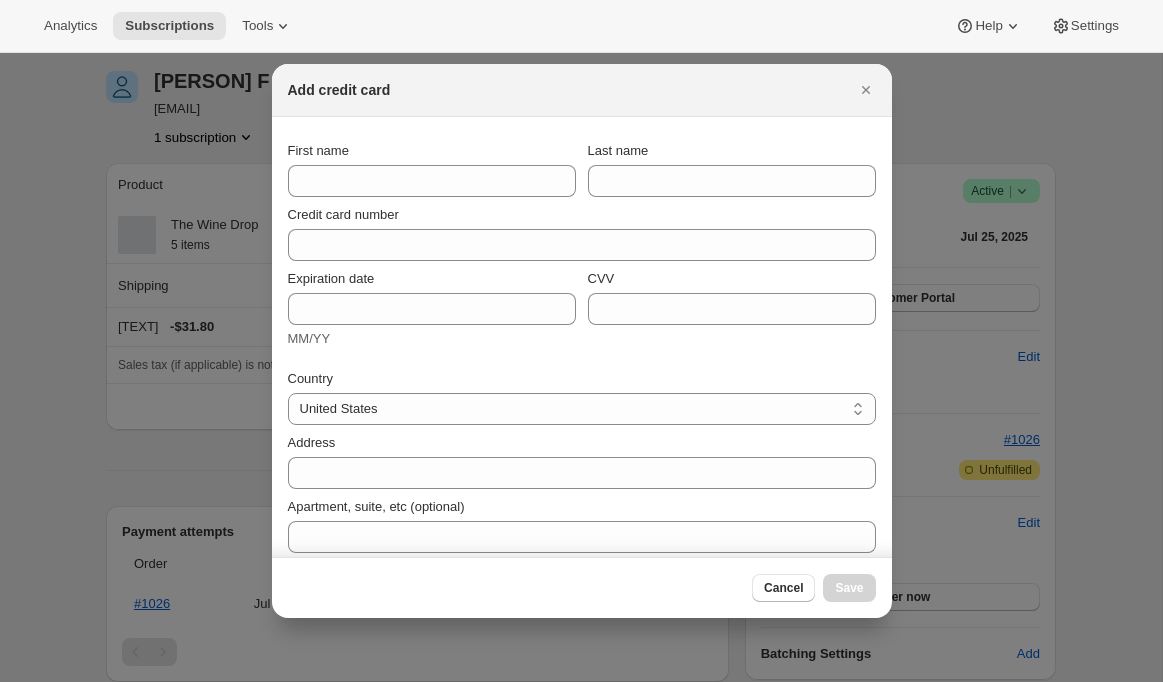 scroll, scrollTop: 769, scrollLeft: 0, axis: vertical 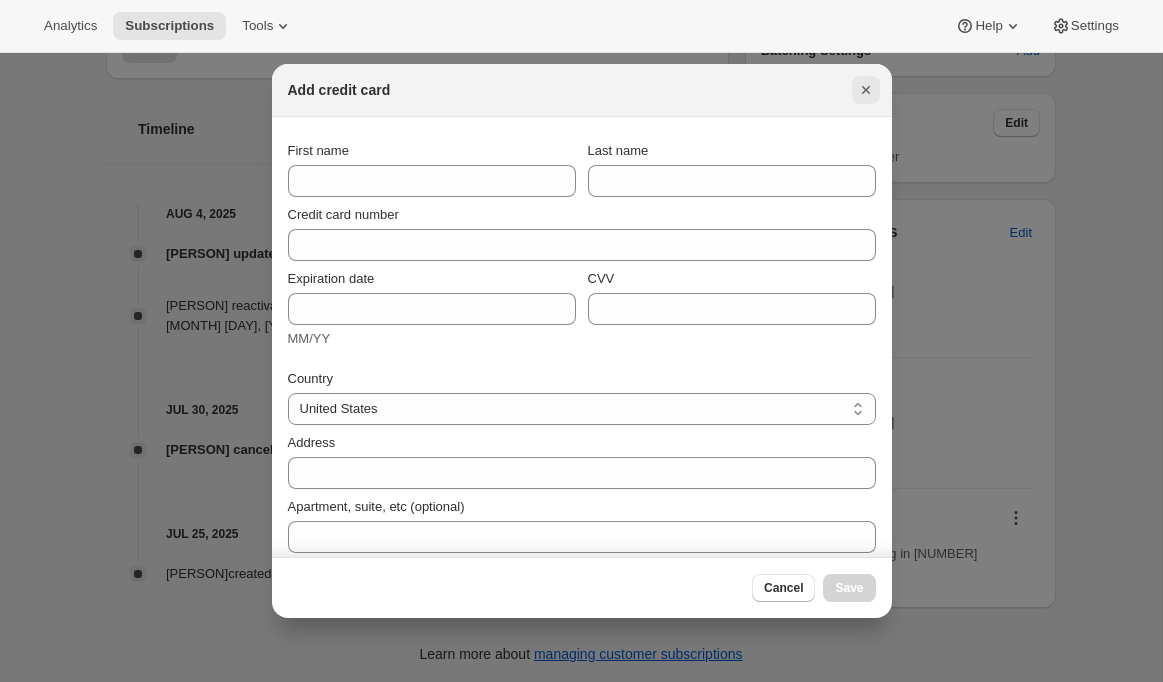 click 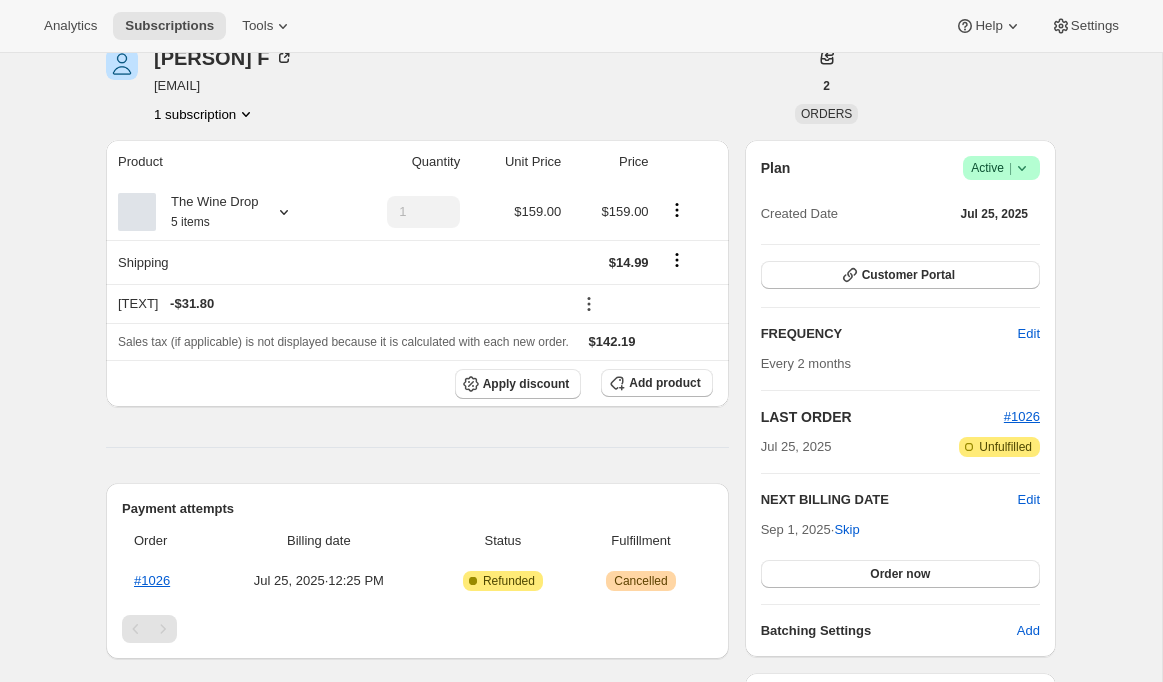 scroll, scrollTop: 191, scrollLeft: 0, axis: vertical 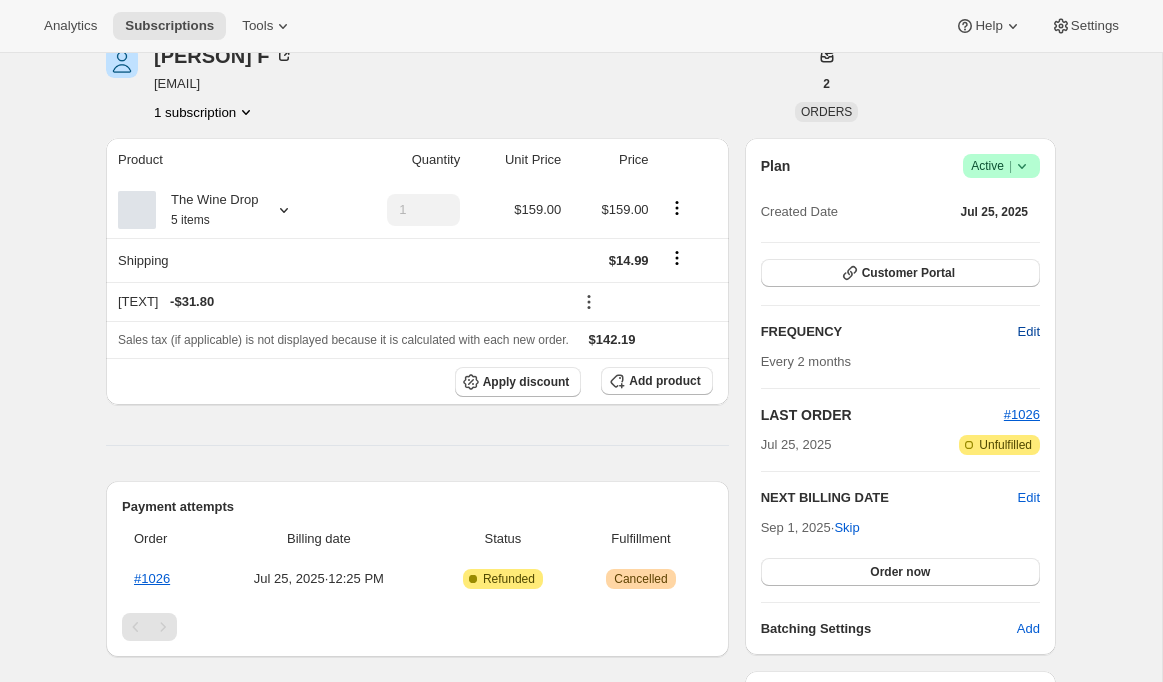 click on "Edit" at bounding box center (1029, 332) 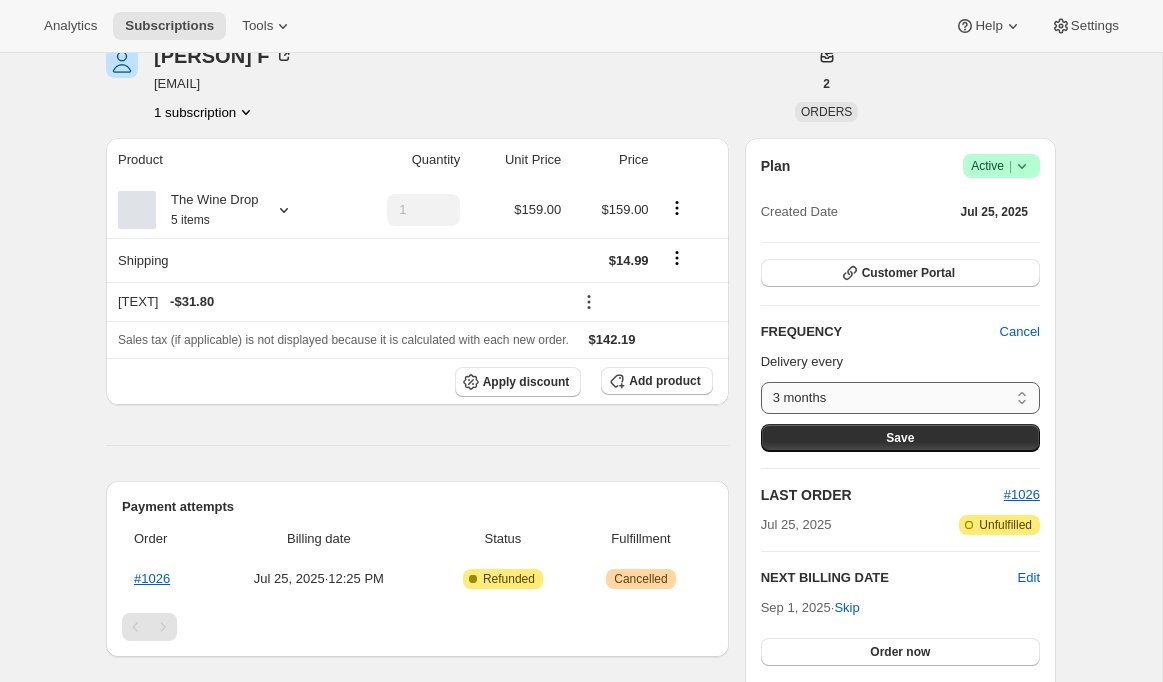 click on "[NUMBER] months [TEXT]" at bounding box center [900, 398] 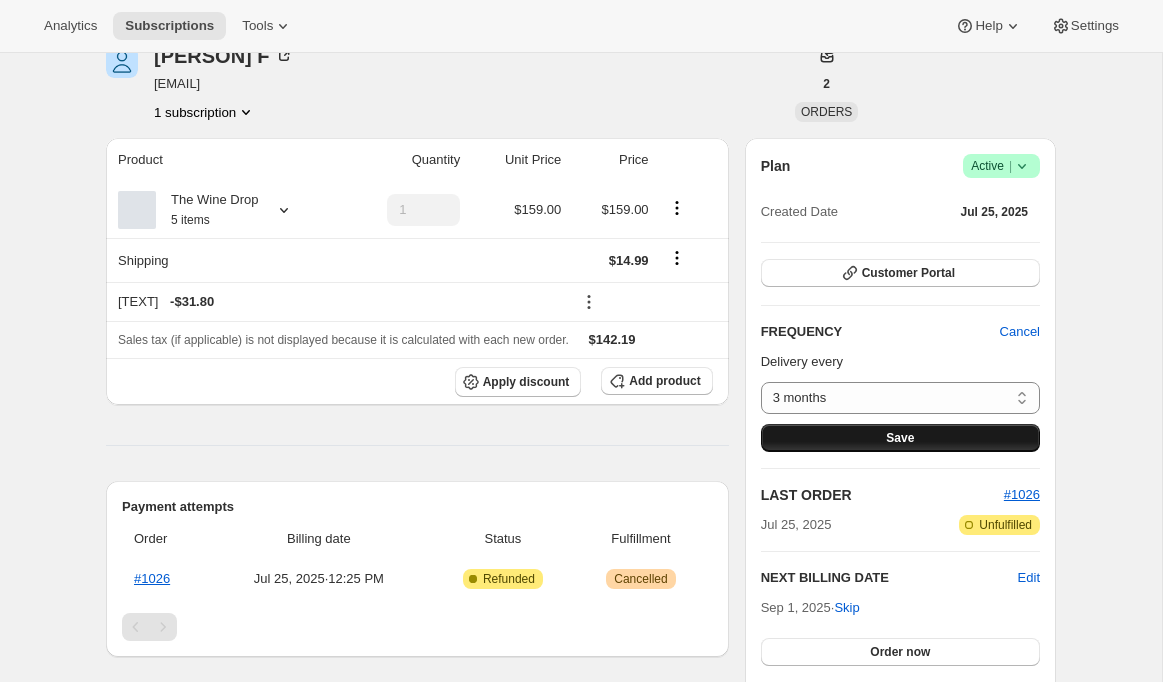 click on "Save" at bounding box center [900, 438] 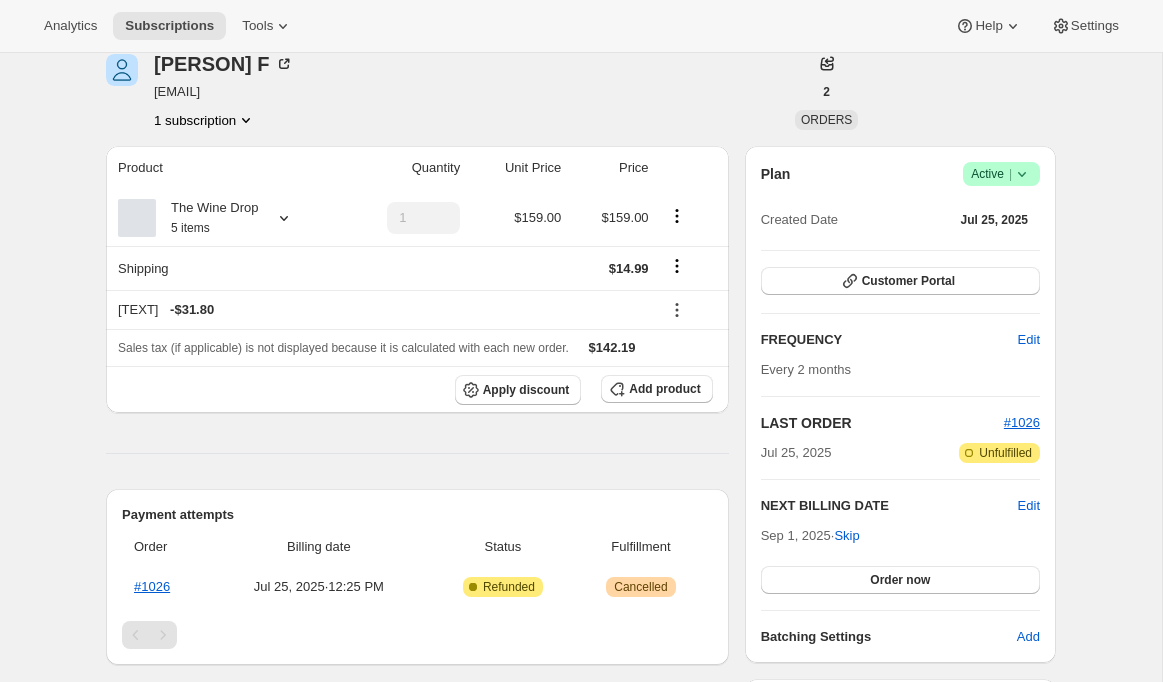 scroll, scrollTop: 299, scrollLeft: 0, axis: vertical 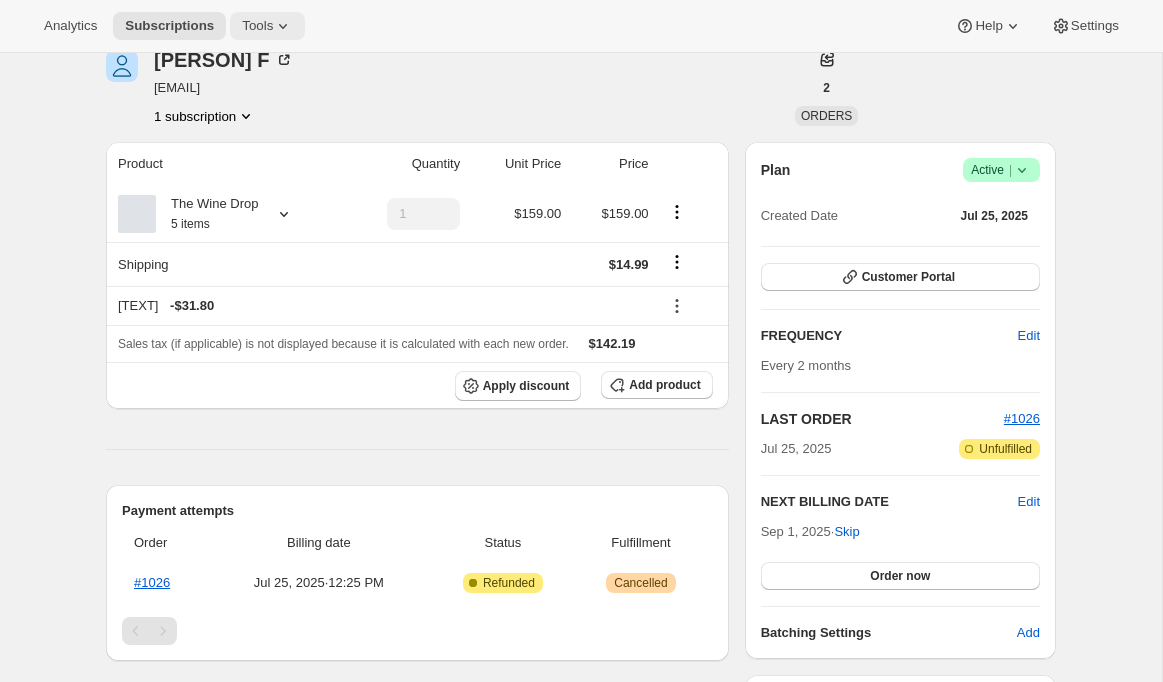 click 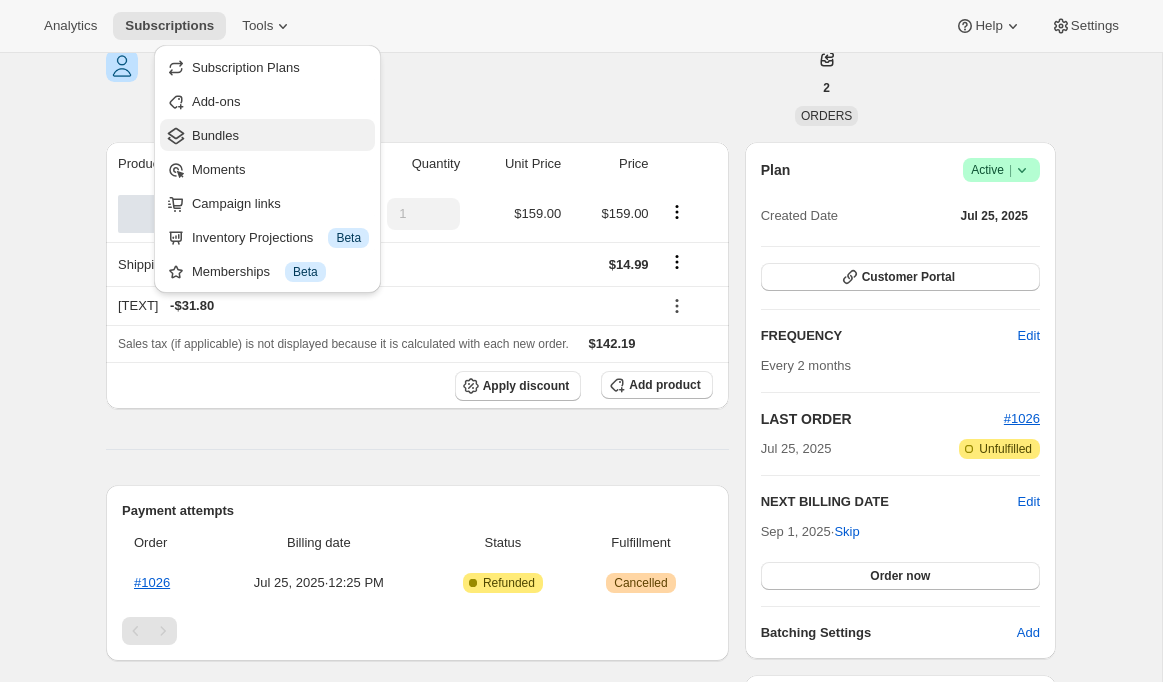 click on "Bundles" at bounding box center (215, 135) 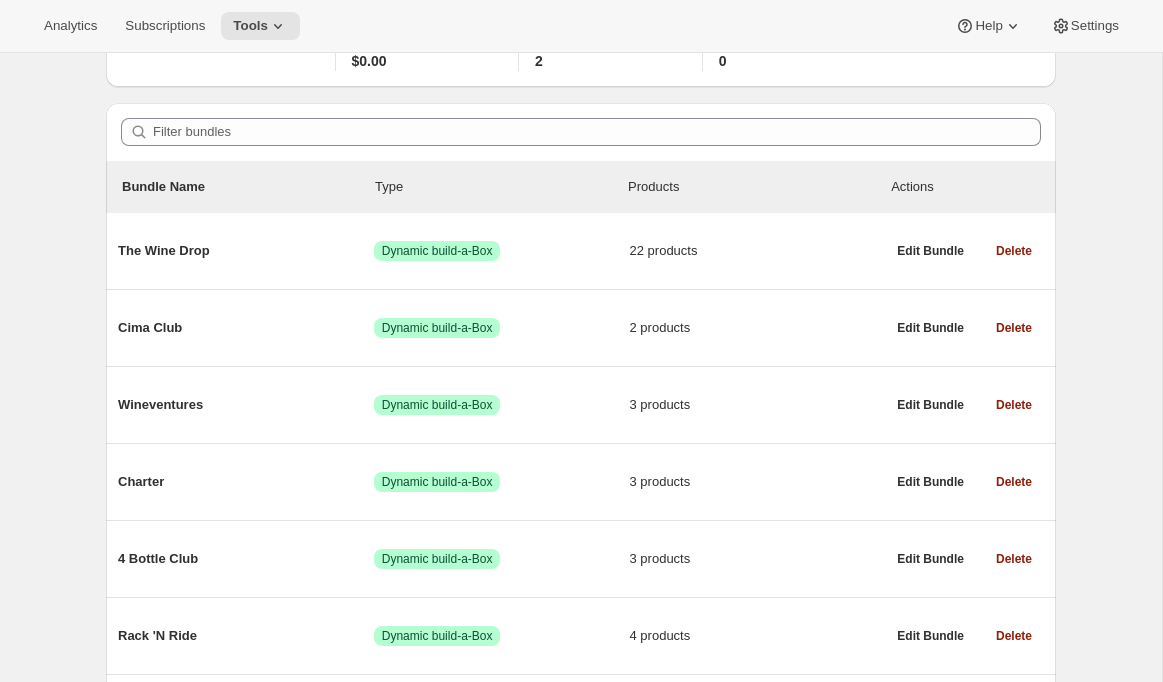 scroll, scrollTop: 133, scrollLeft: 0, axis: vertical 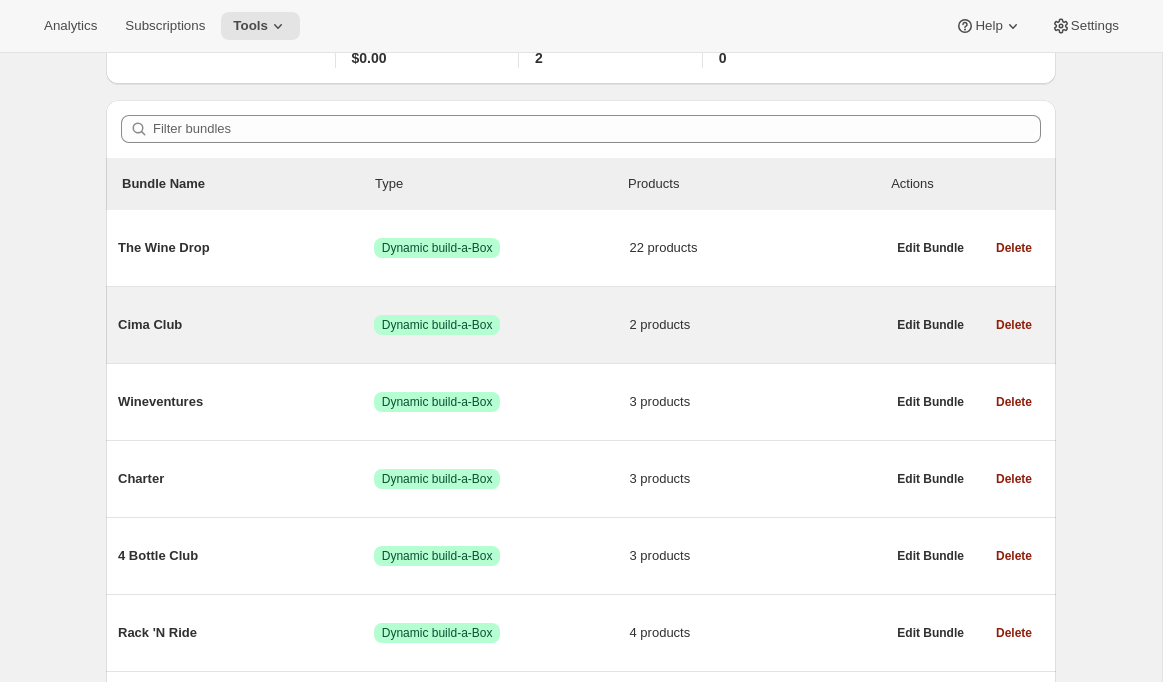 click on "[TEXT] [TEXT] [NUMBER] products" at bounding box center [501, 325] 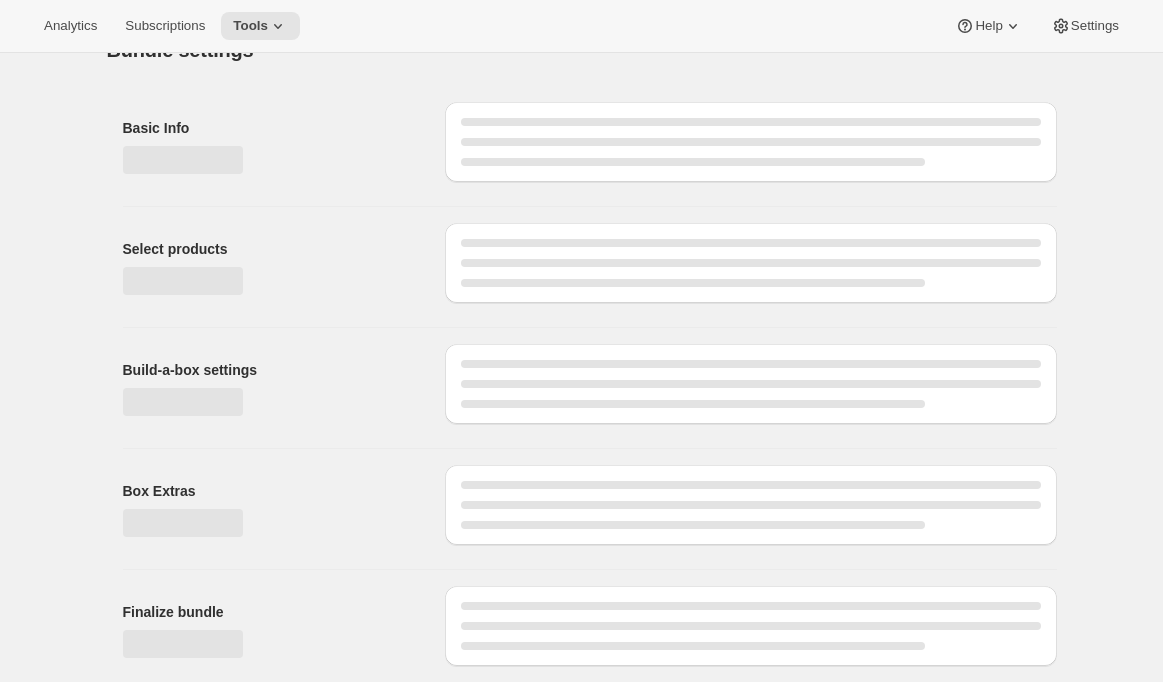 scroll, scrollTop: 0, scrollLeft: 0, axis: both 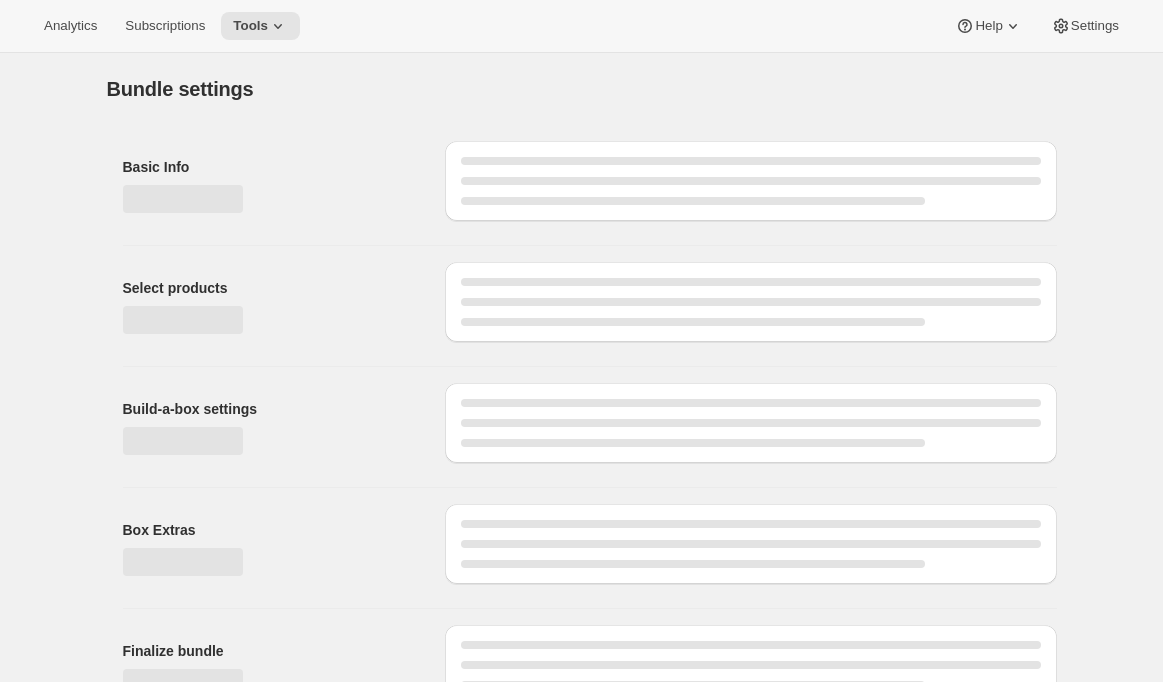 type on "Cima Club" 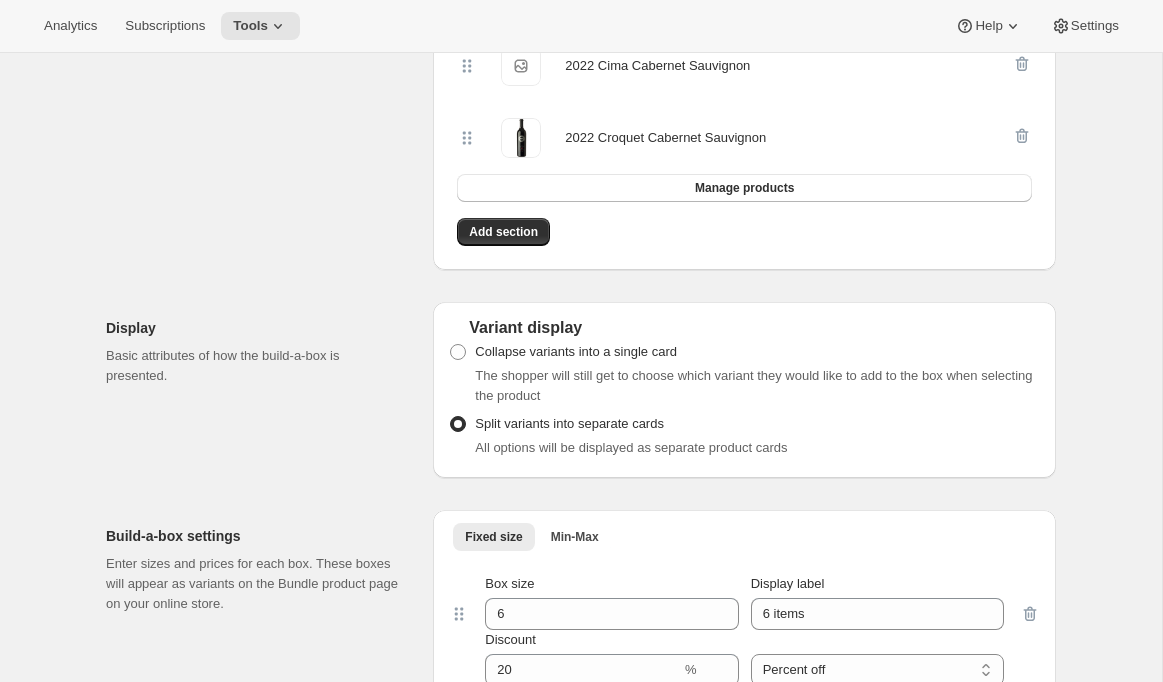 scroll, scrollTop: 0, scrollLeft: 0, axis: both 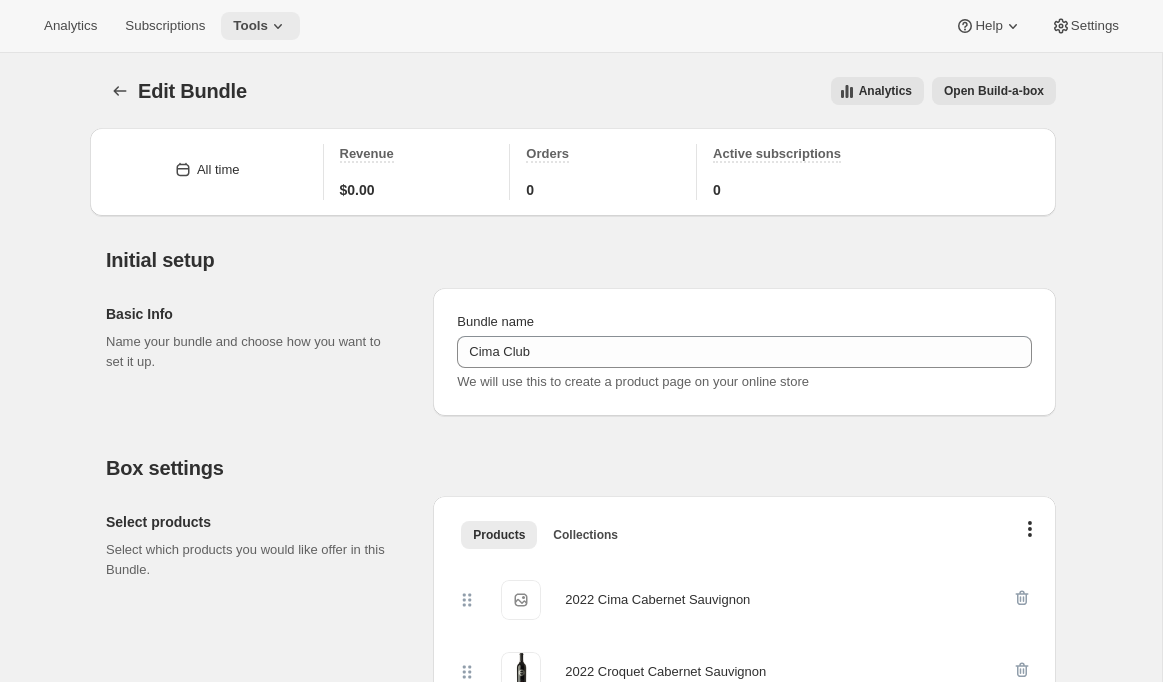click on "Tools" at bounding box center (250, 26) 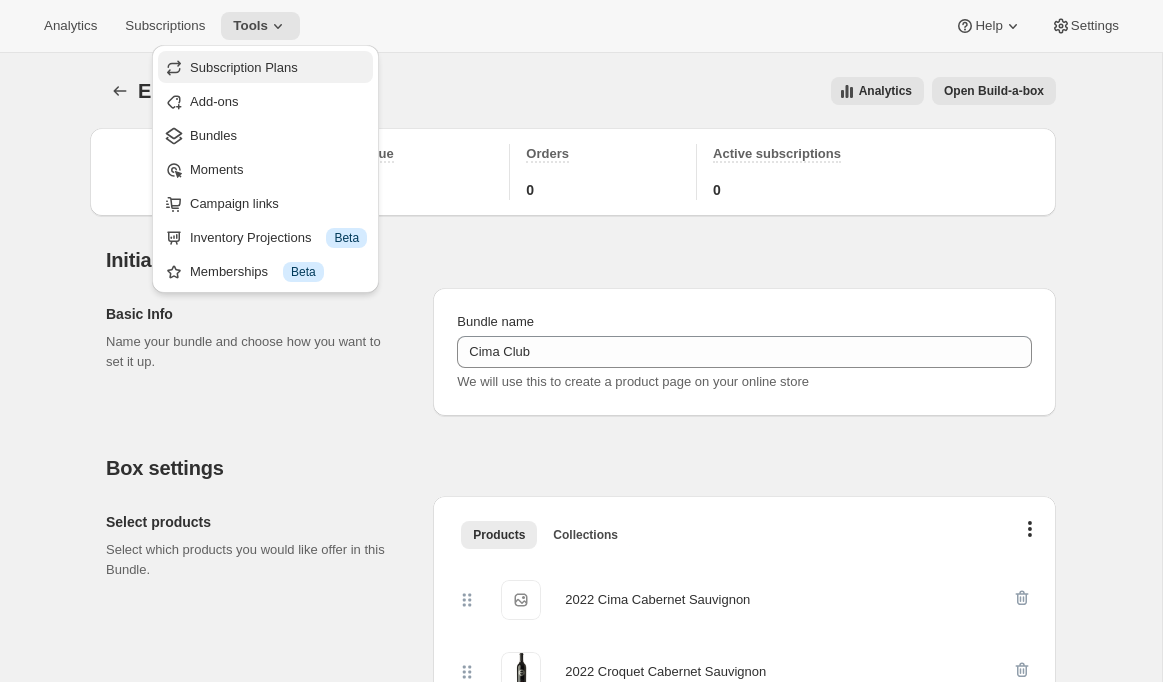 click on "Subscription Plans" at bounding box center (244, 67) 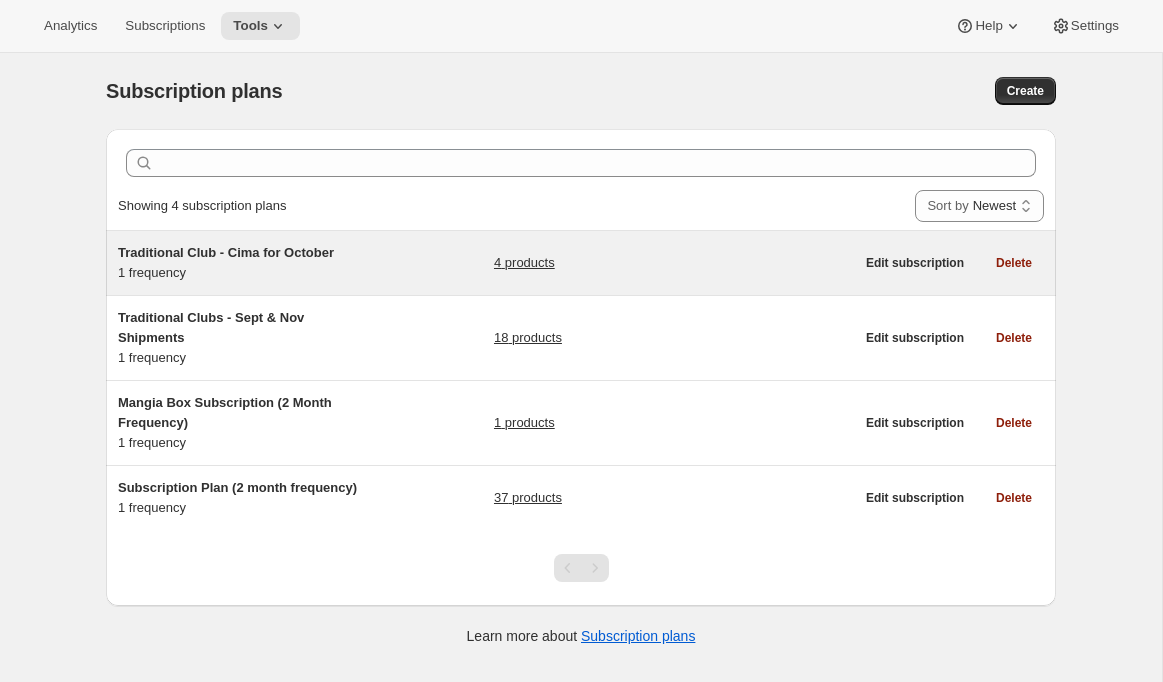 click on "[TEXT] - [TEXT] for [MONTH] [NUMBER] frequency" at bounding box center [243, 263] 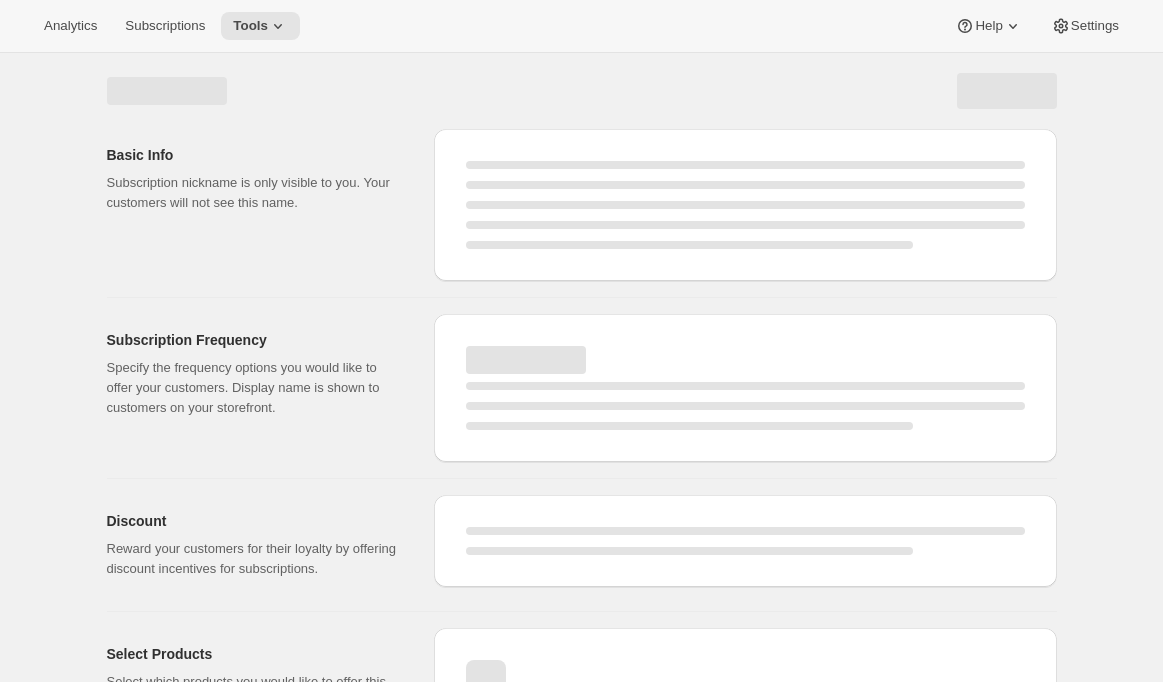 select on "WEEK" 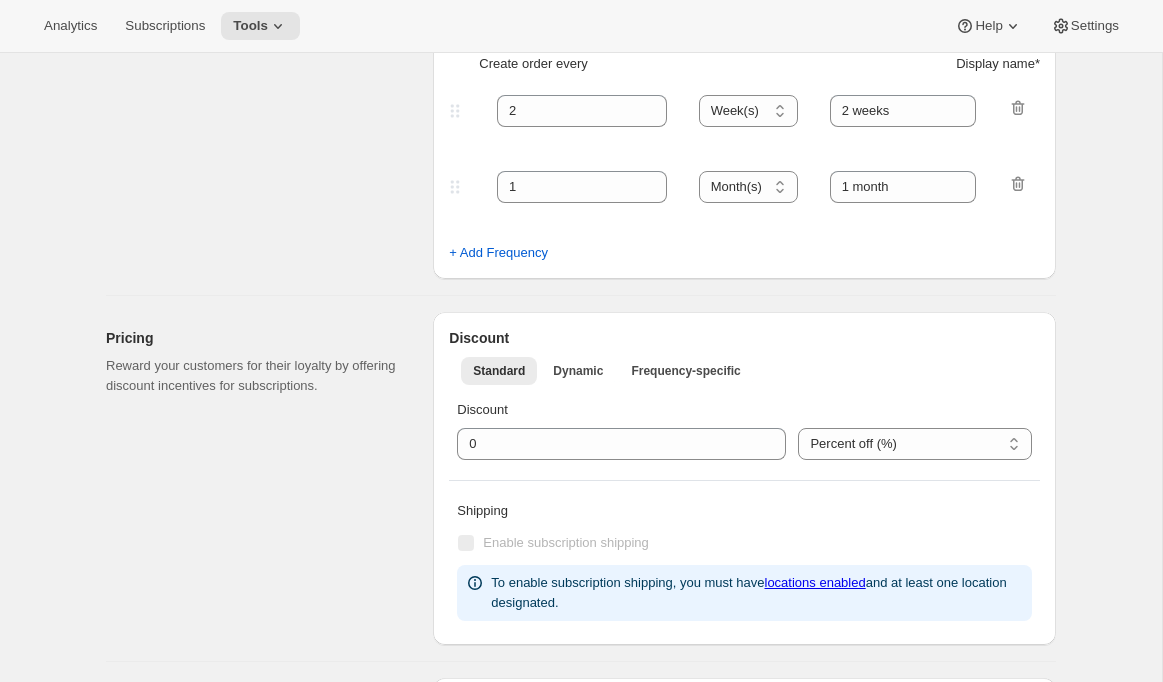 type on "Traditional Club - Cima for October" 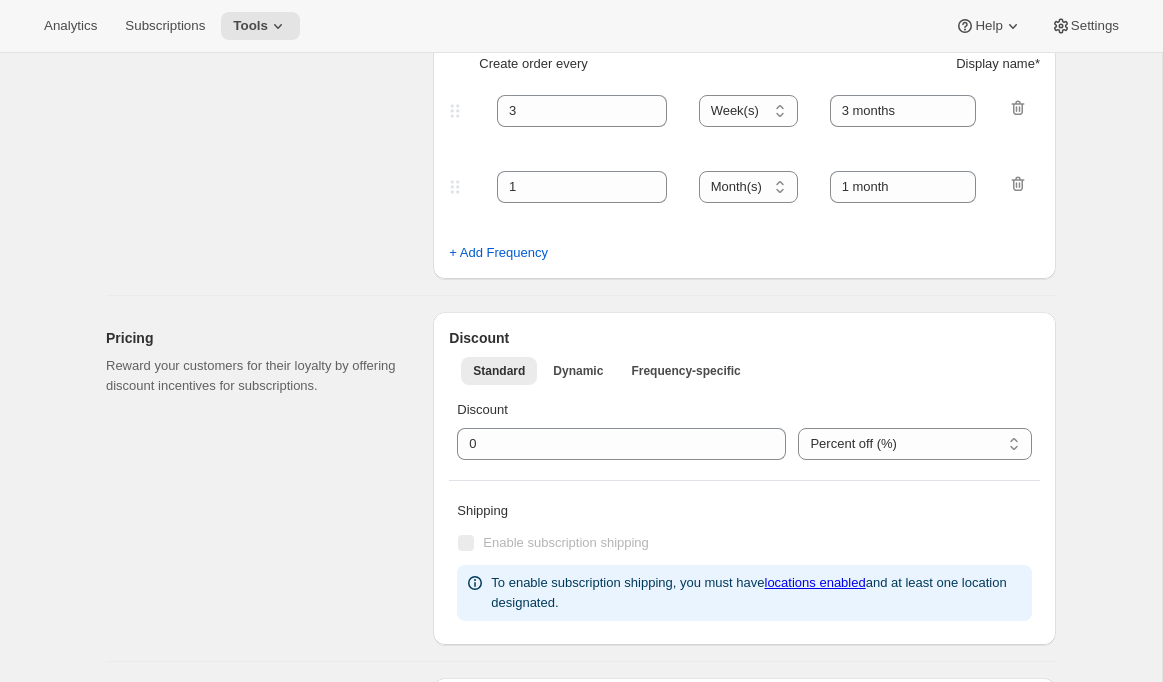 select on "YEARDAY" 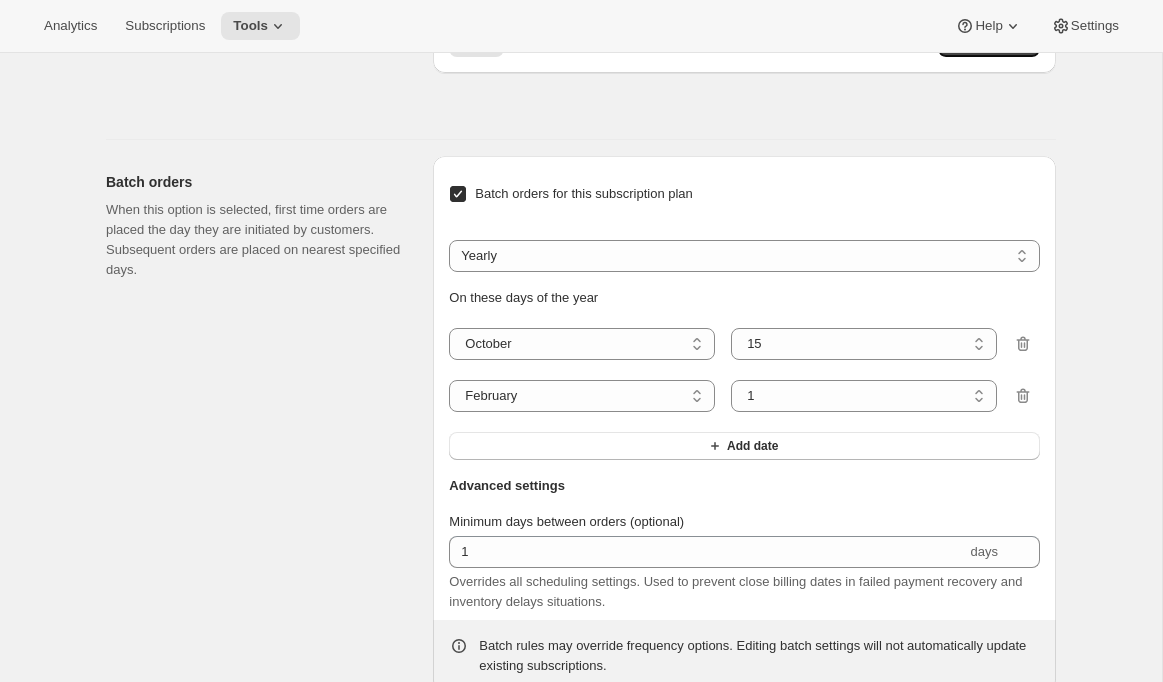 scroll, scrollTop: 0, scrollLeft: 0, axis: both 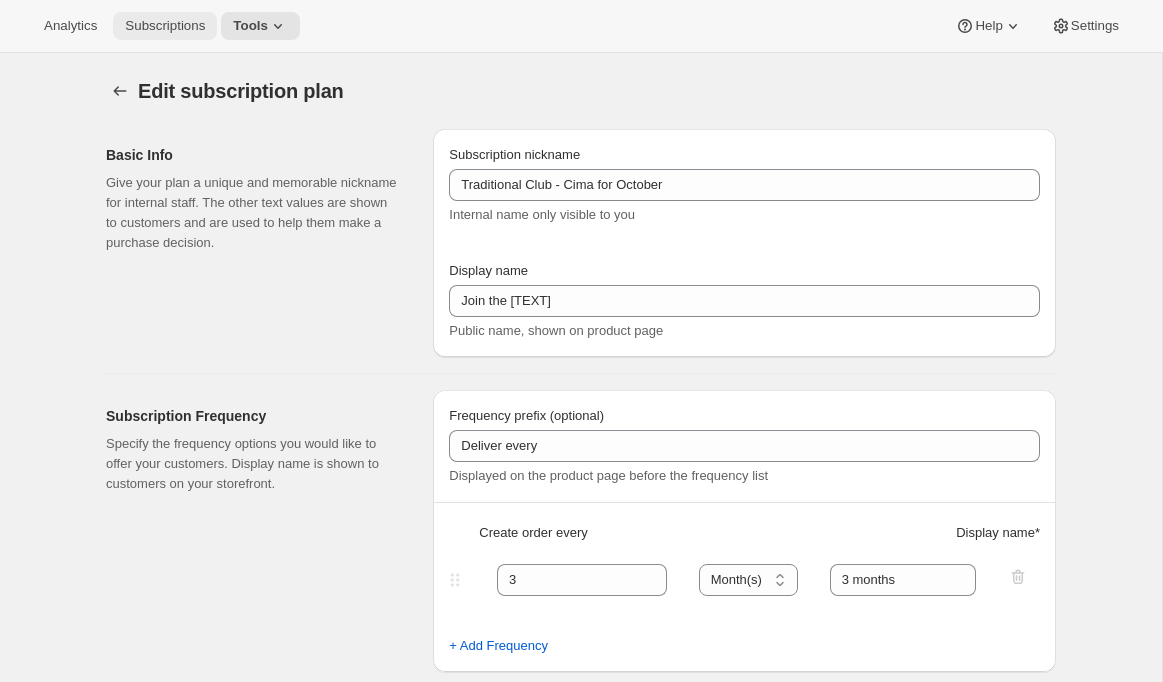 click on "Subscriptions" at bounding box center (165, 26) 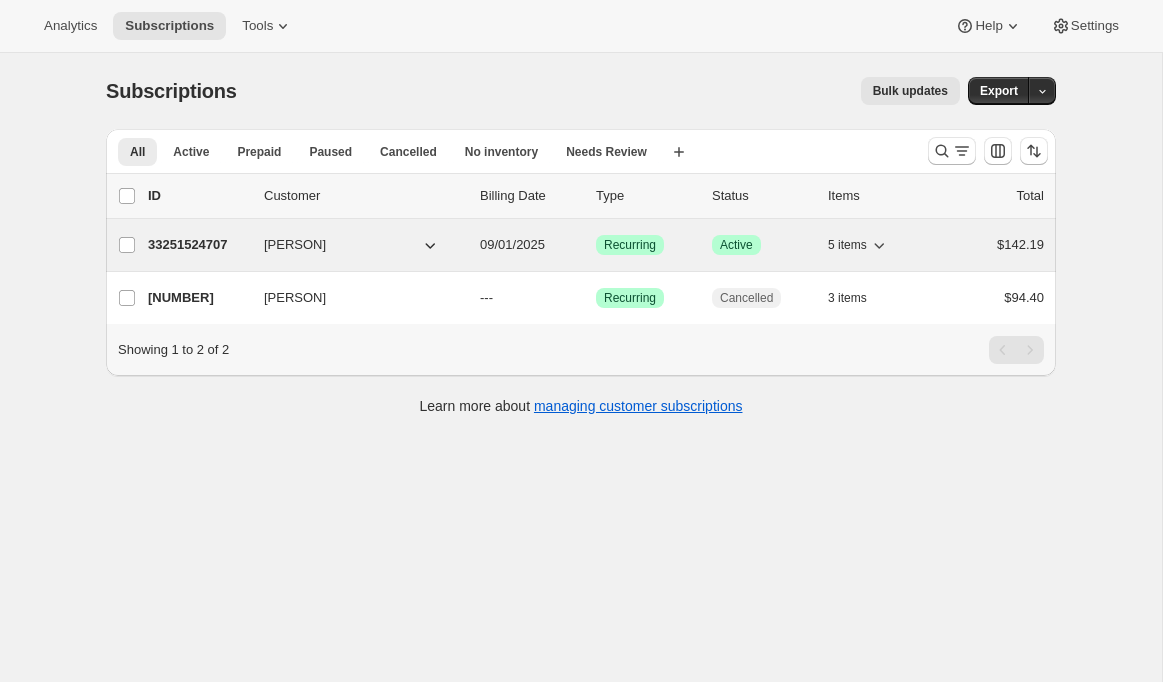 click on "33251524707" at bounding box center [198, 245] 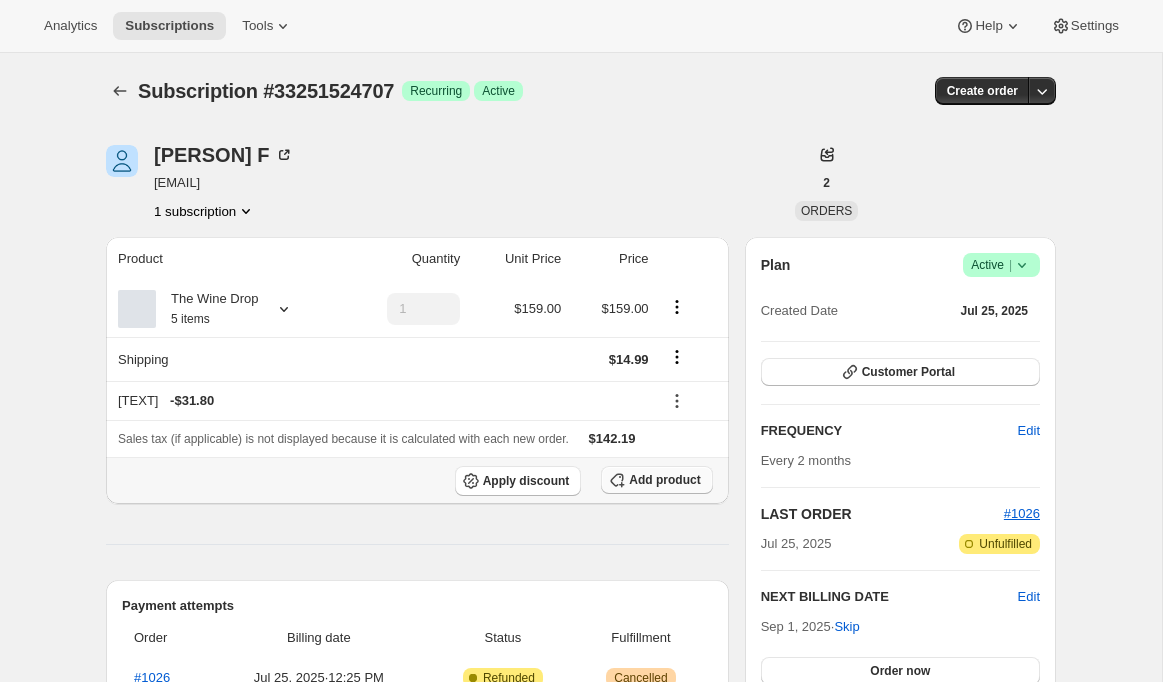 click on "Add product" at bounding box center [656, 480] 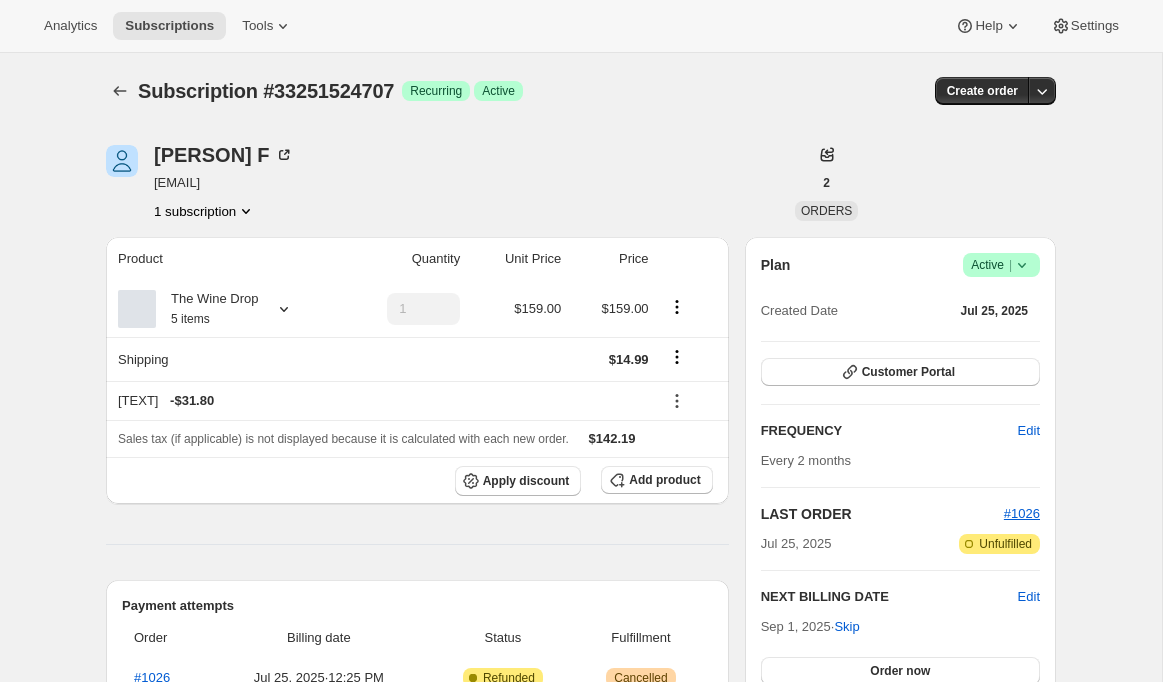 scroll, scrollTop: 0, scrollLeft: 0, axis: both 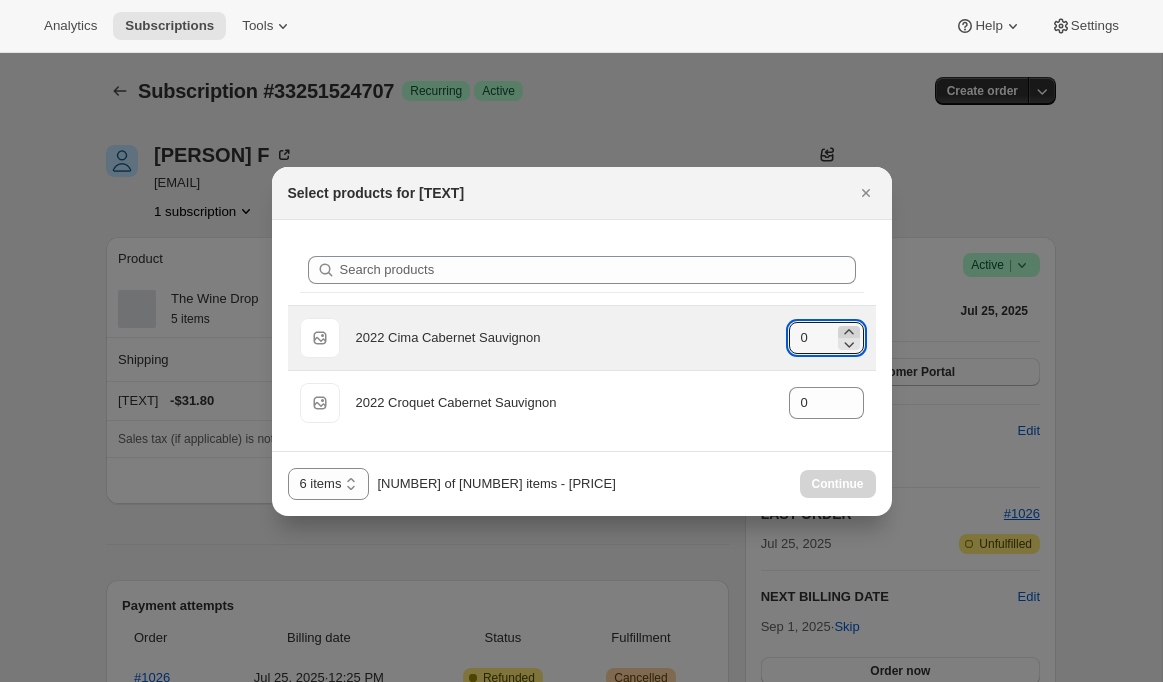 click 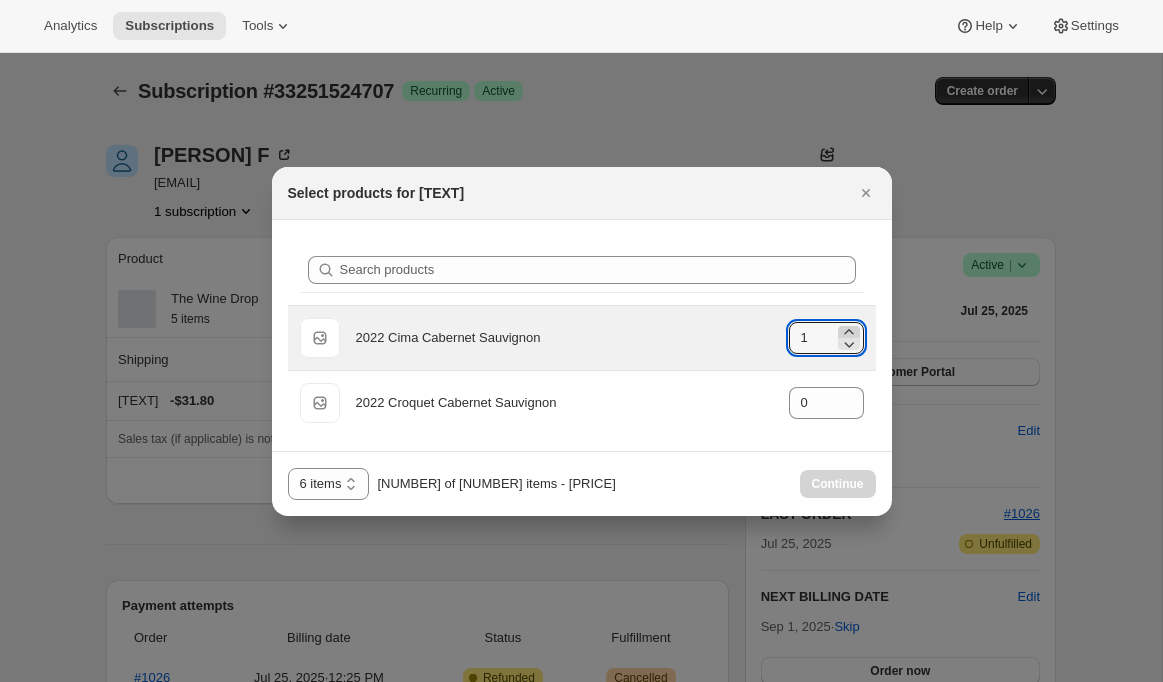click 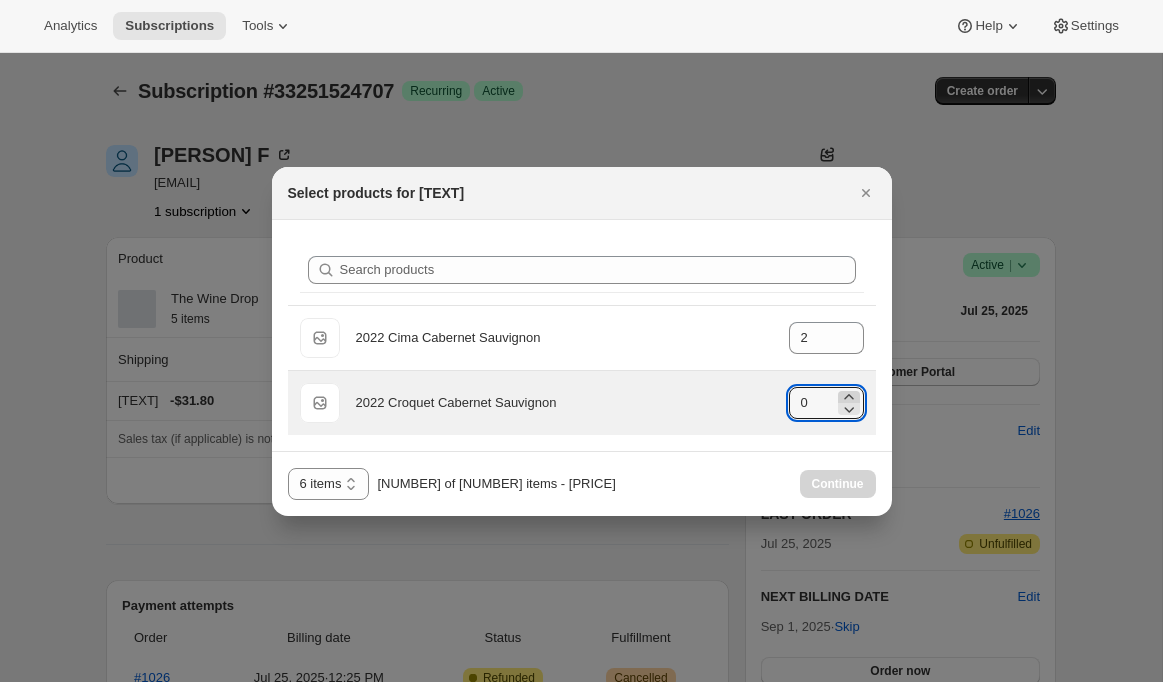 click 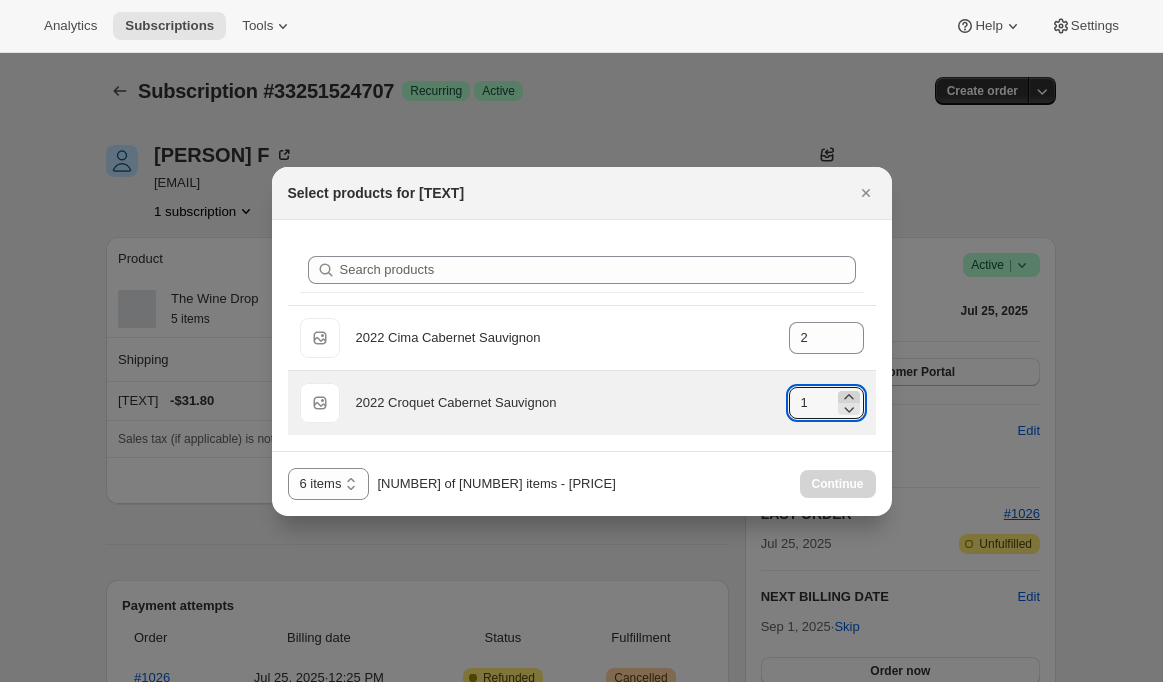 click 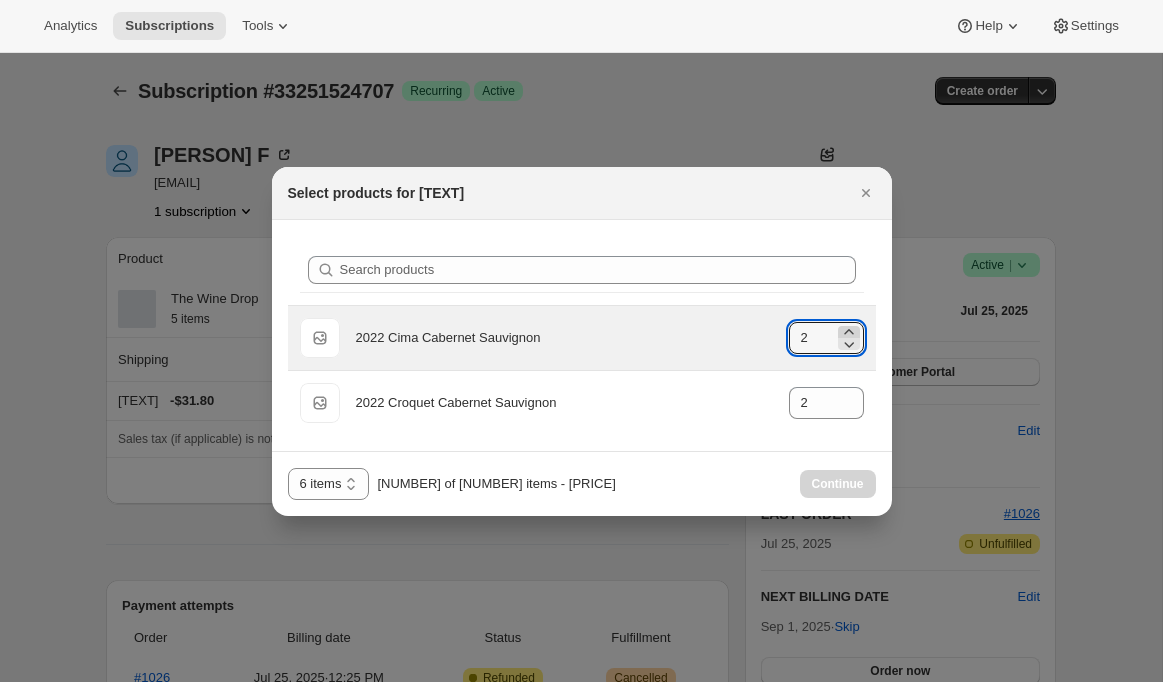 click 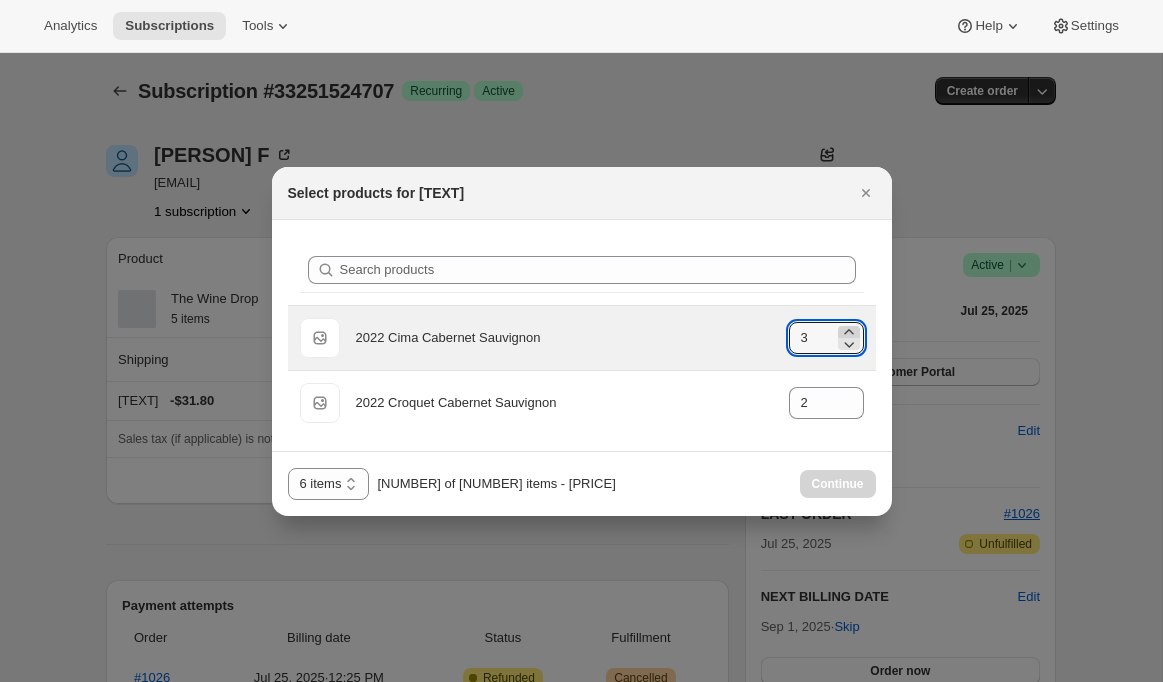 click 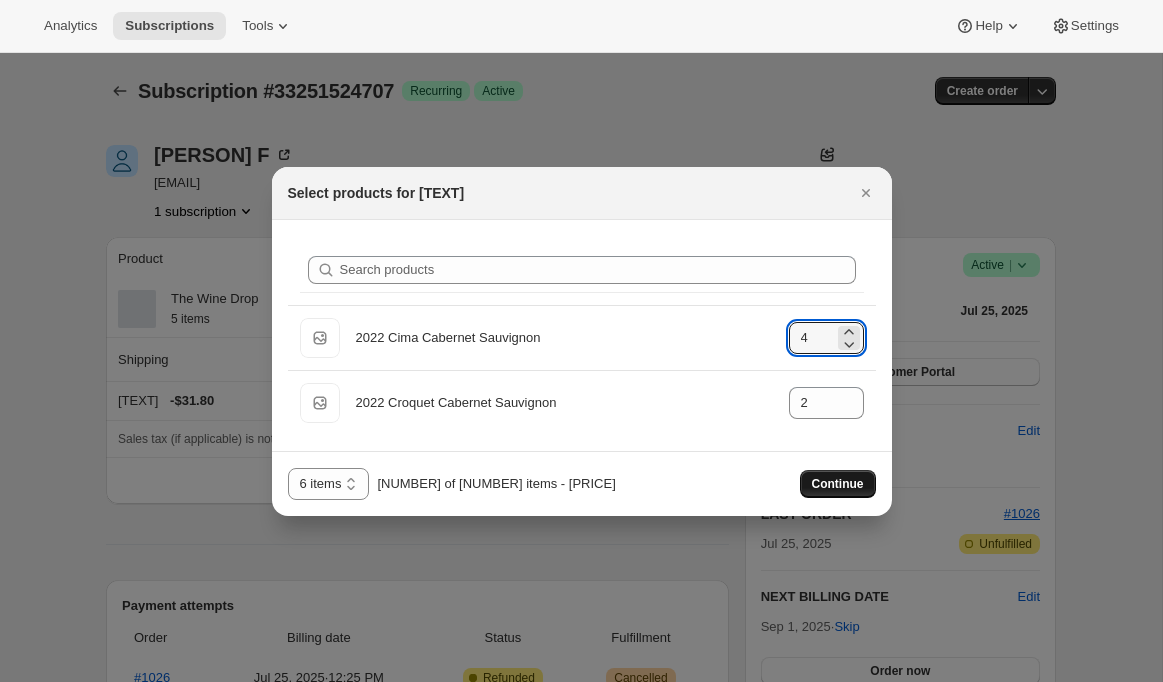 click on "Continue" at bounding box center [838, 484] 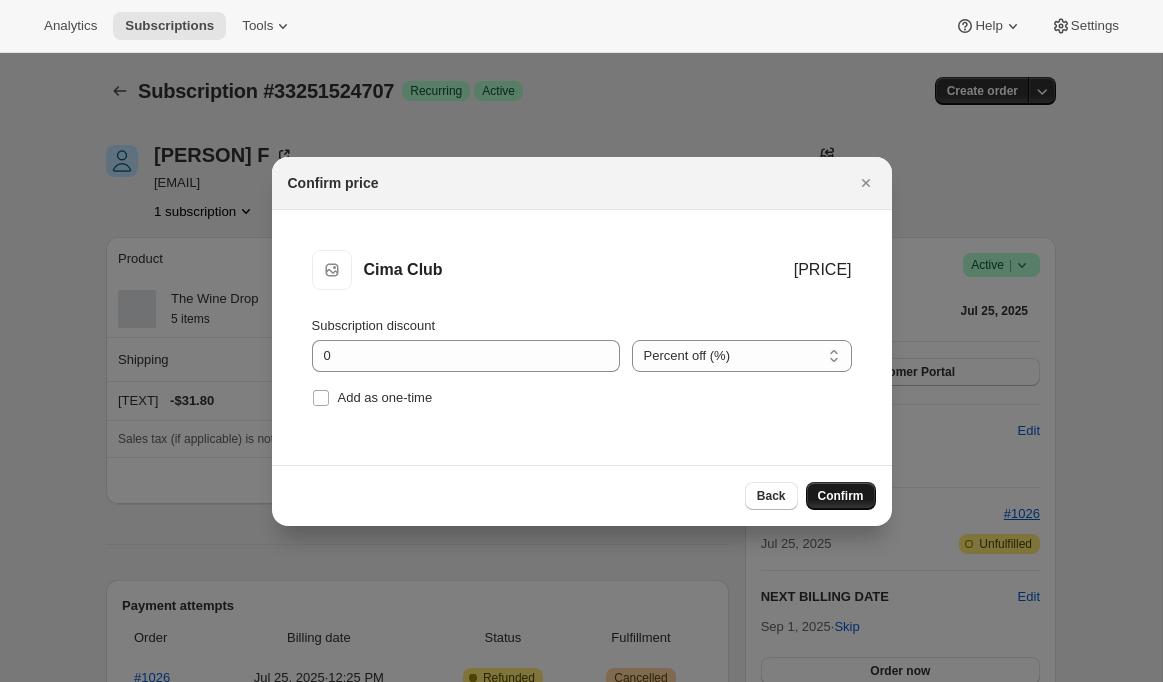 click on "Confirm" at bounding box center [841, 496] 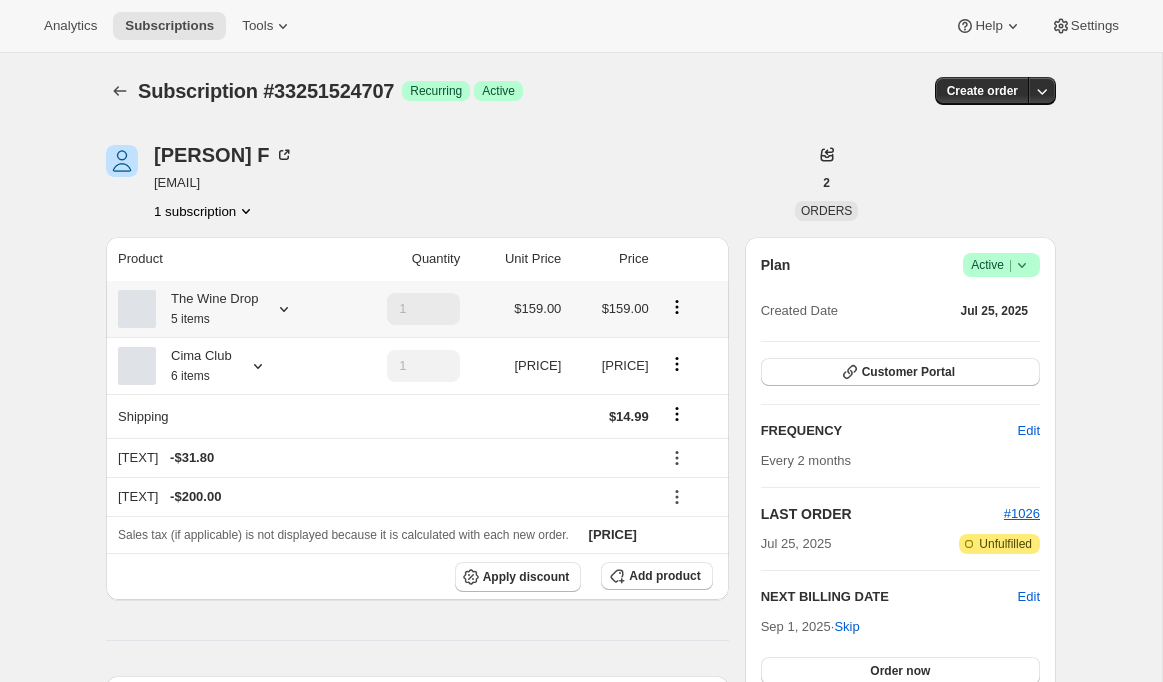 click 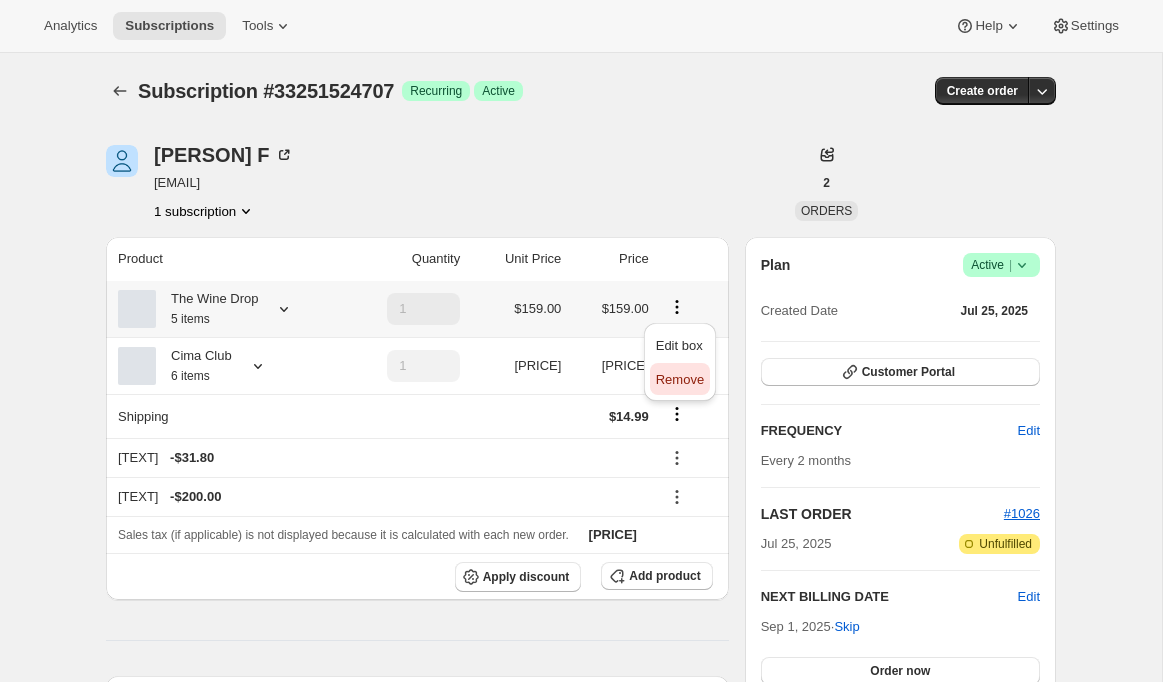click on "Remove" at bounding box center [680, 379] 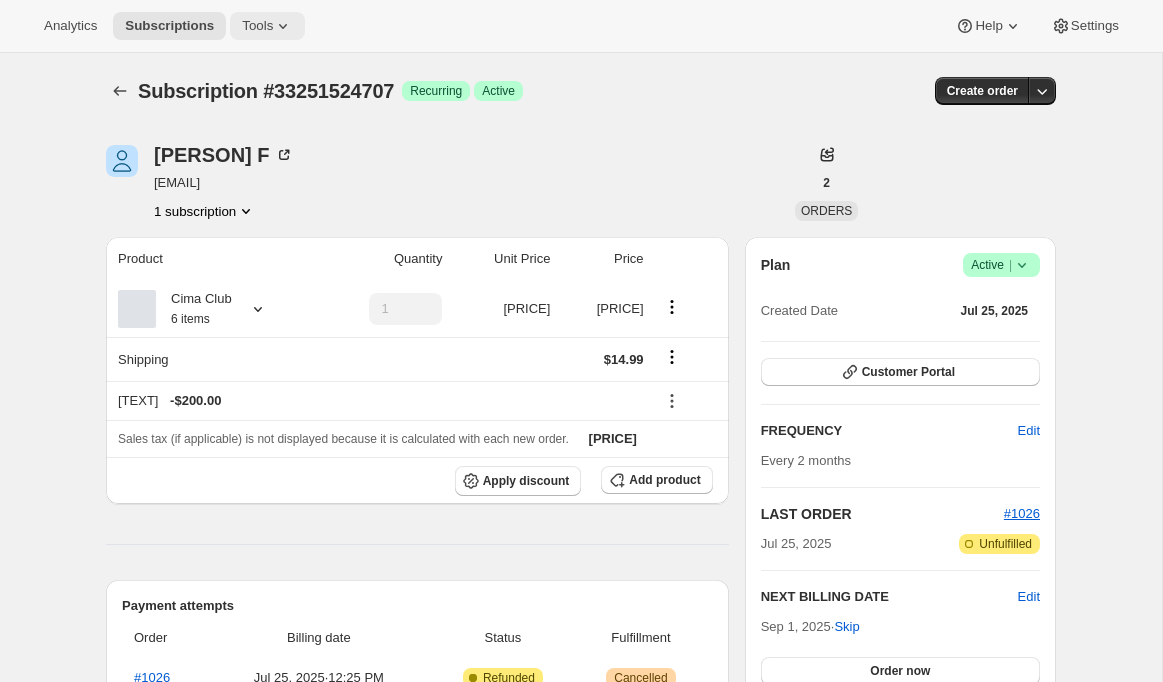 click on "Tools" at bounding box center [267, 26] 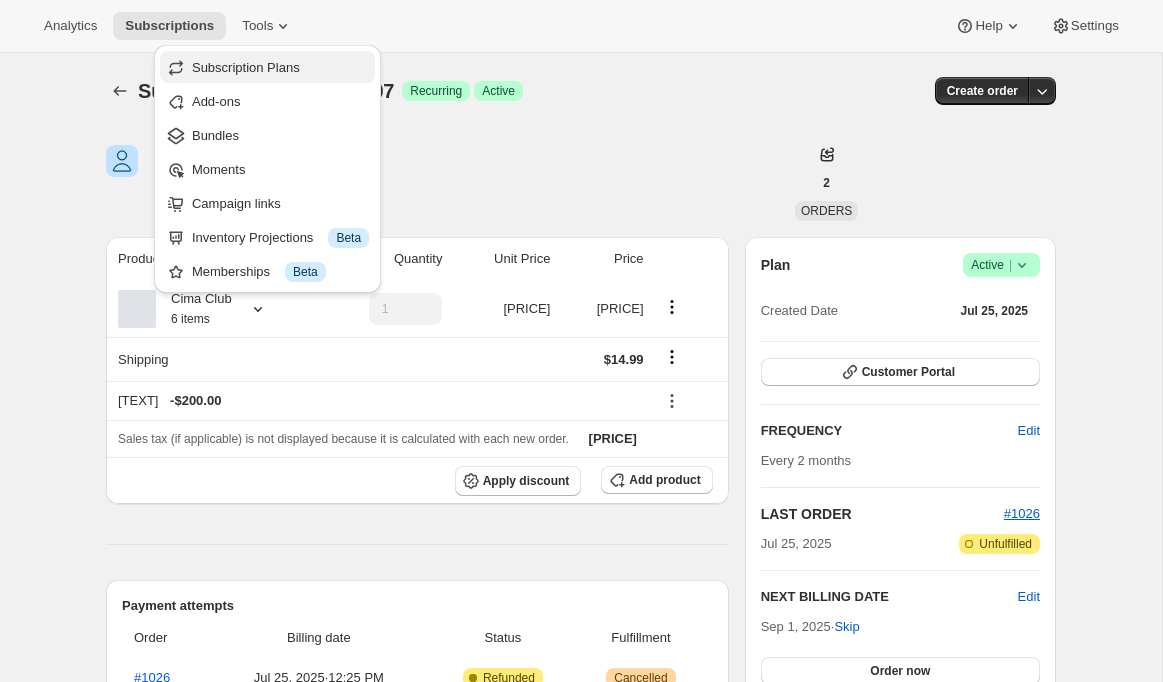 click on "Subscription Plans" at bounding box center [280, 68] 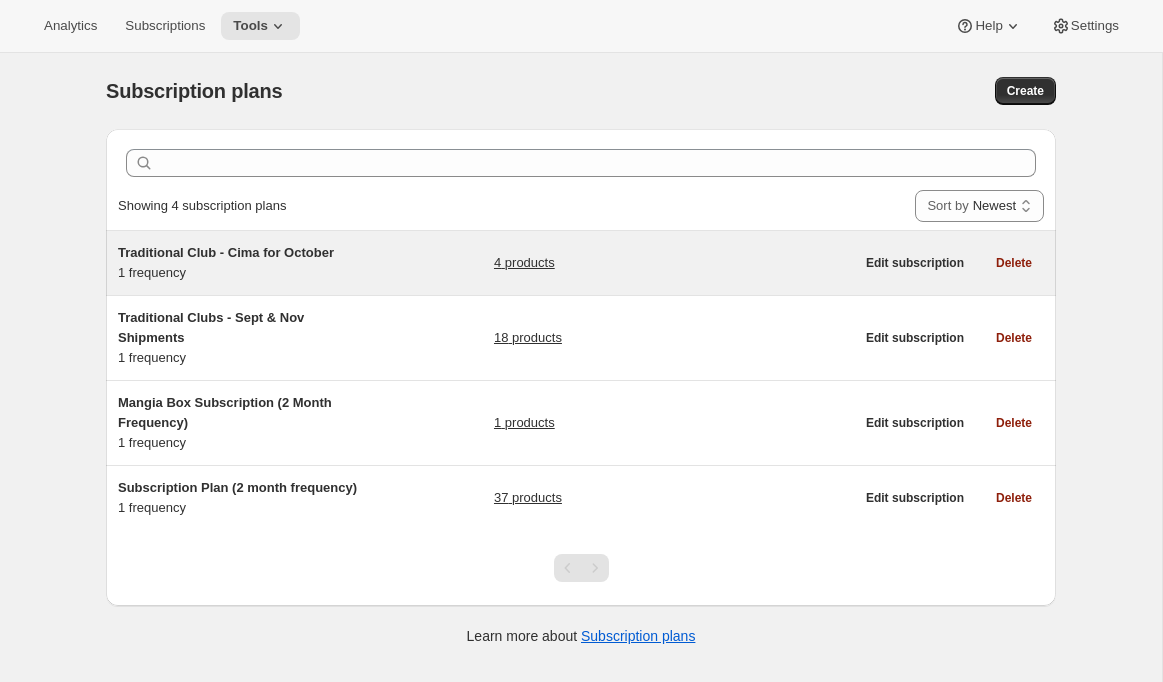 click on "[TEXT] - [TEXT] for [MONTH] [NUMBER] frequency [NUMBER]   products Edit subscription Delete" at bounding box center [581, 263] 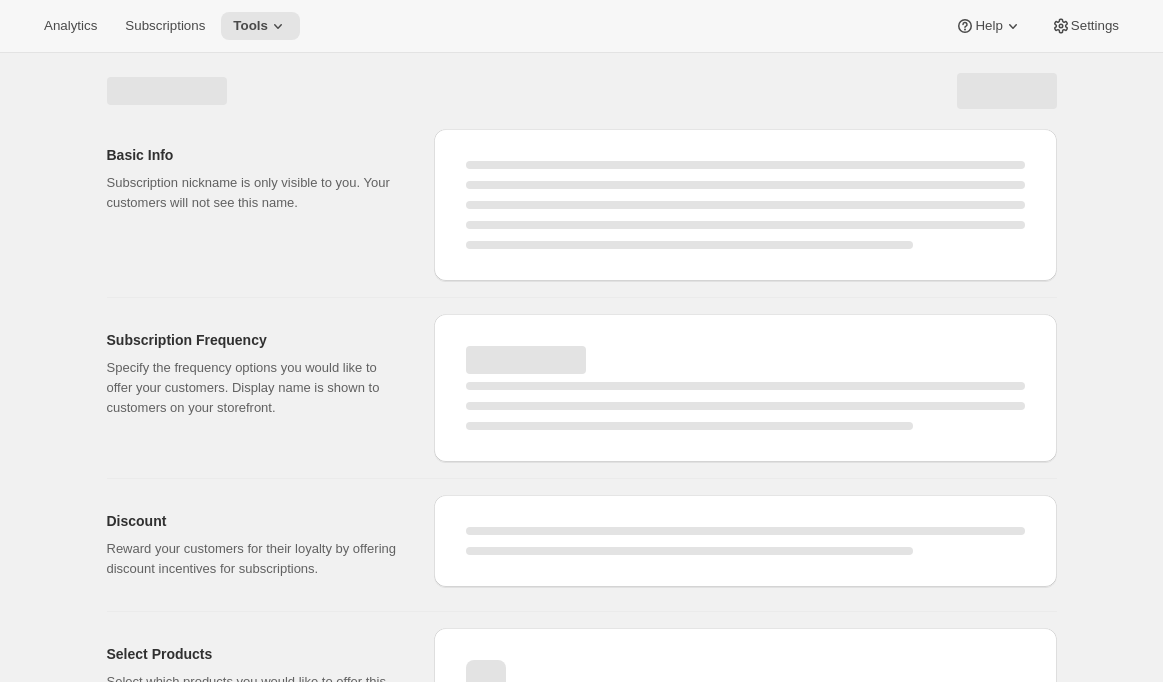 select on "WEEK" 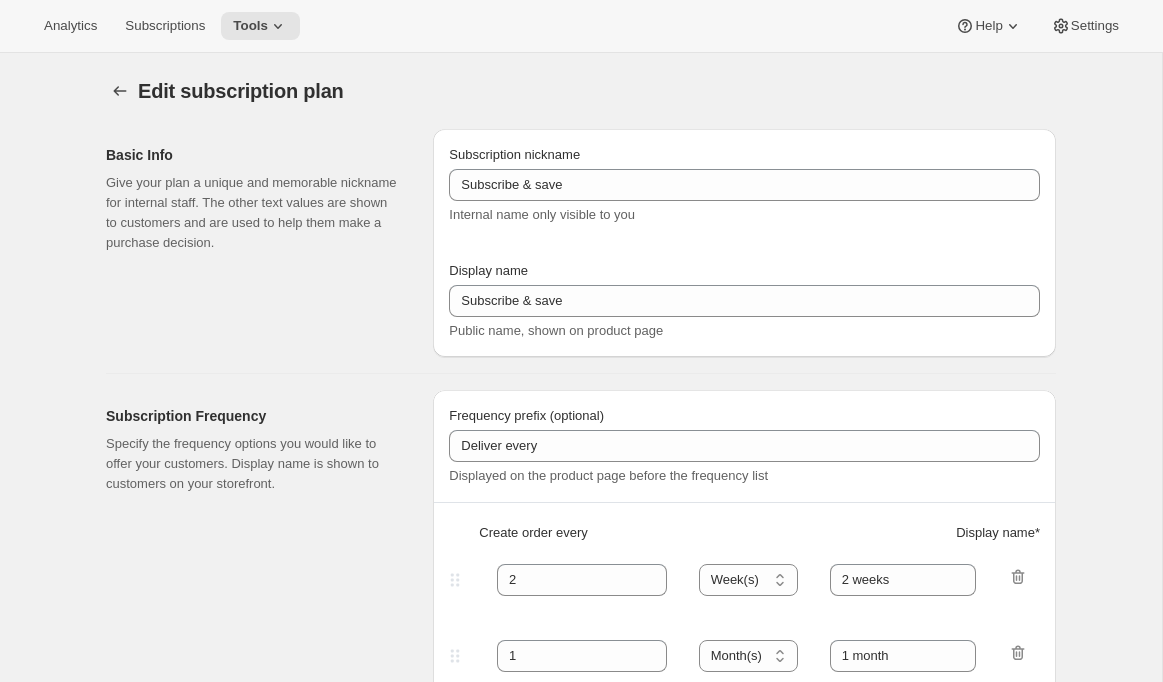 type on "Traditional Club - Cima for October" 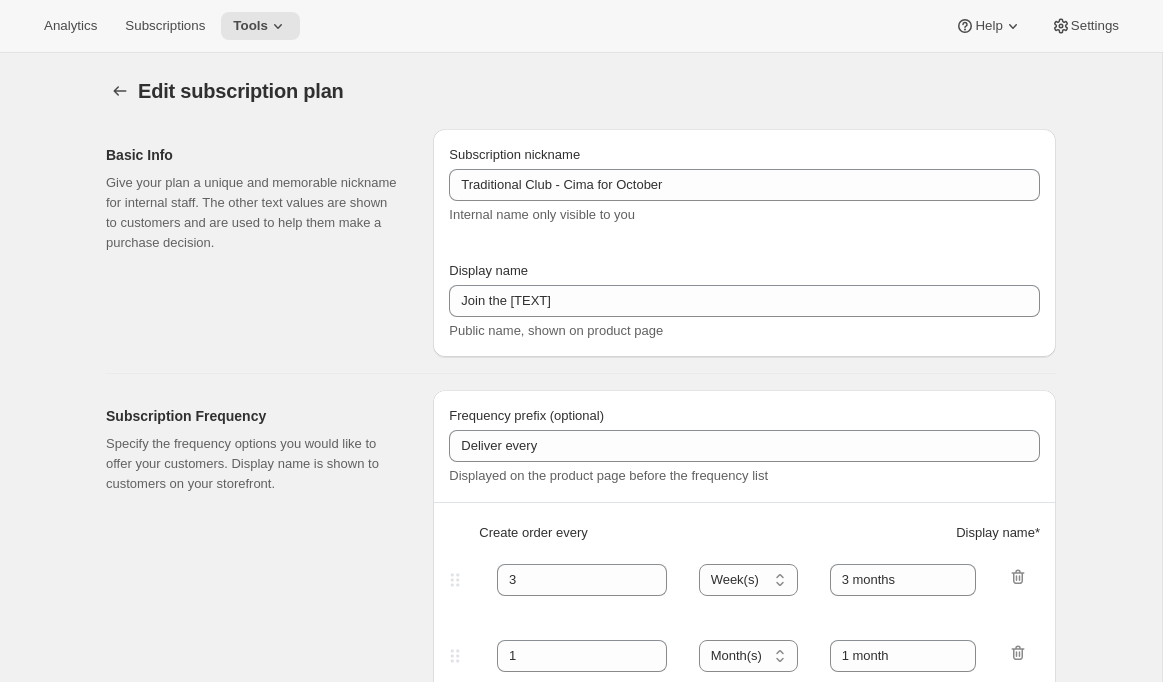 select on "YEARDAY" 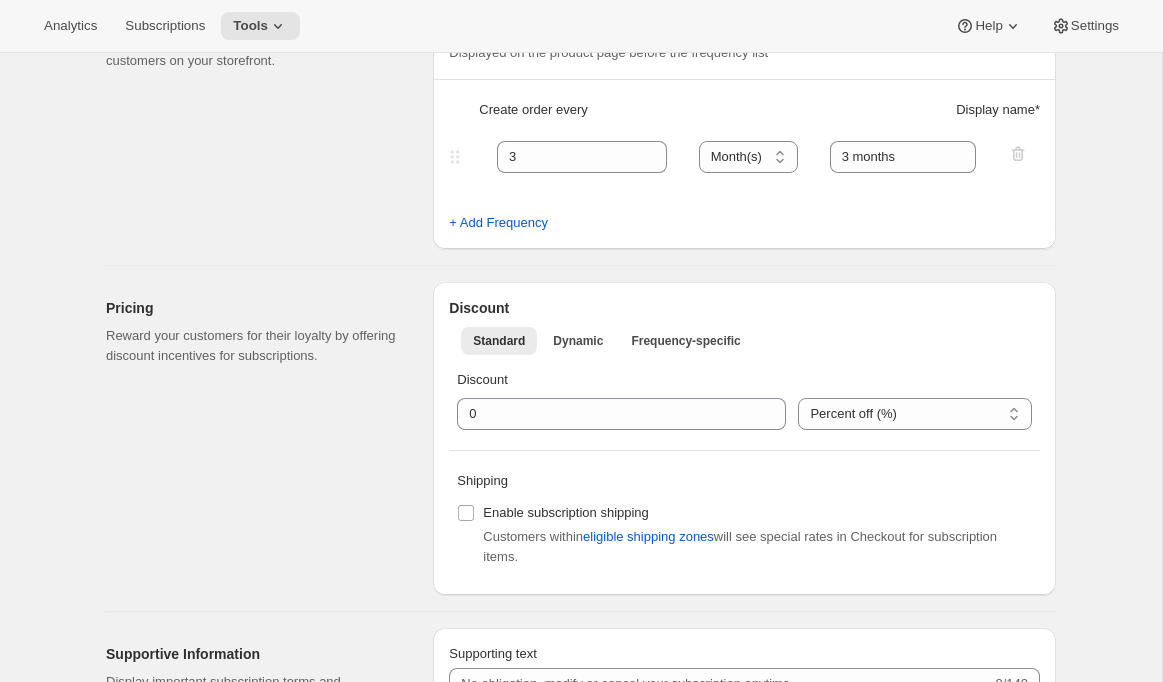 scroll, scrollTop: 0, scrollLeft: 0, axis: both 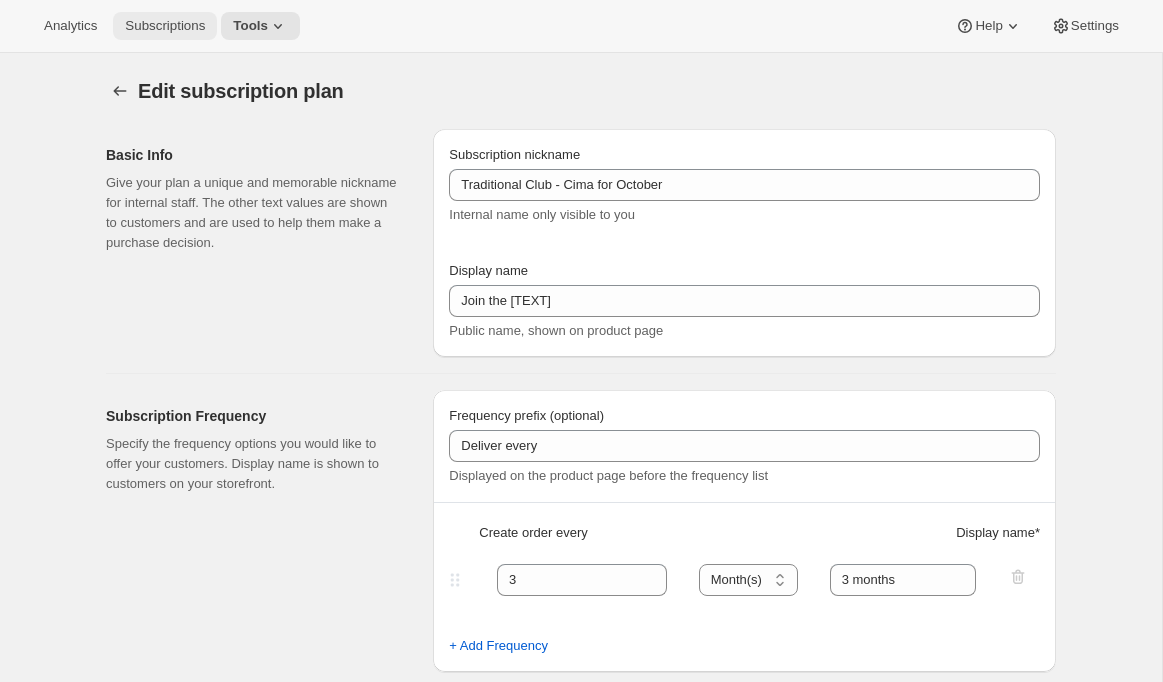click on "Subscriptions" at bounding box center [165, 26] 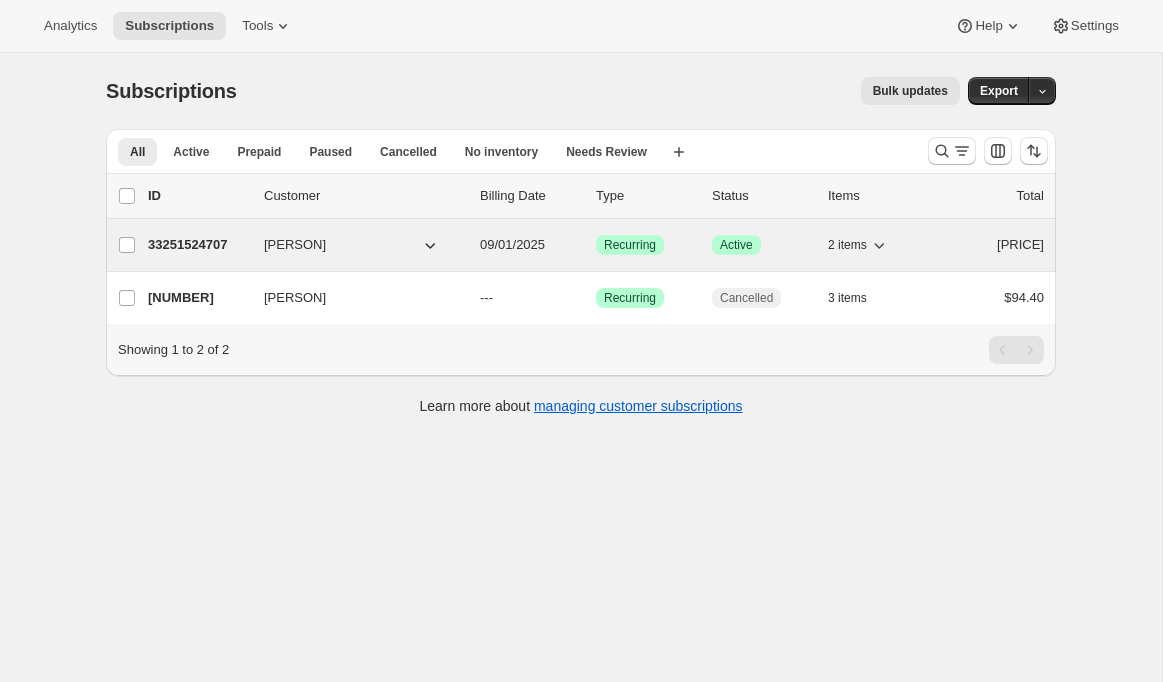 click on "[PERSON]" at bounding box center (295, 245) 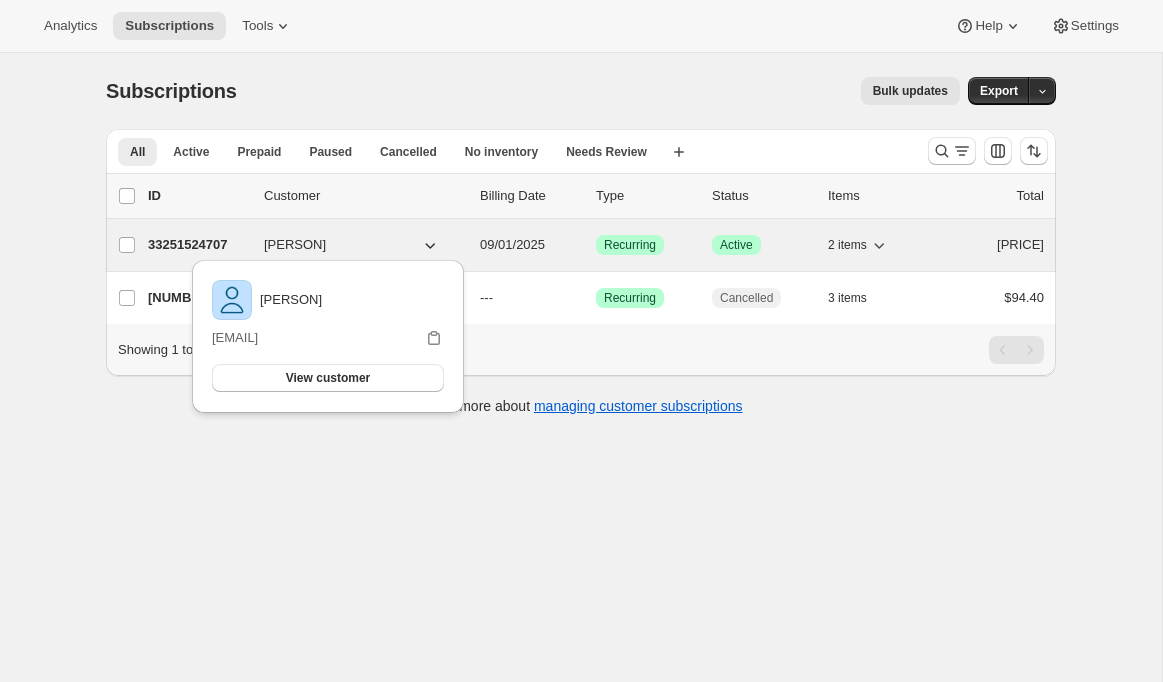 click on "33251524707" at bounding box center (198, 245) 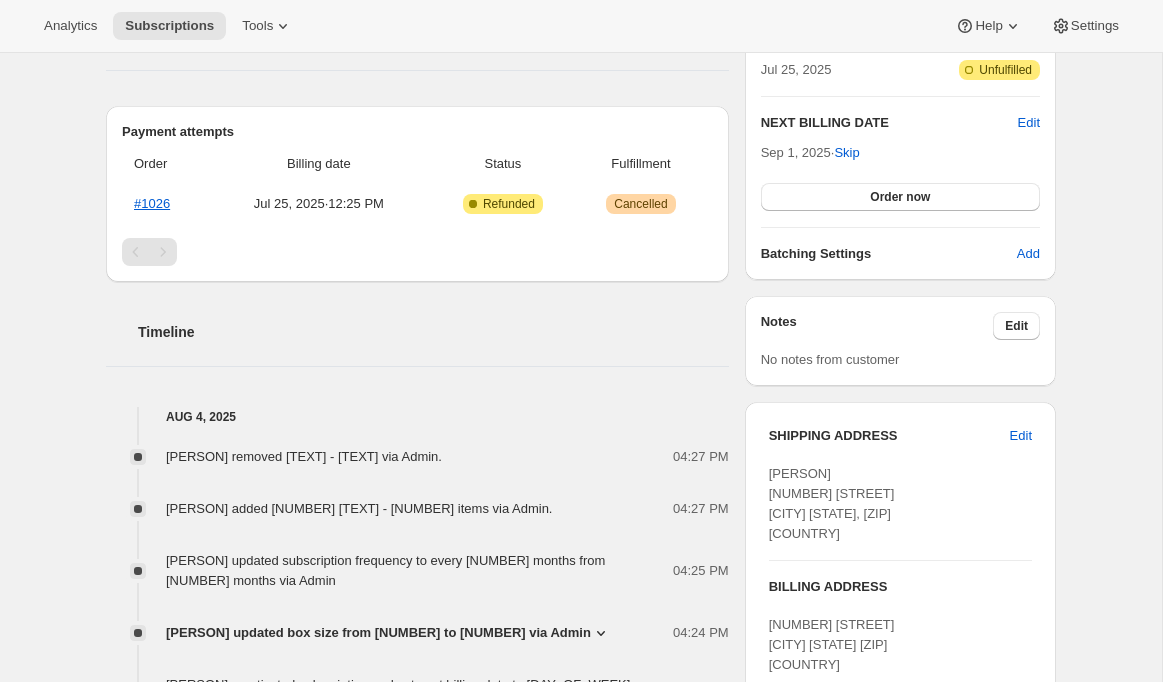 scroll, scrollTop: 437, scrollLeft: 0, axis: vertical 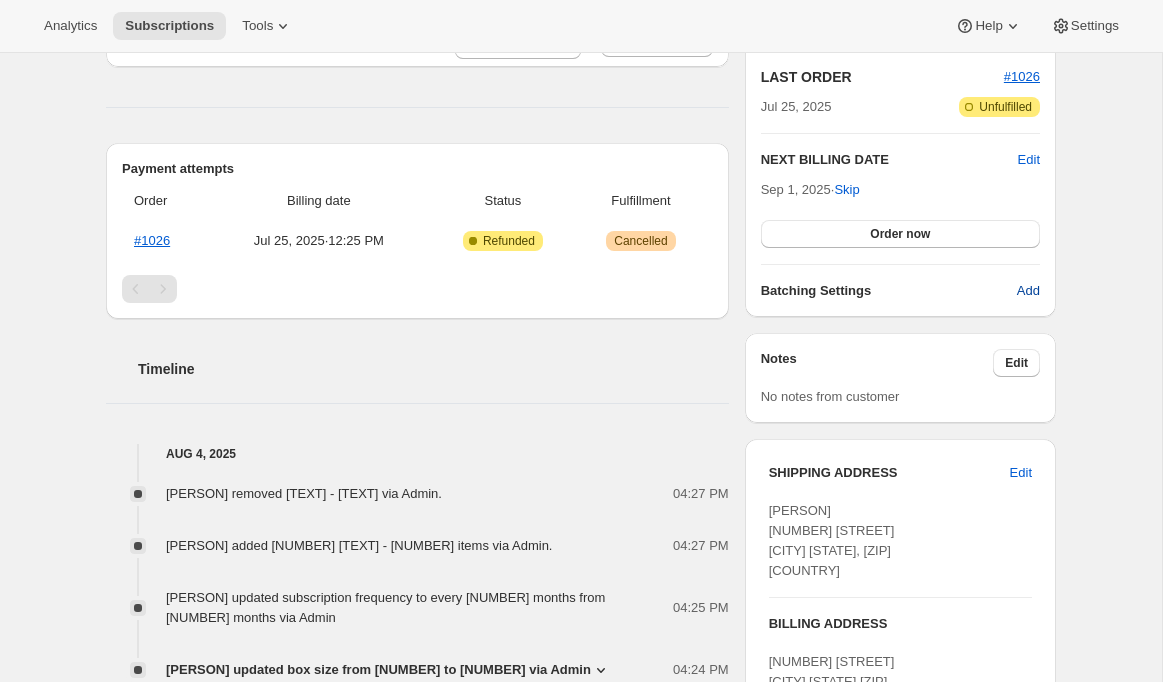 click on "Add" at bounding box center [1028, 291] 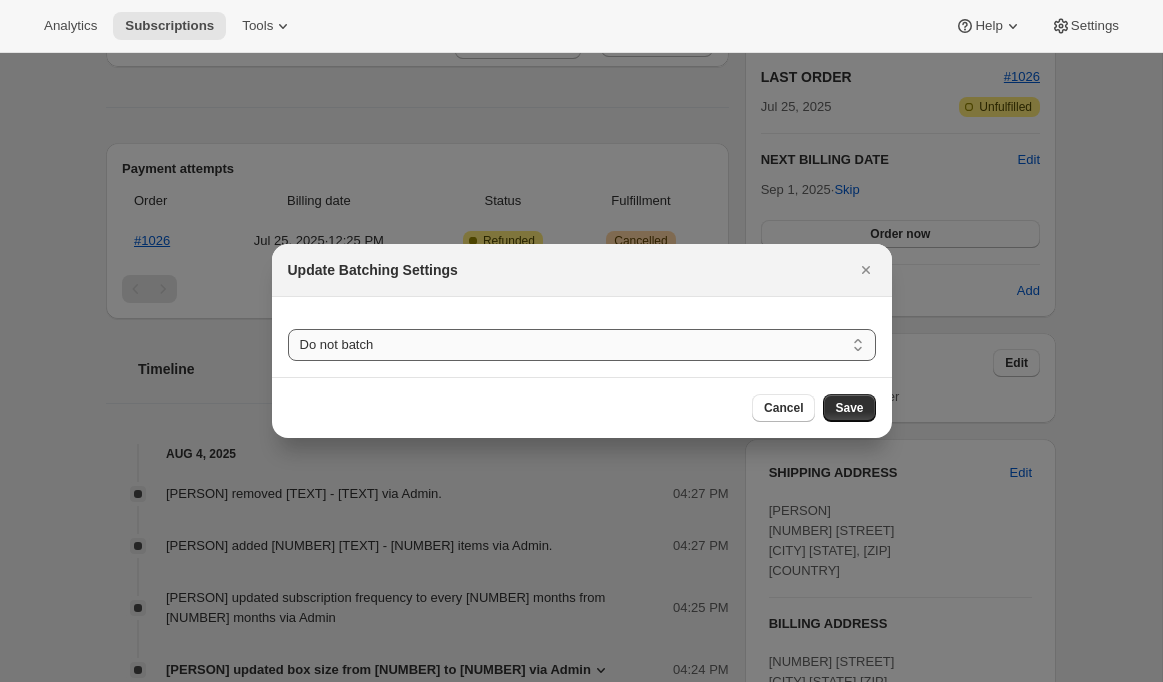 click on "Do not batch [TEXT] [TEXT] [TEXT]" at bounding box center [582, 345] 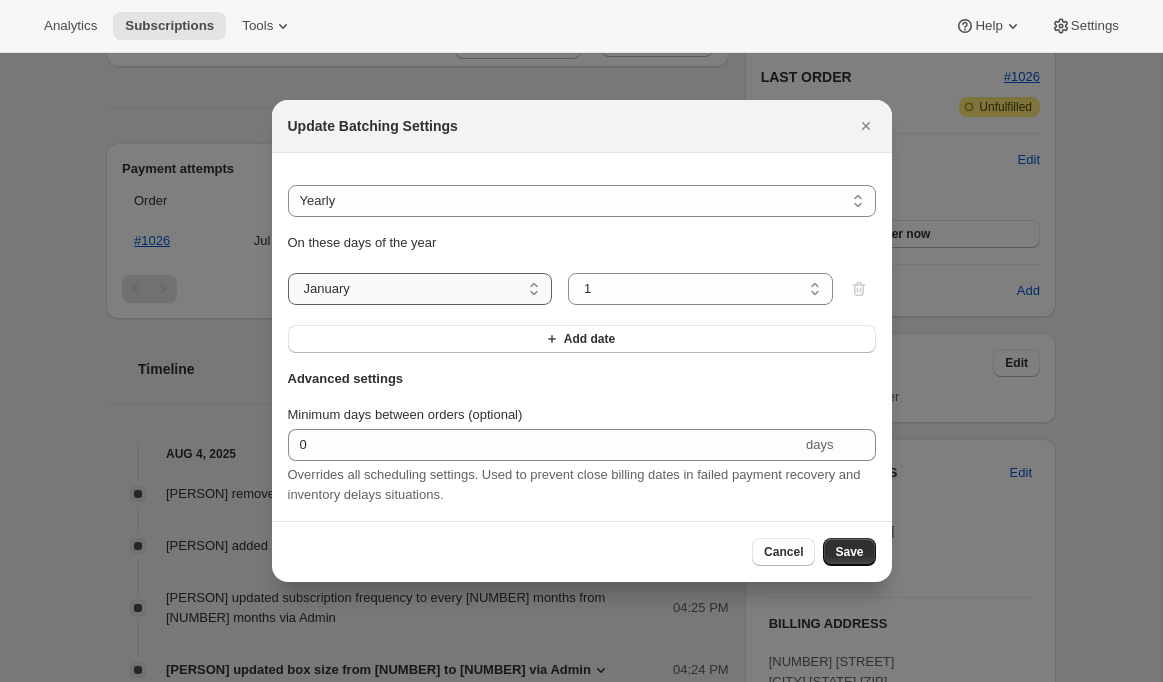click on "January February March April May June July August September October November December" at bounding box center (420, 289) 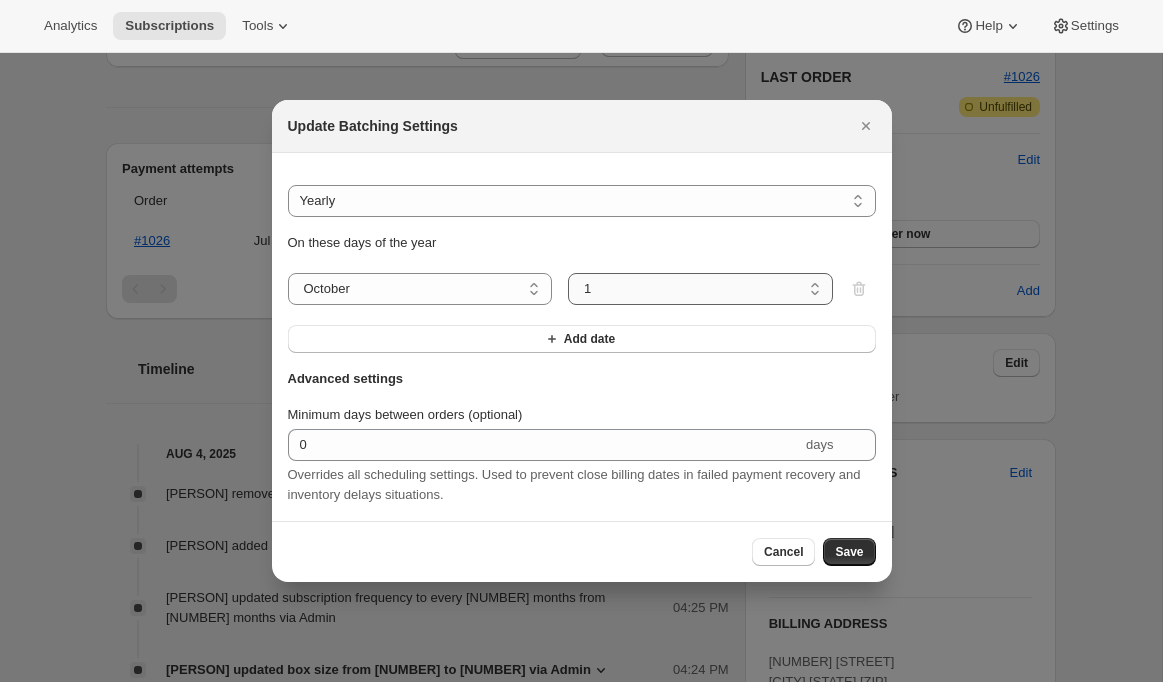 click on "1 2 3 4 5 6 7 8 9 10 11 12 13 14 15 16 17 18 19 20 21 22 23 24 25 26 27 28 29 30 31" at bounding box center [700, 289] 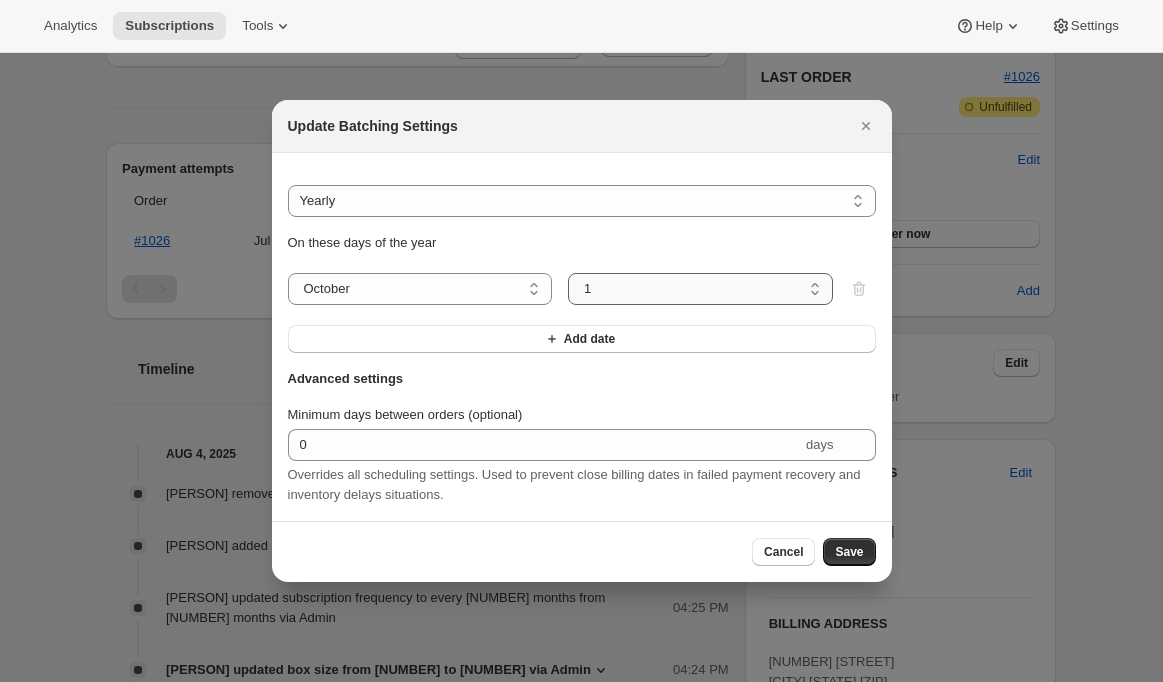 select on "15" 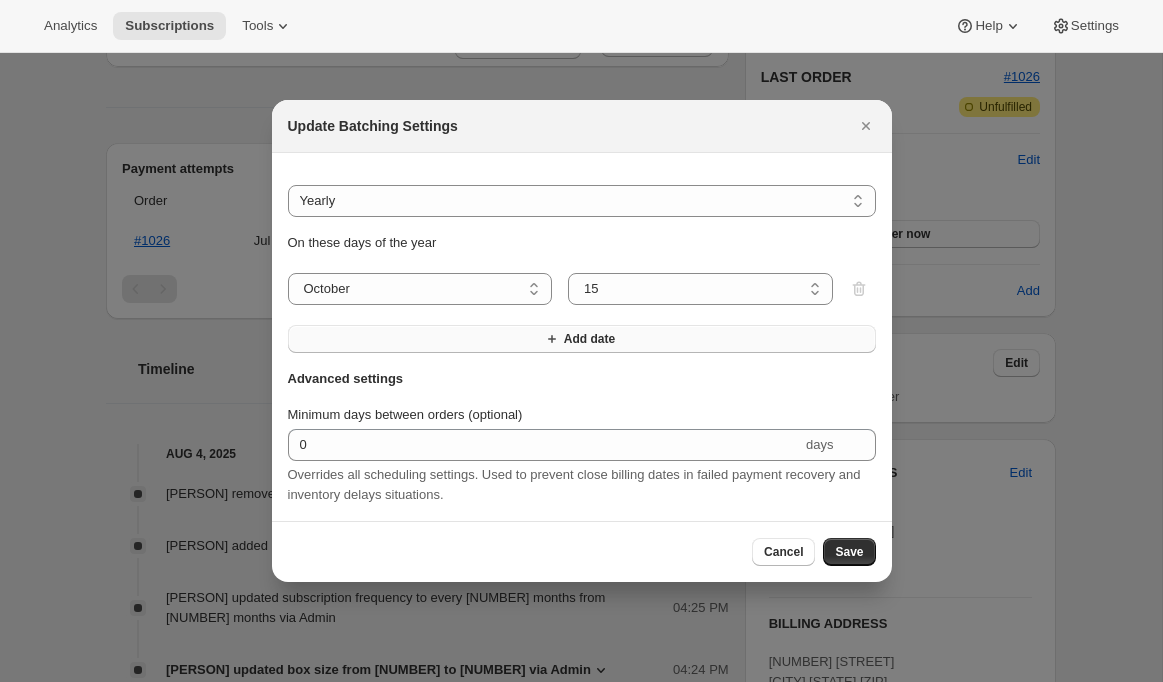 click on "Add date" at bounding box center [582, 339] 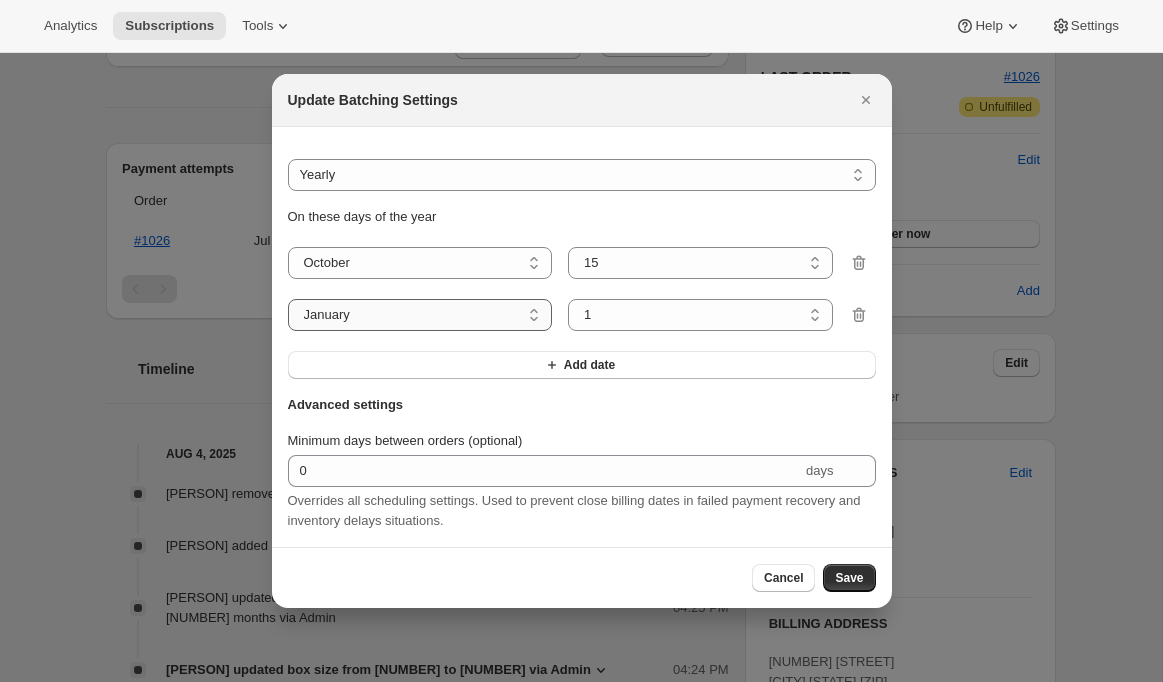 click on "January February March April May June July August September October November December" at bounding box center [420, 315] 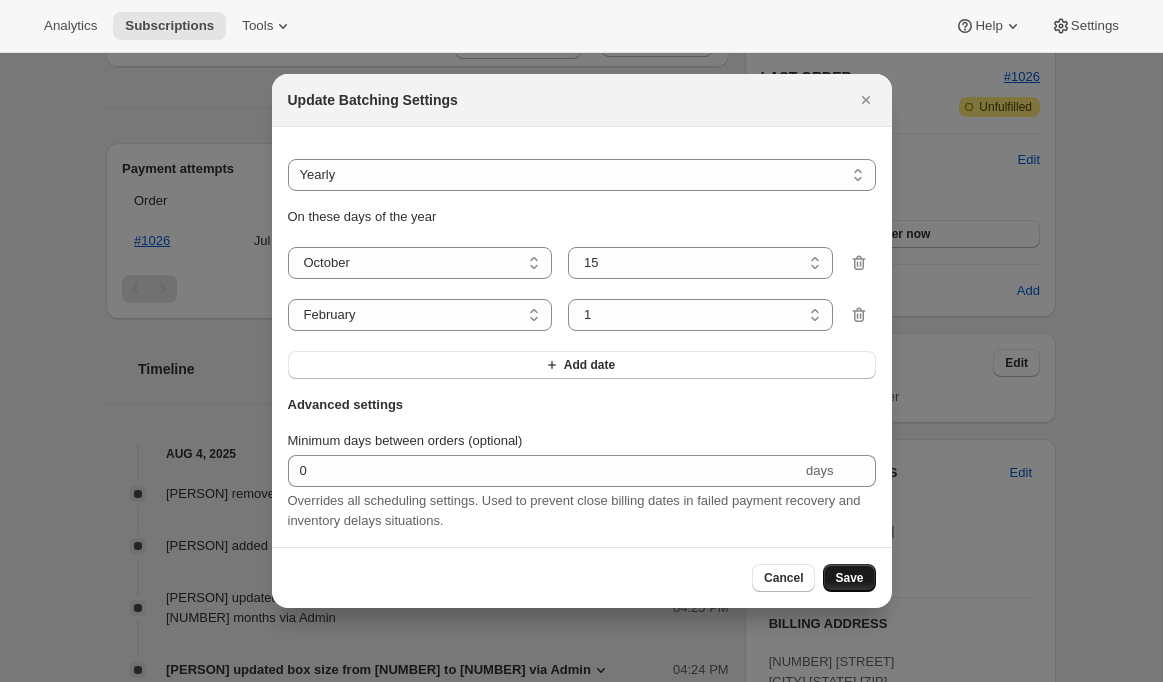 click on "Save" at bounding box center (849, 578) 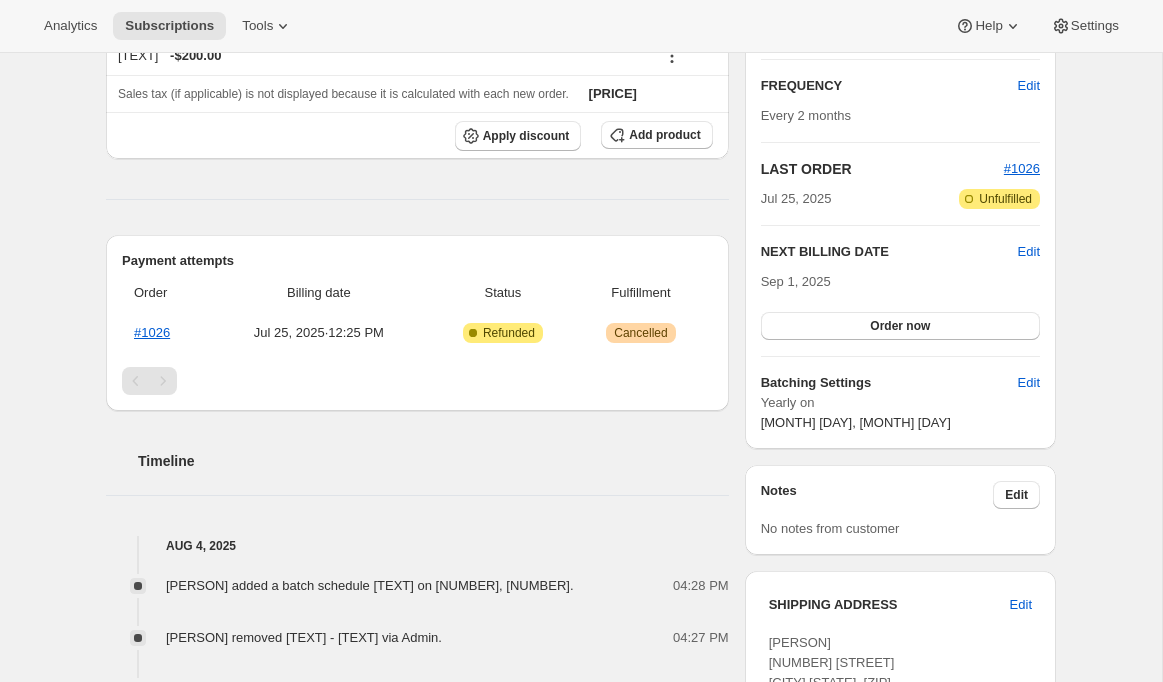 scroll, scrollTop: 192, scrollLeft: 0, axis: vertical 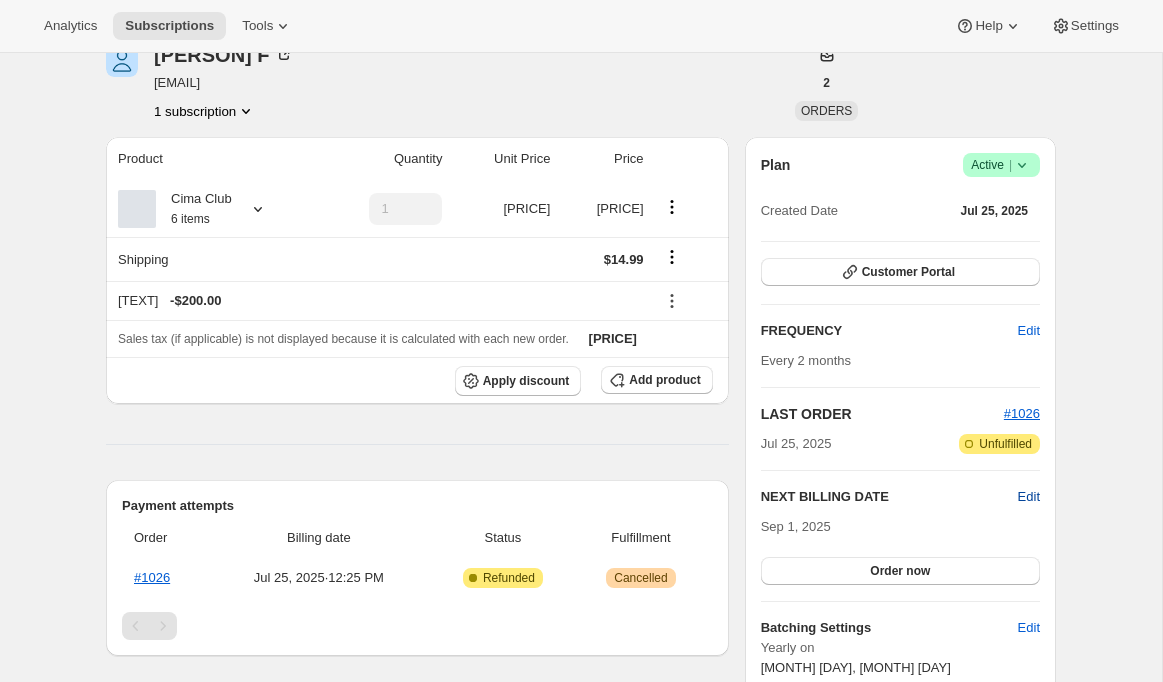 click on "Edit" at bounding box center (1029, 497) 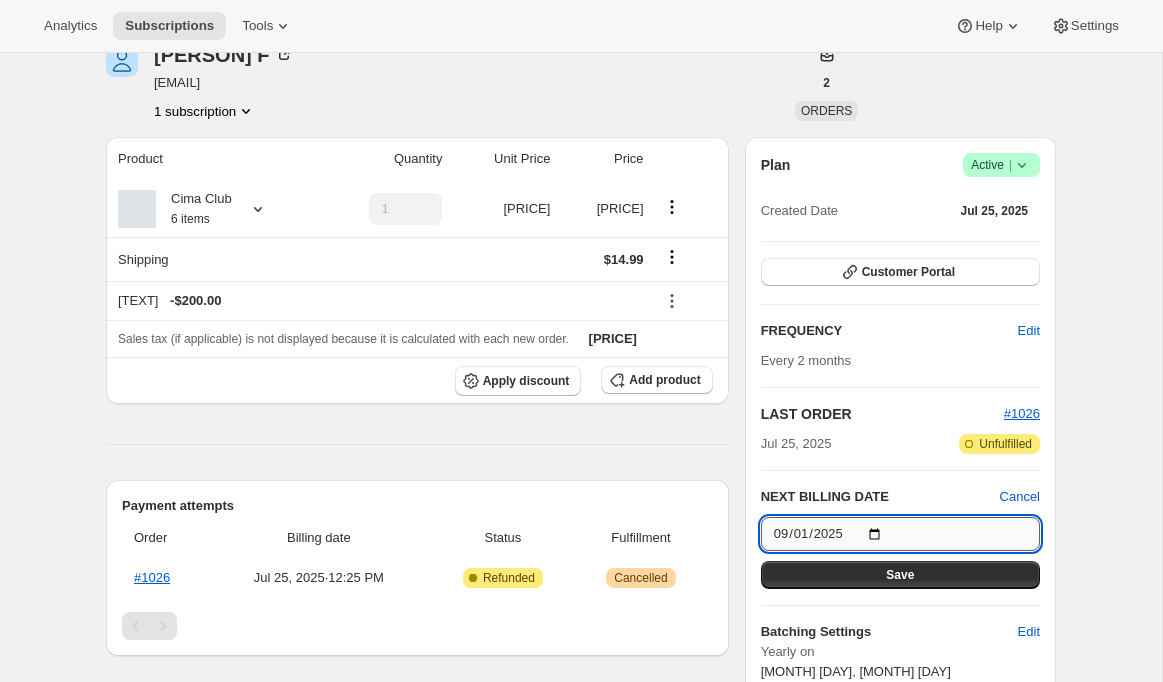 click on "2025-09-01" at bounding box center [900, 534] 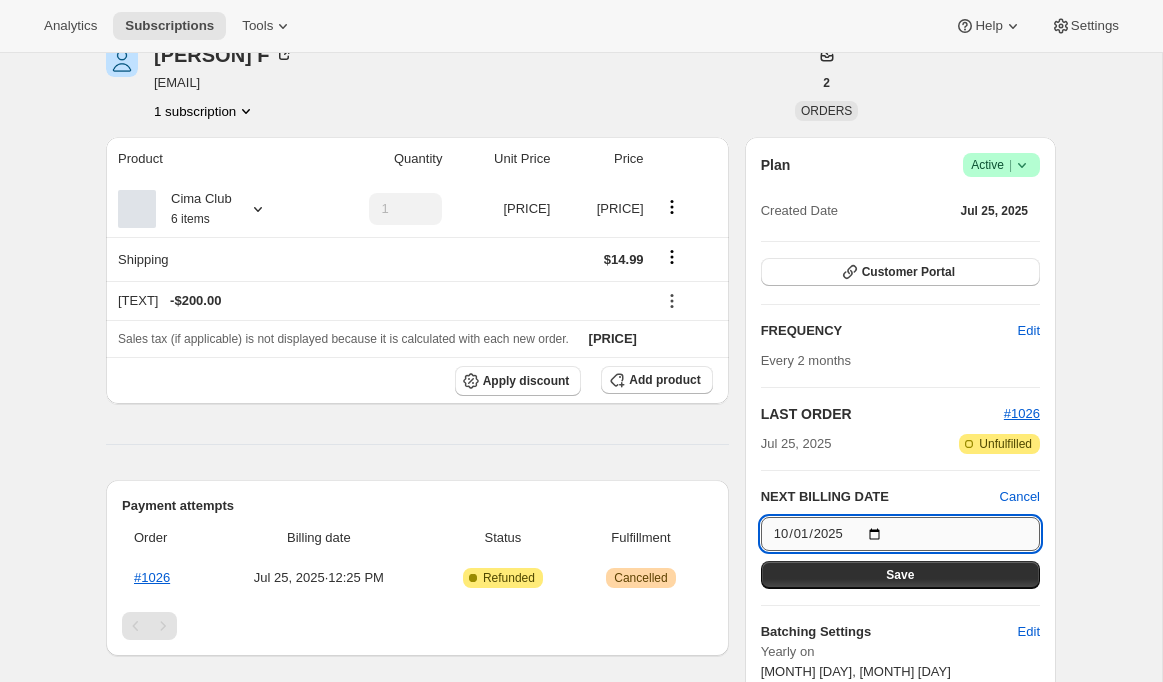 type on "[DATE]" 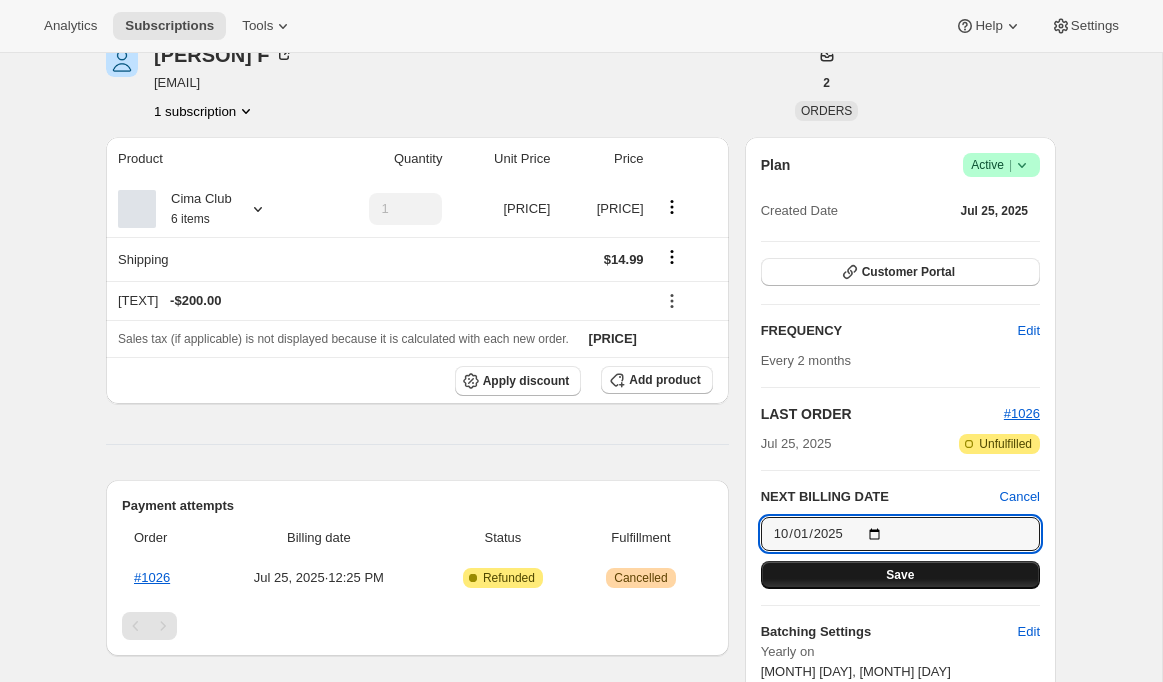 click on "Save" at bounding box center (900, 575) 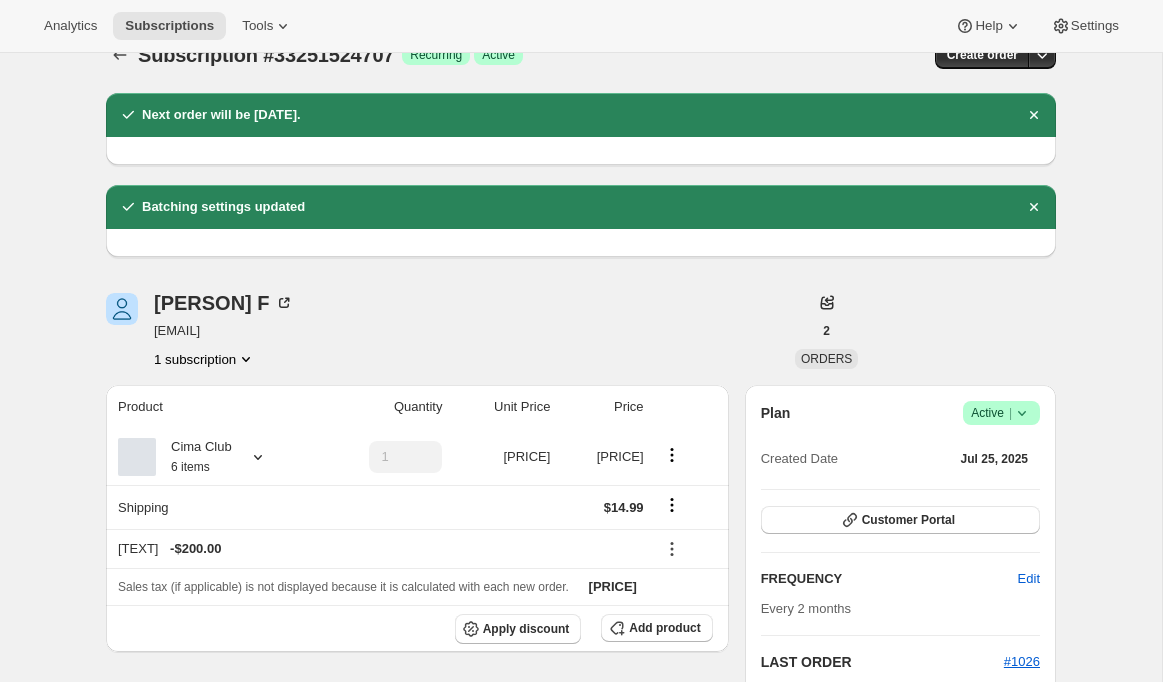 scroll, scrollTop: 37, scrollLeft: 0, axis: vertical 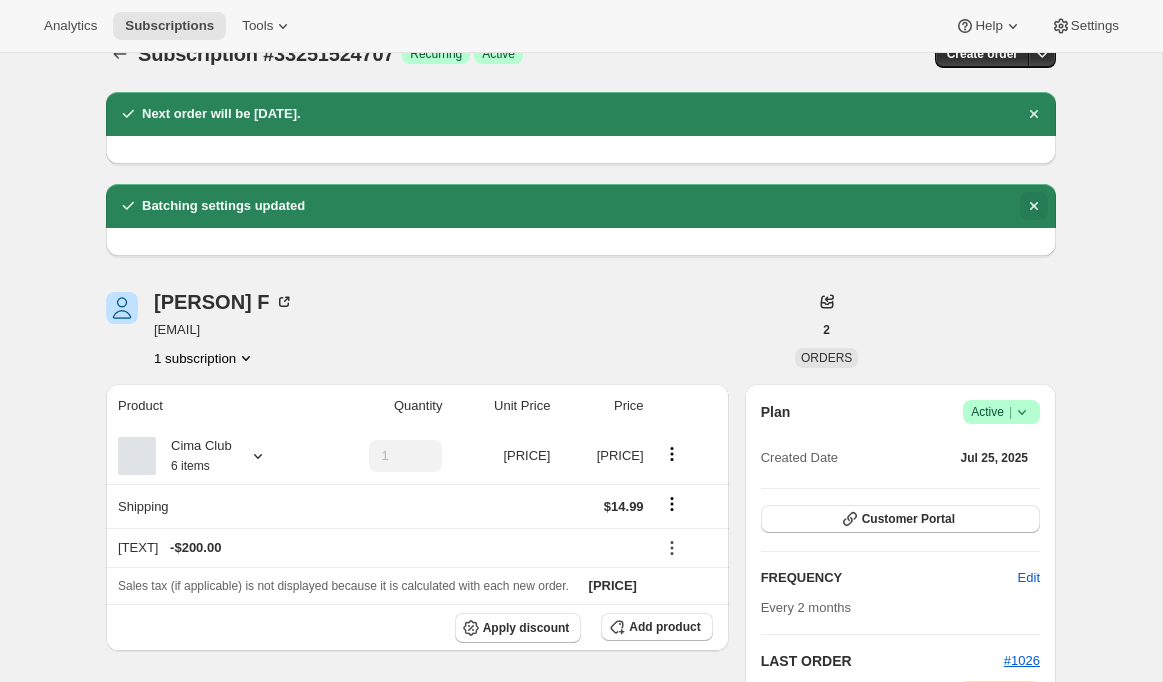 click 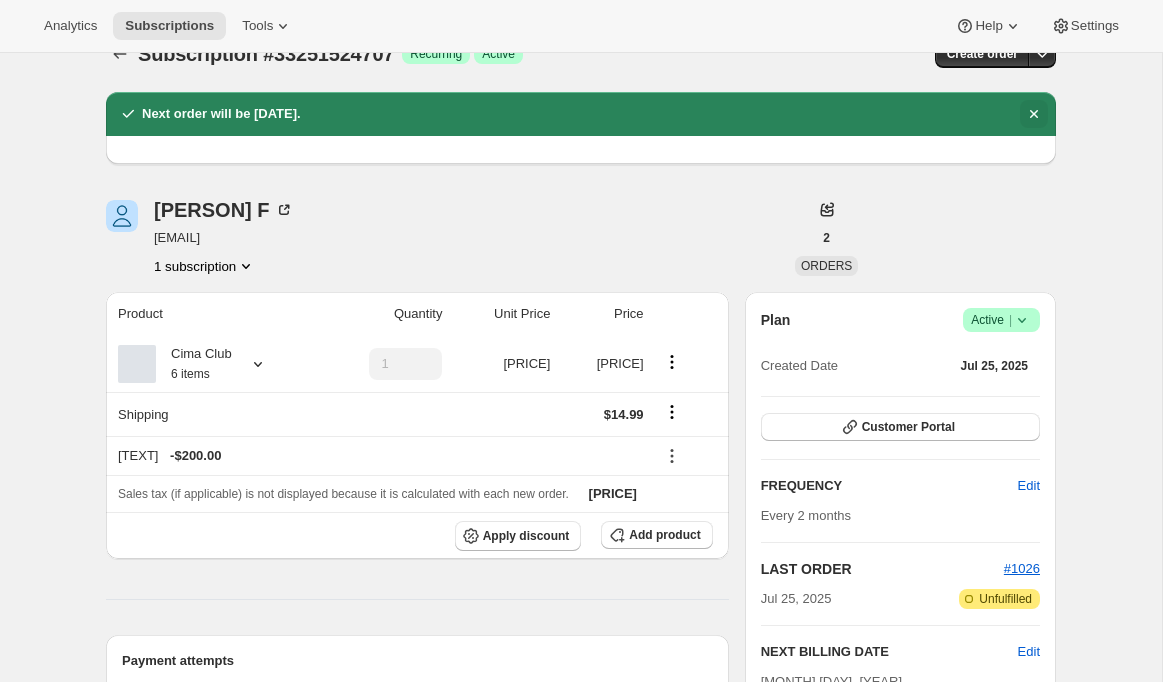 click 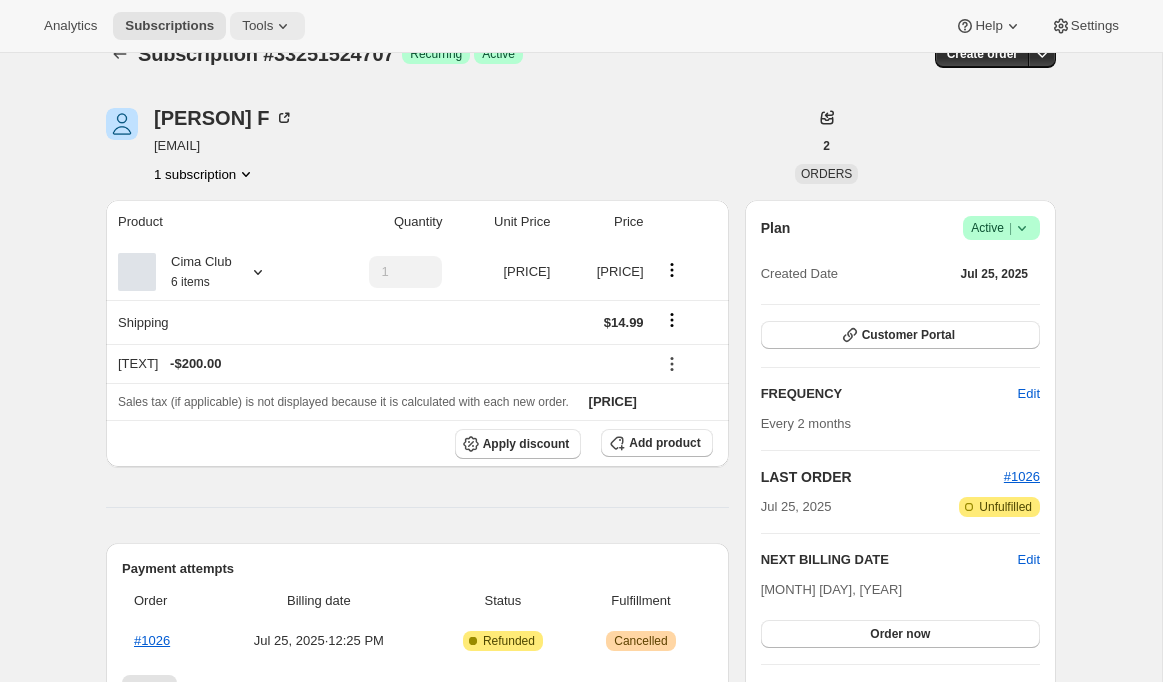 click on "Tools" at bounding box center [257, 26] 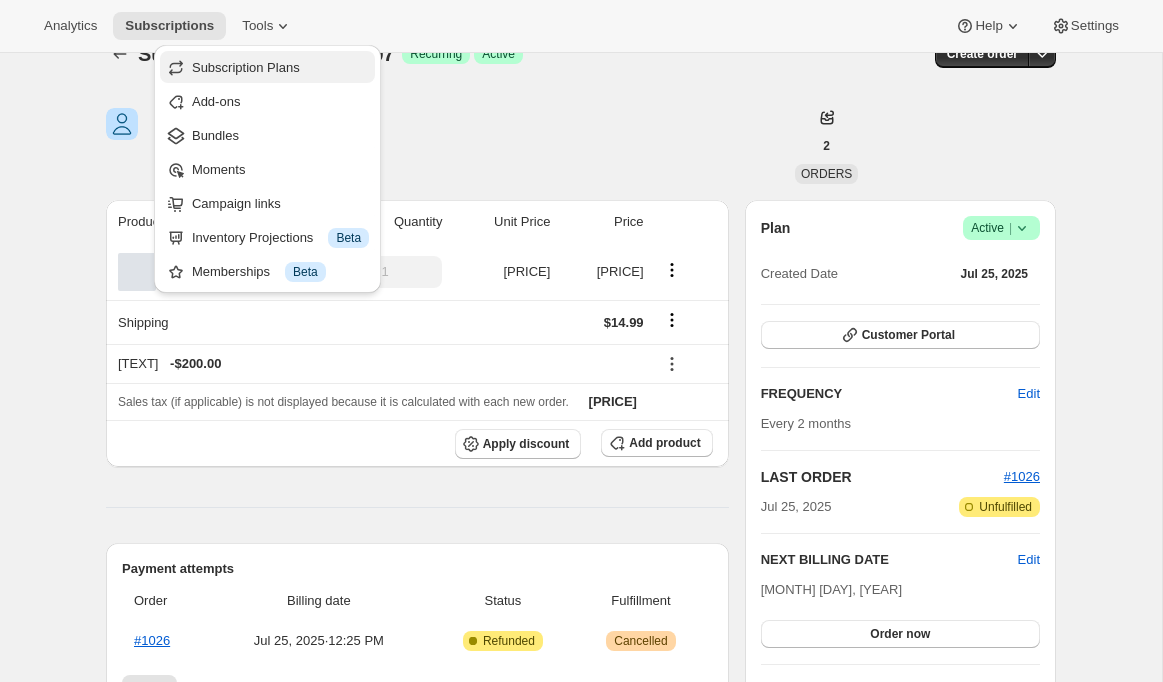 click on "Subscription Plans" at bounding box center (246, 67) 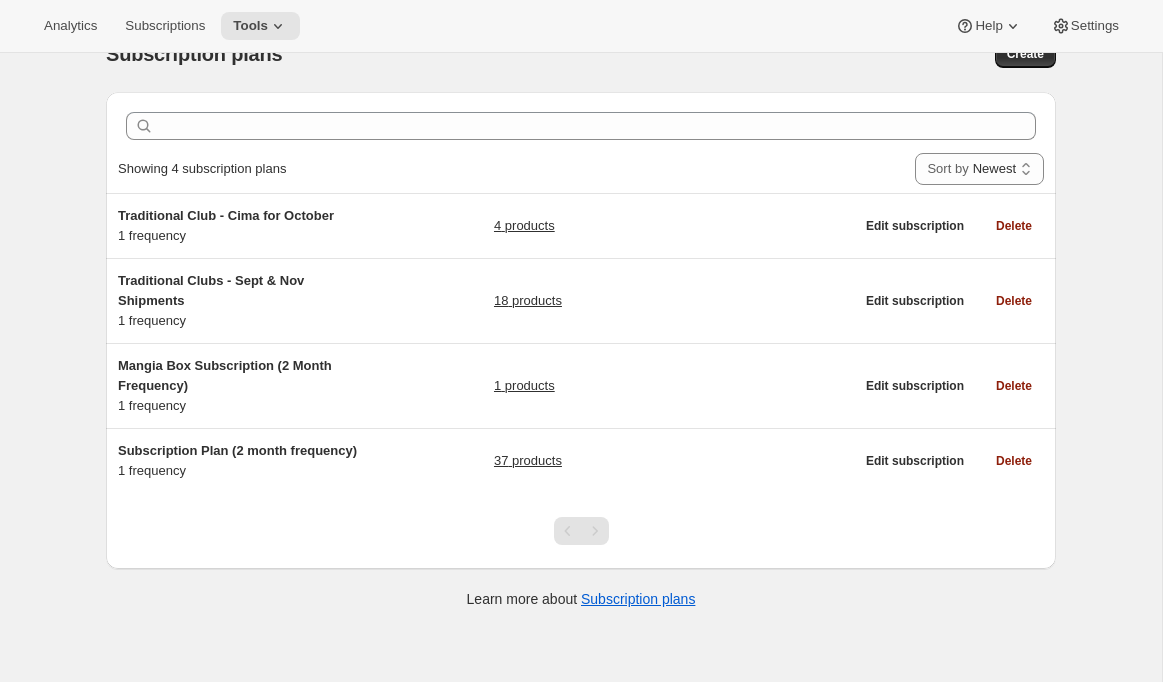 scroll, scrollTop: 0, scrollLeft: 0, axis: both 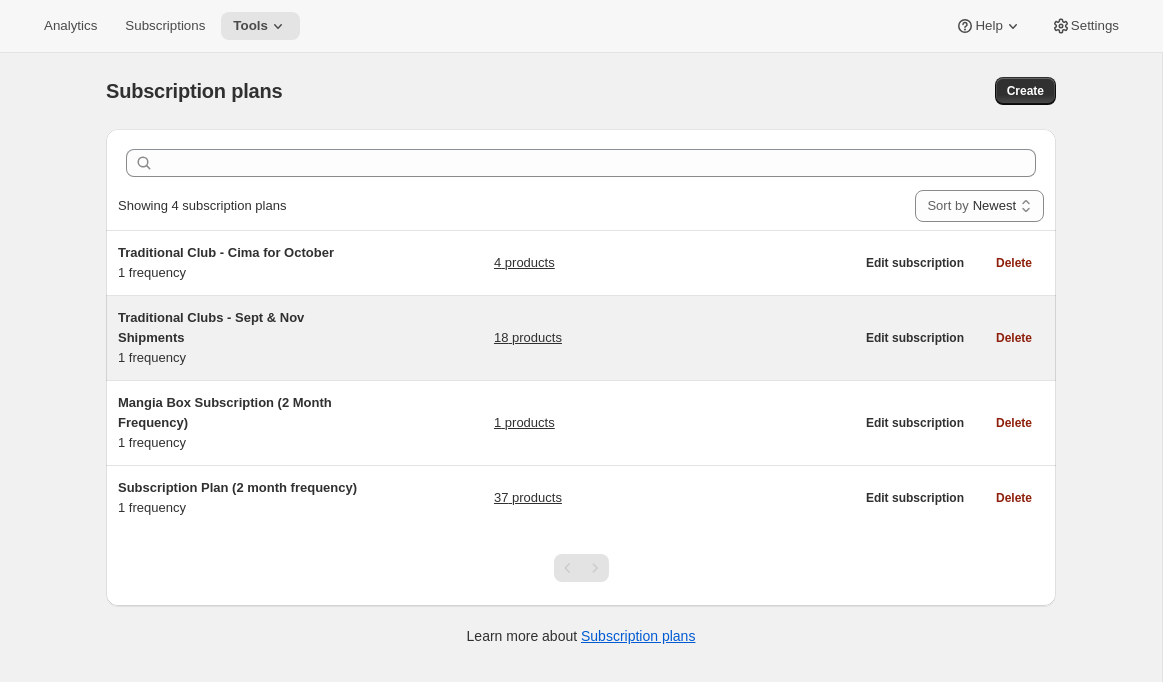 click on "Traditional Clubs - Sept & Nov Shipments" at bounding box center (243, 328) 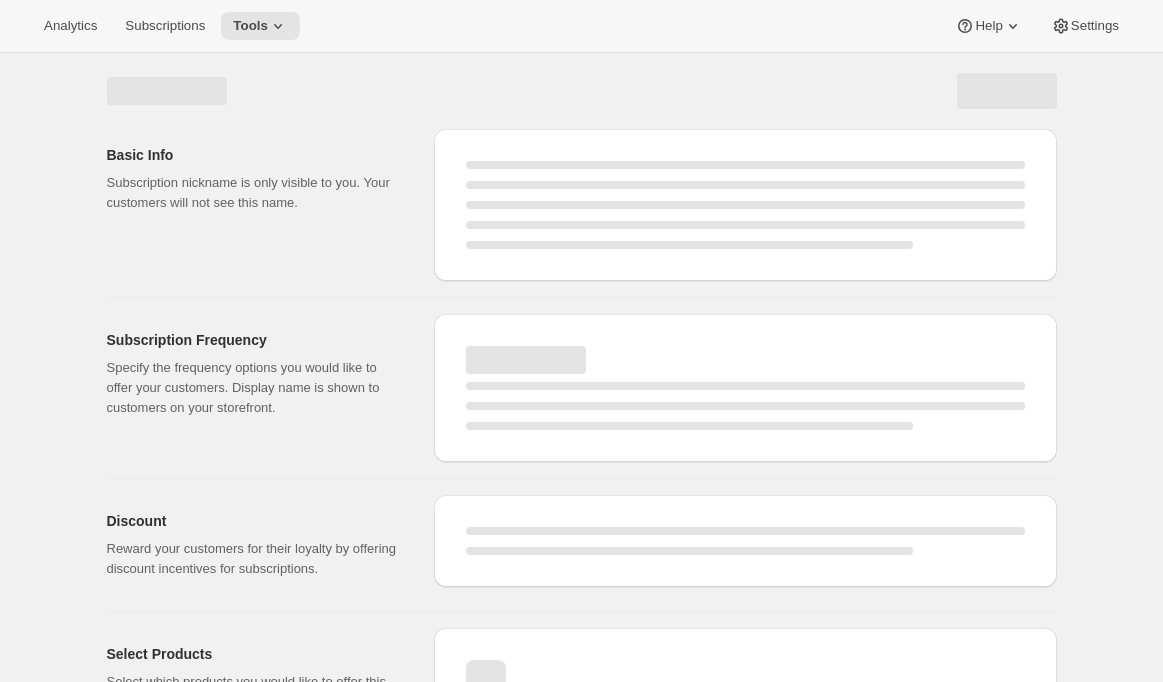 select on "WEEK" 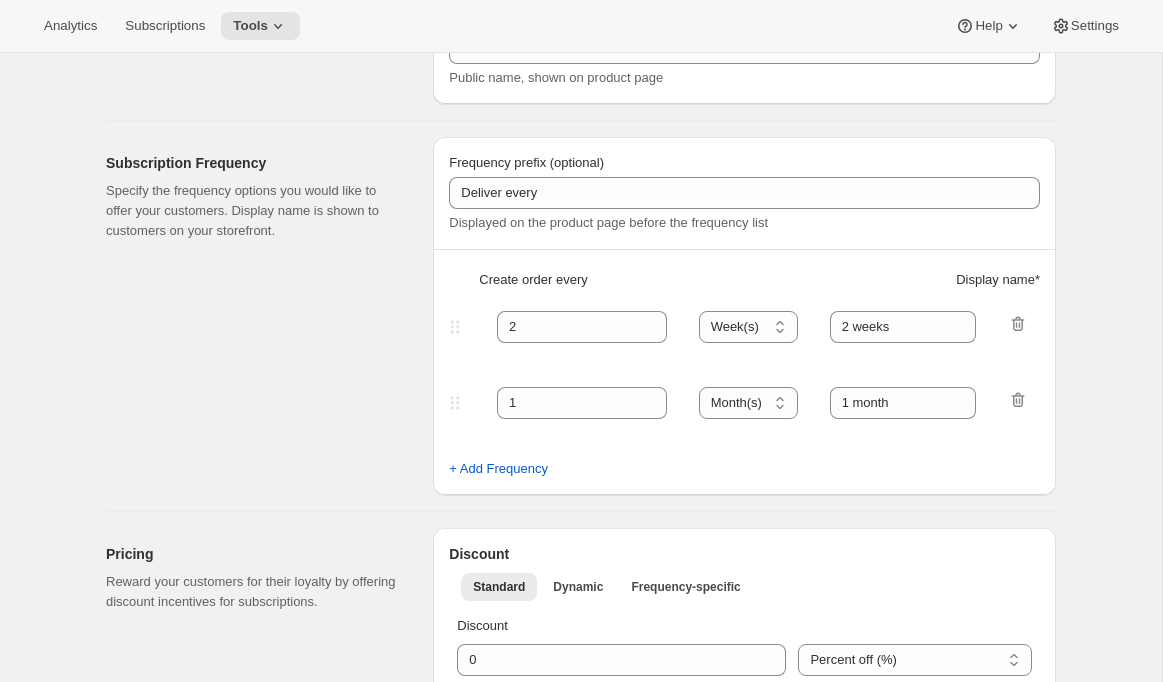 type on "Traditional Clubs - Sept & Nov Shipments" 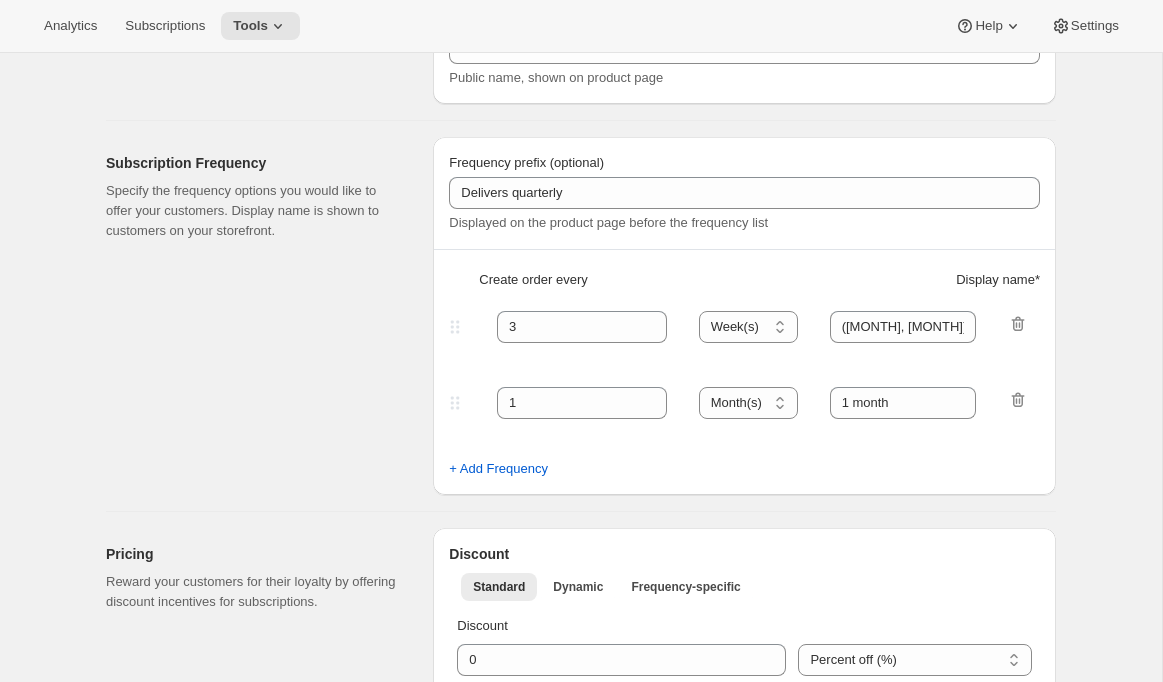 select on "YEARDAY" 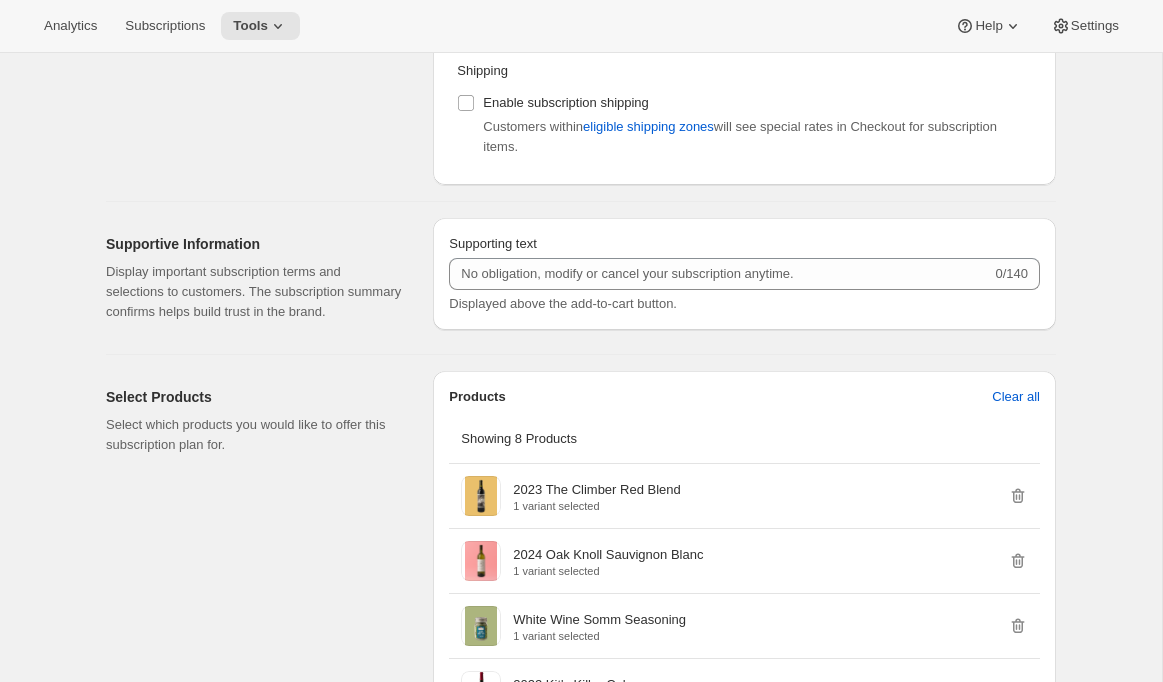 scroll, scrollTop: 0, scrollLeft: 0, axis: both 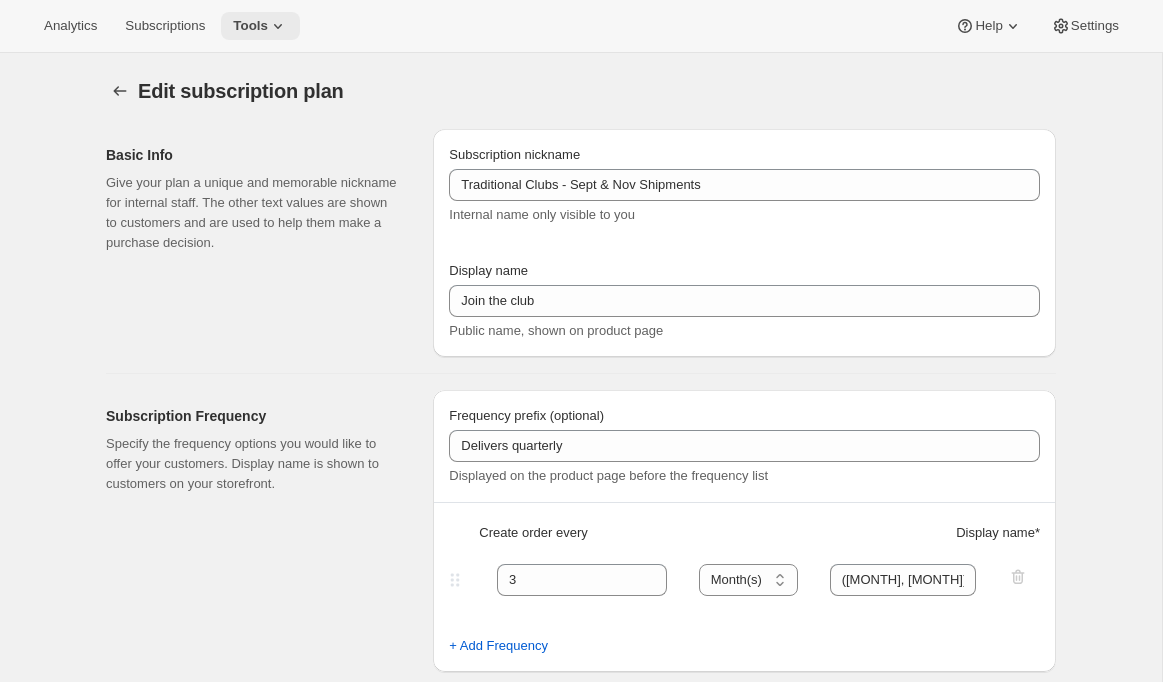 click on "Tools" at bounding box center [250, 26] 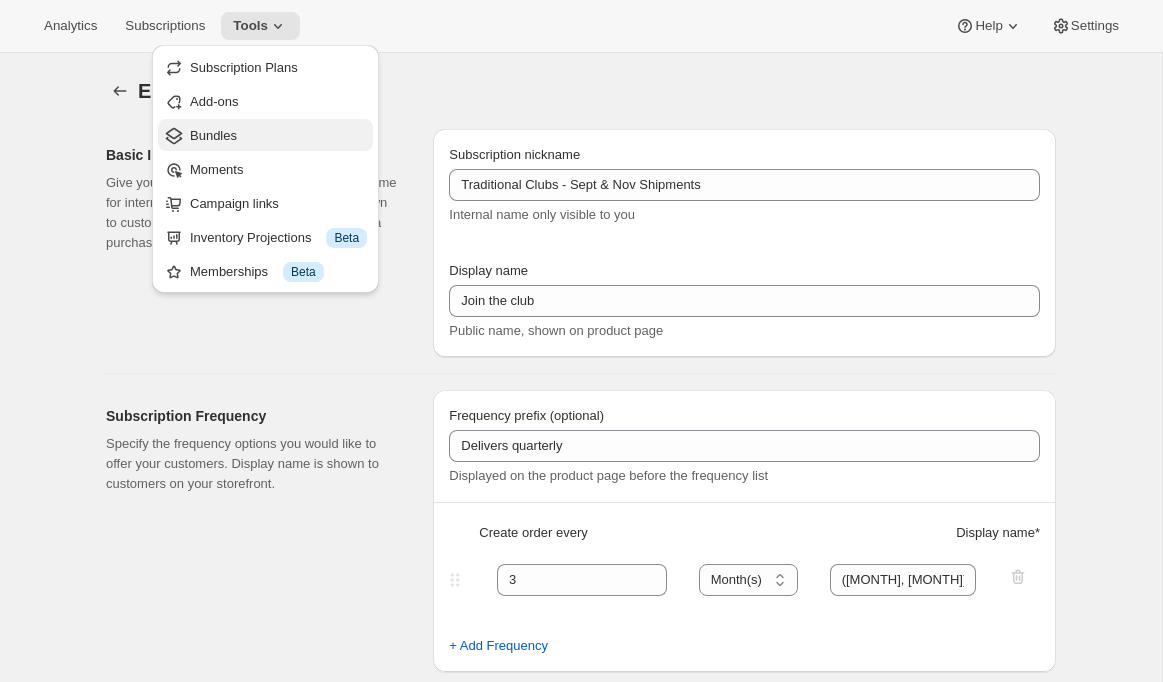 click on "Bundles" at bounding box center (278, 136) 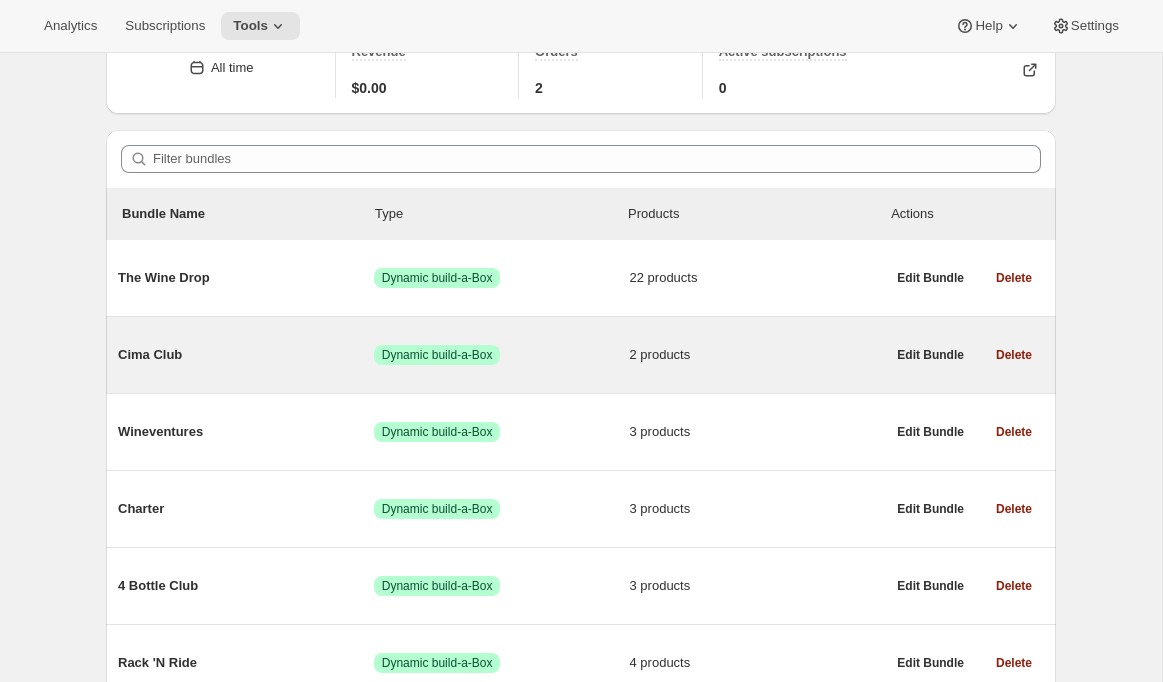 scroll, scrollTop: 105, scrollLeft: 0, axis: vertical 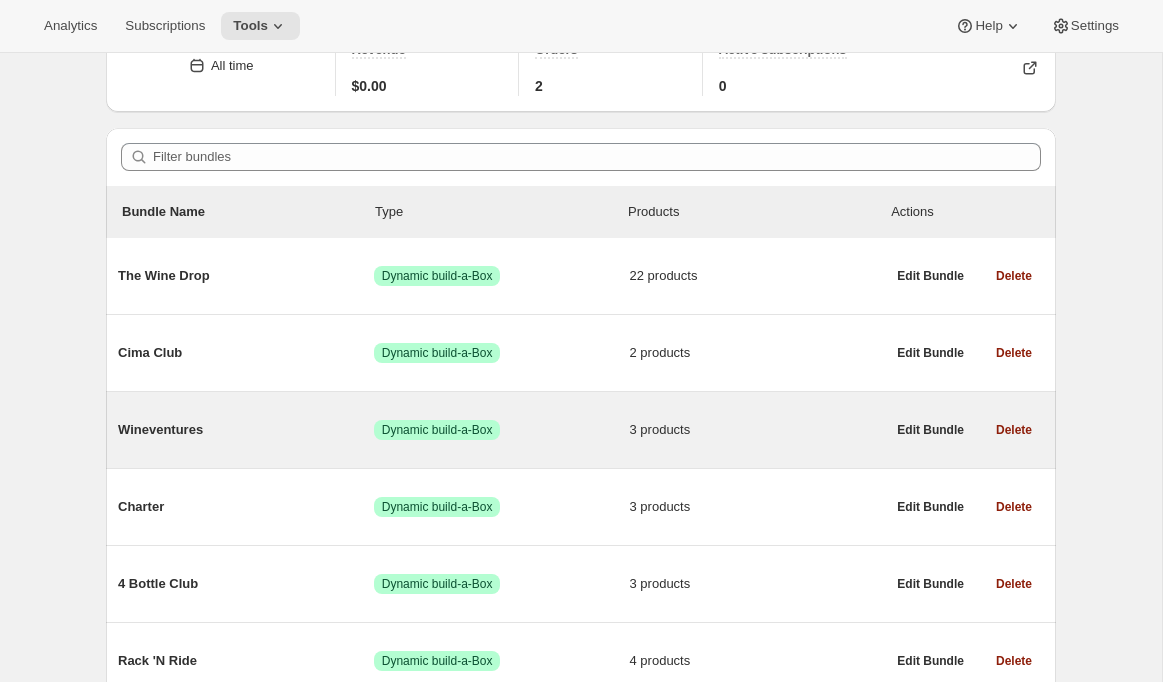 click on "Wineventures" at bounding box center [246, 430] 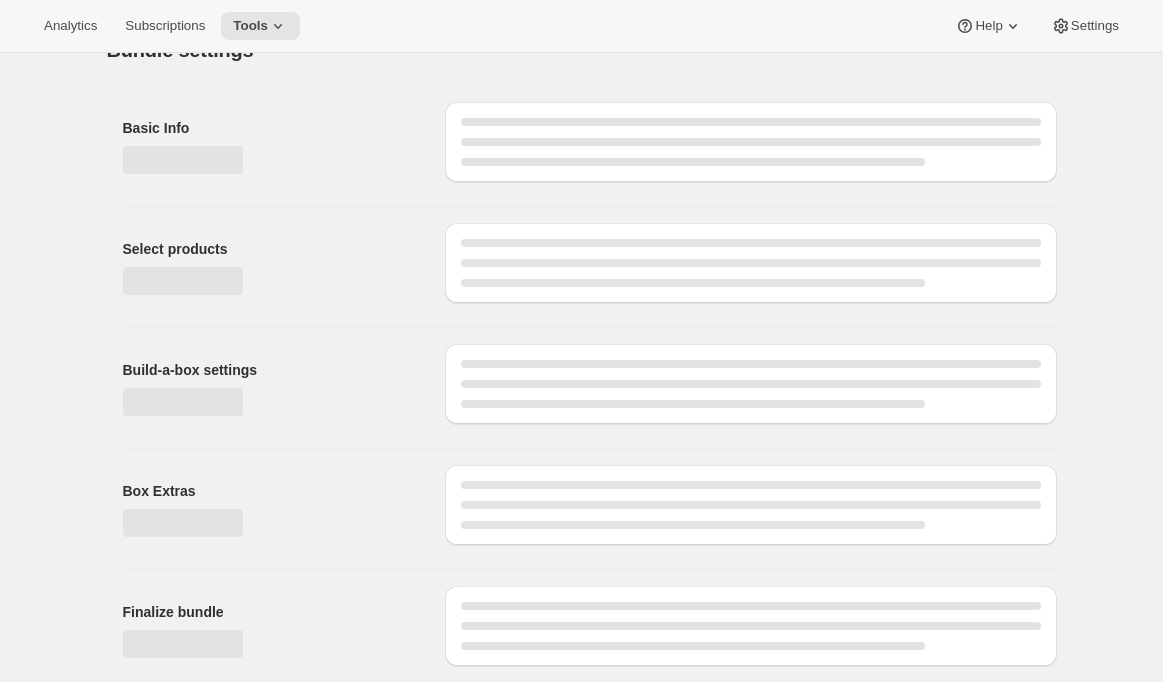 scroll, scrollTop: 0, scrollLeft: 0, axis: both 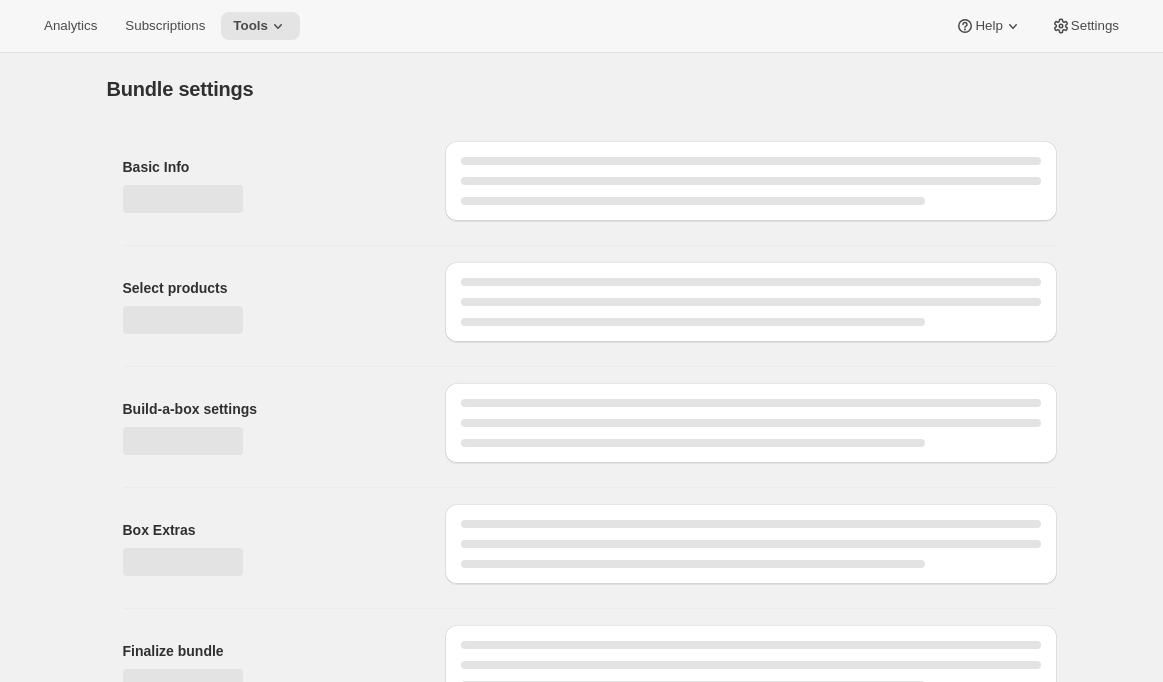 type on "Wineventures" 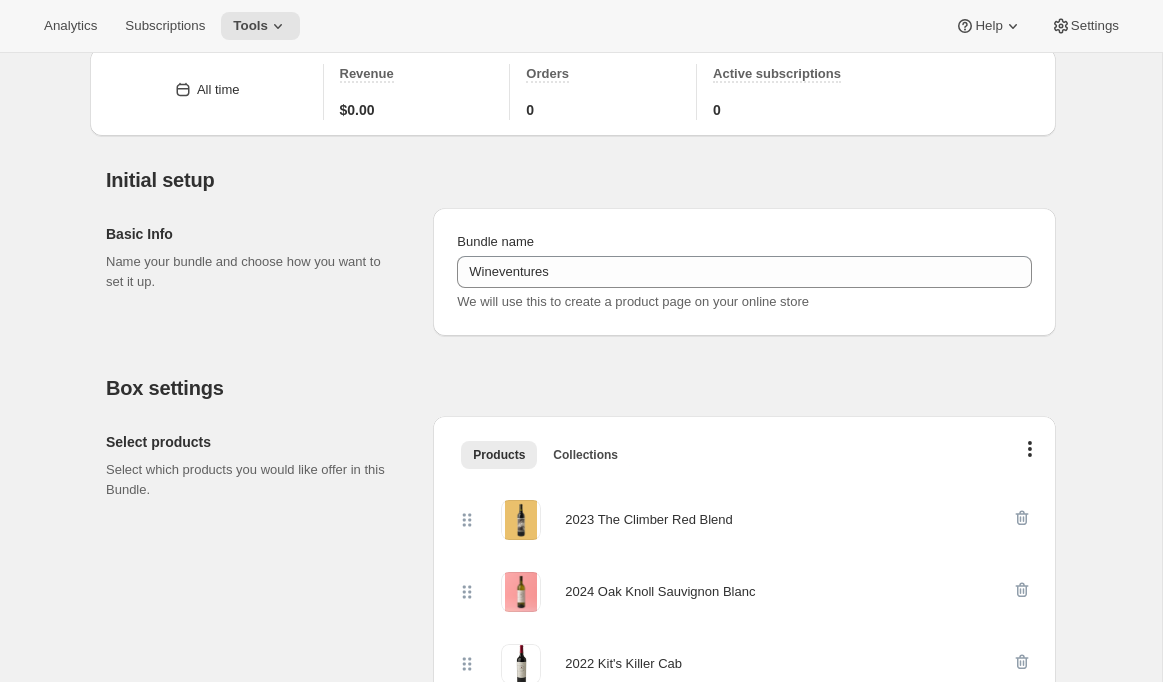 scroll, scrollTop: 103, scrollLeft: 0, axis: vertical 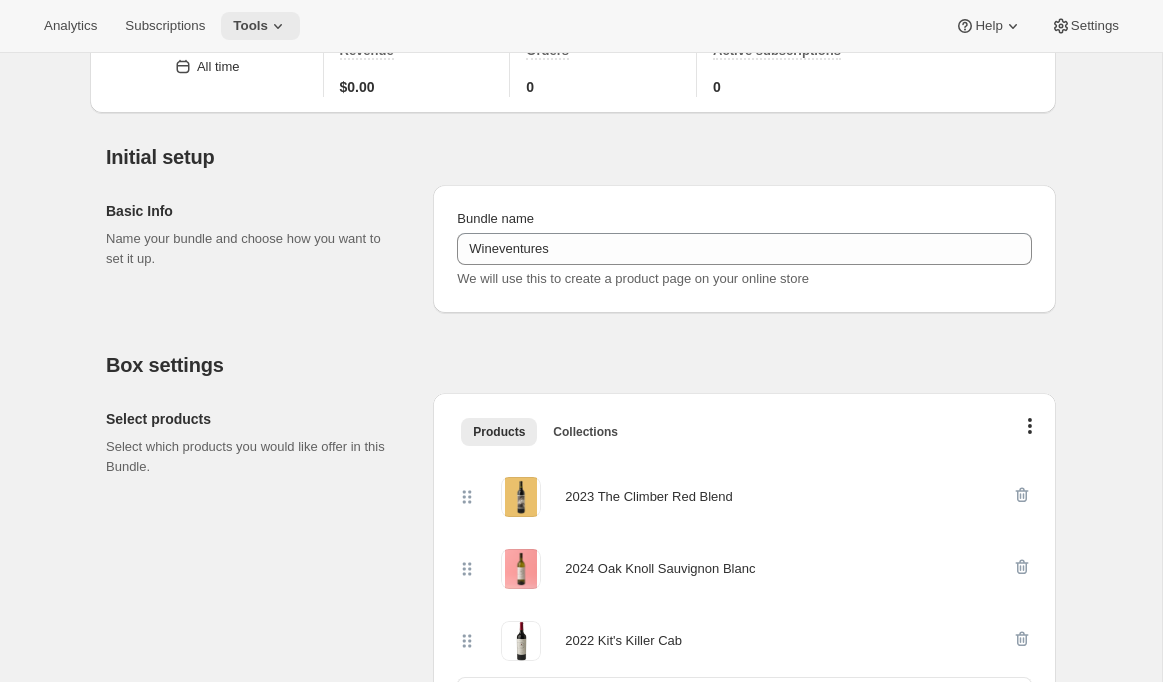 click on "Tools" at bounding box center (260, 26) 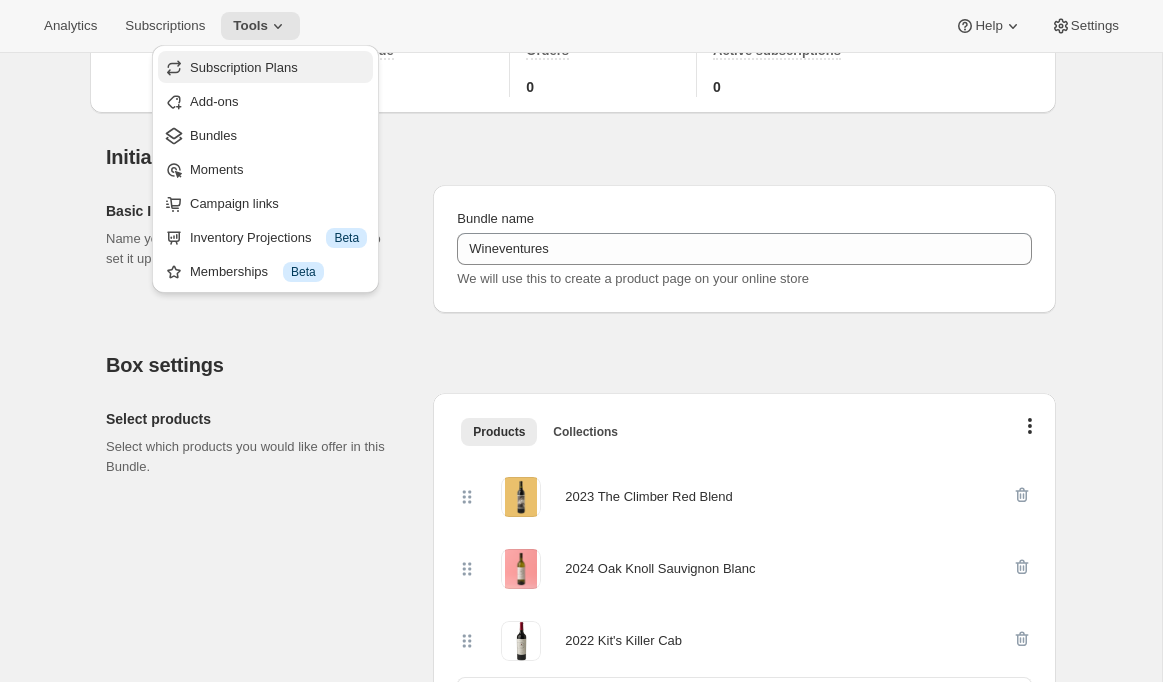 click on "Subscription Plans" at bounding box center (244, 67) 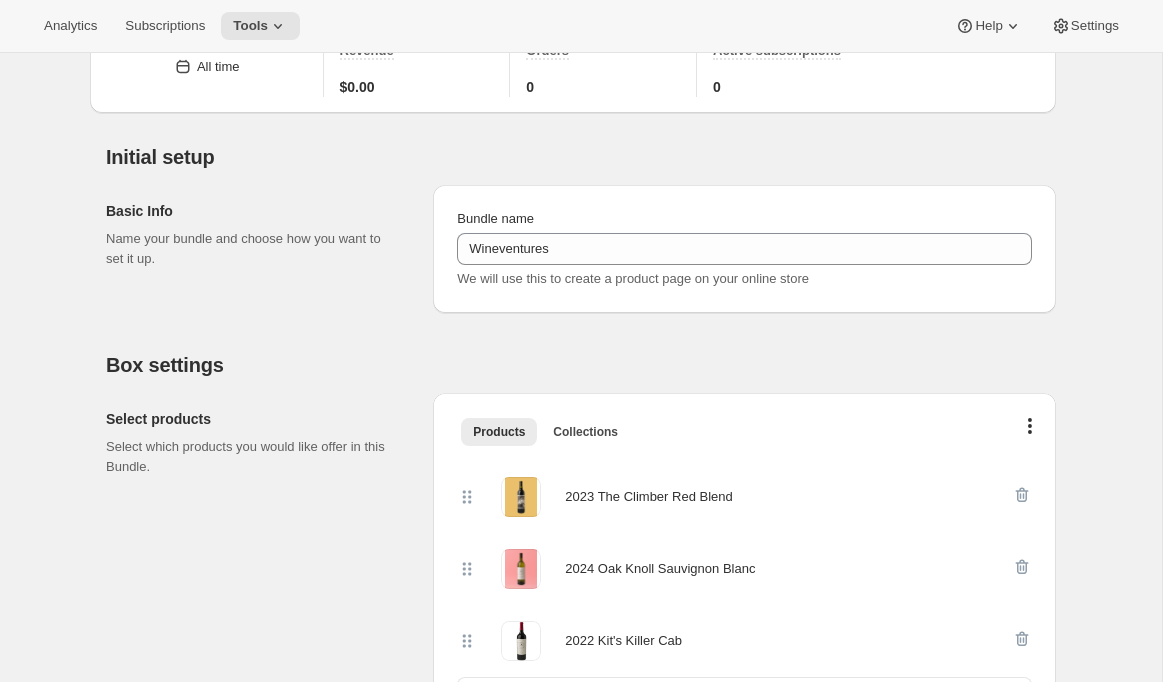 scroll, scrollTop: 0, scrollLeft: 0, axis: both 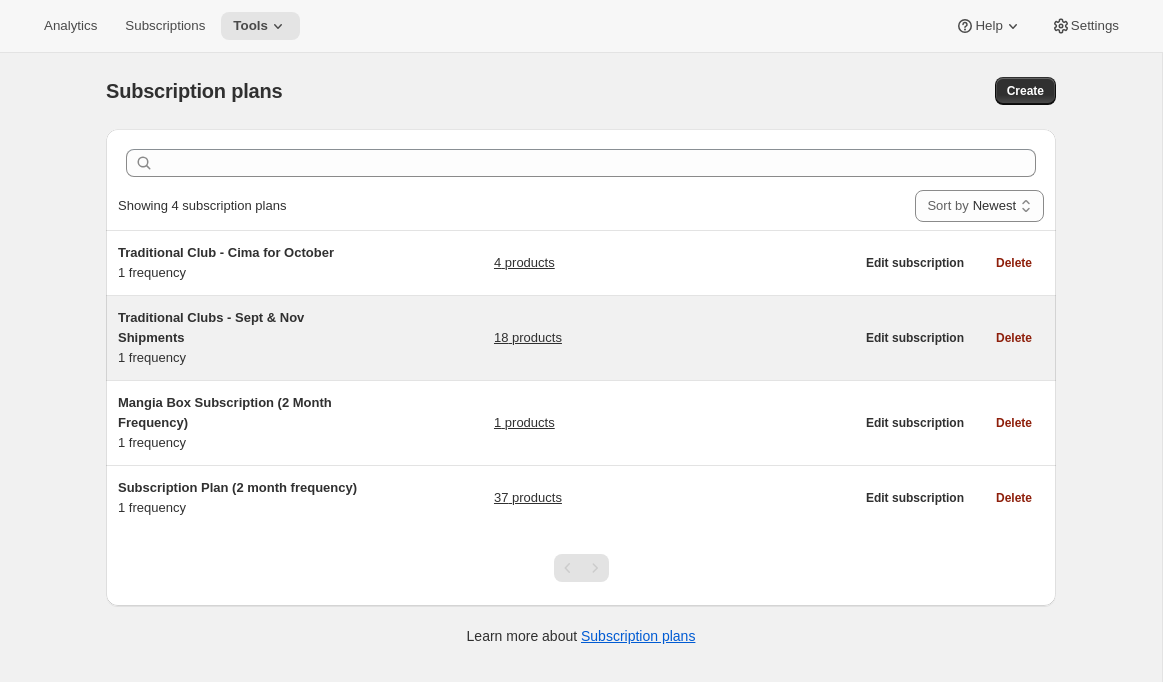 click on "Traditional Clubs - Sept & Nov Shipments" at bounding box center (211, 327) 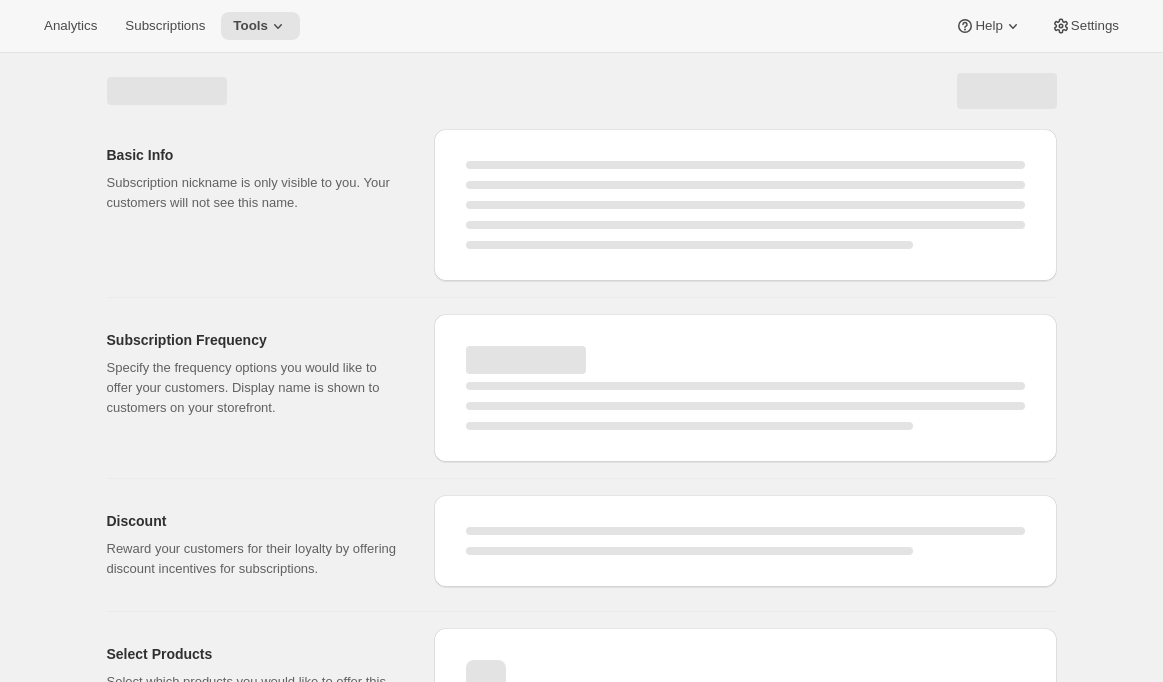 select on "WEEK" 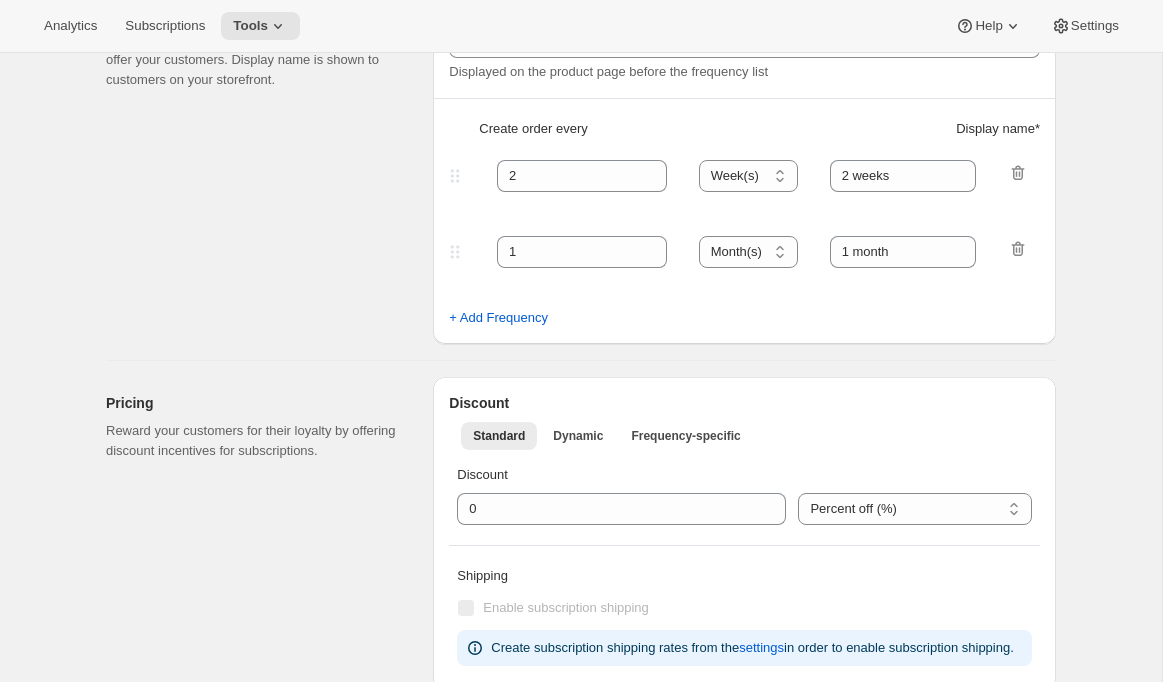 type on "Traditional Clubs - Sept & Nov Shipments" 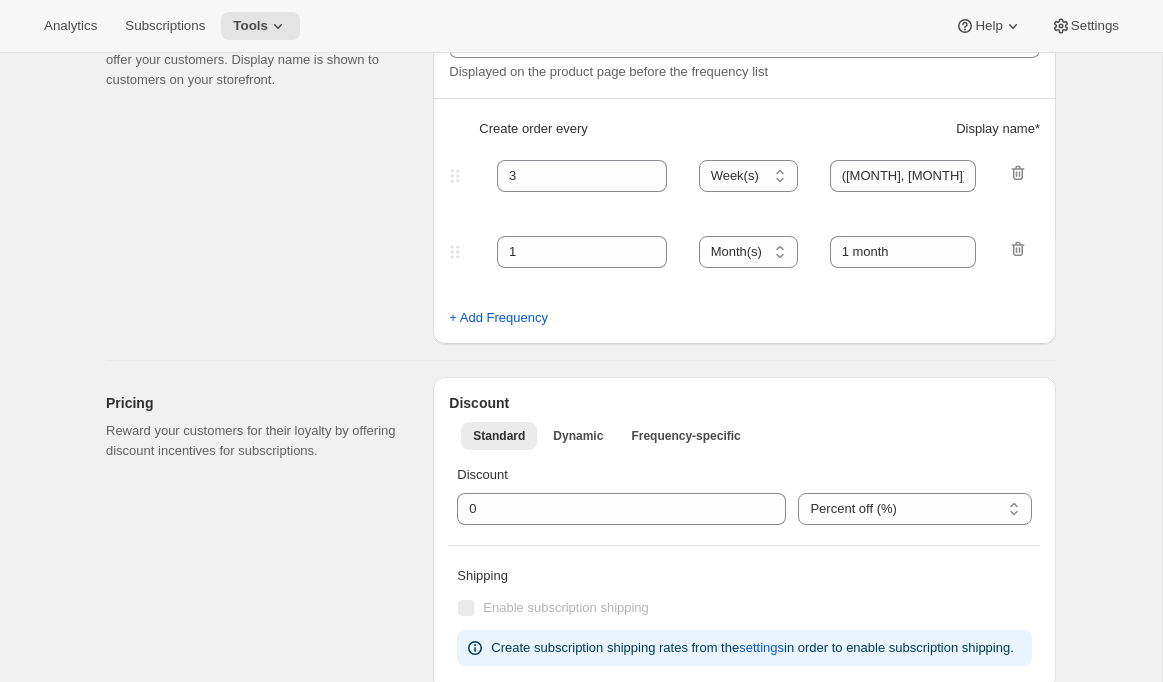select on "YEARDAY" 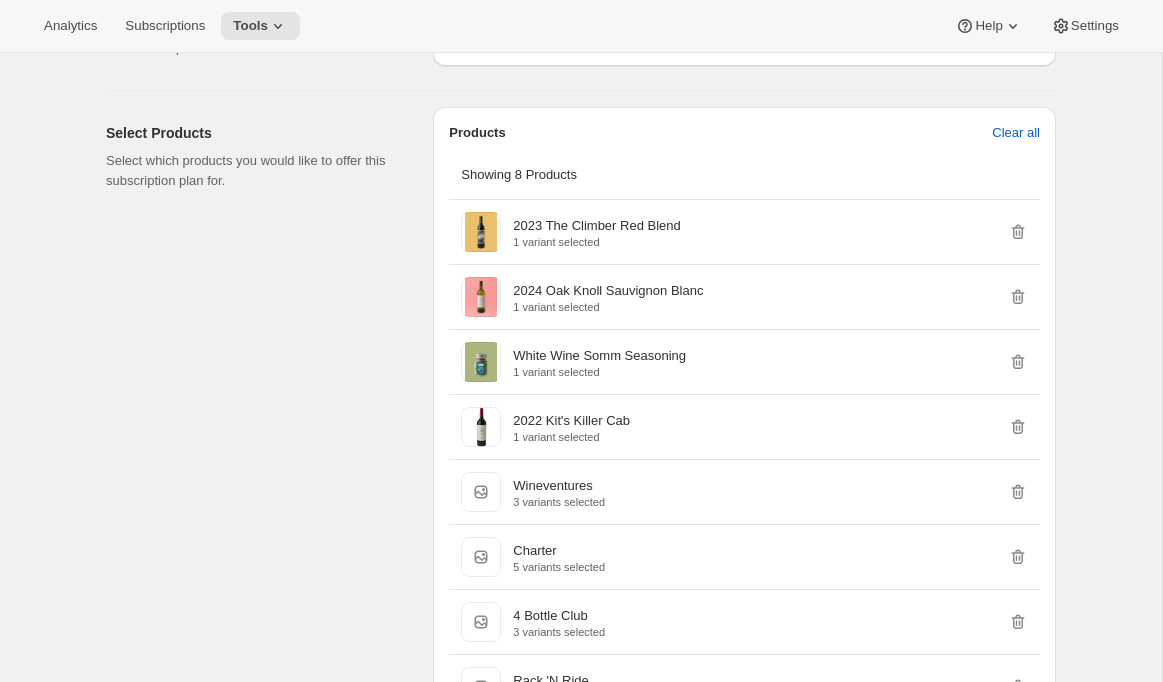scroll, scrollTop: 0, scrollLeft: 0, axis: both 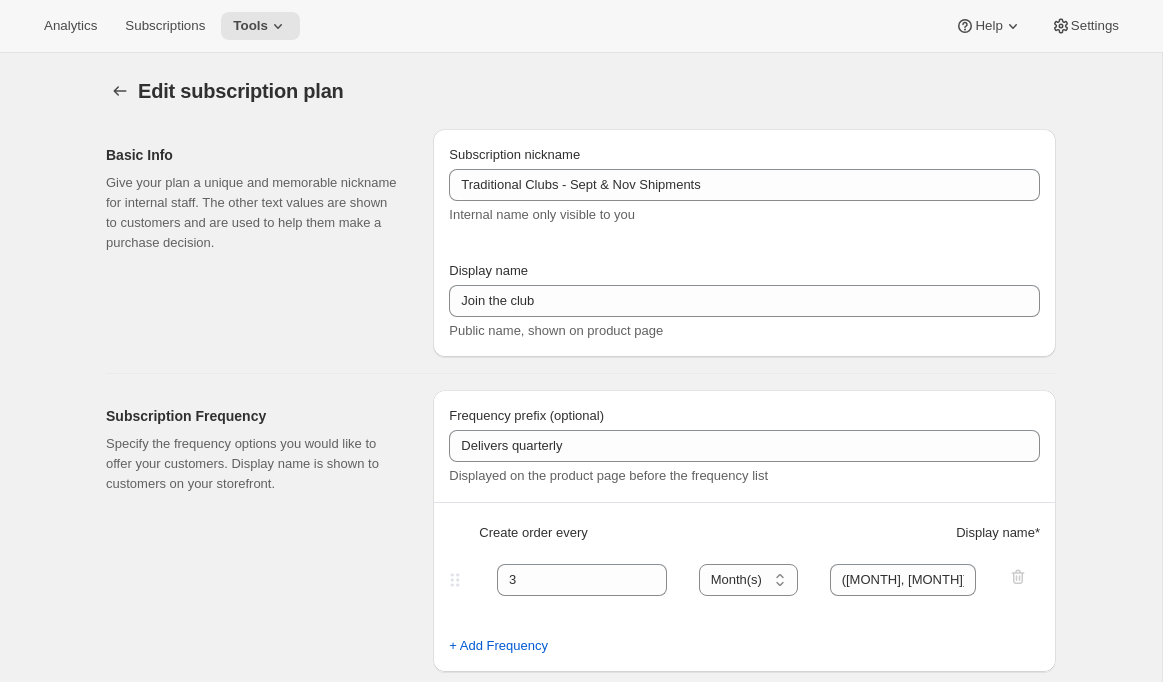 click on "Analytics Subscriptions Tools Help Settings" at bounding box center [581, 26] 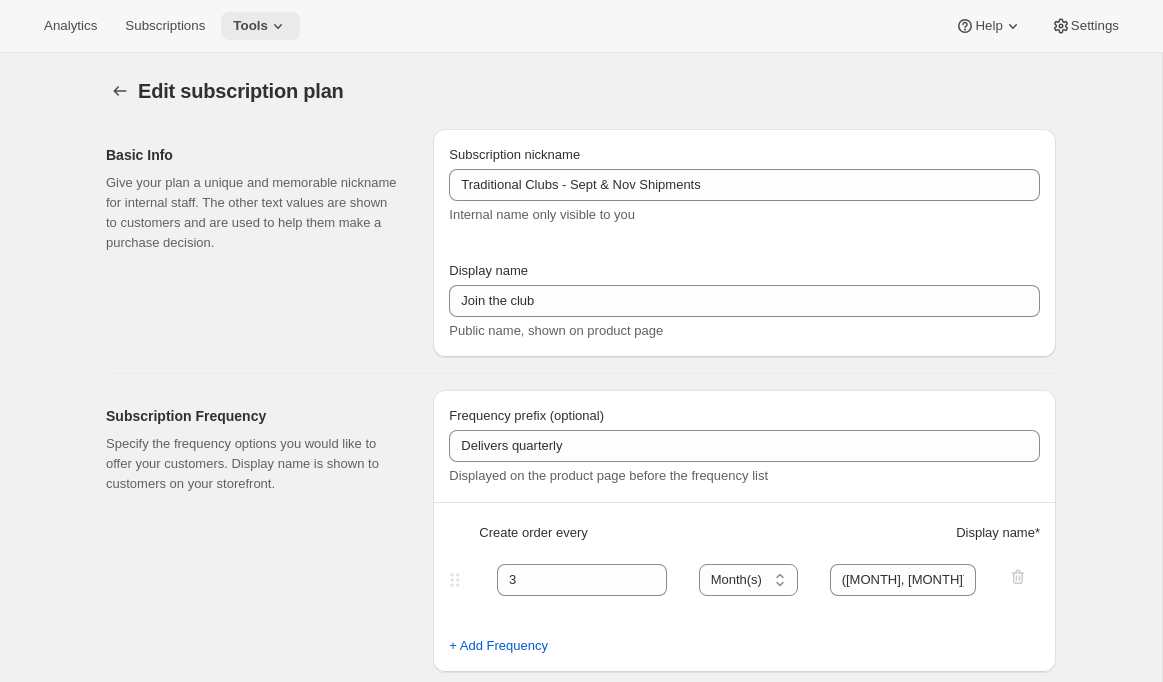 click on "Tools" at bounding box center (260, 26) 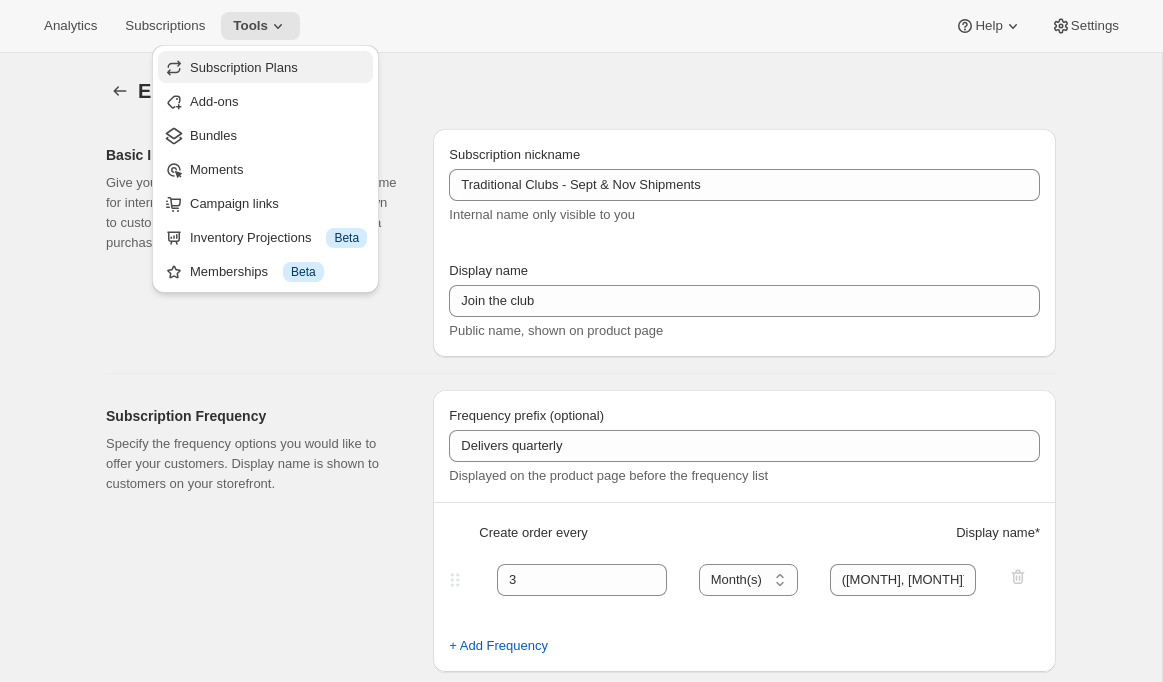 click on "Subscription Plans" at bounding box center [244, 67] 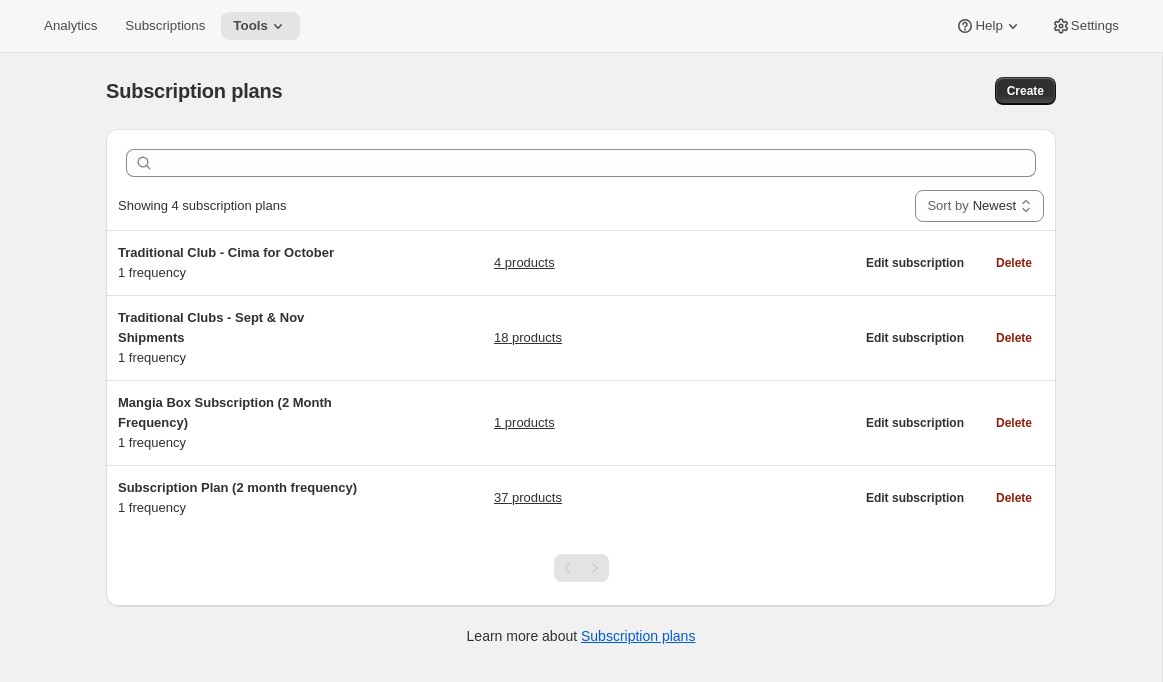 click on "Analytics Subscriptions Tools Help Settings" at bounding box center (581, 26) 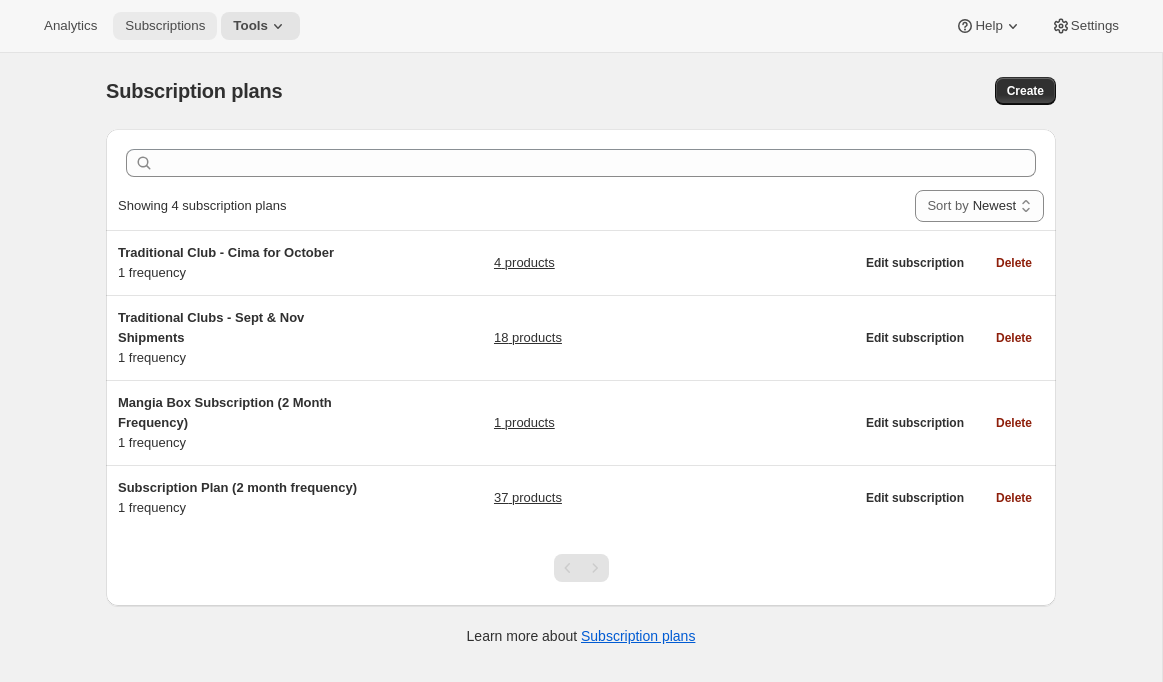 click on "Subscriptions" at bounding box center [165, 26] 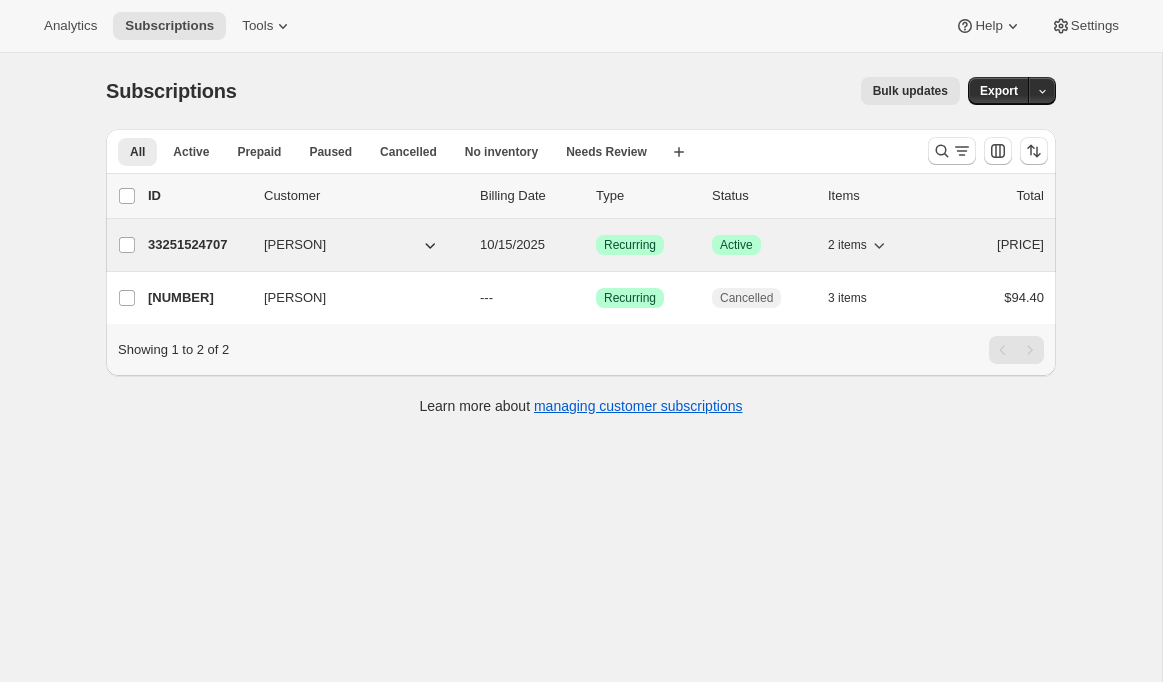 click on "33251524707" at bounding box center [198, 245] 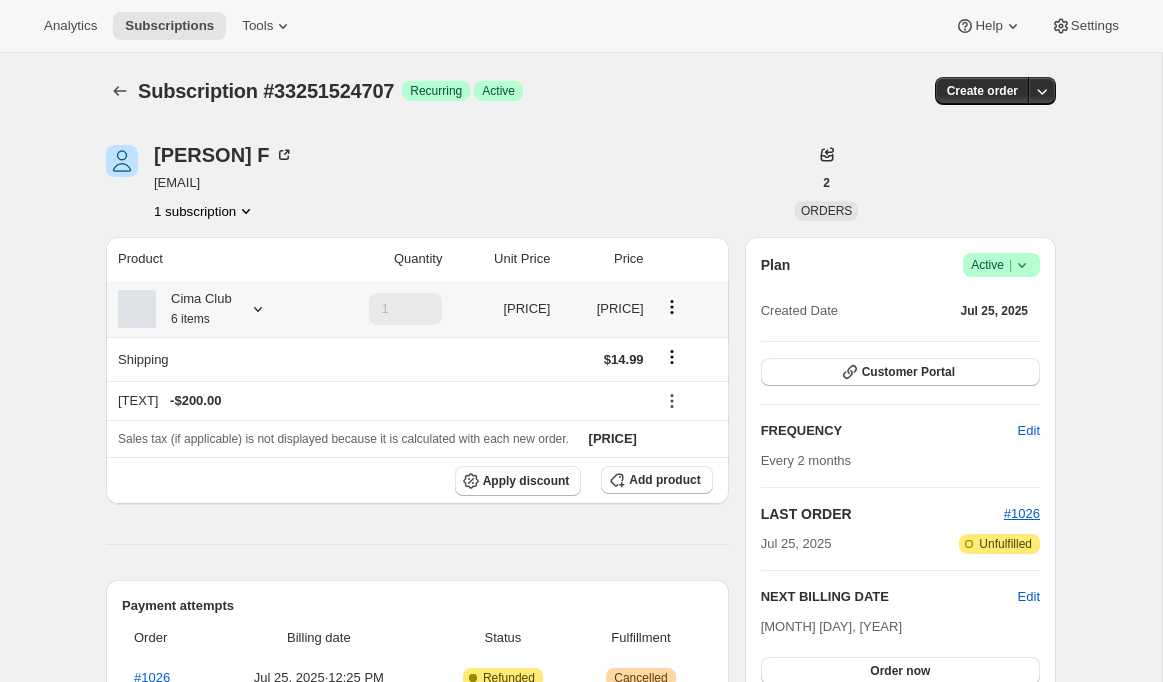 click 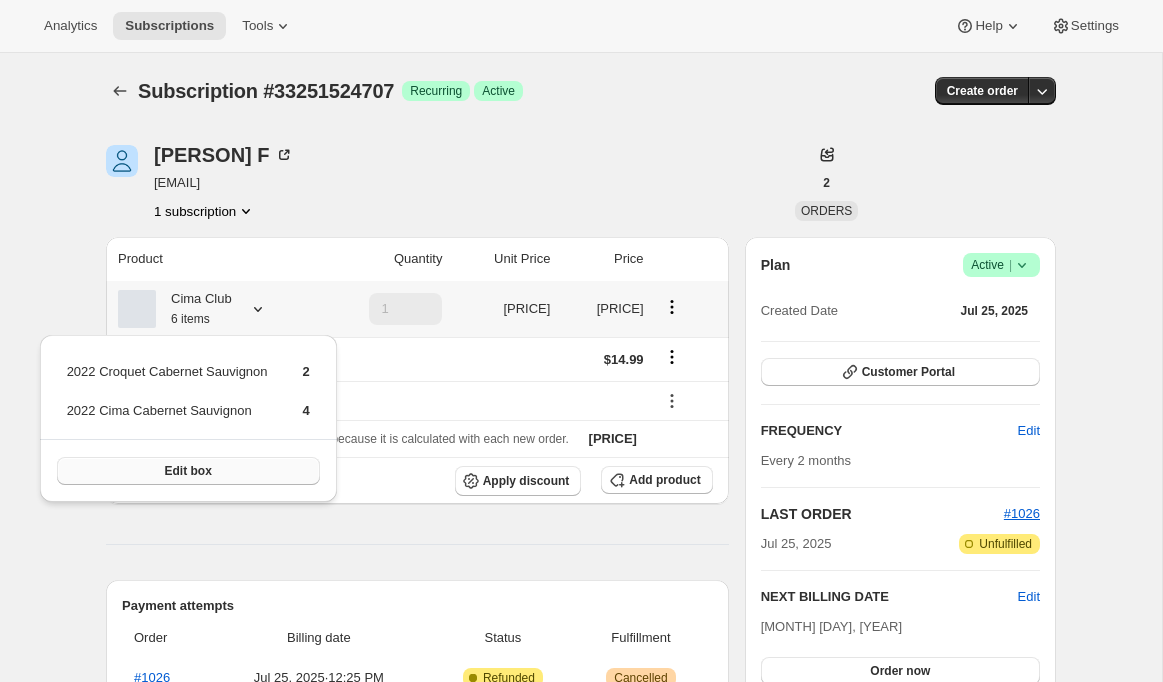 click on "Edit box" at bounding box center (188, 471) 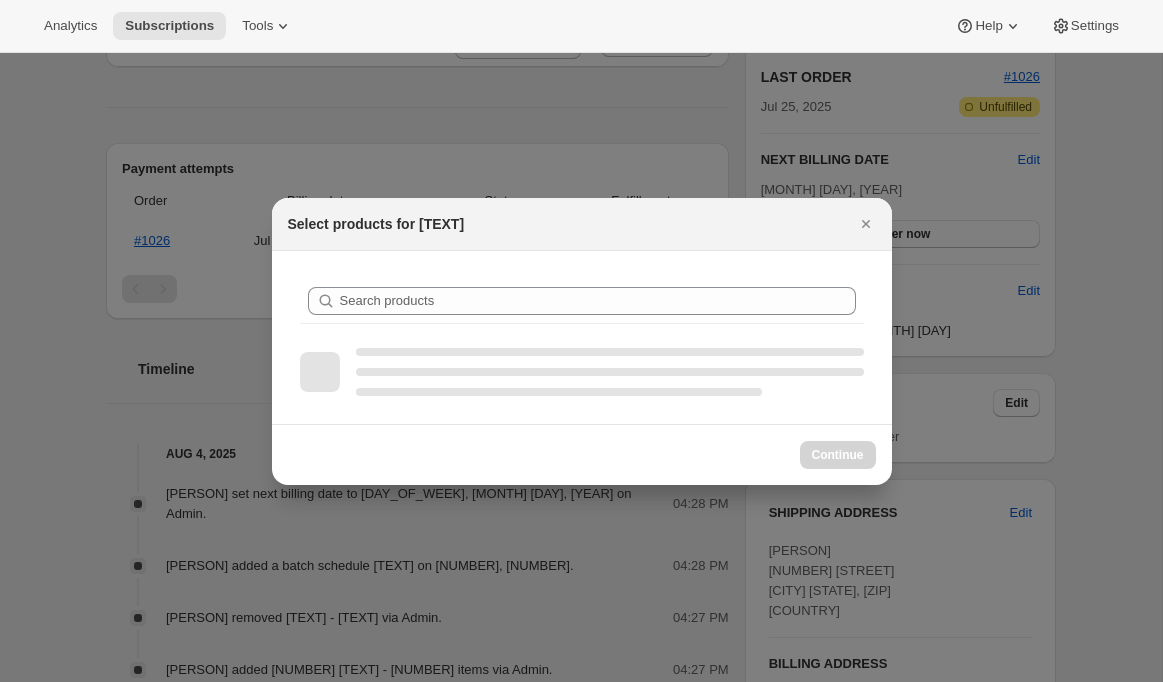 scroll, scrollTop: 0, scrollLeft: 0, axis: both 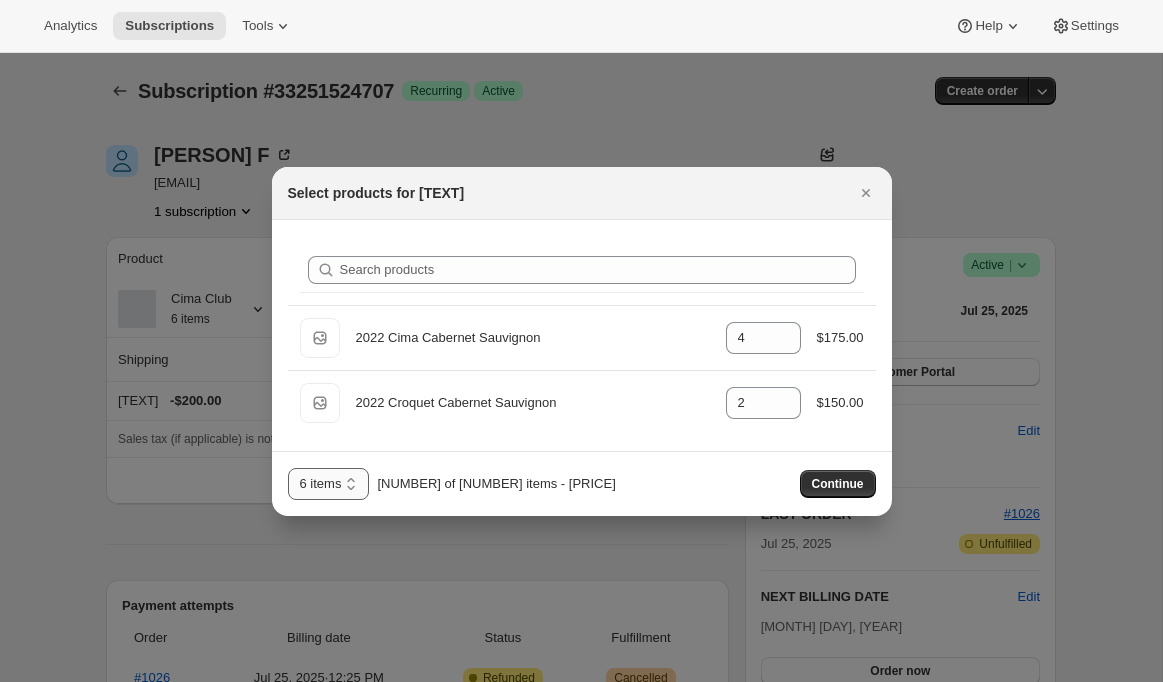 click on "[NUMBER] items [NUMBER] items" at bounding box center [329, 484] 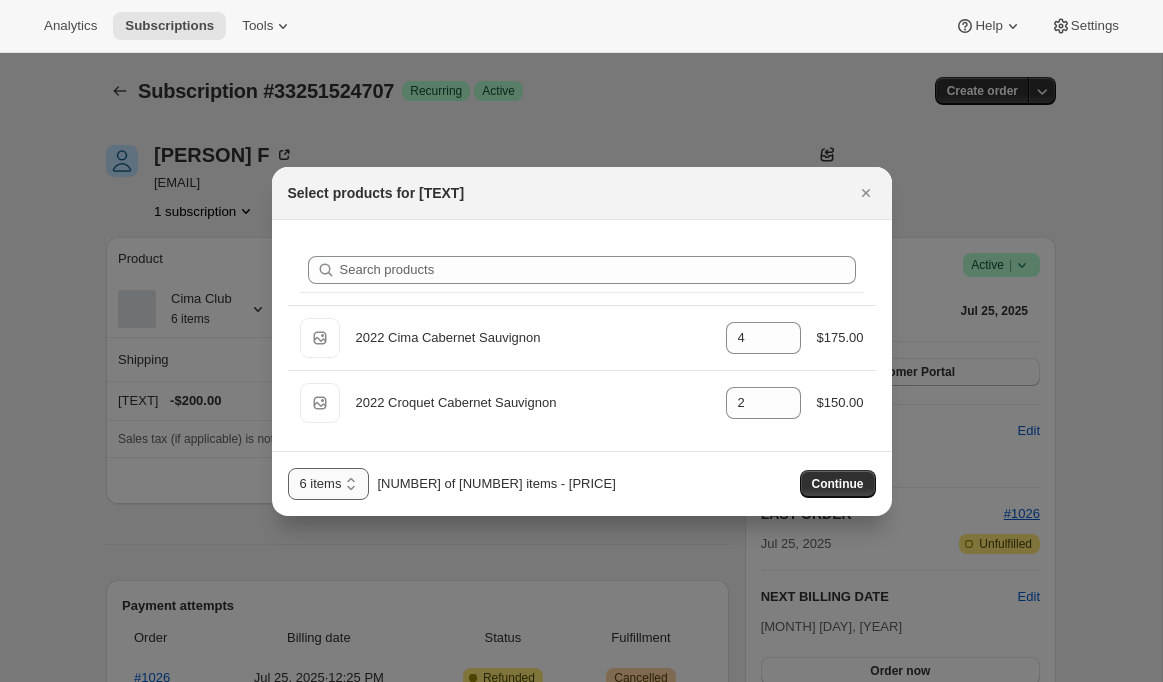 select on "gid://shopify/ProductVariant/43519394873443" 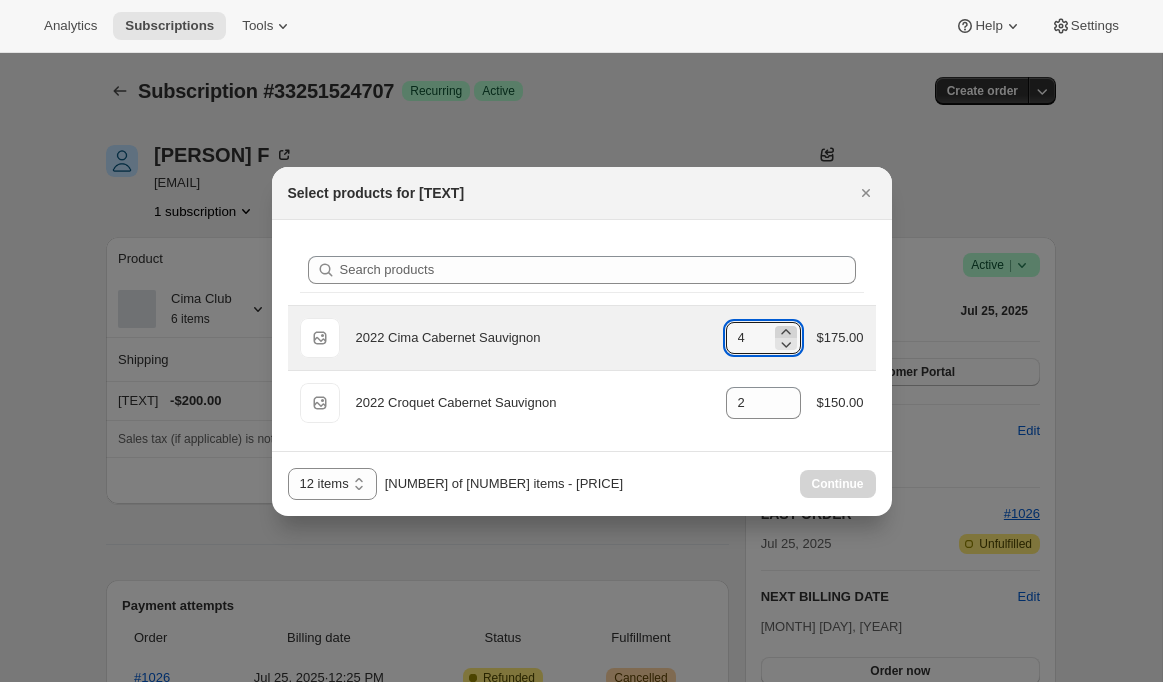 click 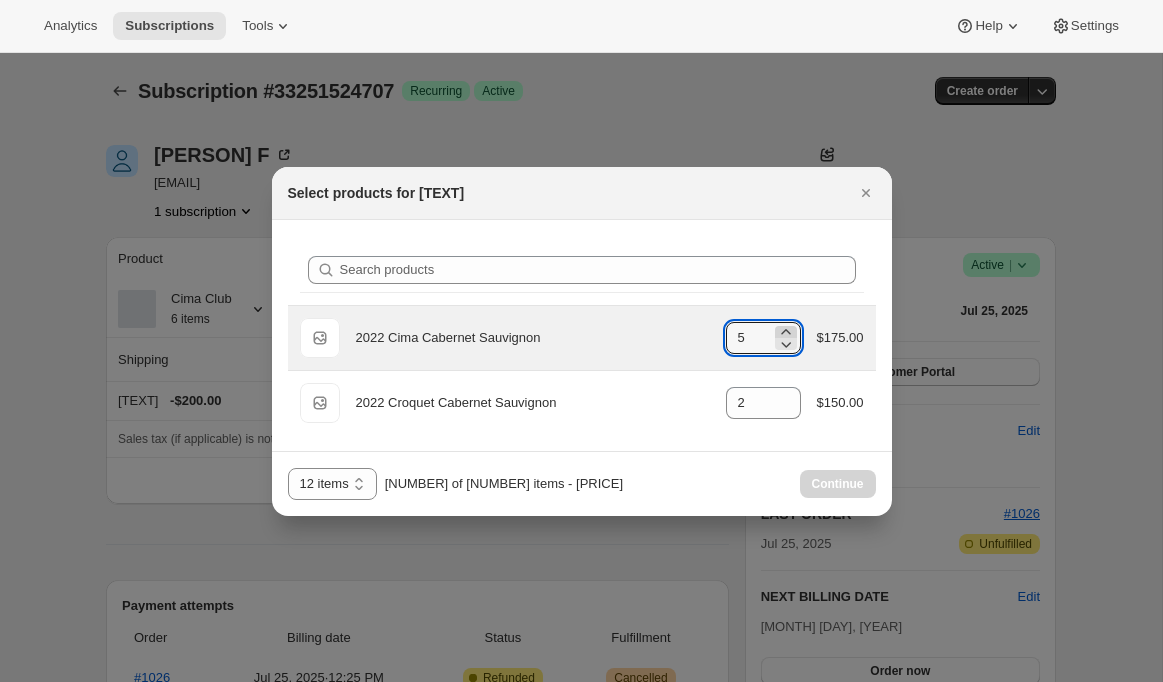 click 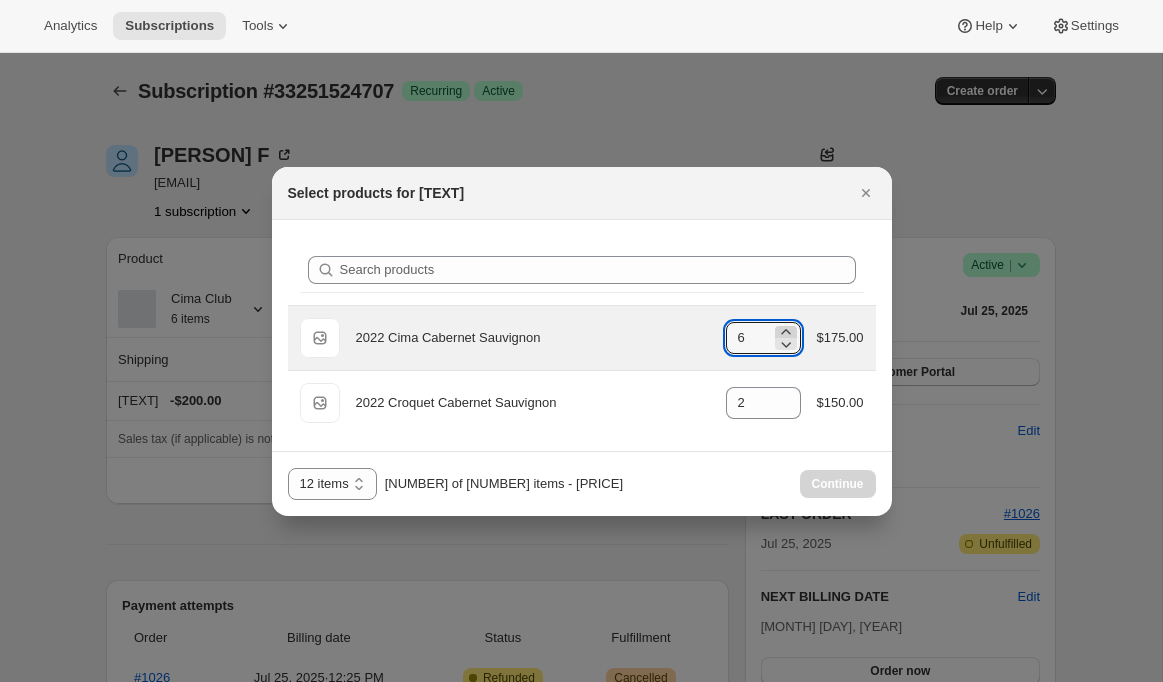 click 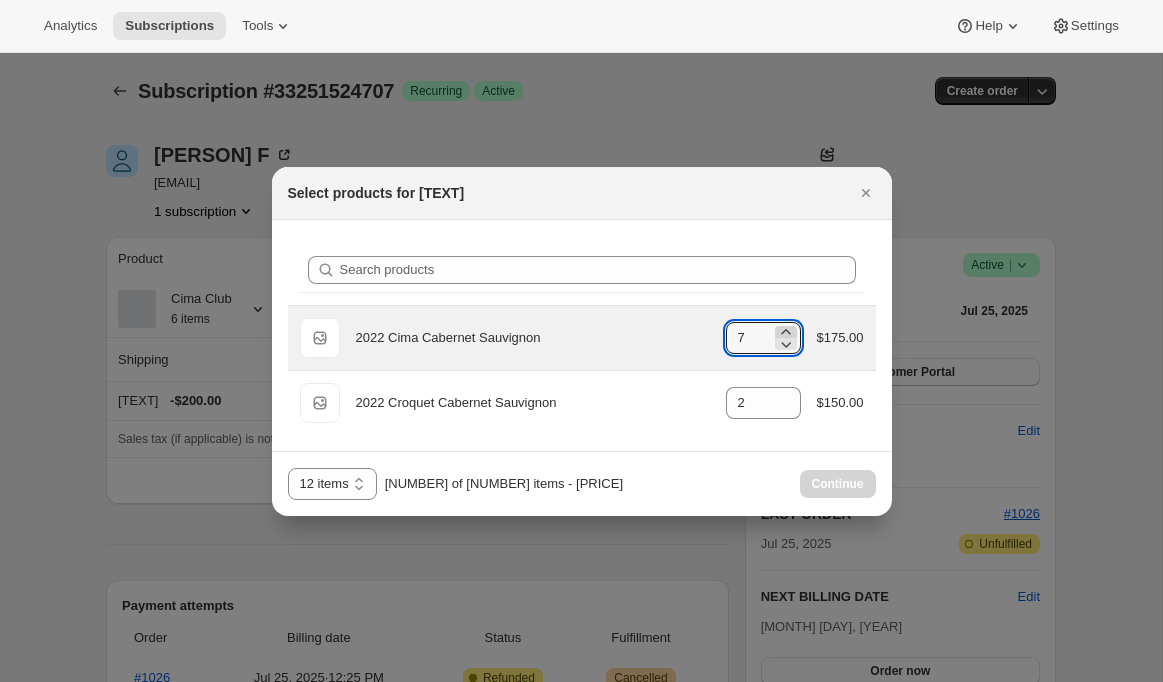 click 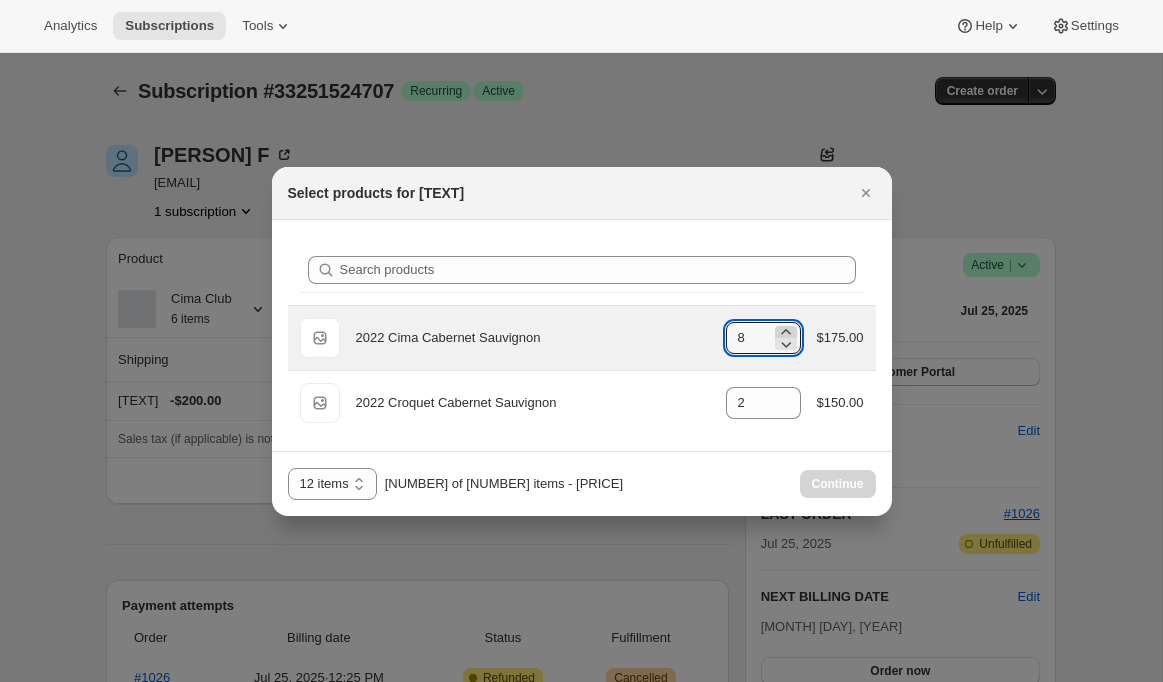 click 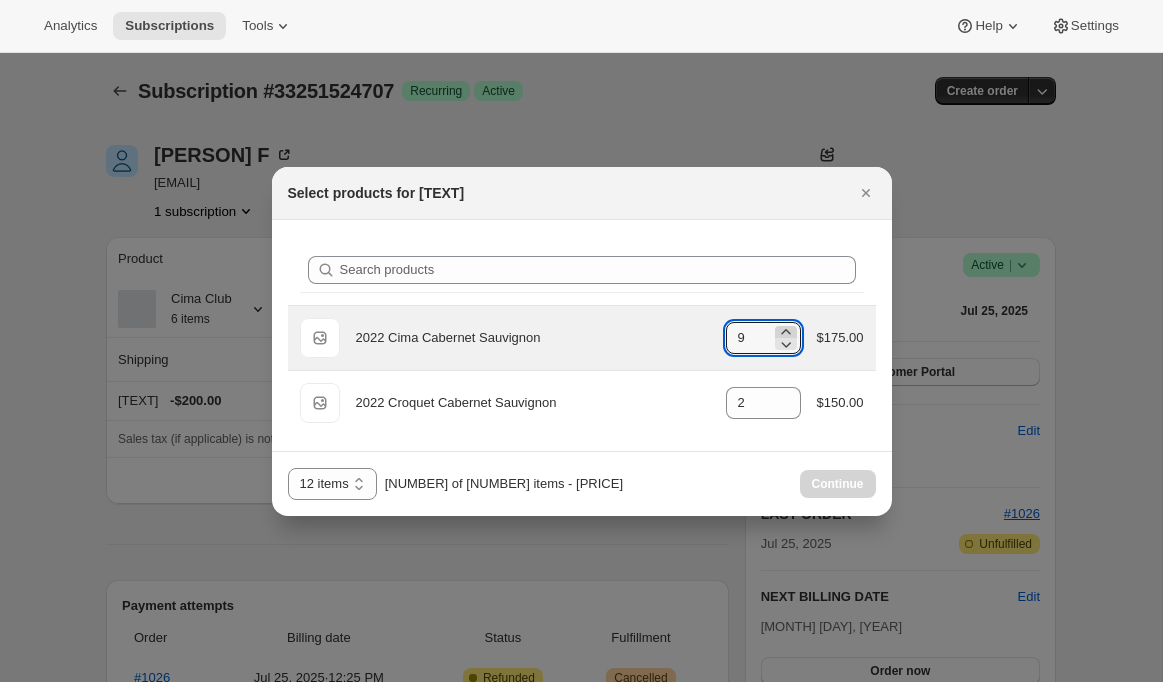 click 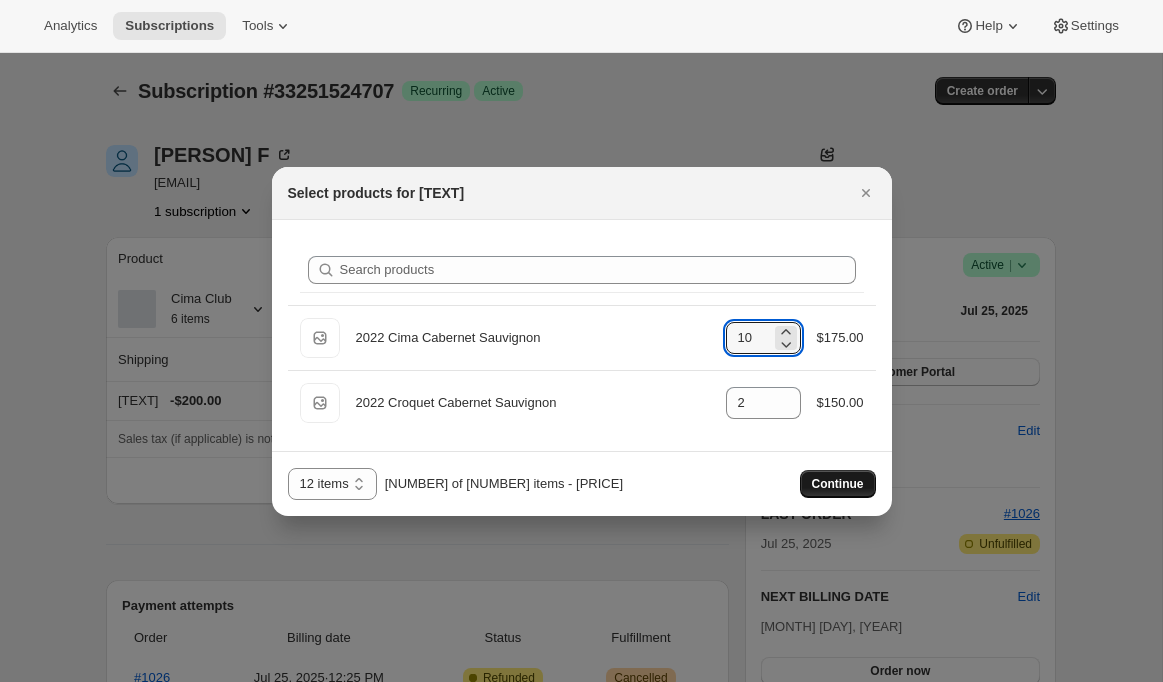 click on "Continue" at bounding box center [838, 484] 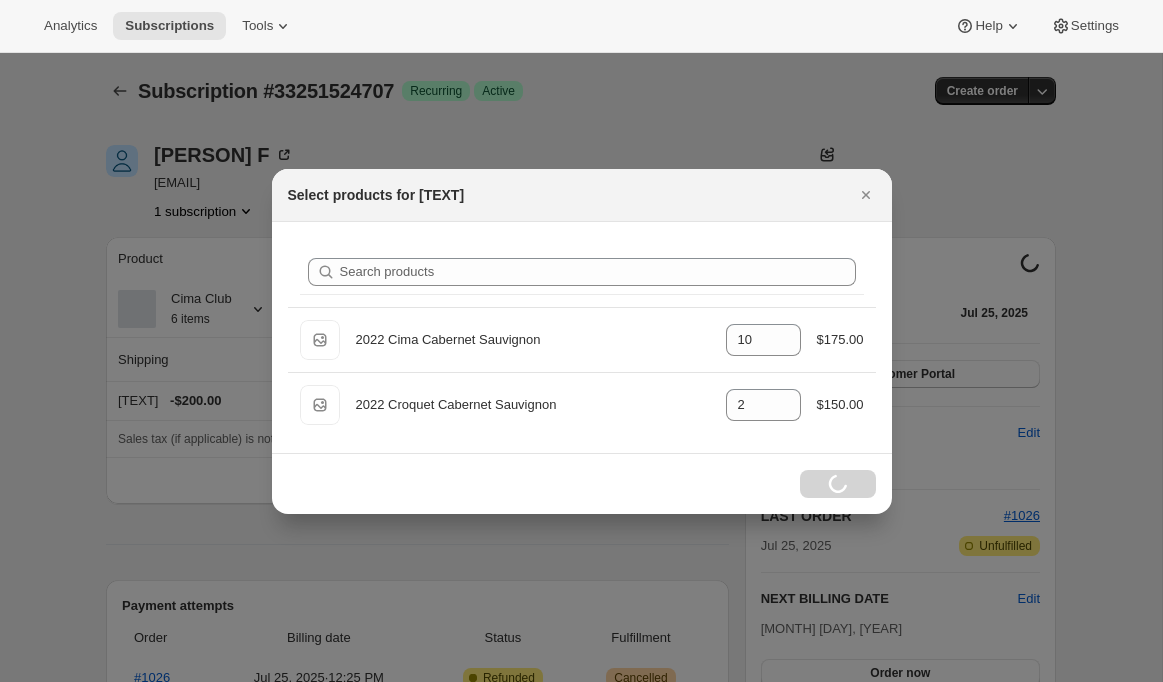 select on "gid://shopify/ProductVariant/43519394873443" 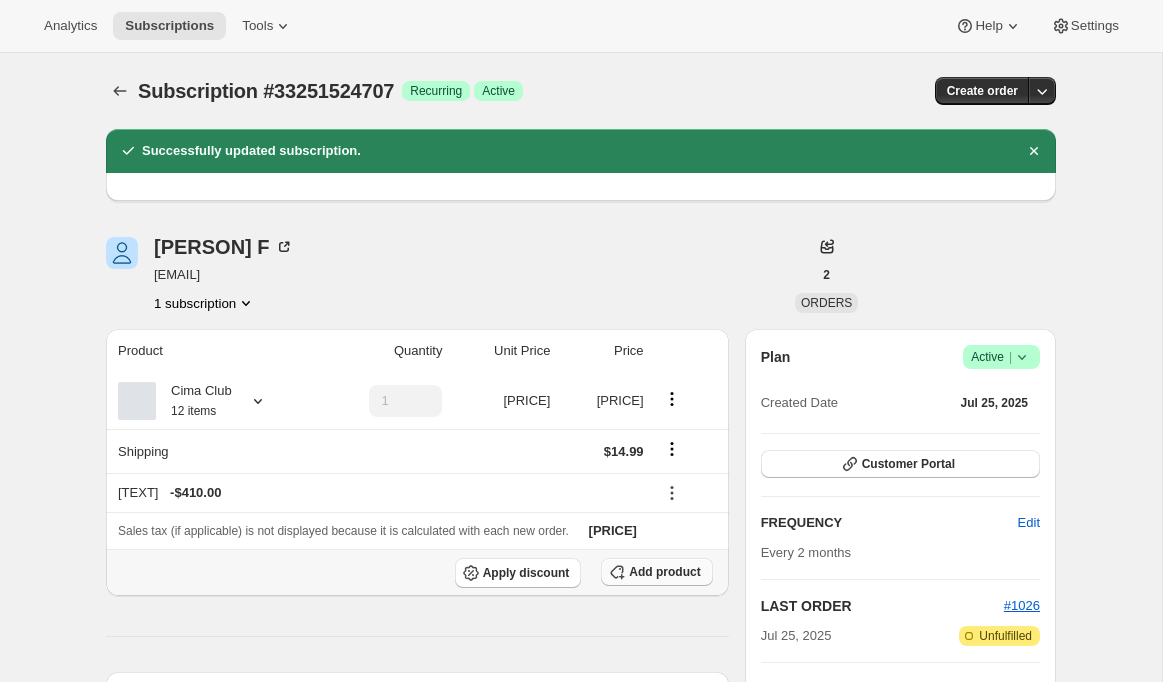 click on "Add product" at bounding box center (664, 572) 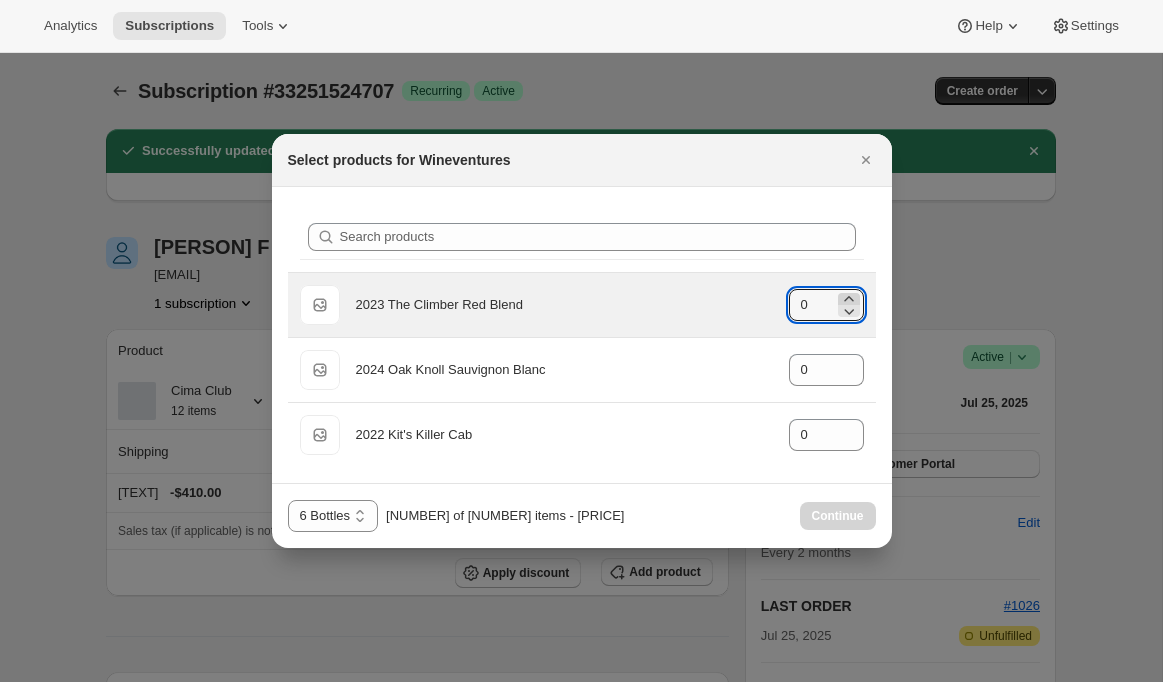 click 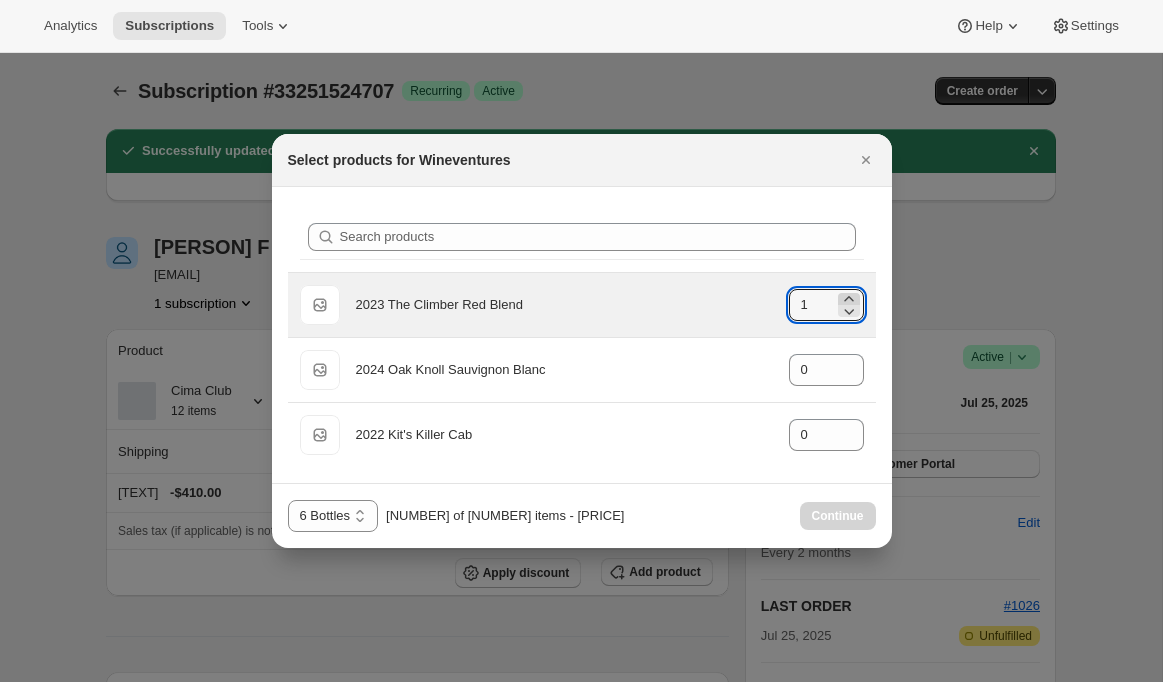 click 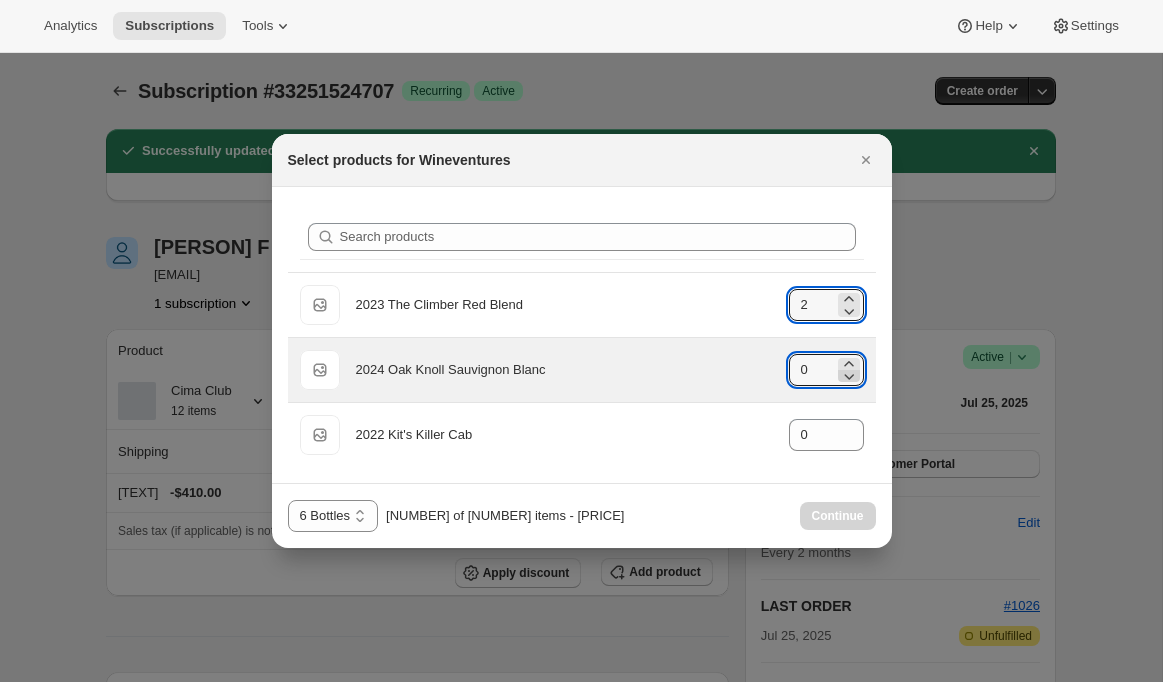 click 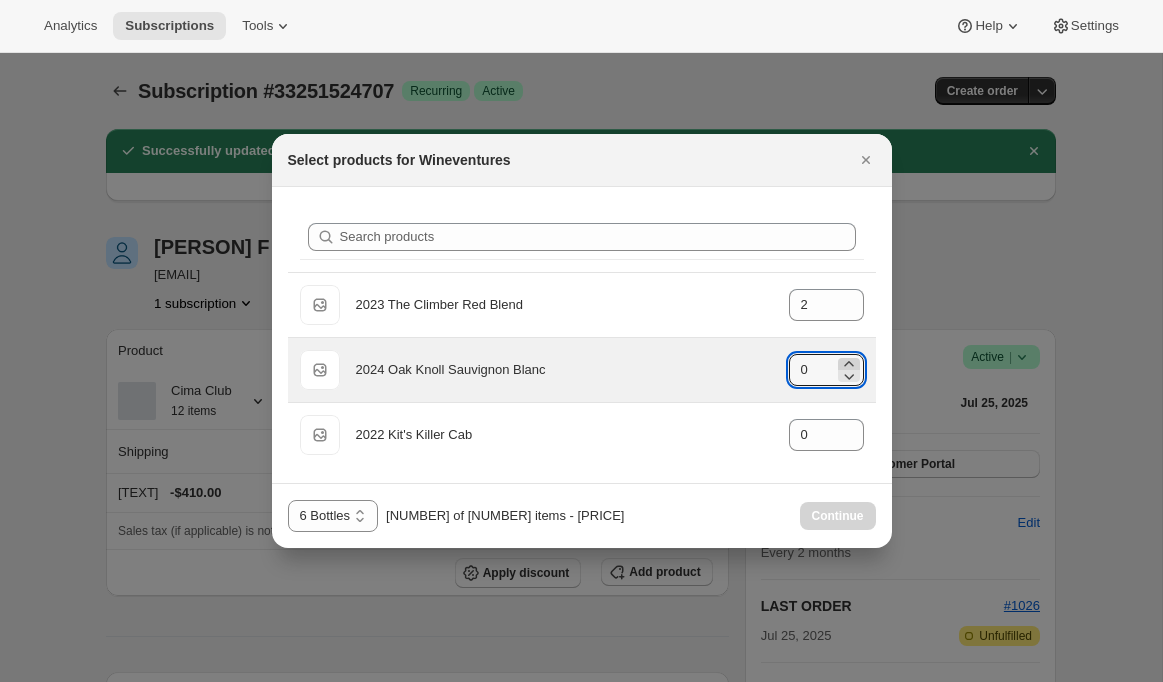 click 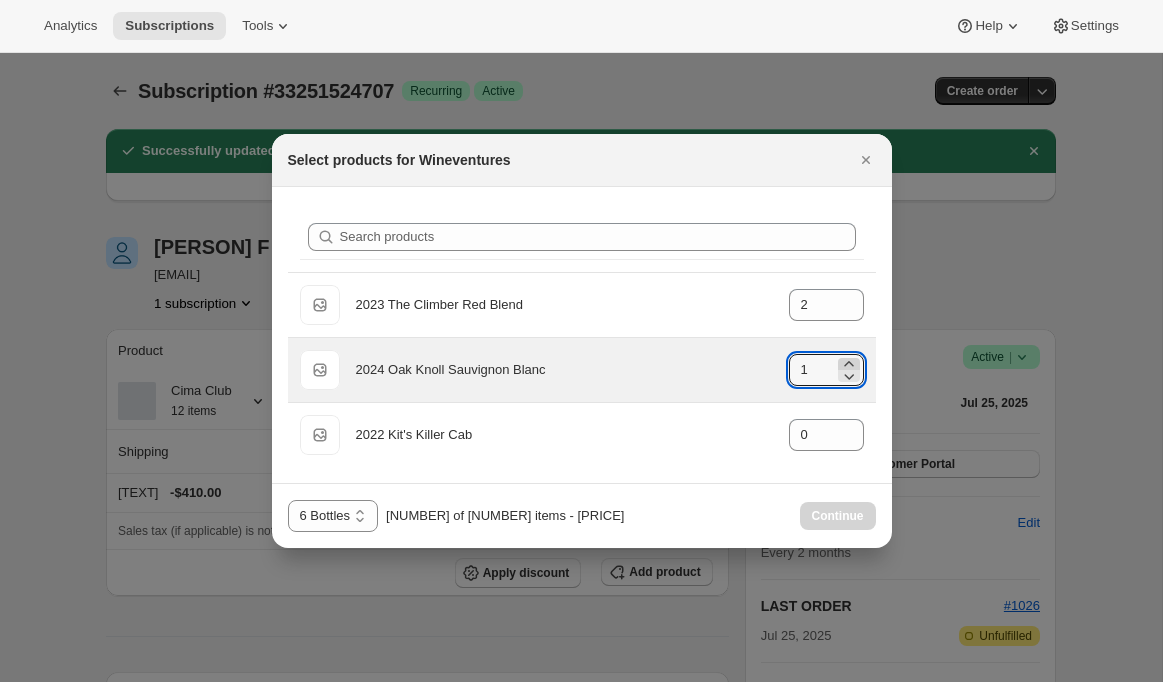 click 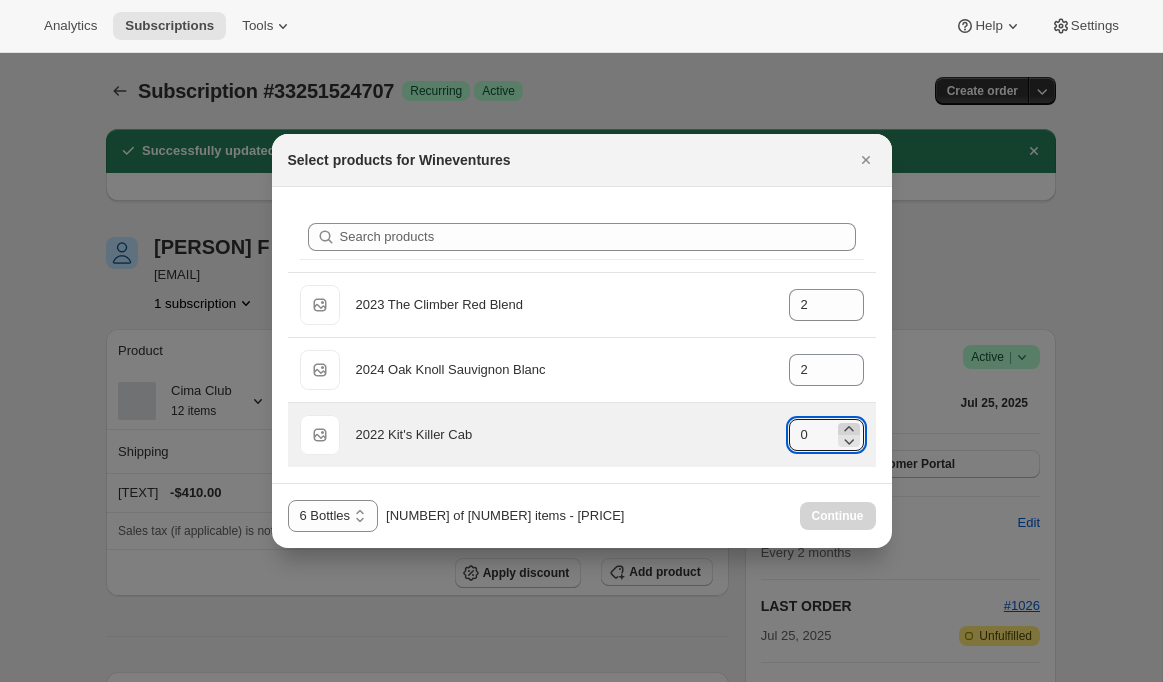 click 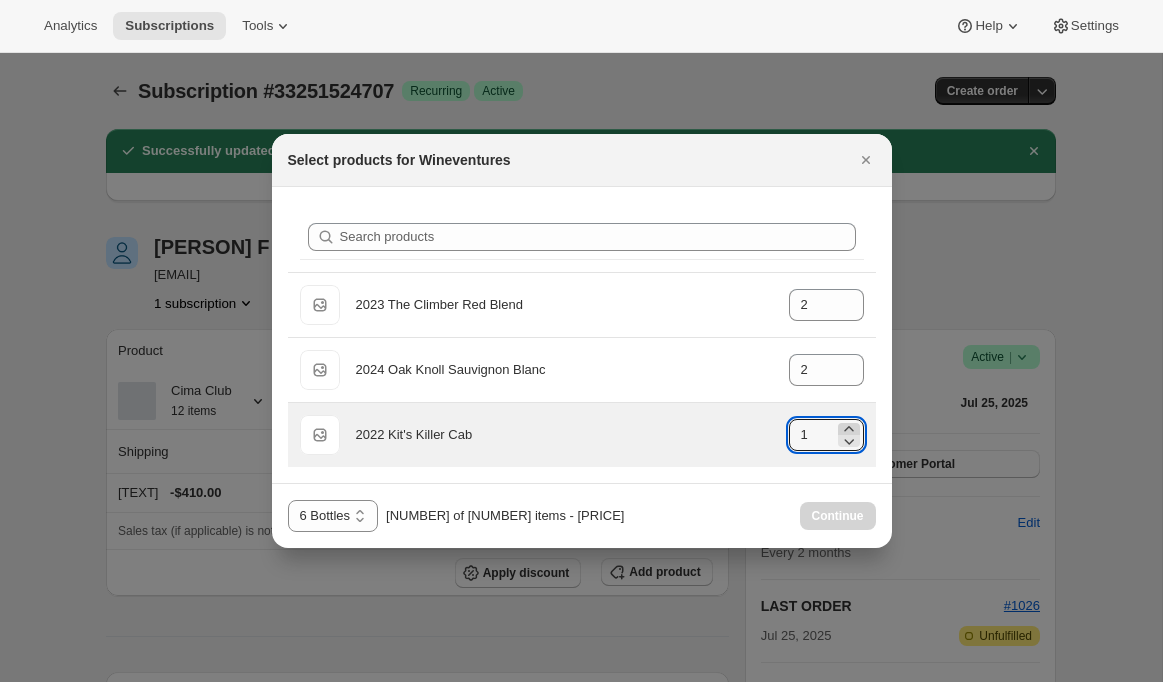click 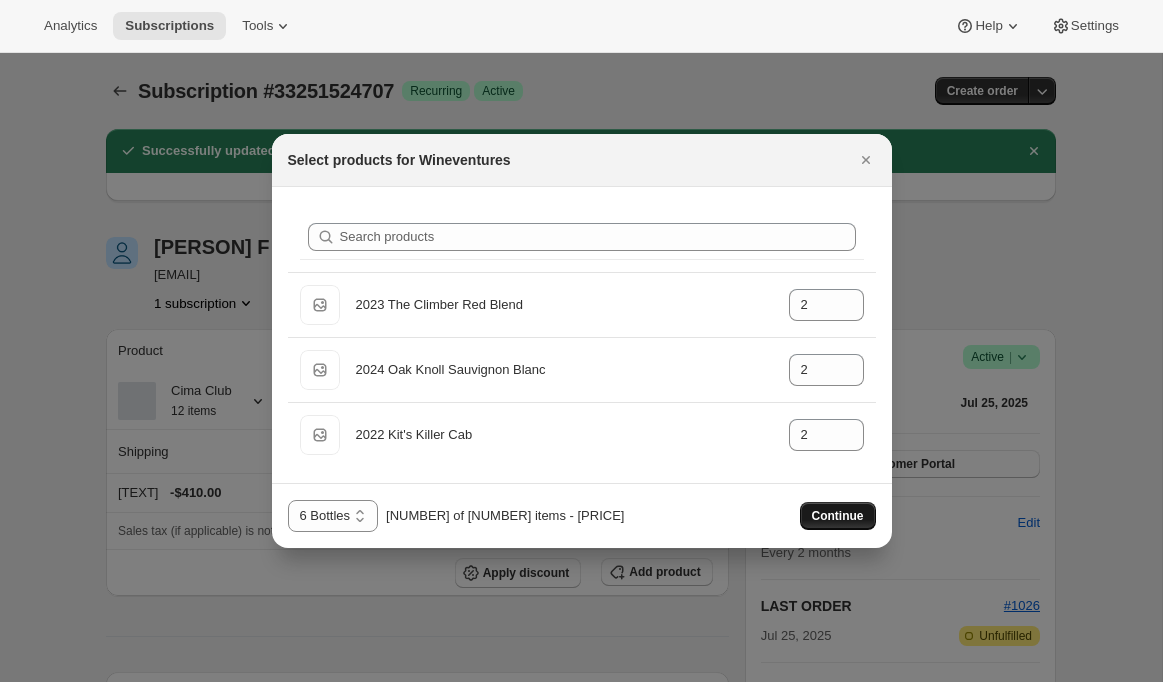 click on "Continue" at bounding box center (838, 516) 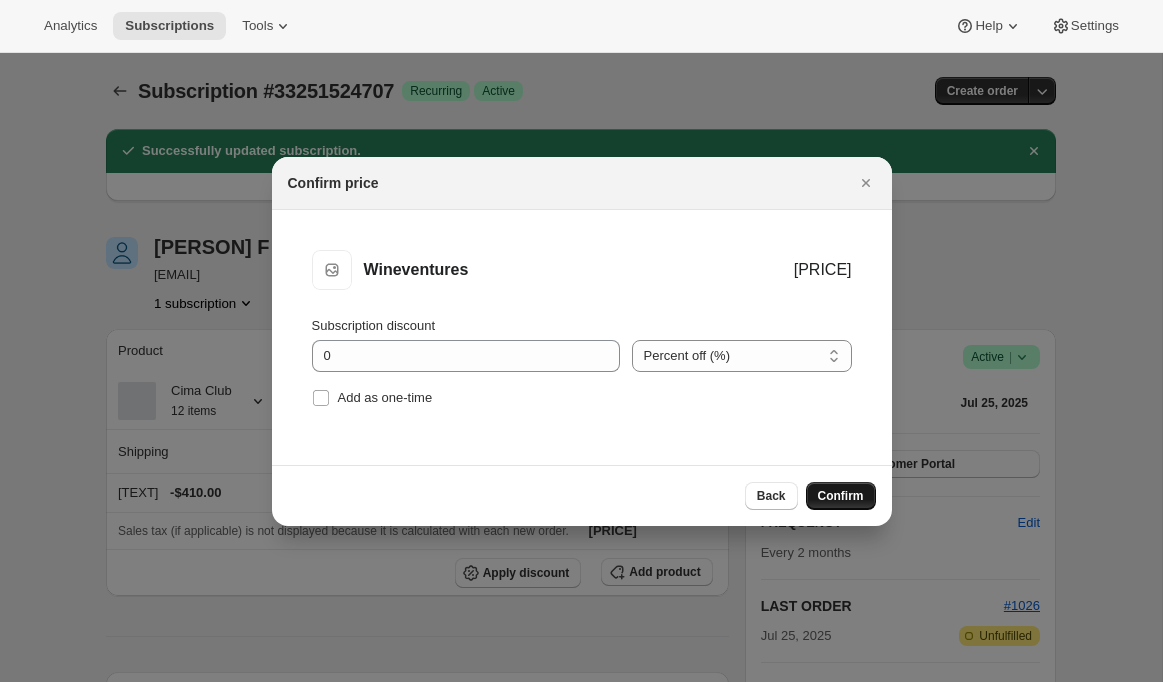 click on "Confirm" at bounding box center [841, 496] 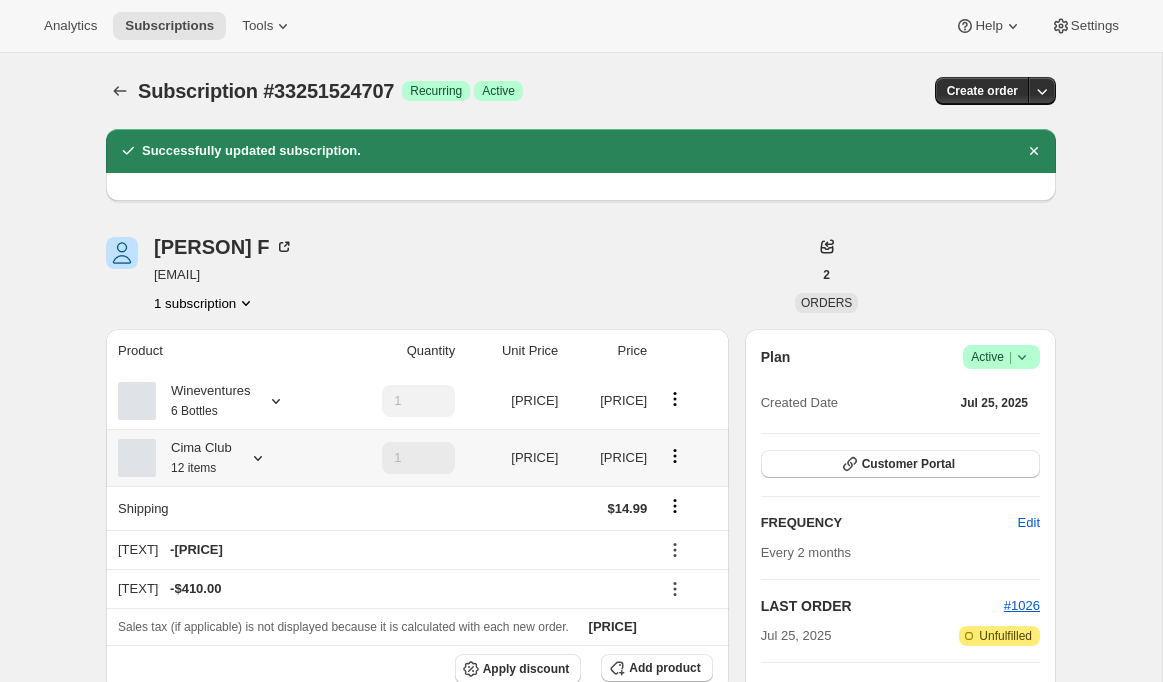 click 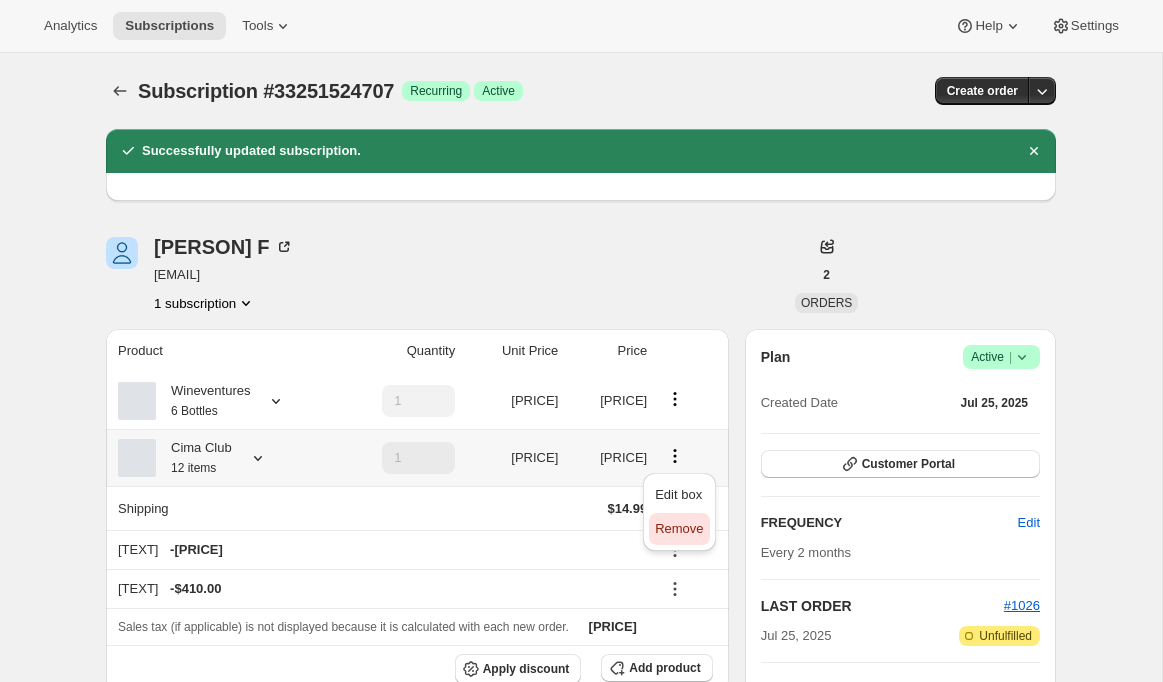 click on "Remove" at bounding box center [679, 528] 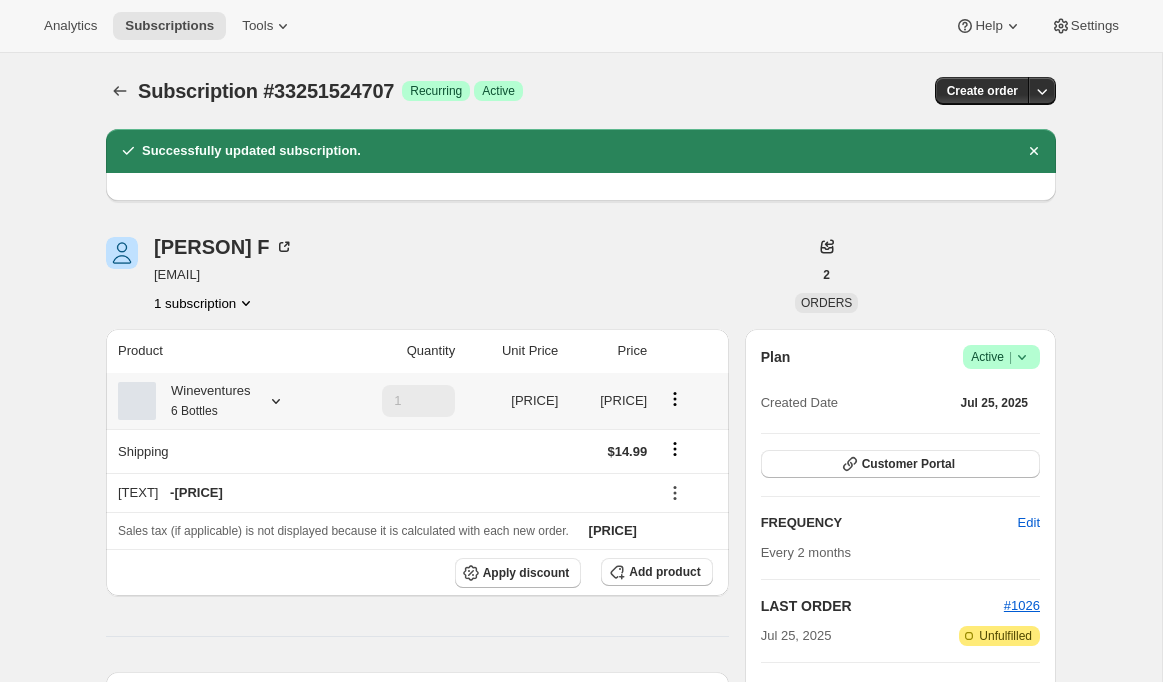 click 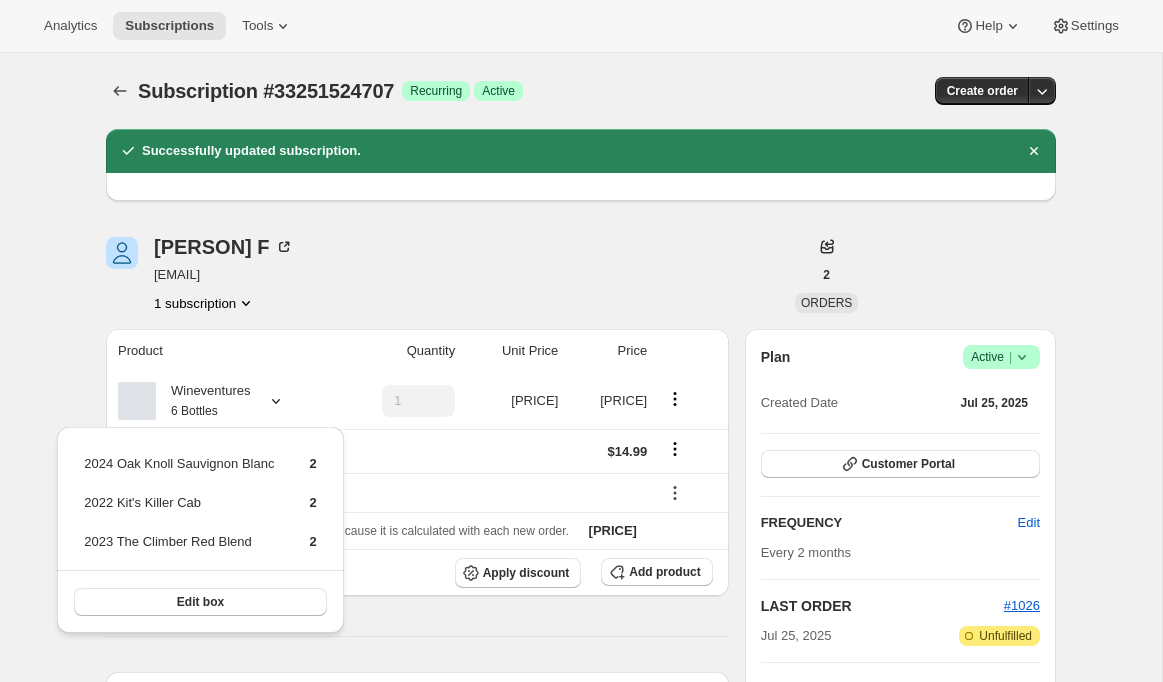 click on "[MONTH] [DAY], [YEAR]  ·  [TIME] [PERSON] removed [TEXT] - [NUMBER] items via Admin.  [TIME] [PERSON] added [NUMBER] [TEXT] - [NUMBER] Bottles via Admin.  [TIME] [PERSON] updated box size from [NUMBER] to [NUMBER] via Admin [TIME] New box selection [NUMBER] - [TEXT] [NUMBER] - [TEXT] Previous box selection [NUMBER] - [TEXT] [NUMBER] - [TEXT] [PERSON] set next billing date to [DAY_OF_WEEK], [MONTH] [DAY], [YEAR] on Admin.  [TIME] [PERSON] added a batch schedule [TEXT] on [NUMBER], [NUMBER]. [TIME] [PERSON] removed [TEXT] - [NUMBER] via Admin.  [TIME] [TIME] [TIME]" at bounding box center (417, 1069) 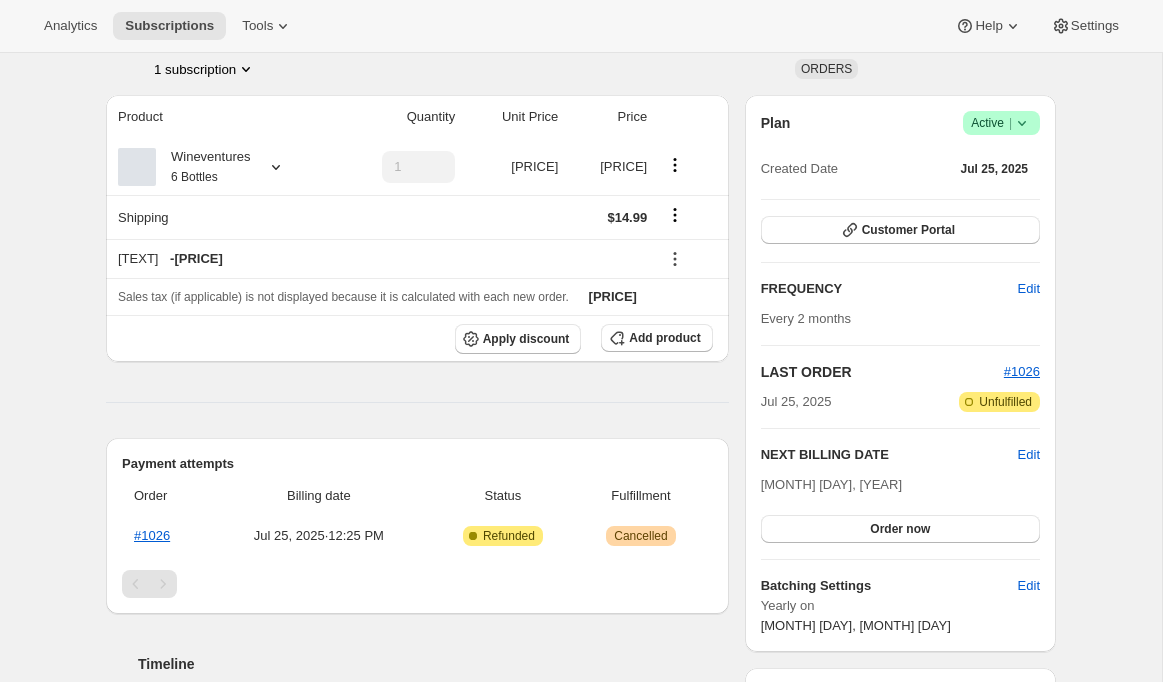 scroll, scrollTop: 244, scrollLeft: 0, axis: vertical 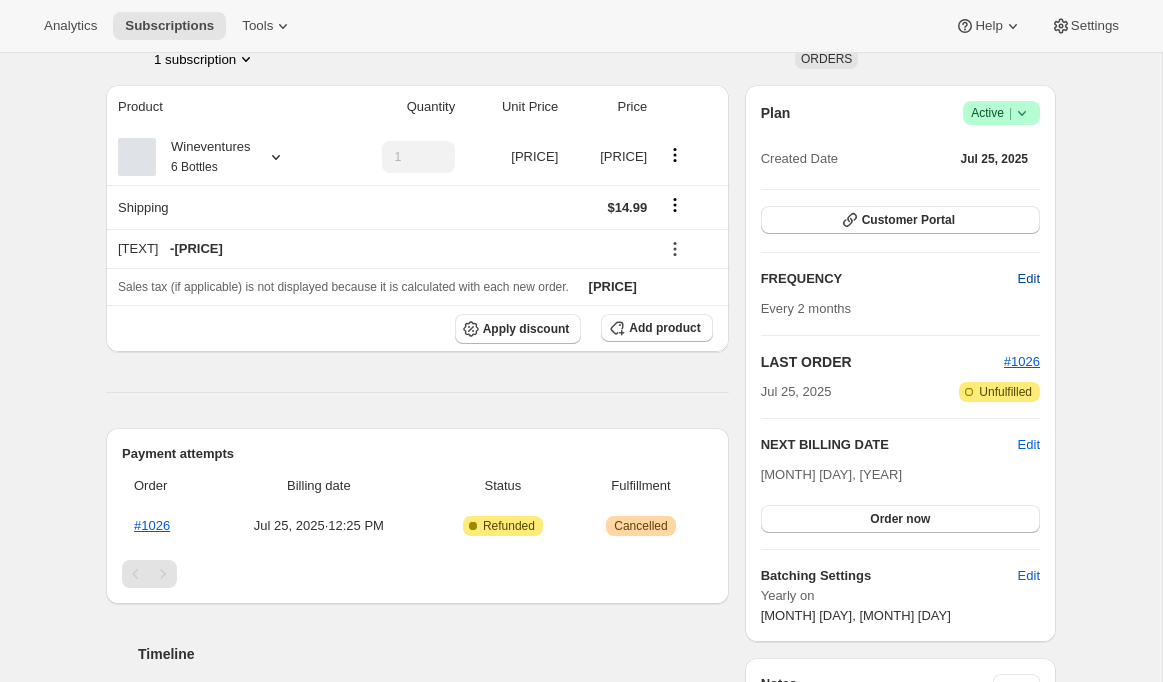 click on "Edit" at bounding box center [1029, 279] 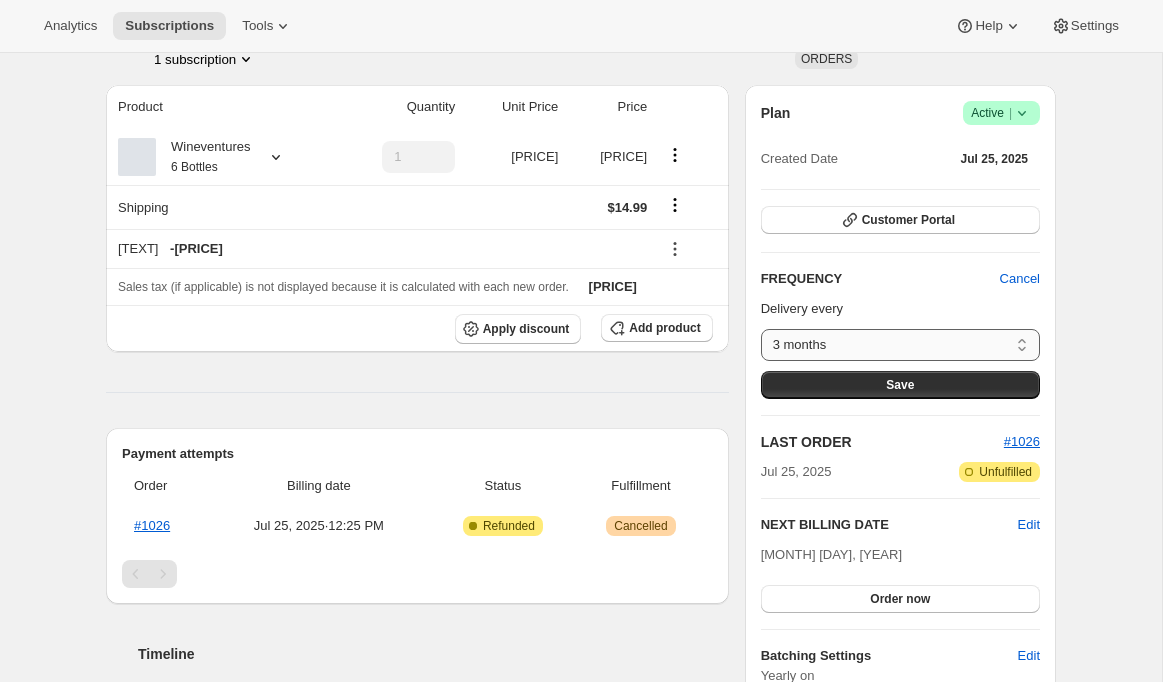 click on "[NUMBER] months [TEXT]" at bounding box center [900, 345] 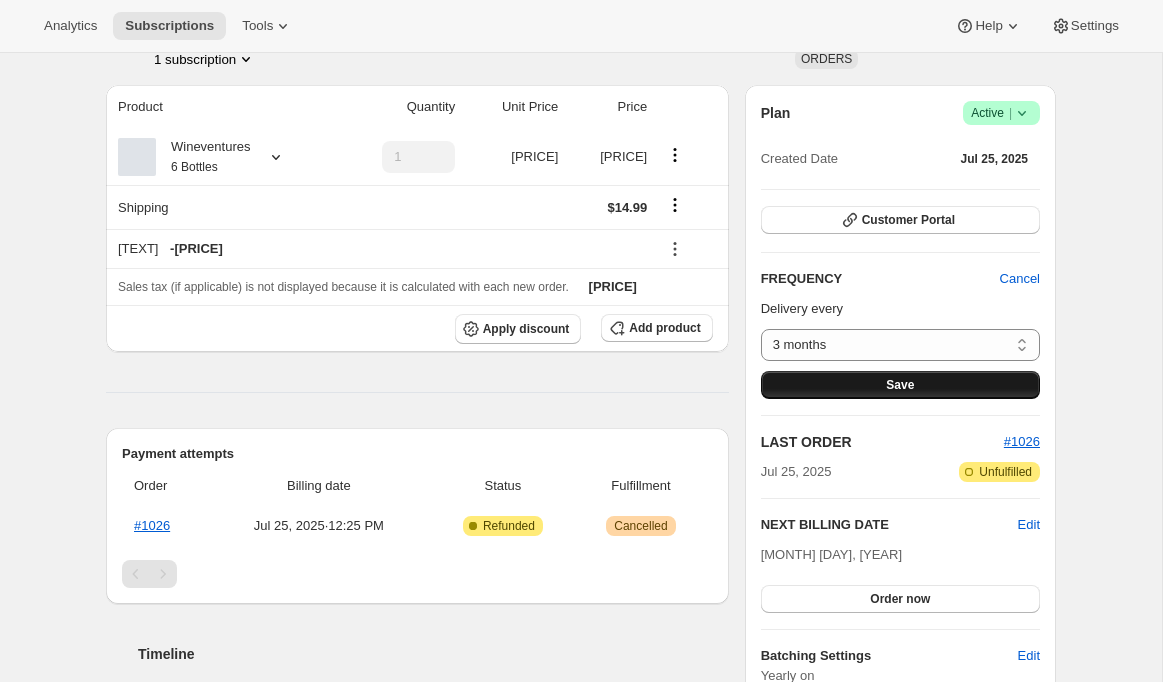 click on "Save" at bounding box center (900, 385) 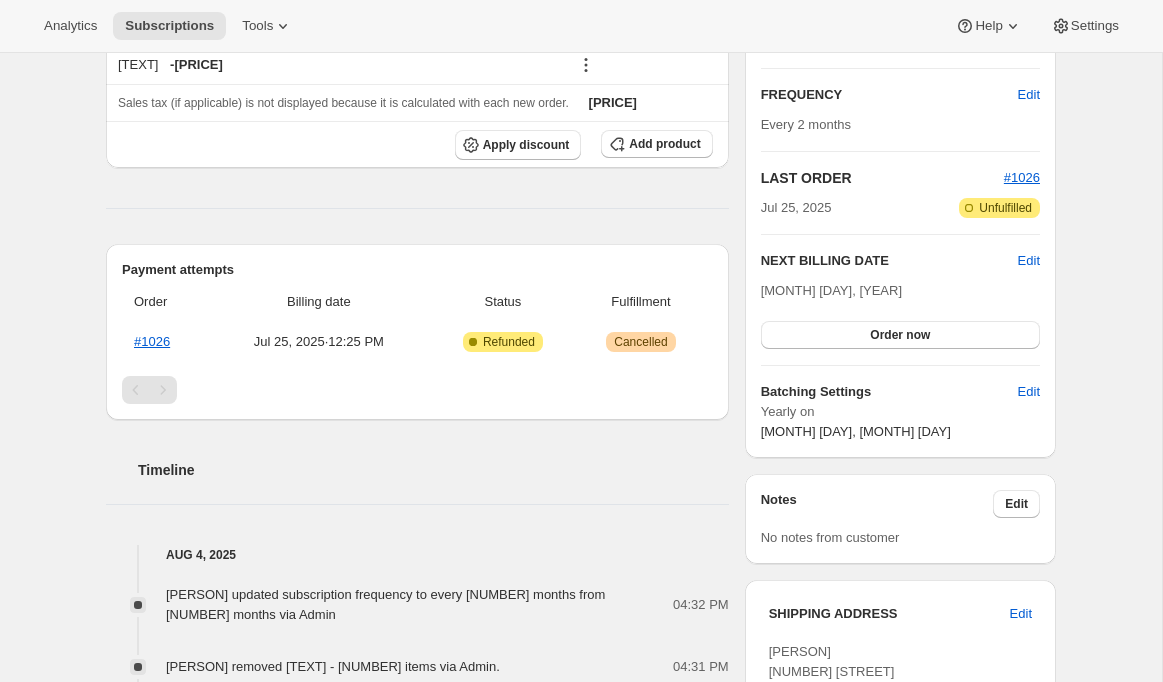 scroll, scrollTop: 556, scrollLeft: 0, axis: vertical 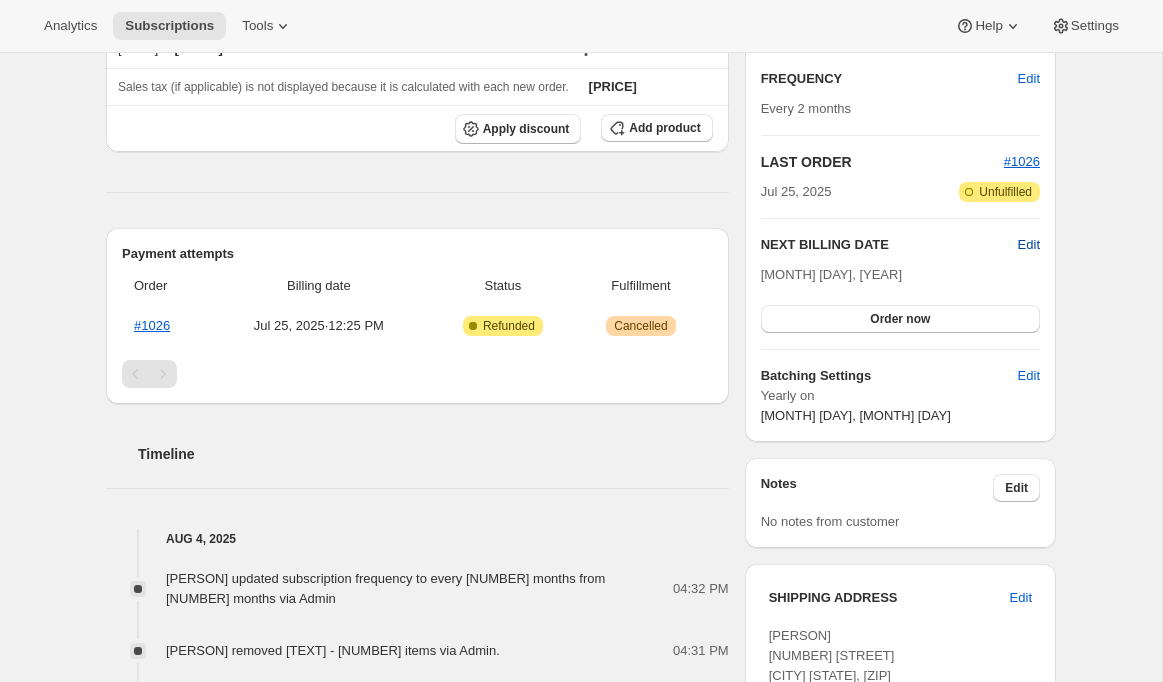 click on "Edit" at bounding box center [1029, 245] 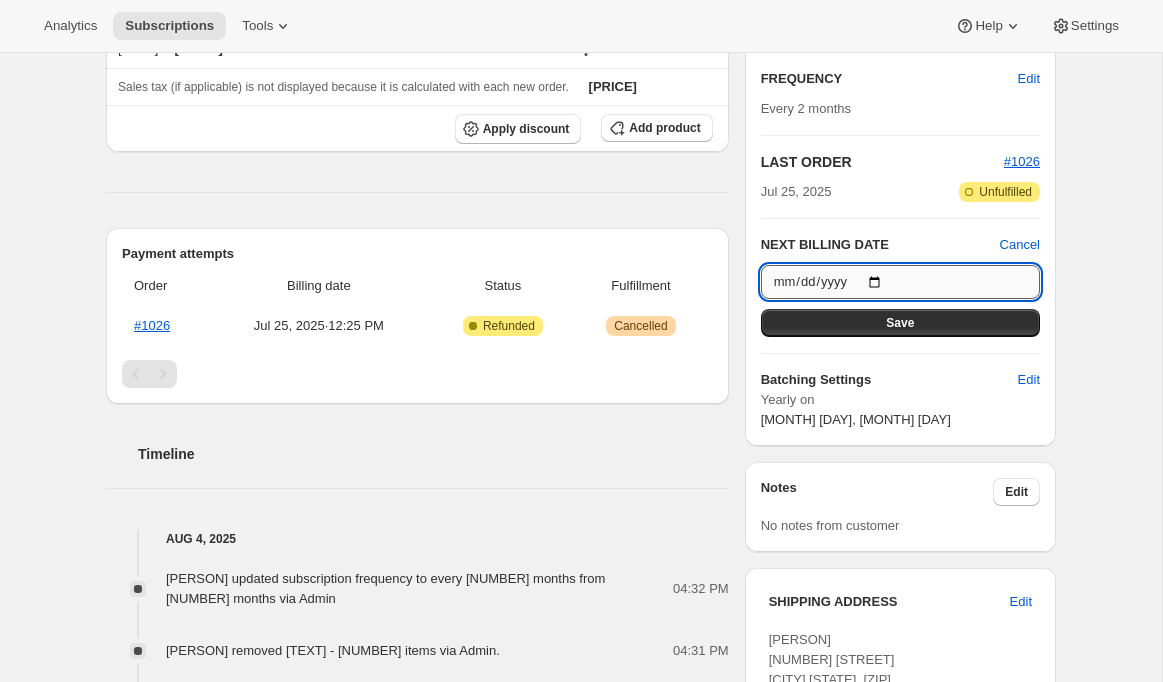 click on "[DATE]" at bounding box center (900, 282) 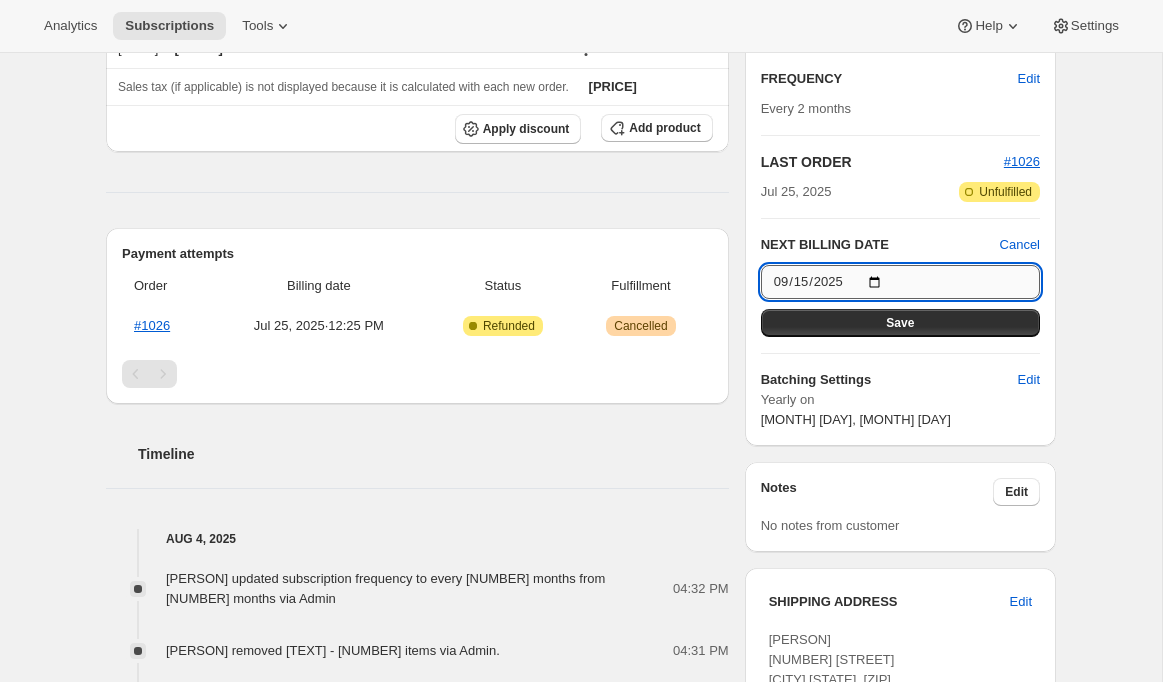 type on "[DATE]" 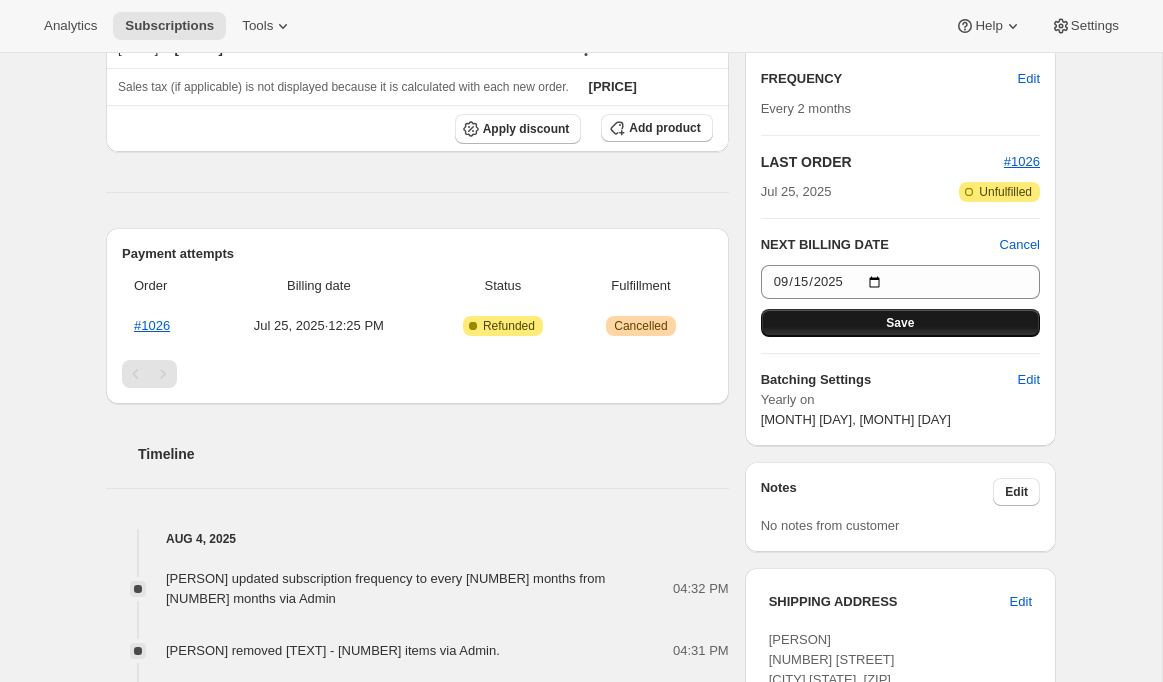 click on "Save" at bounding box center [900, 323] 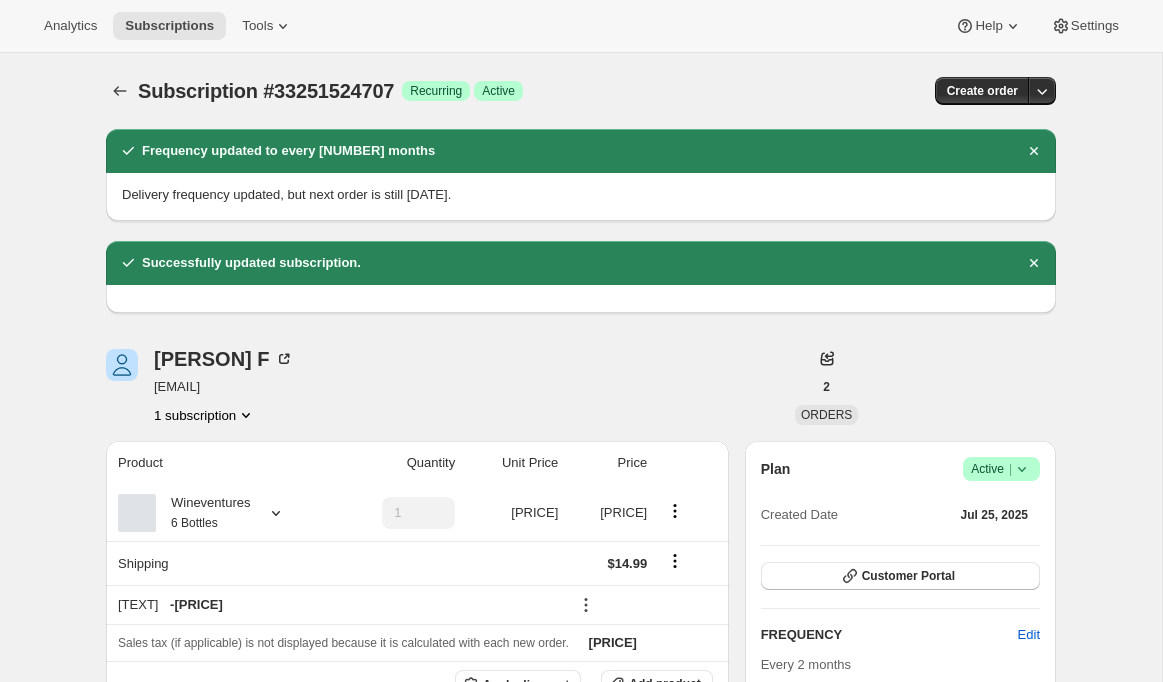 scroll, scrollTop: 556, scrollLeft: 0, axis: vertical 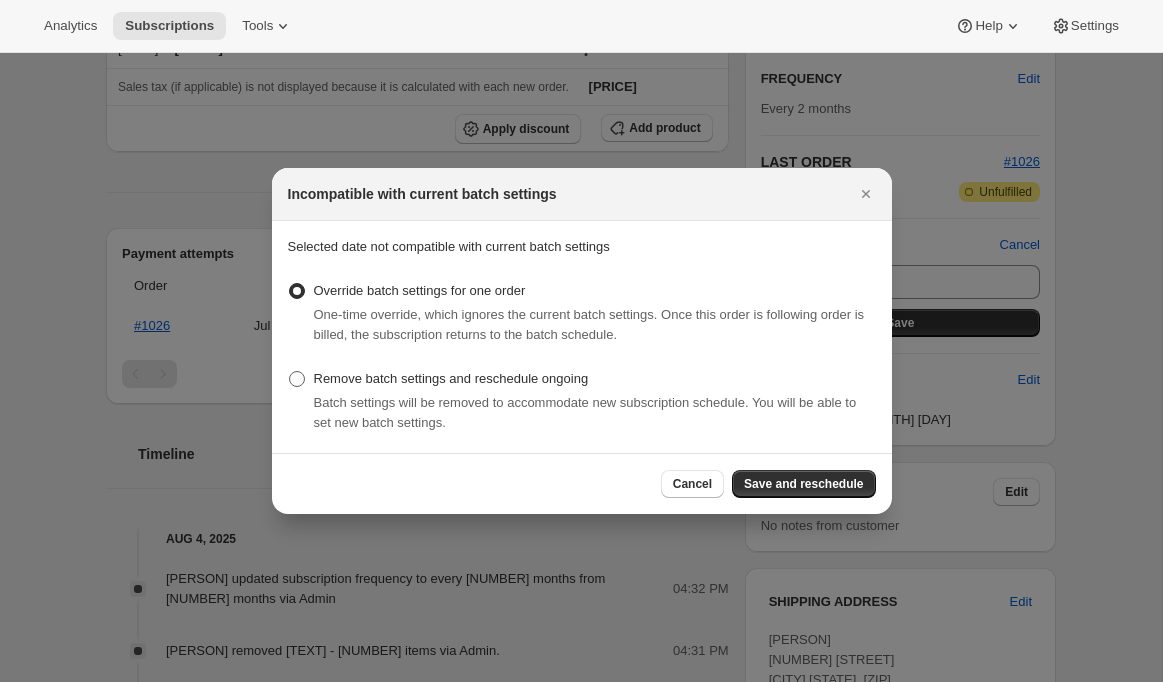 click on "Remove batch settings and reschedule ongoing" at bounding box center (451, 378) 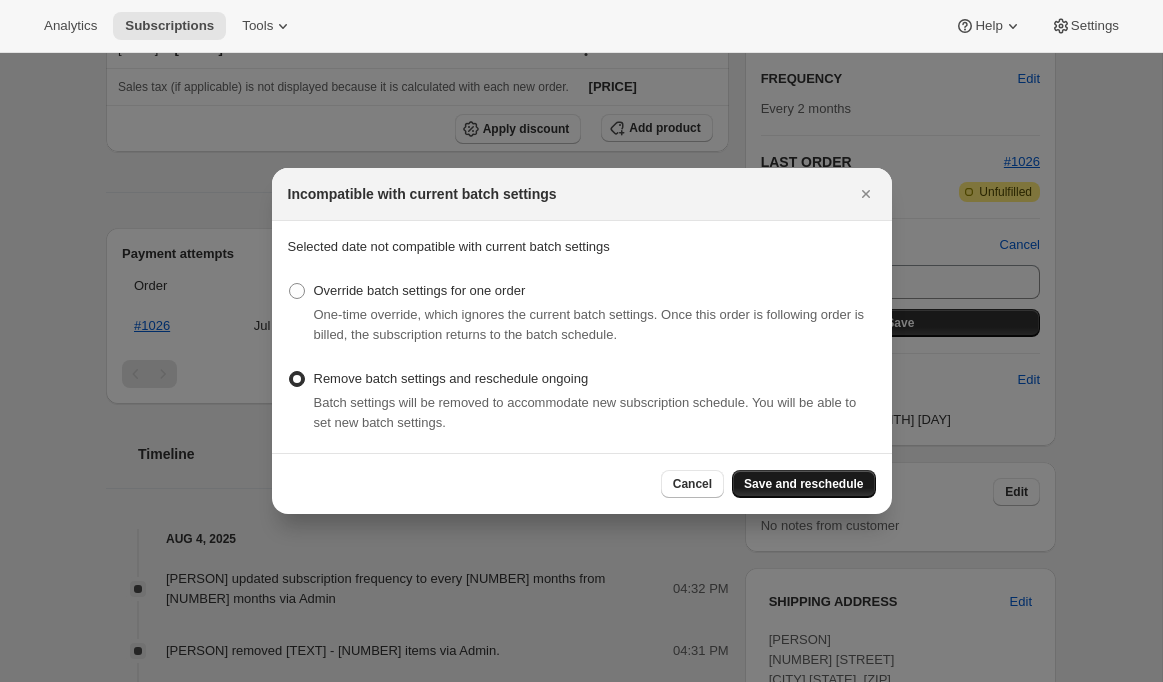 click on "Save and reschedule" at bounding box center [803, 484] 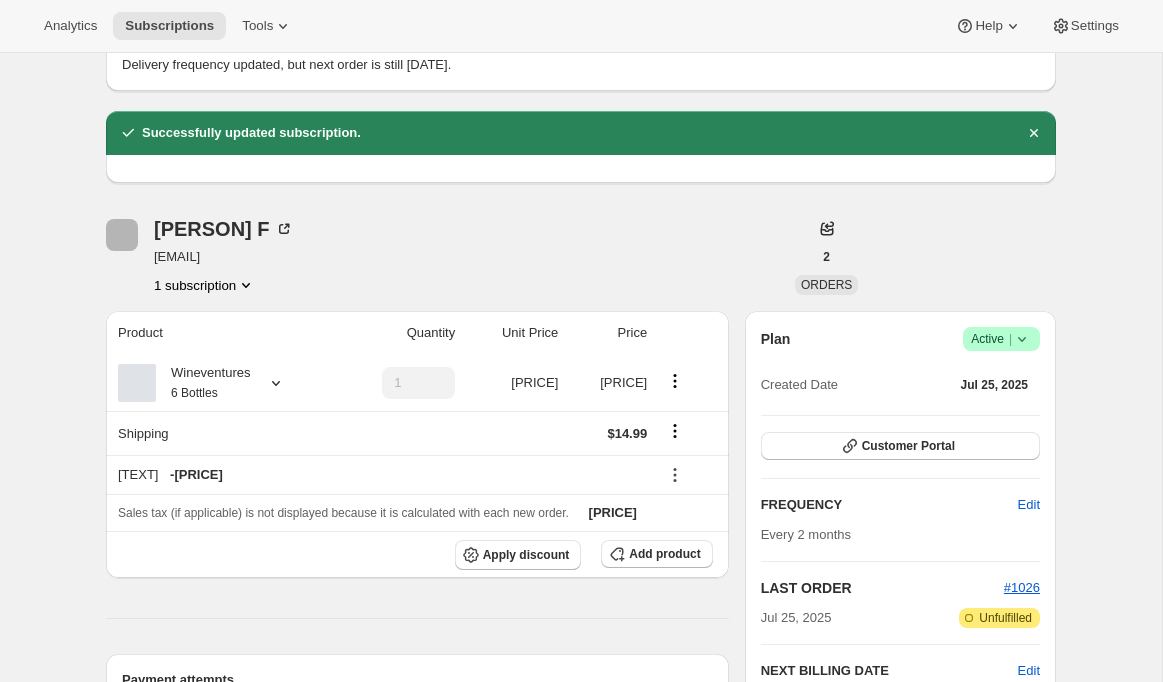scroll, scrollTop: 556, scrollLeft: 0, axis: vertical 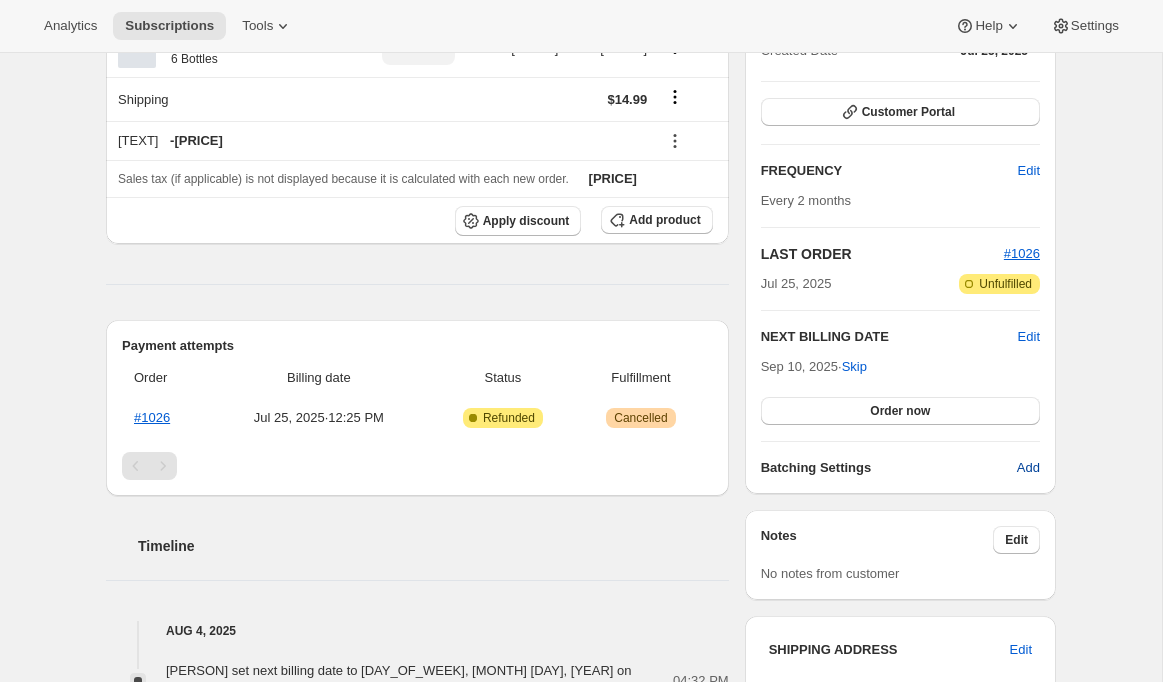 click on "Add" at bounding box center (1028, 468) 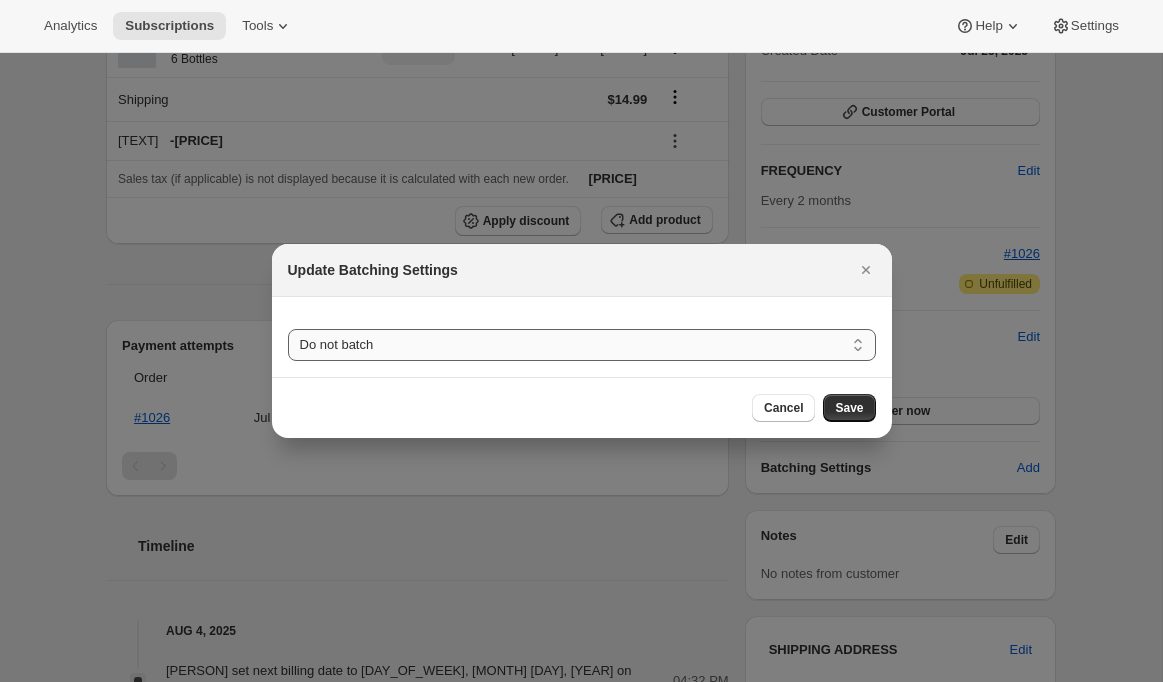 click on "Do not batch [TEXT] [TEXT] [TEXT]" at bounding box center [582, 345] 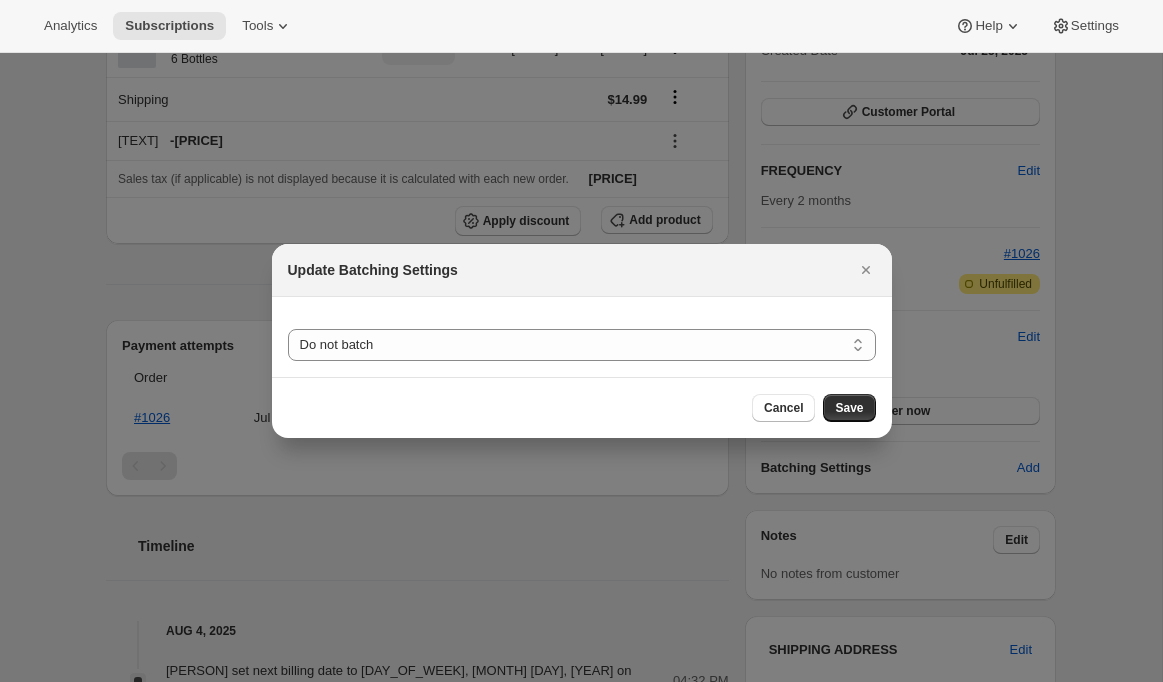 select on "10" 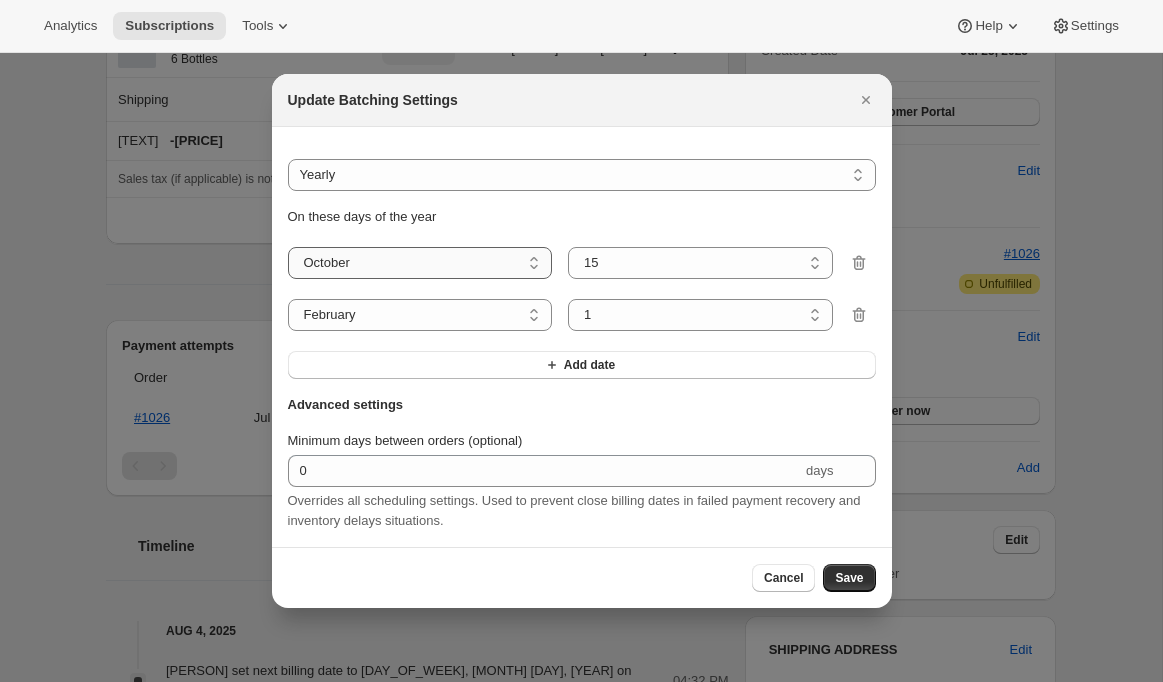 click on "January February March April May June July August September October November December" at bounding box center [420, 263] 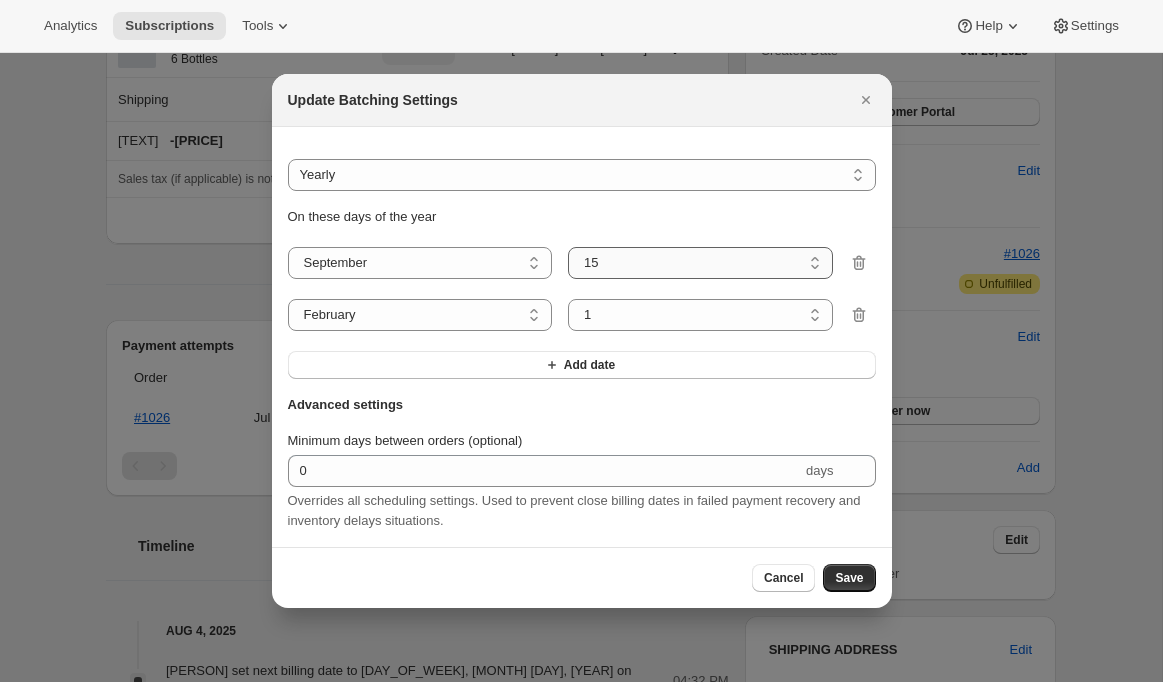 click on "1 2 3 4 5 6 7 8 9 10 11 12 13 14 15 16 17 18 19 20 21 22 23 24 25 26 27 28 29 30" at bounding box center [700, 263] 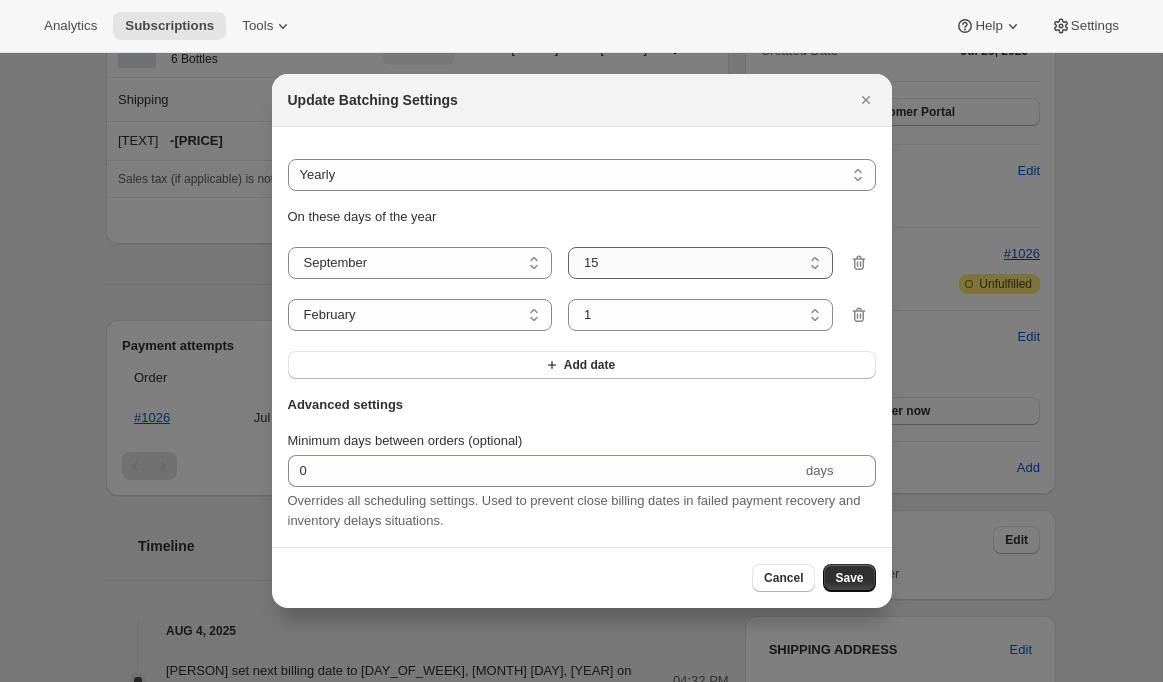 select on "10" 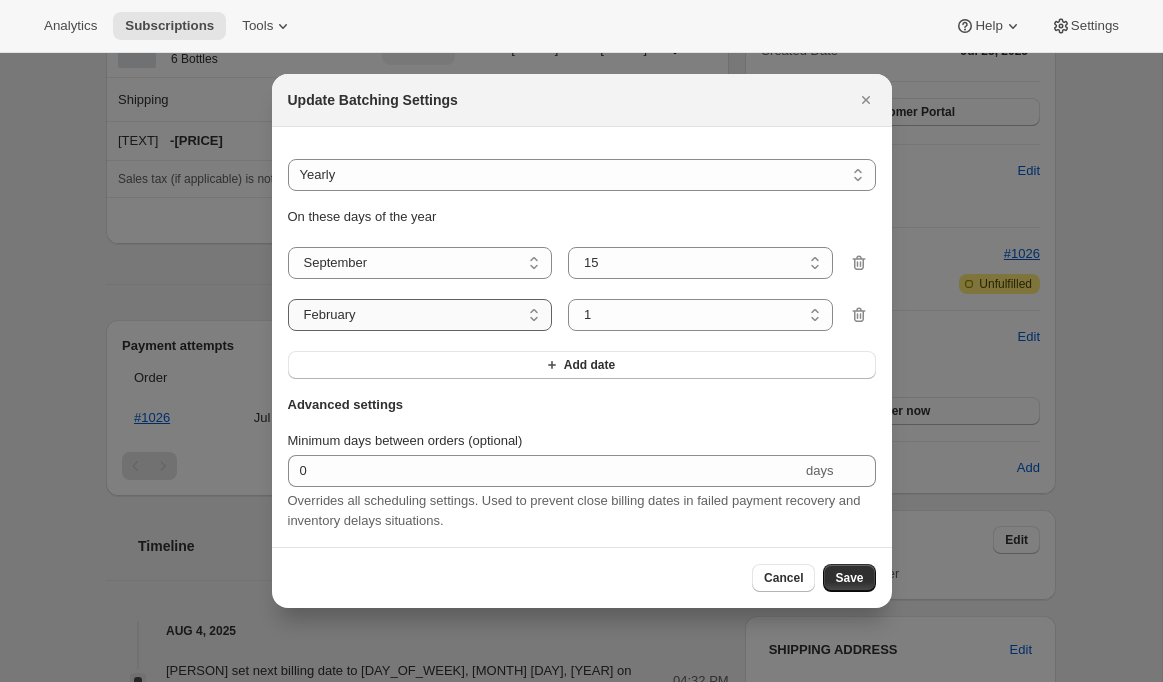 click on "January February March April May June July August September October November December" at bounding box center [420, 315] 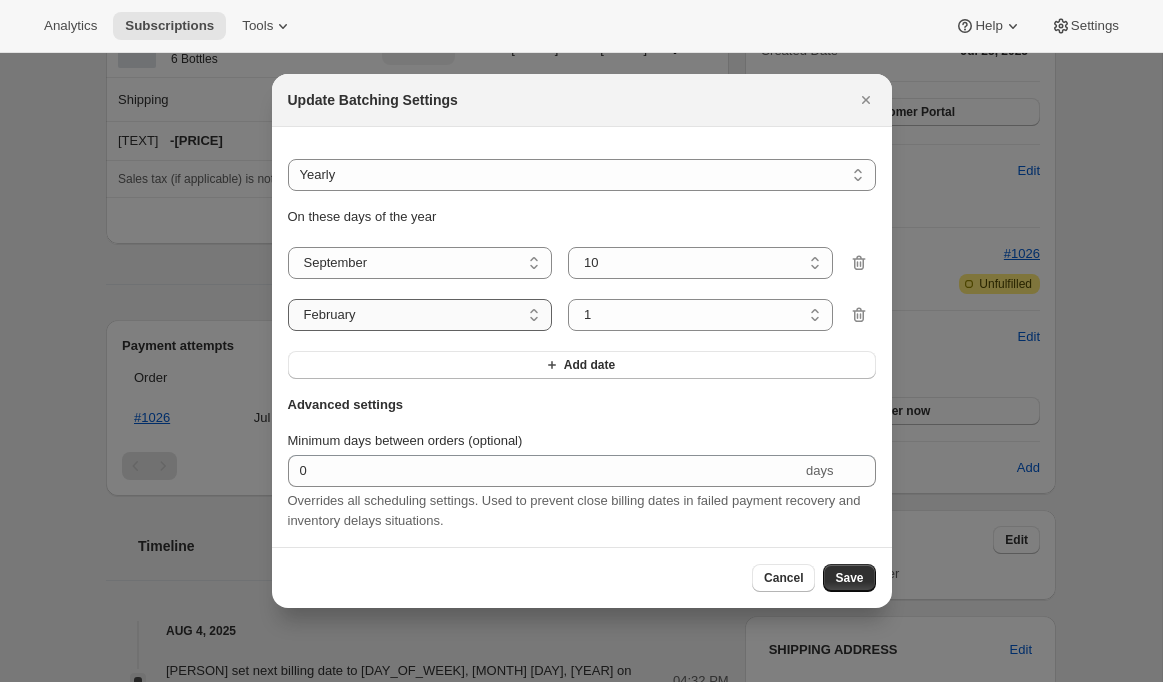 select on "11" 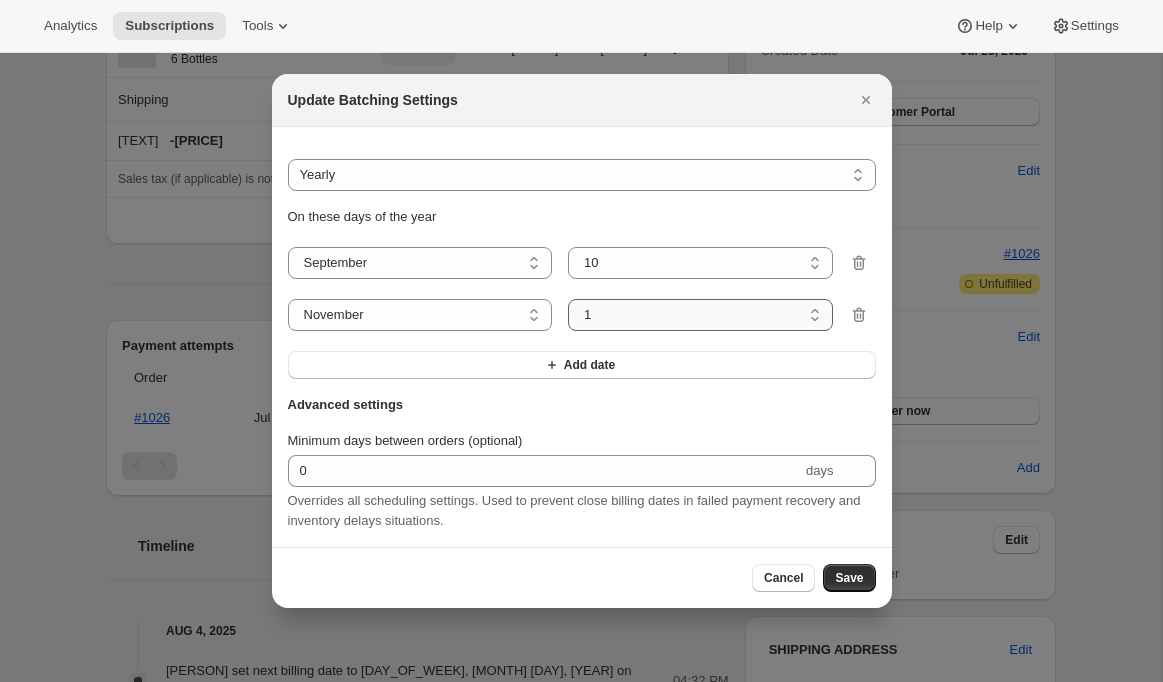 click on "1 2 3 4 5 6 7 8 9 10 11 12 13 14 15 16 17 18 19 20 21 22 23 24 25 26 27 28 29 30" at bounding box center (700, 315) 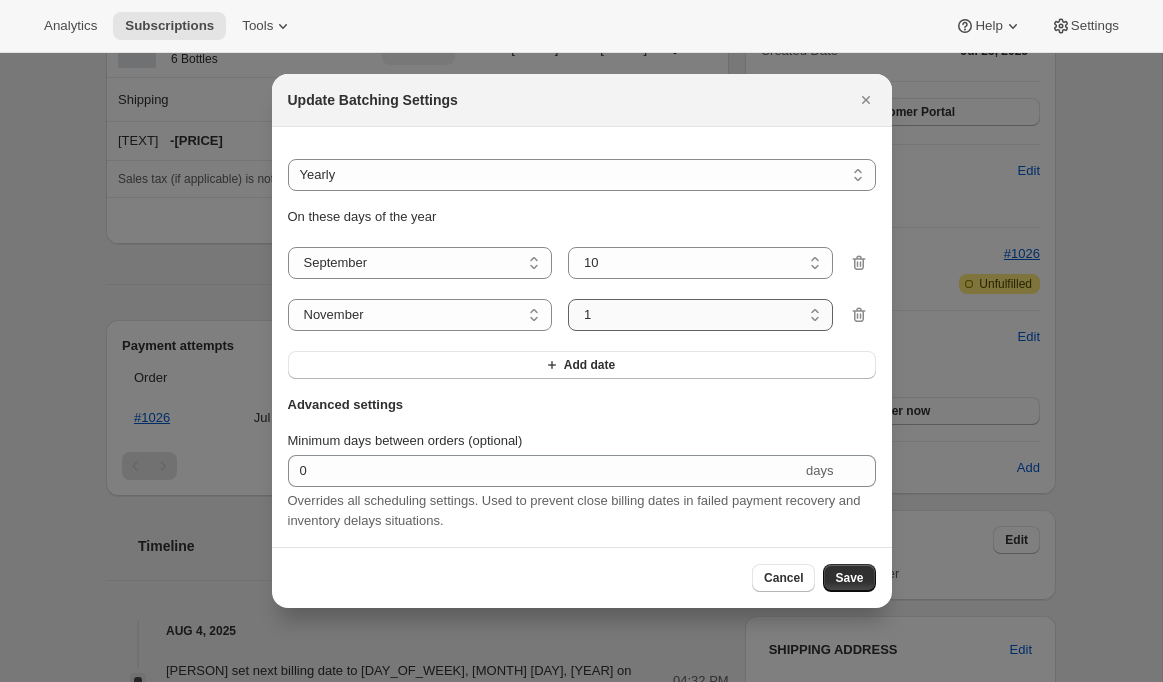 select on "5" 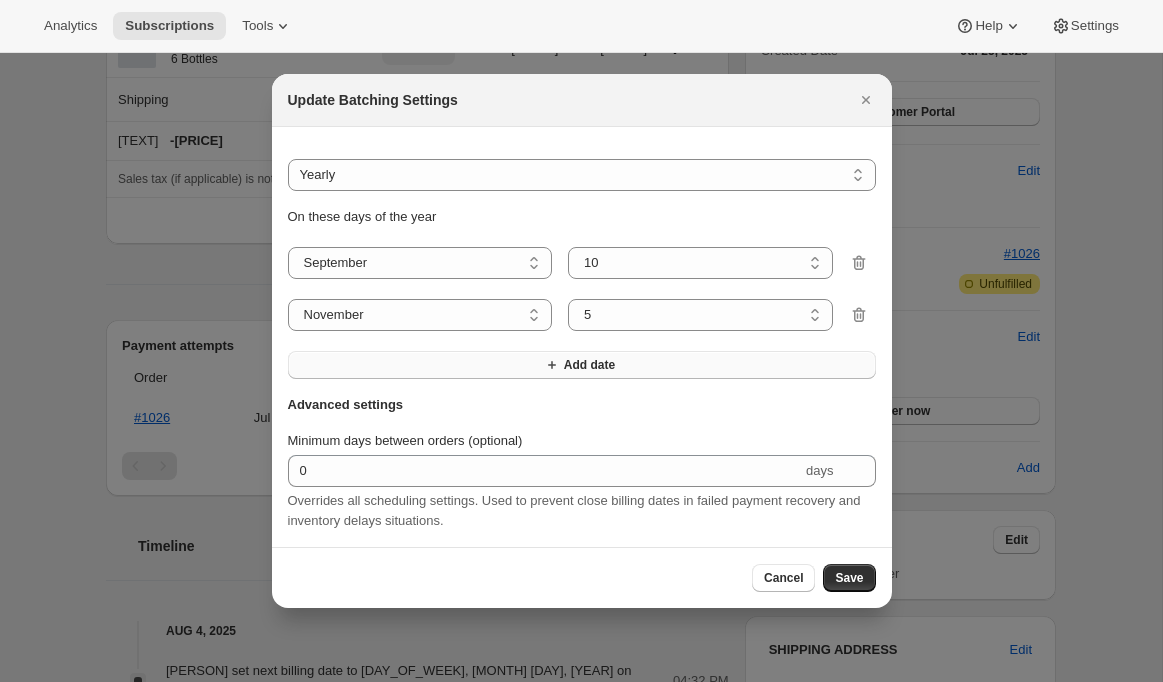 click on "Add date" at bounding box center (589, 365) 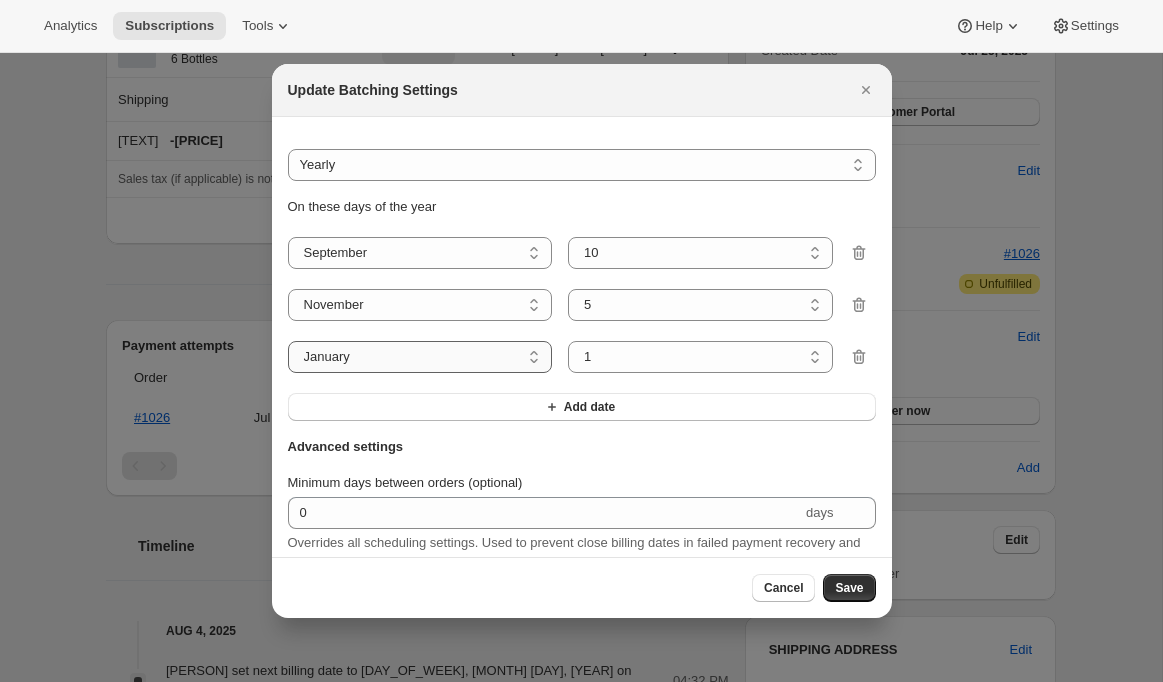 click on "January February March April May June July August September October November December" at bounding box center (420, 357) 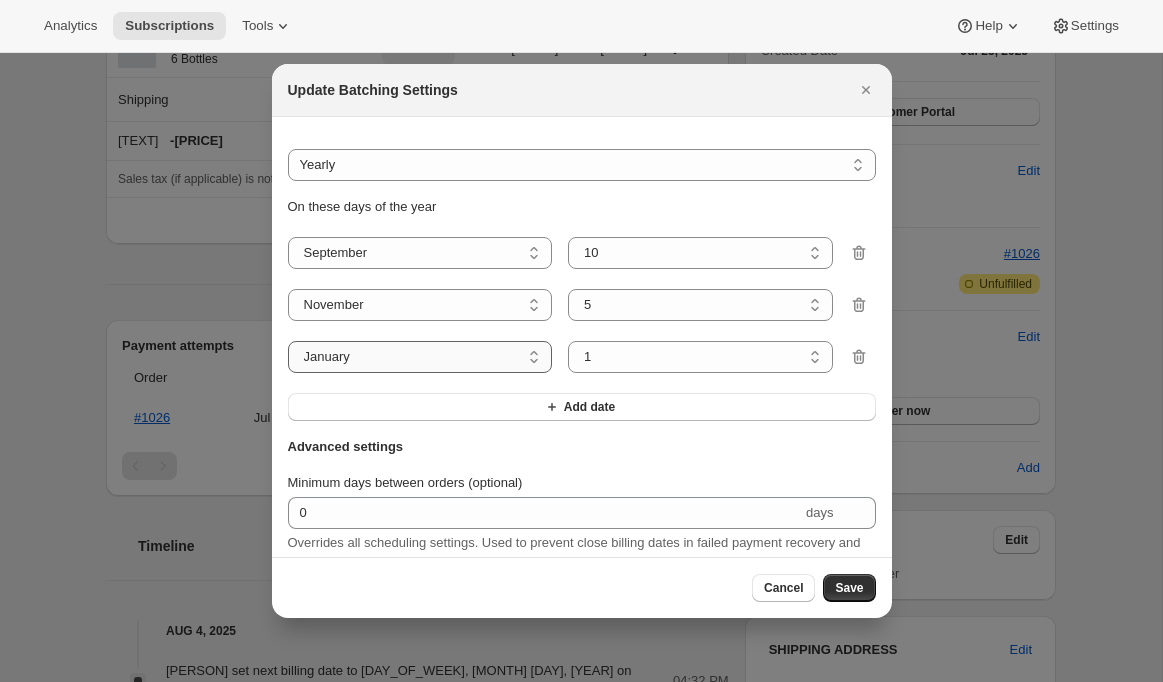 select on "2" 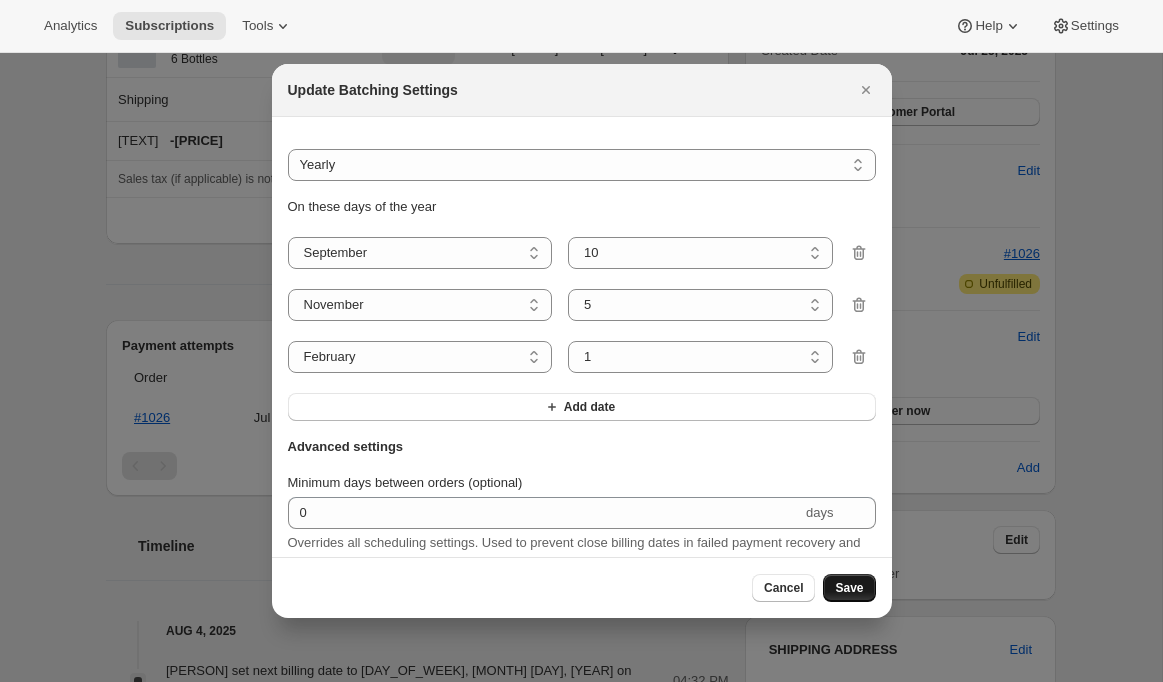click on "Save" at bounding box center (849, 588) 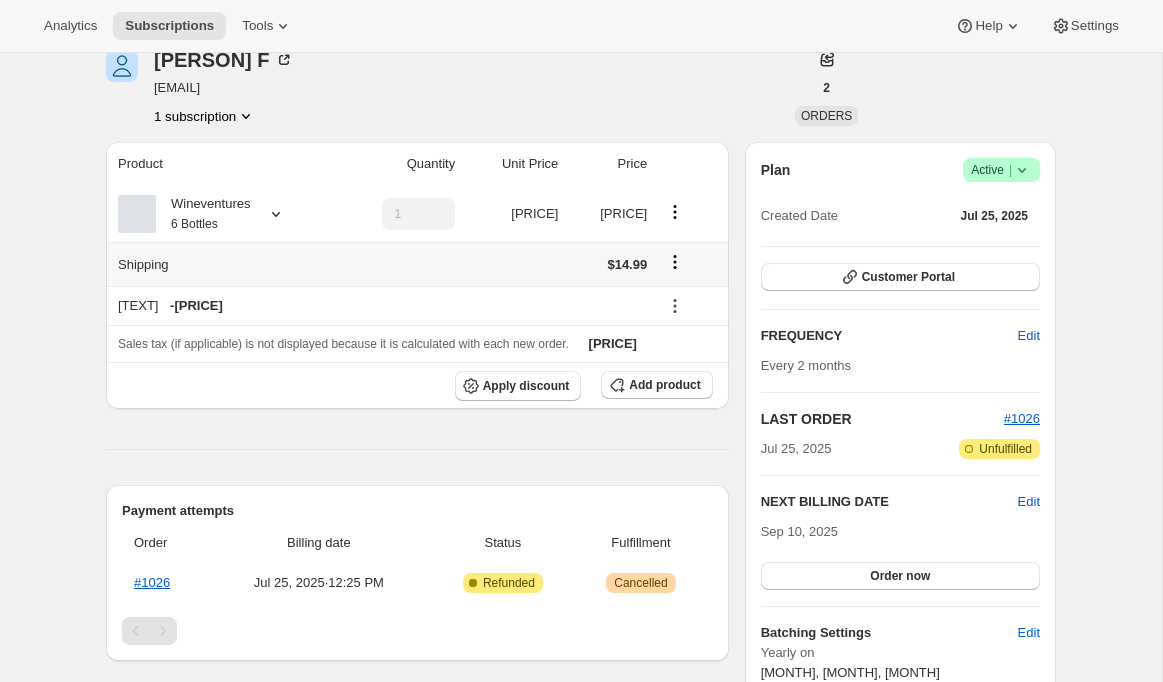 scroll, scrollTop: 481, scrollLeft: 0, axis: vertical 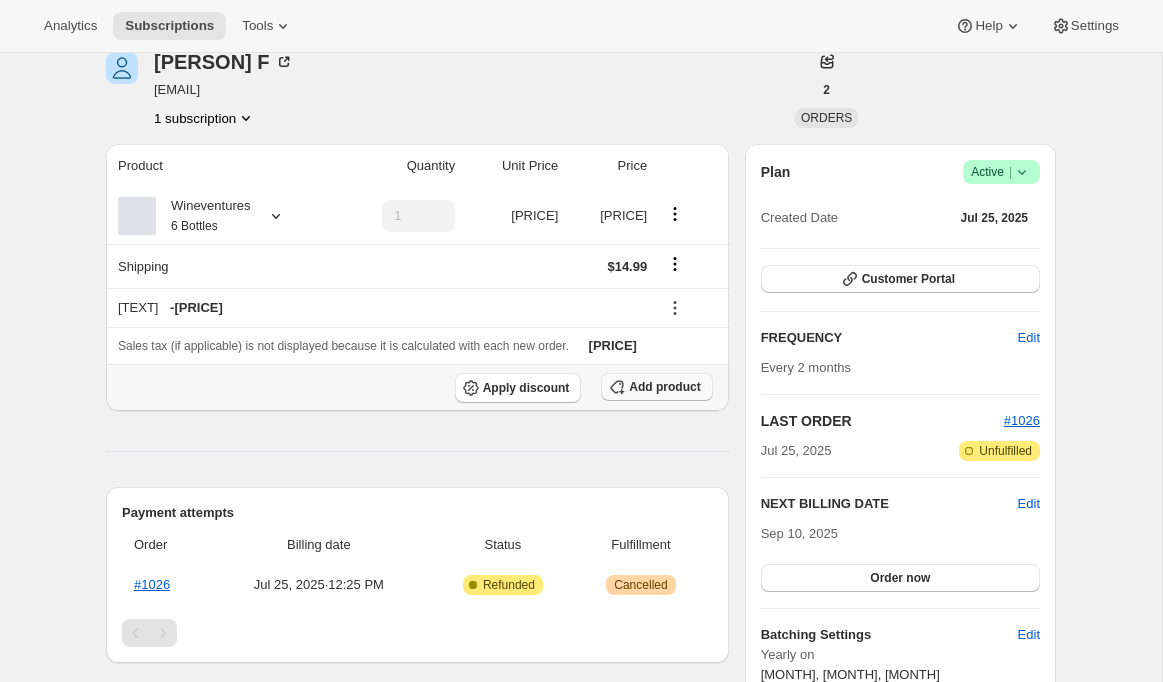 click on "Add product" at bounding box center (664, 387) 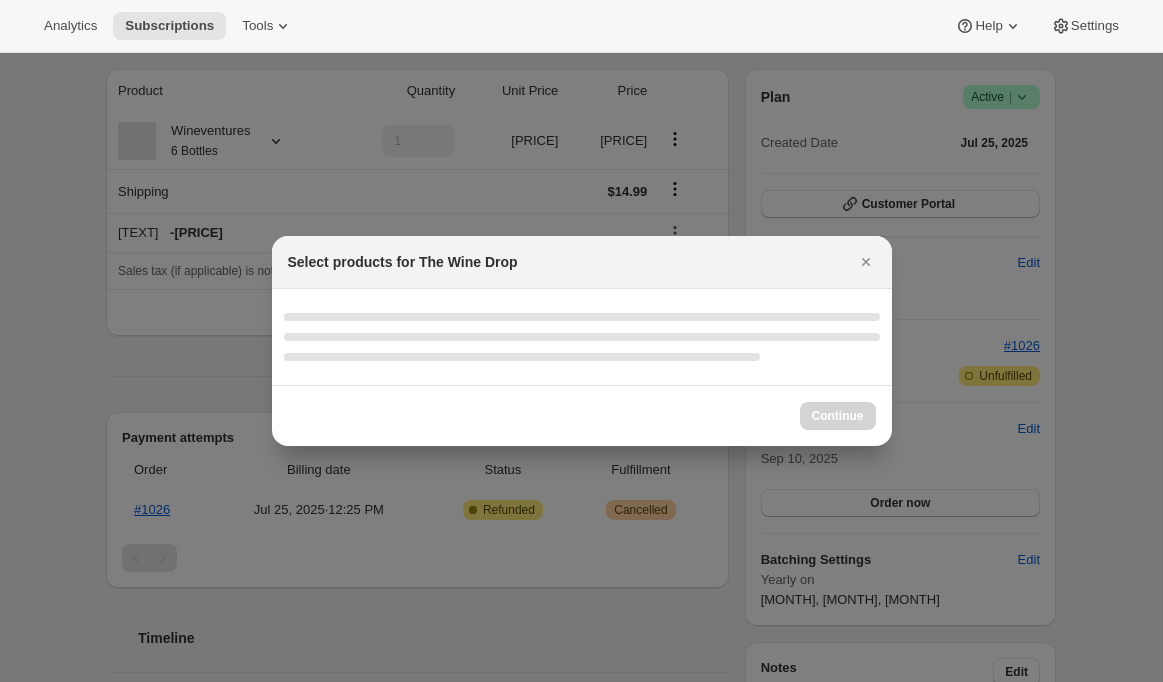 scroll, scrollTop: 481, scrollLeft: 0, axis: vertical 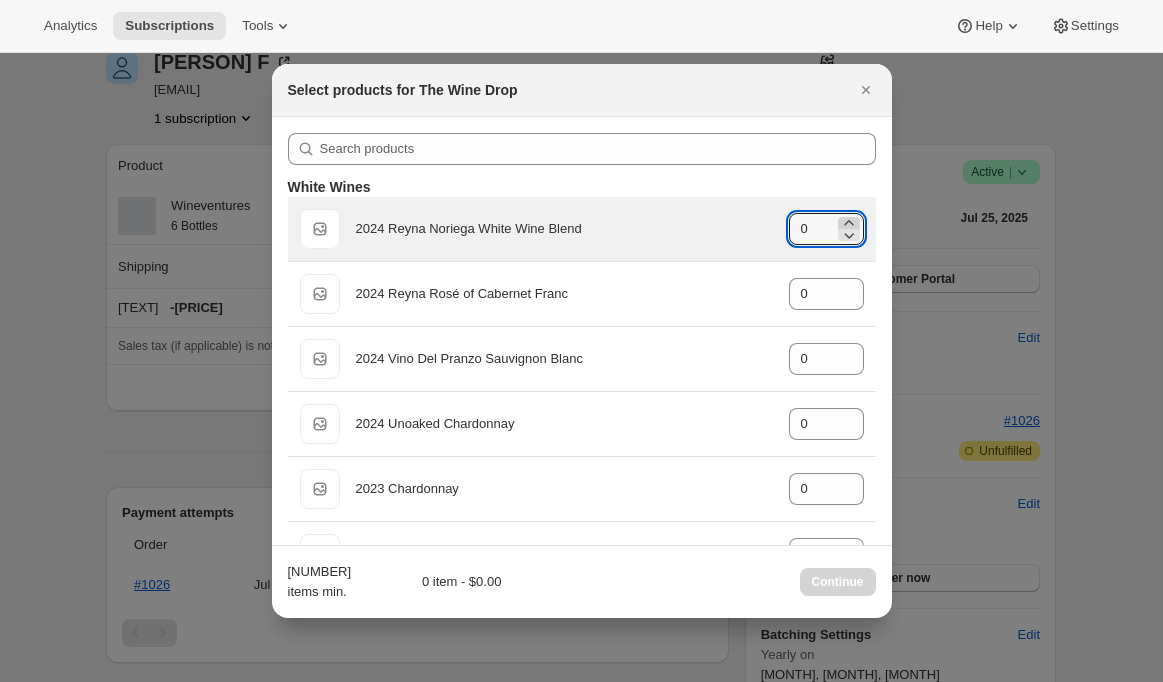 click 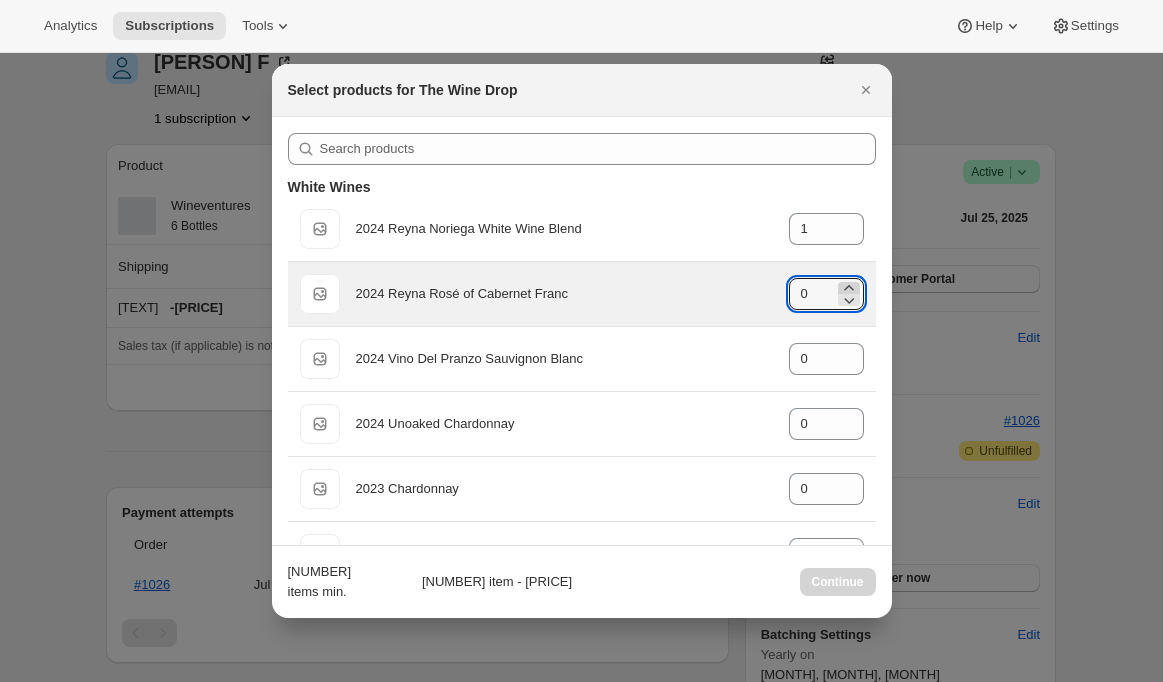 click 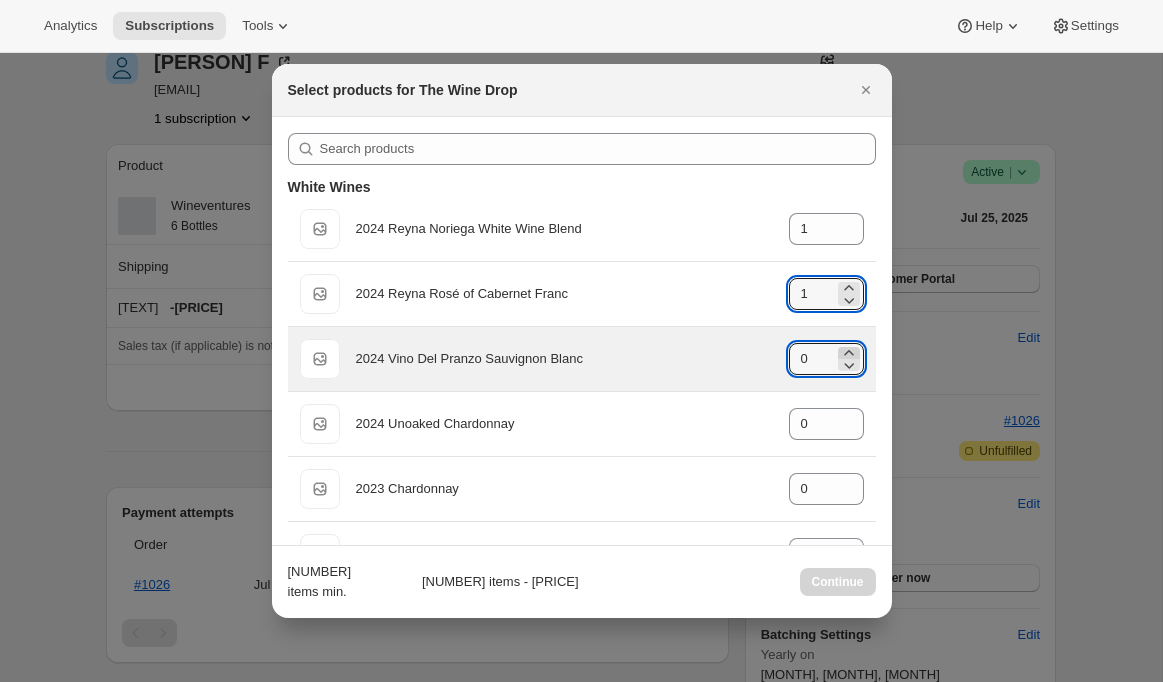 click 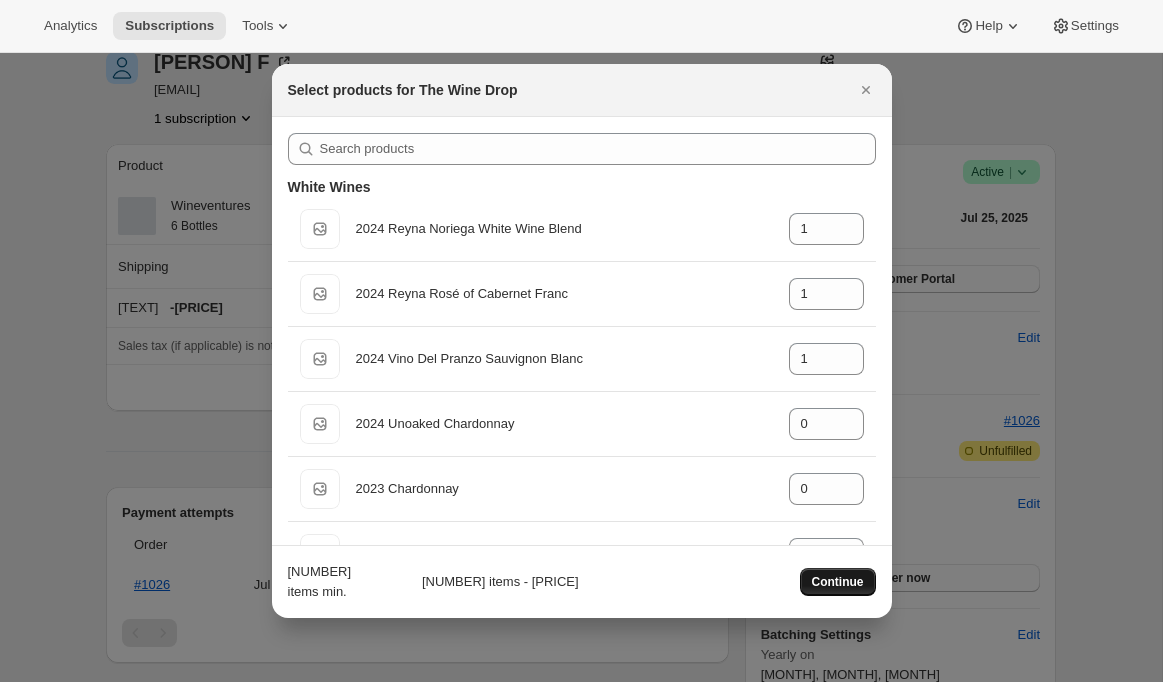 click on "Continue" at bounding box center [838, 582] 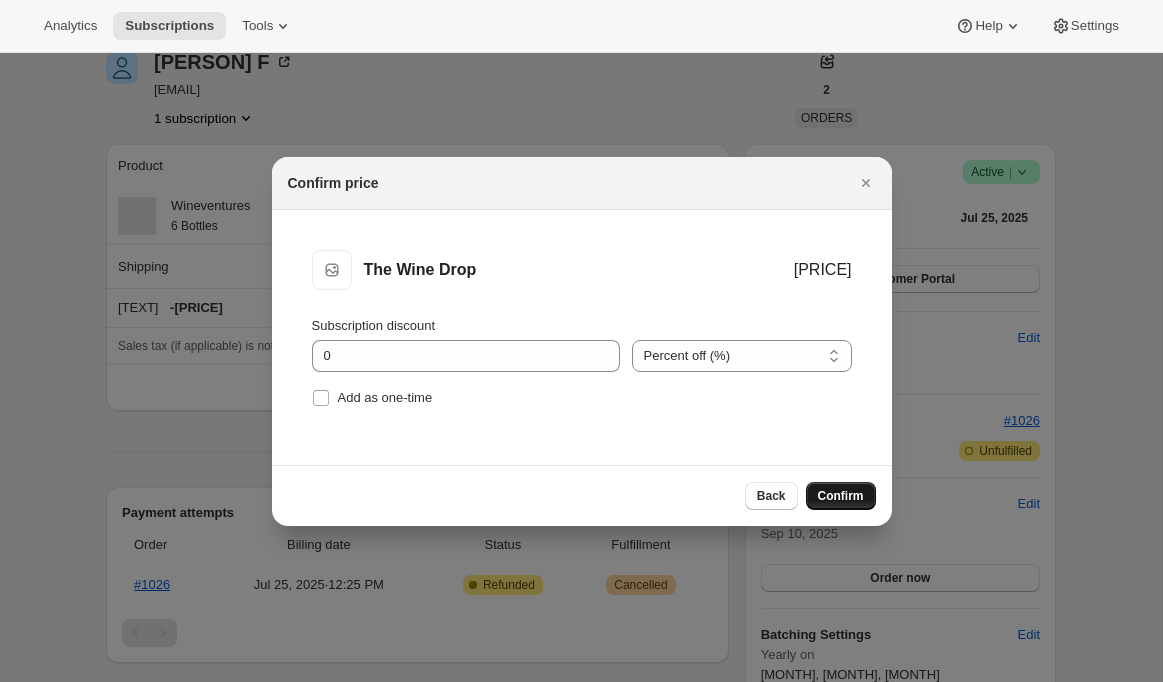 click on "Confirm" at bounding box center [841, 496] 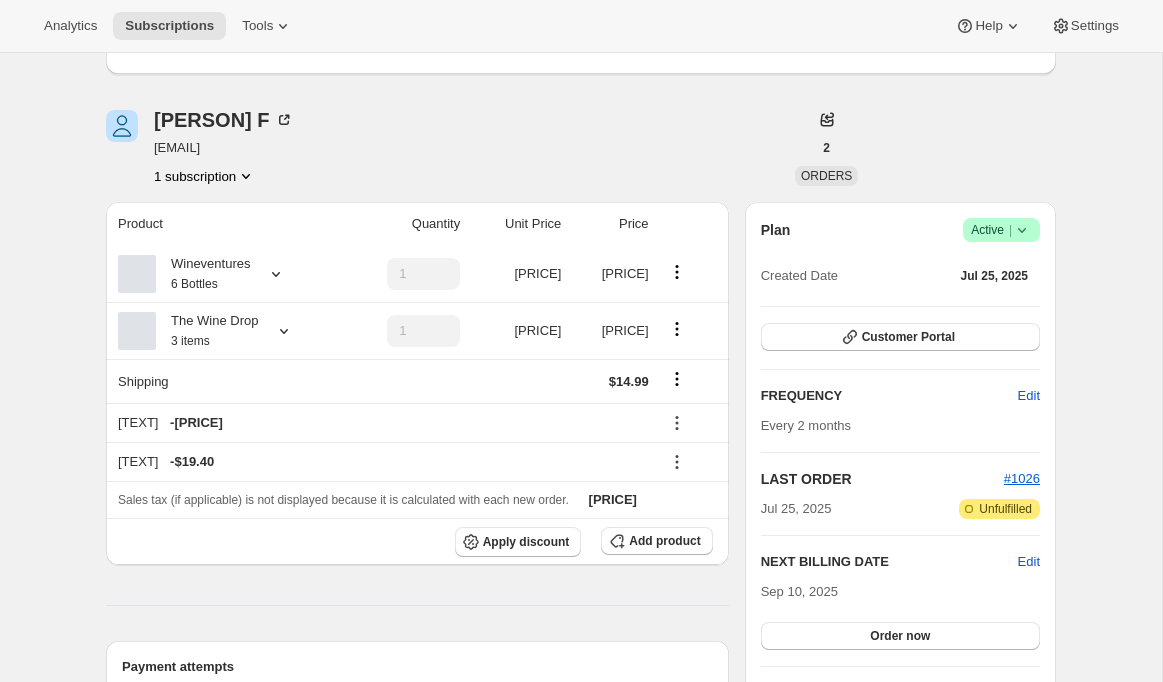 scroll, scrollTop: 432, scrollLeft: 0, axis: vertical 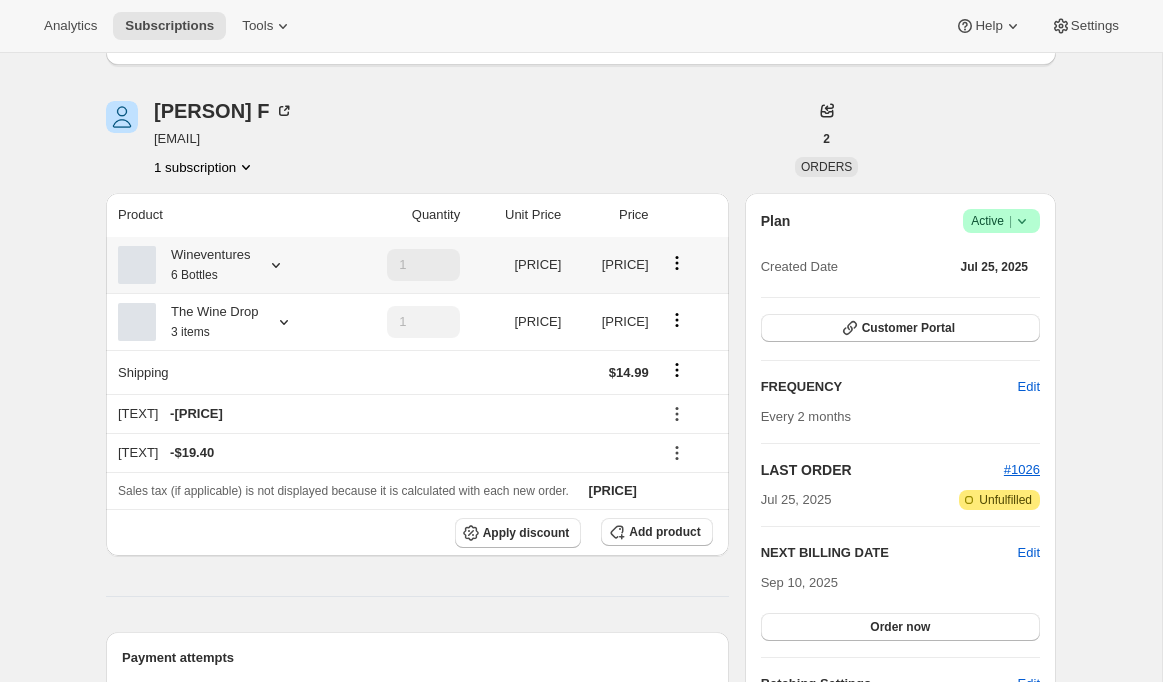 click 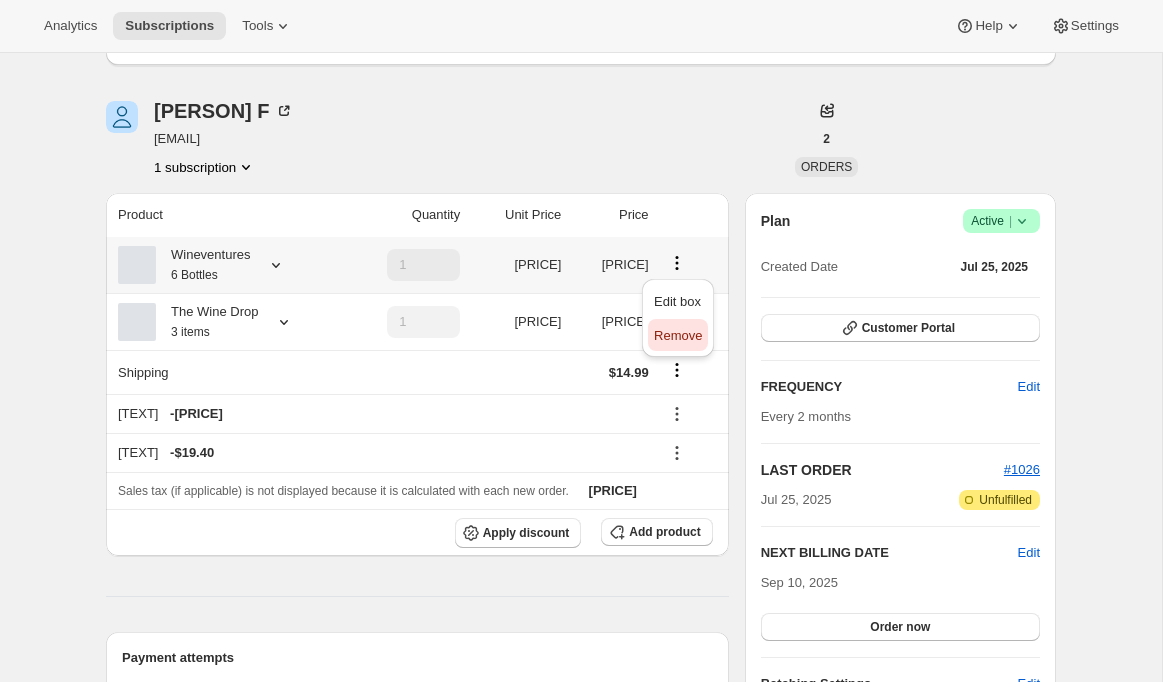 click on "Remove" at bounding box center (678, 335) 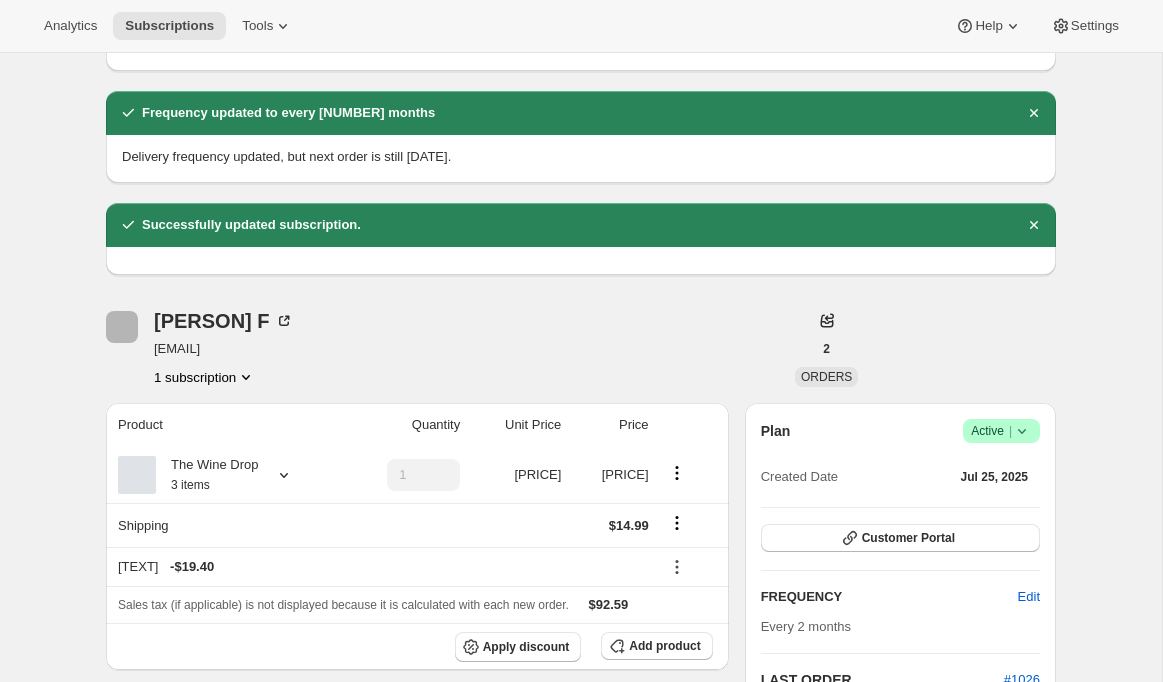 scroll, scrollTop: 432, scrollLeft: 0, axis: vertical 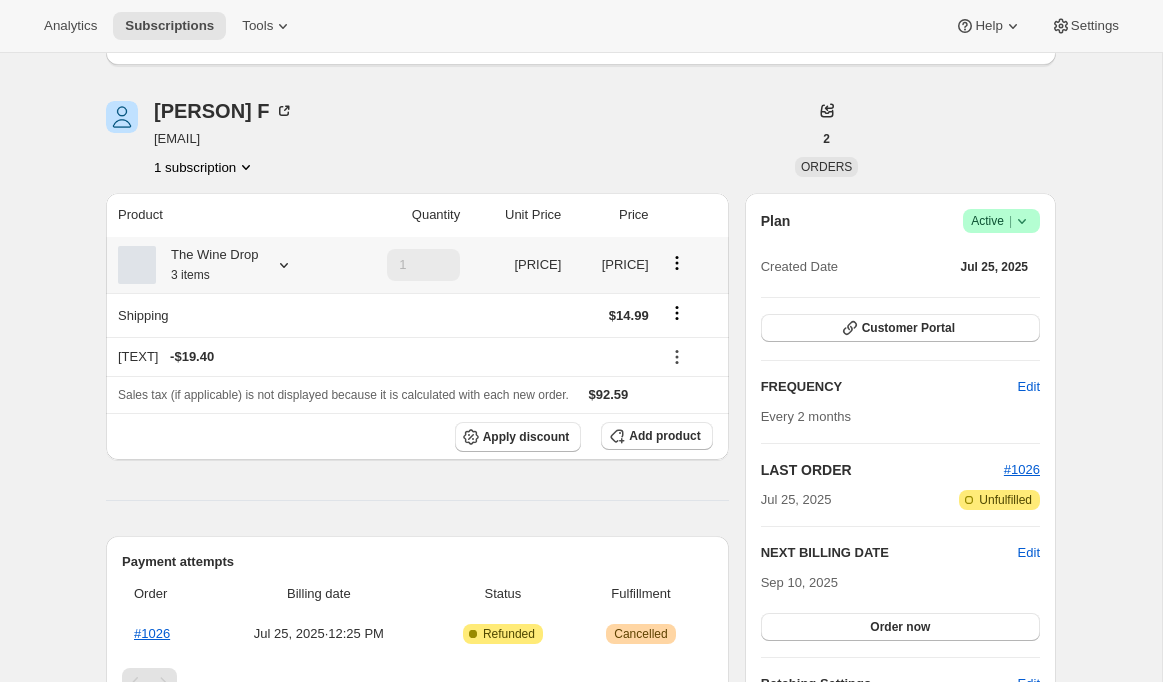 click 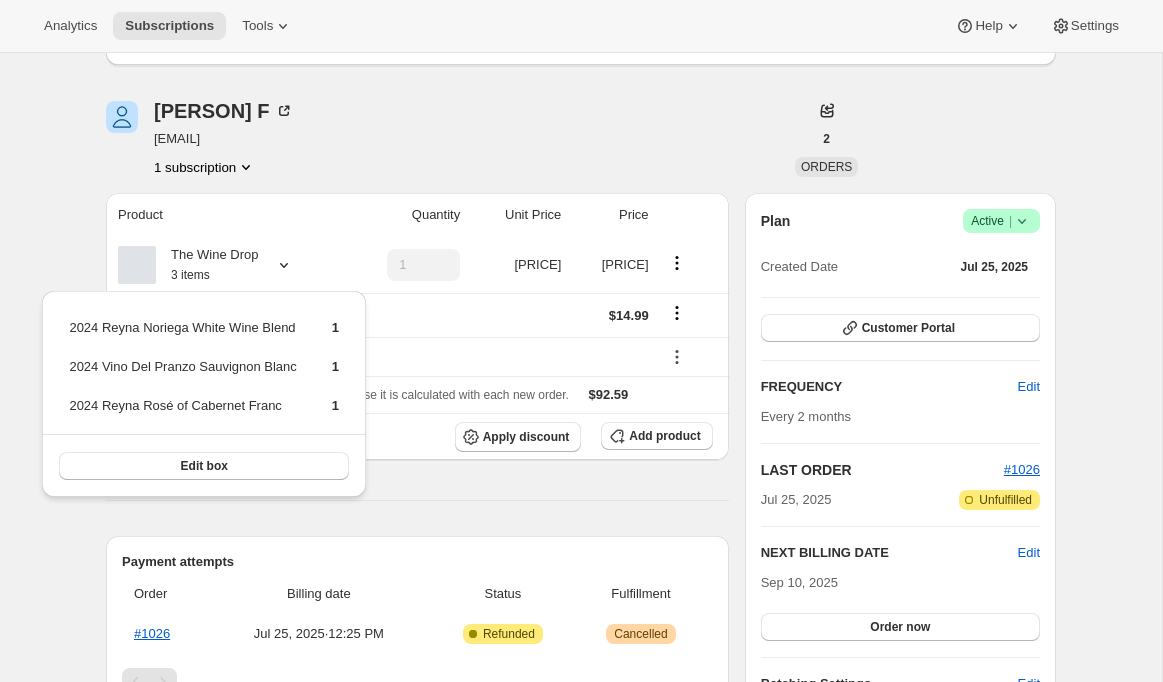 click on "[PERSON]   [EMAIL] [NUMBER] subscription" at bounding box center (438, 139) 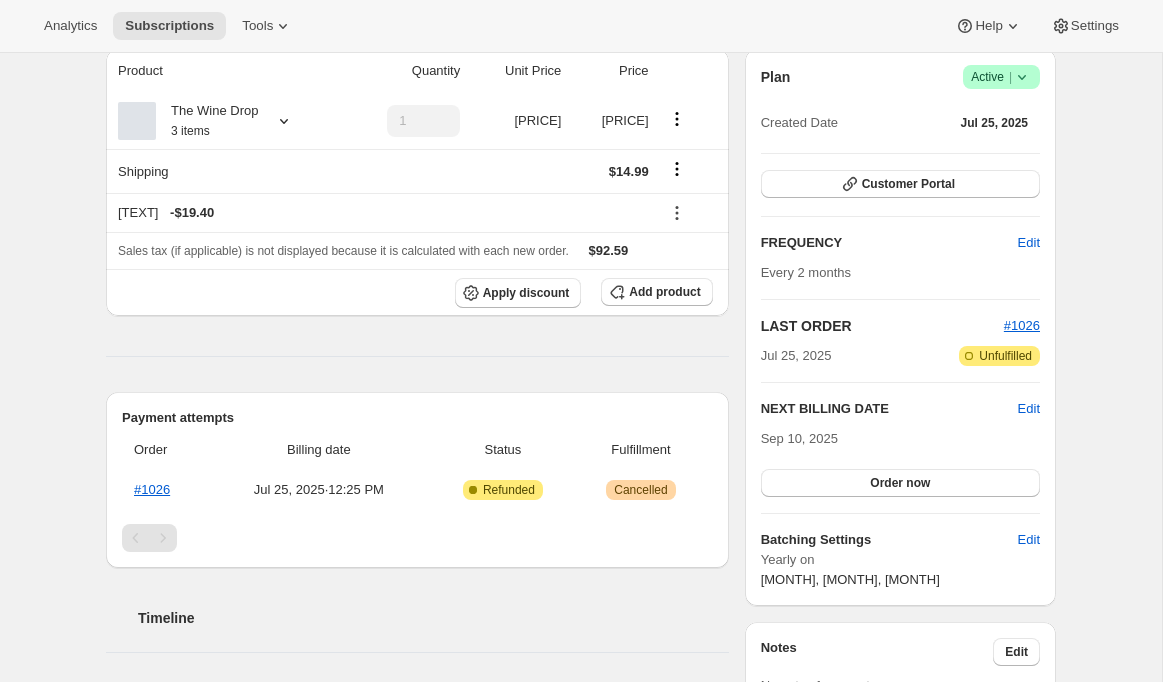 scroll, scrollTop: 577, scrollLeft: 0, axis: vertical 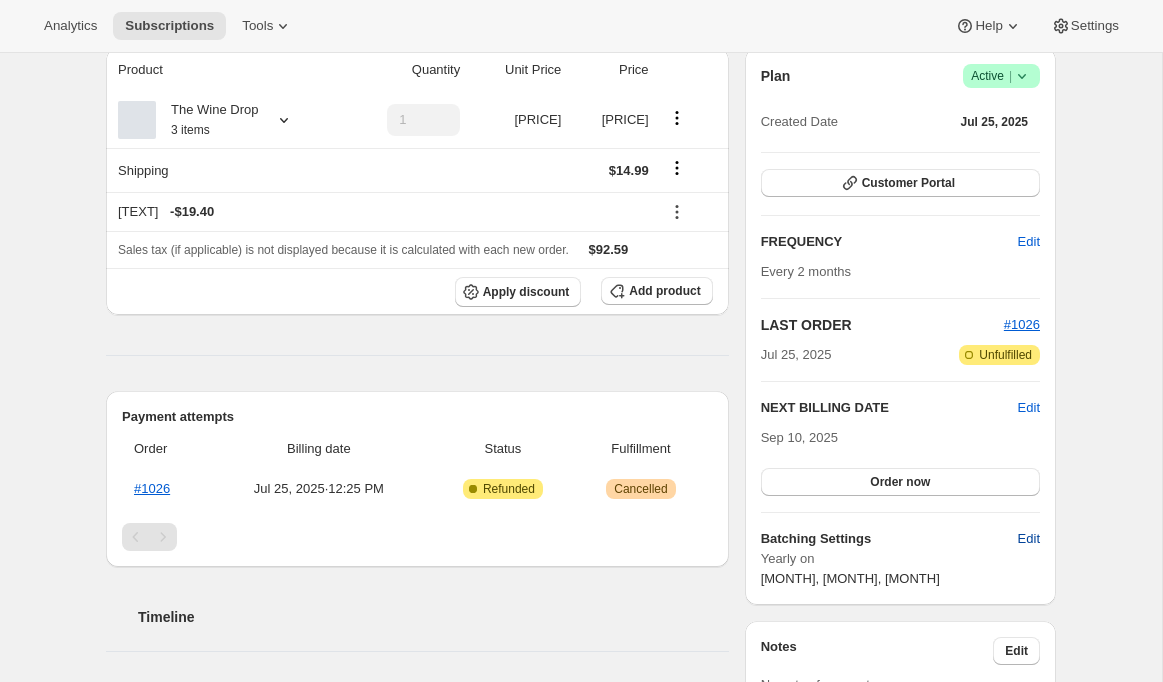 click on "Edit" at bounding box center (1029, 539) 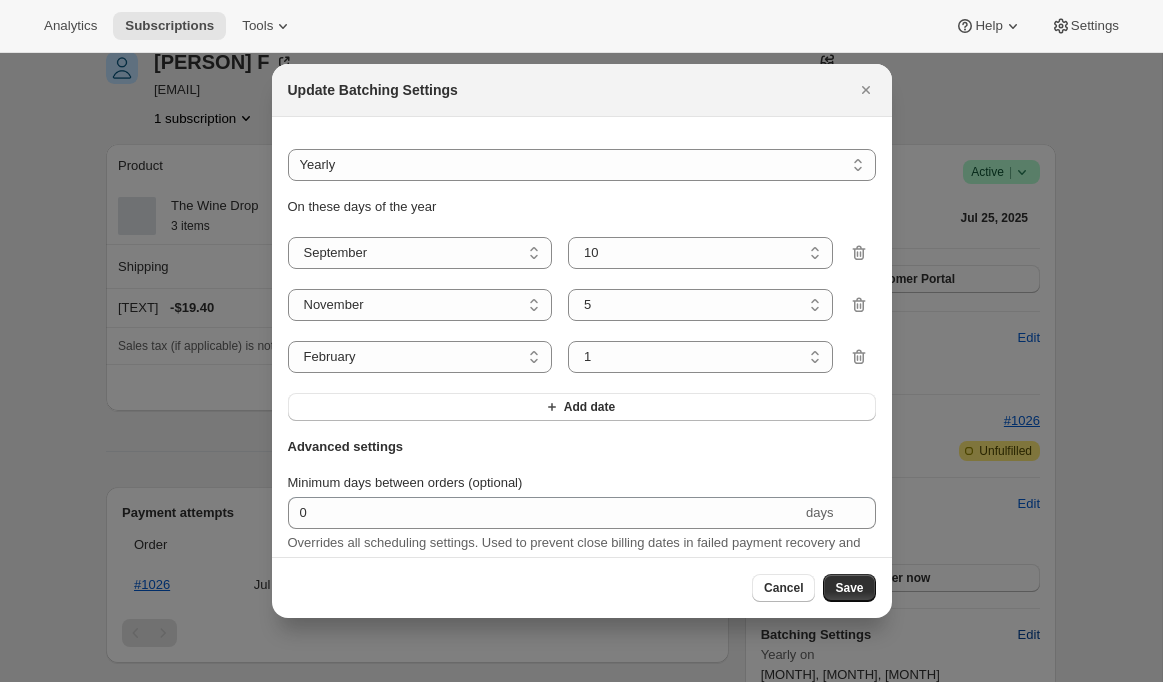 scroll, scrollTop: 0, scrollLeft: 0, axis: both 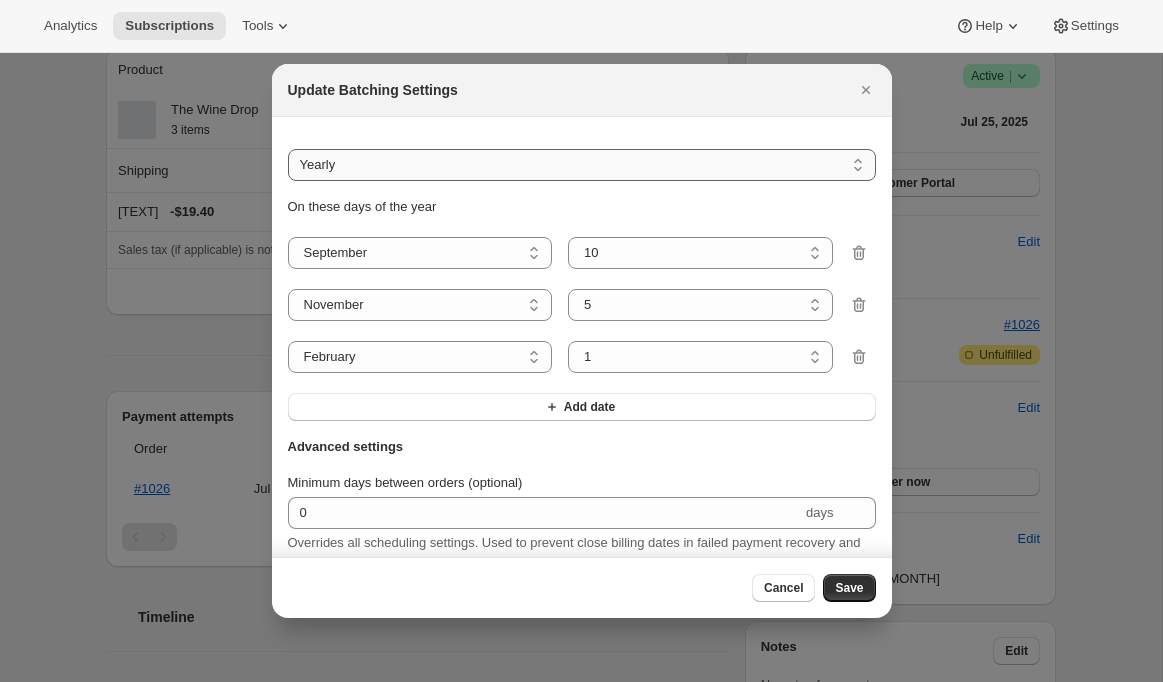 click on "Do not batch [TEXT] [TEXT] [TEXT]" at bounding box center [582, 165] 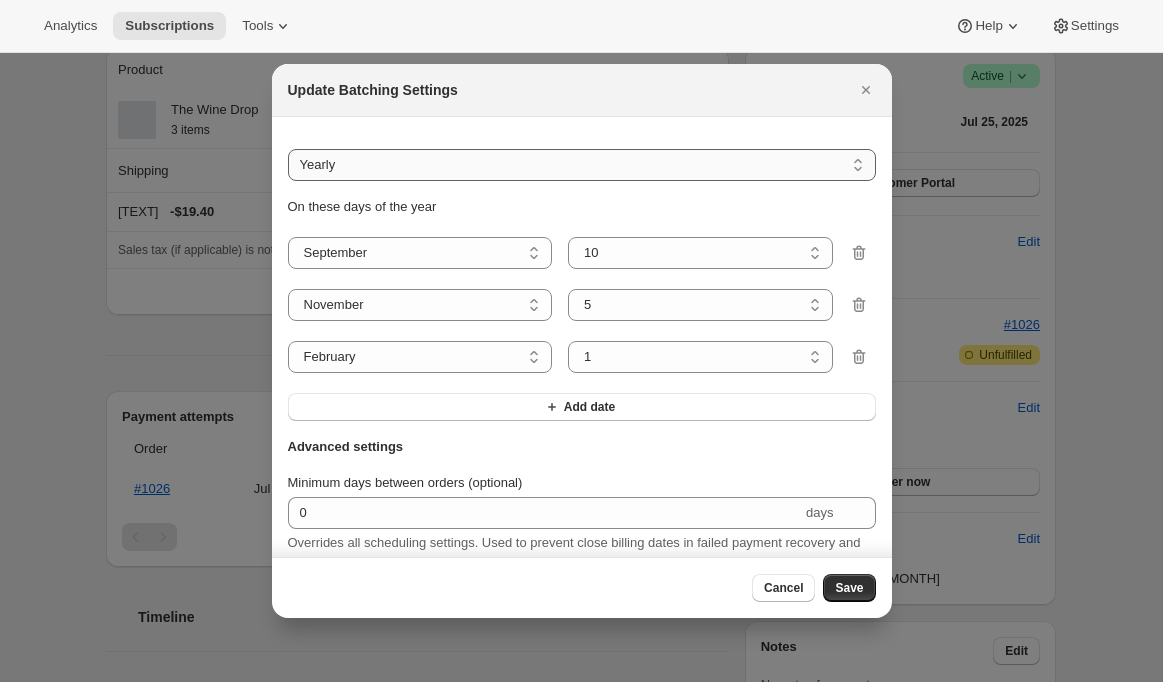 select 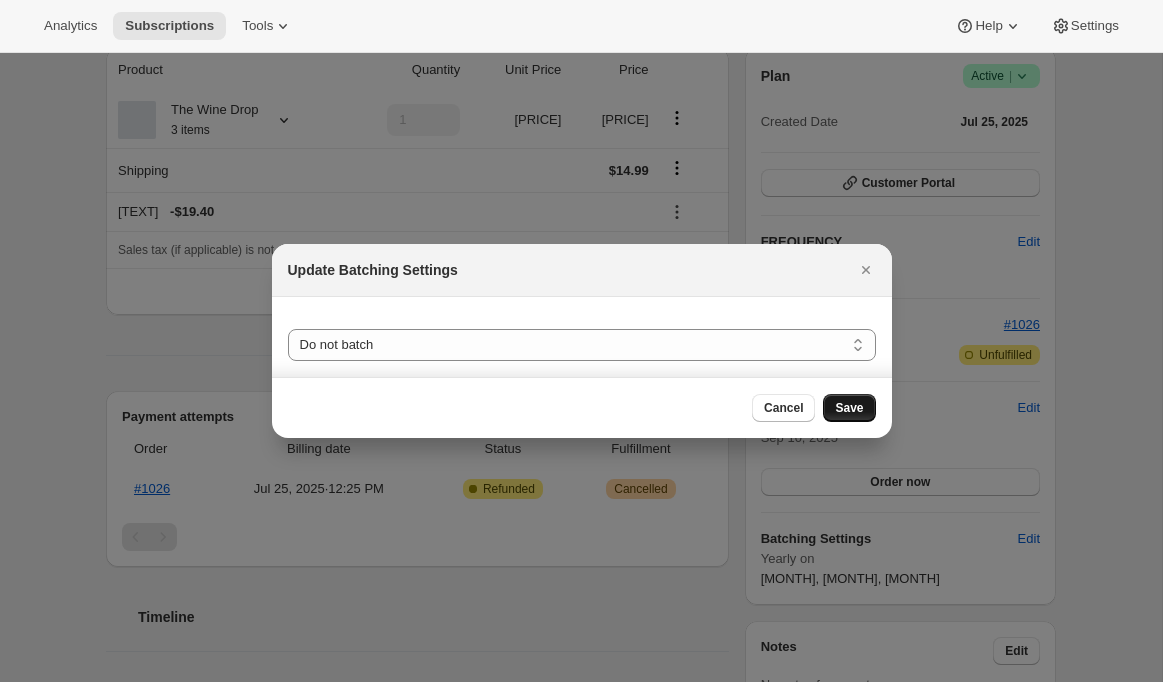 click on "Save" at bounding box center [849, 408] 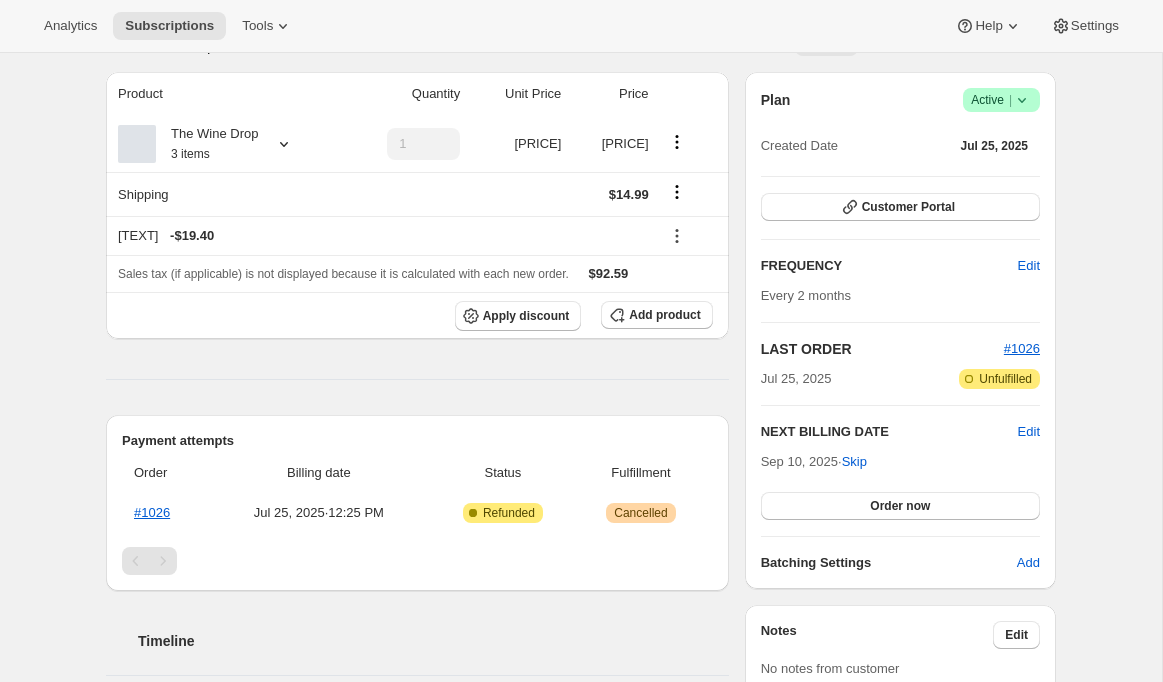 scroll, scrollTop: 643, scrollLeft: 0, axis: vertical 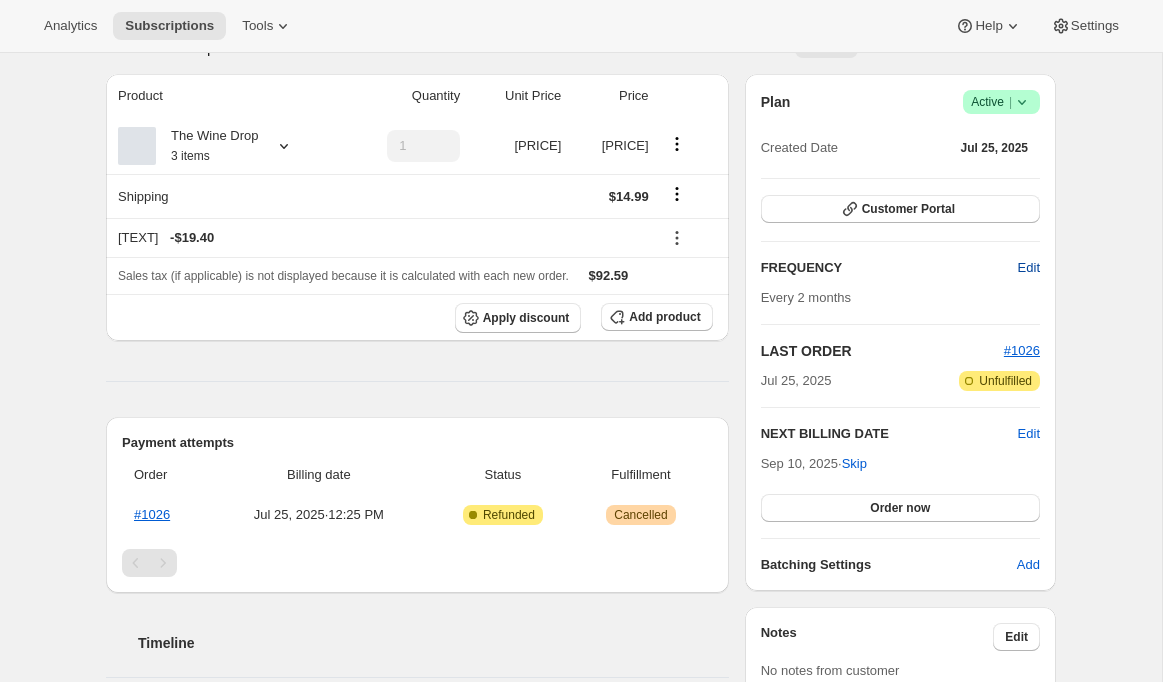 click on "Edit" at bounding box center (1029, 268) 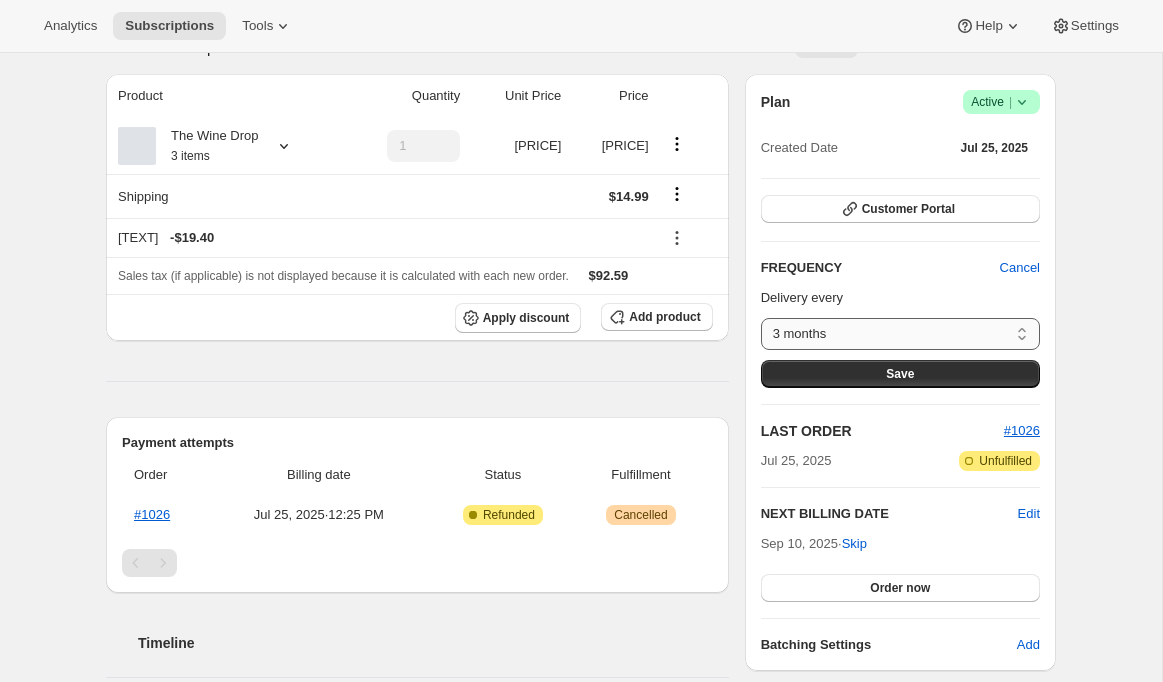 click on "[NUMBER] months [TEXT]" at bounding box center [900, 334] 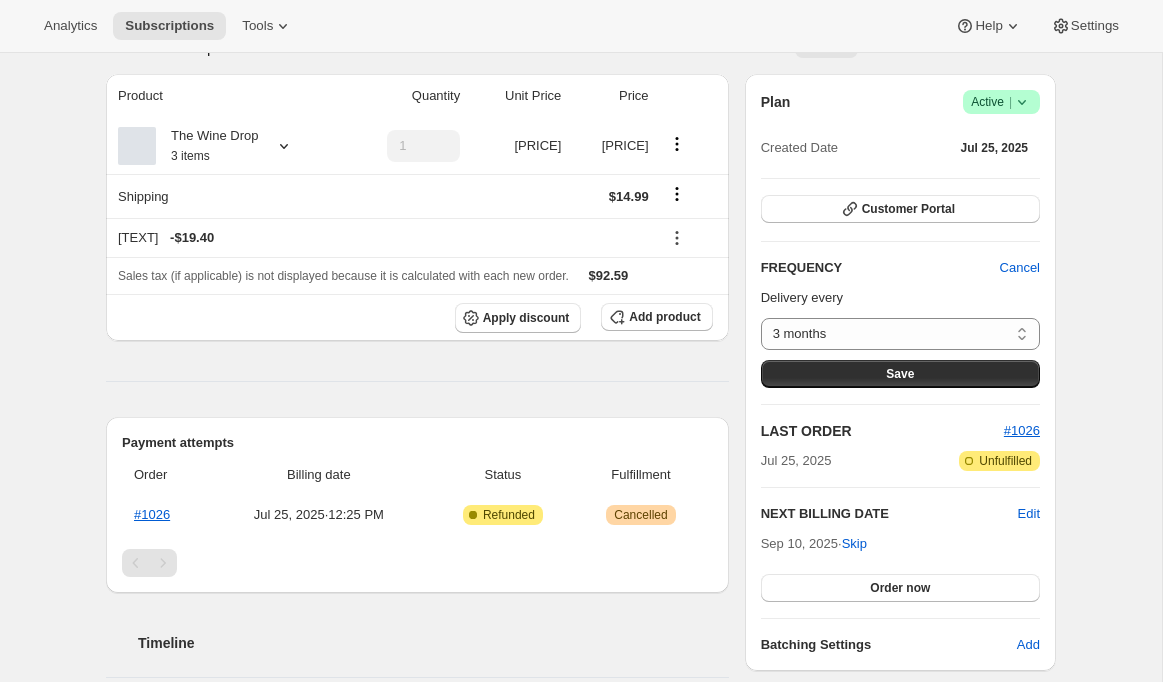select on "MONTH" 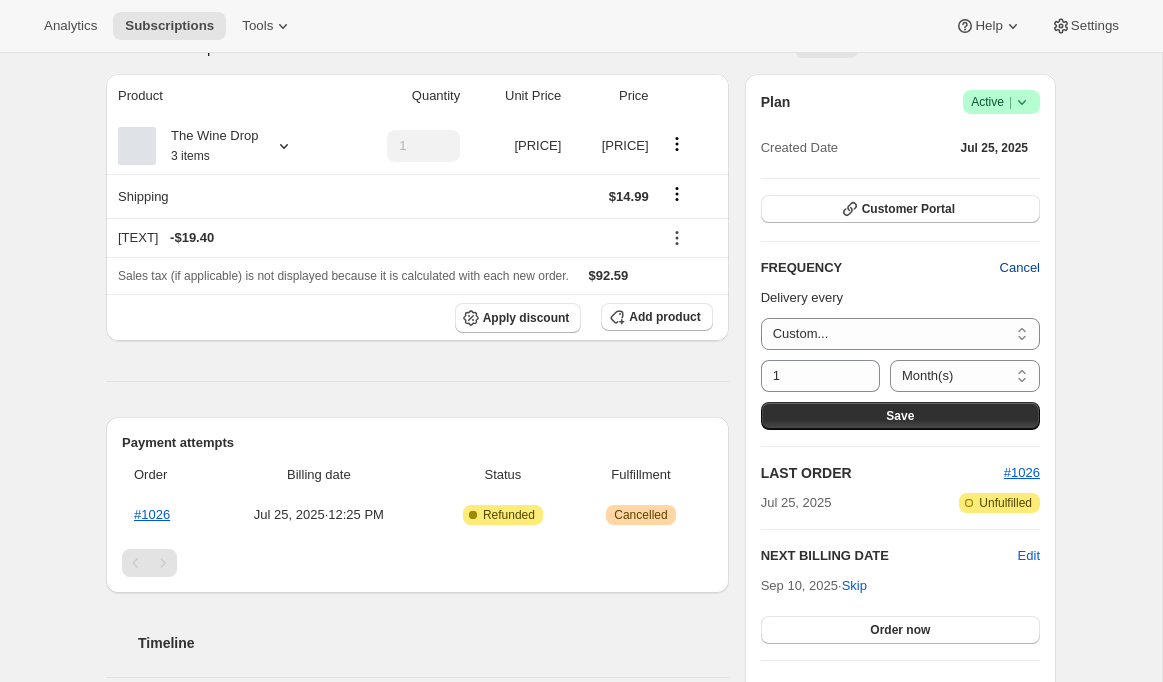 click on "Cancel" at bounding box center [1020, 268] 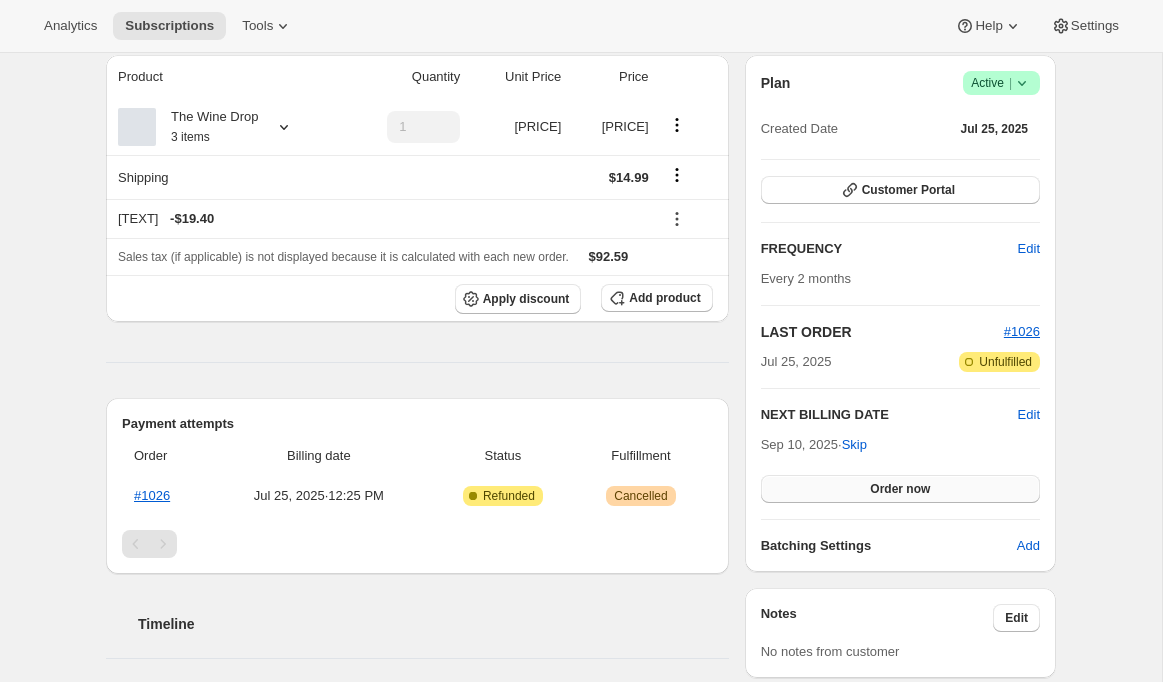 scroll, scrollTop: 664, scrollLeft: 0, axis: vertical 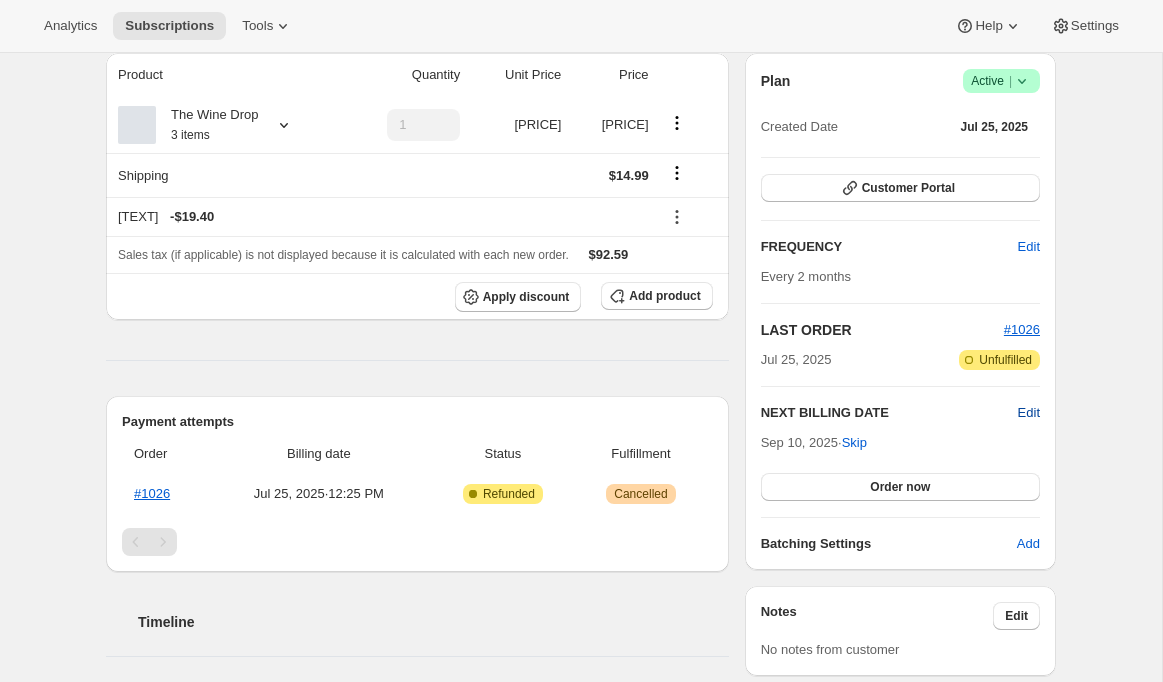 click on "Edit" at bounding box center [1029, 413] 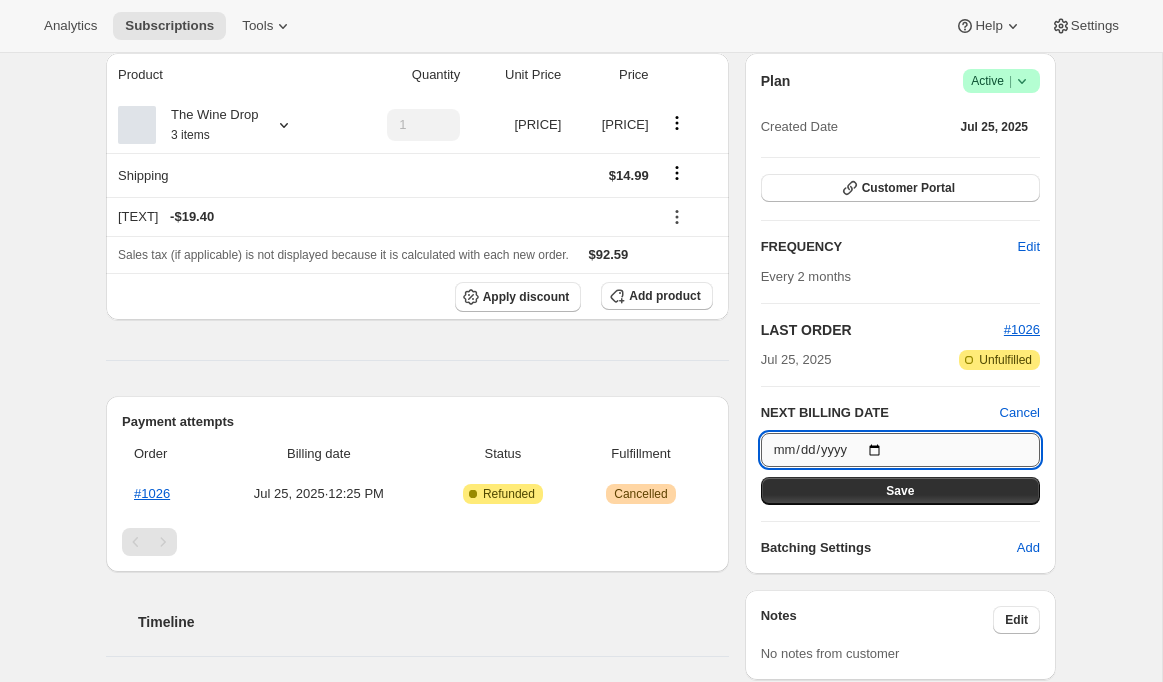 click on "[DATE]" at bounding box center [900, 450] 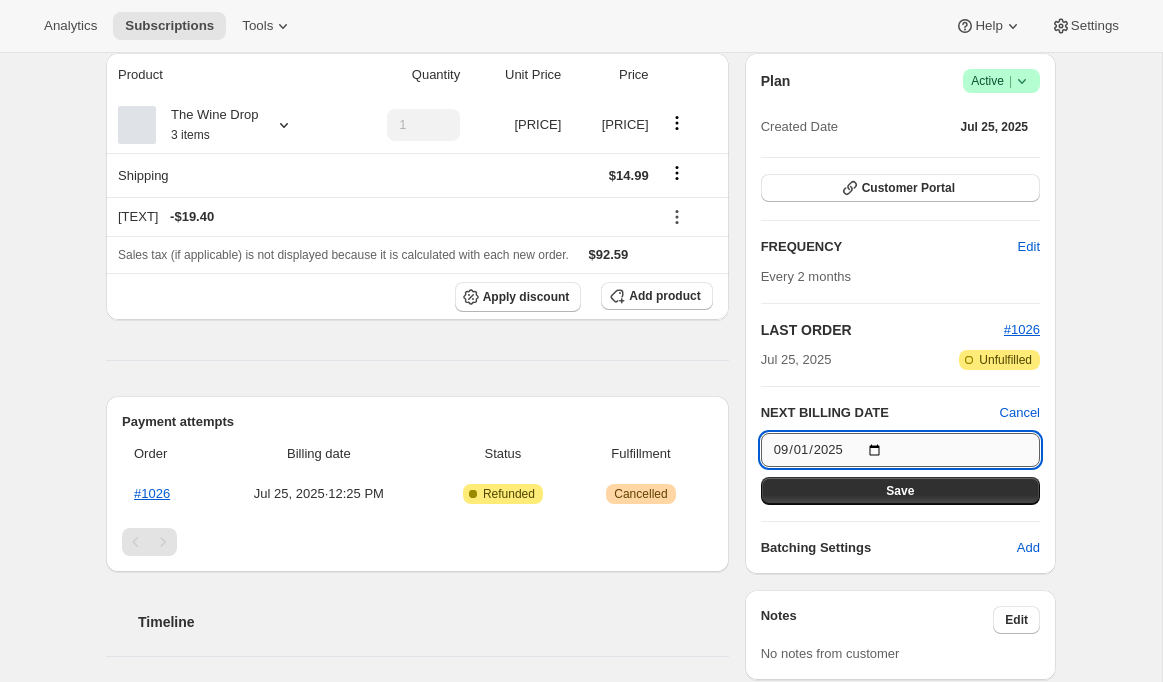 type on "2025-09-01" 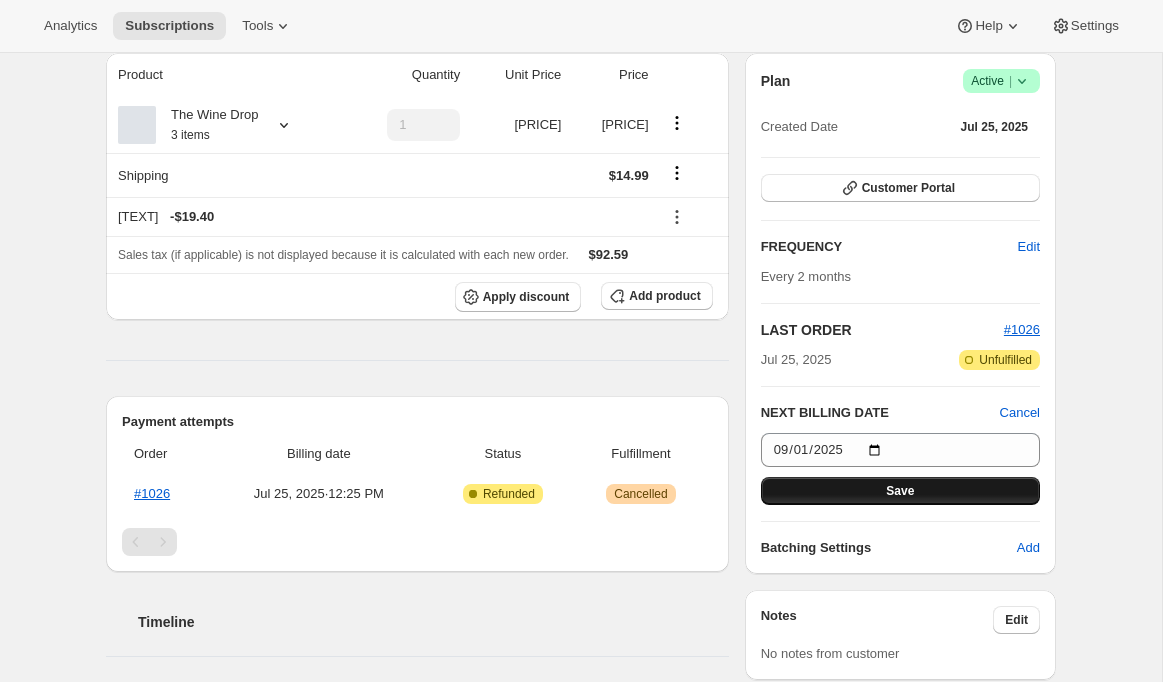 click on "Save" at bounding box center [900, 491] 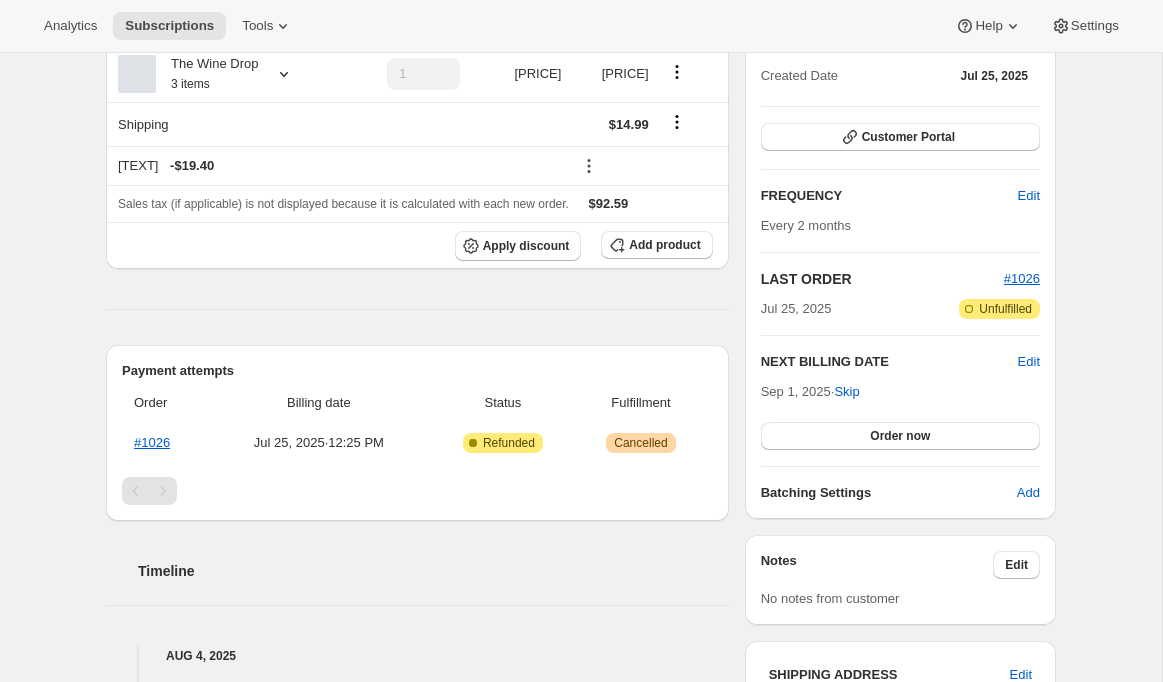 scroll, scrollTop: 808, scrollLeft: 0, axis: vertical 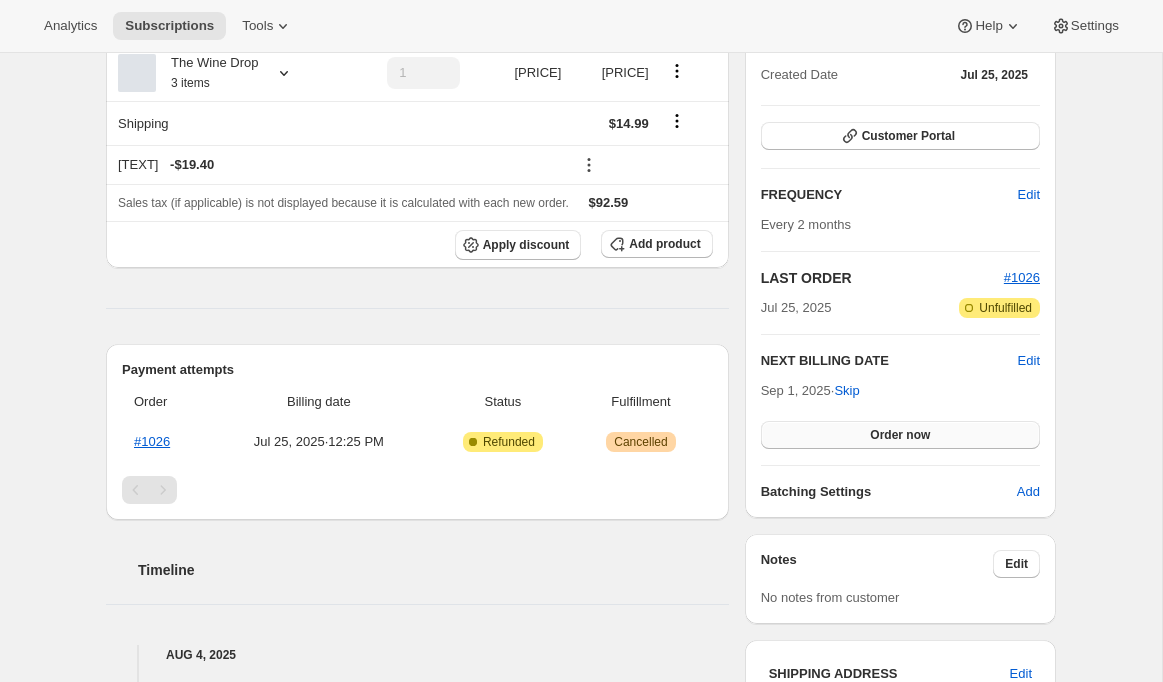 click on "Order now" at bounding box center [900, 435] 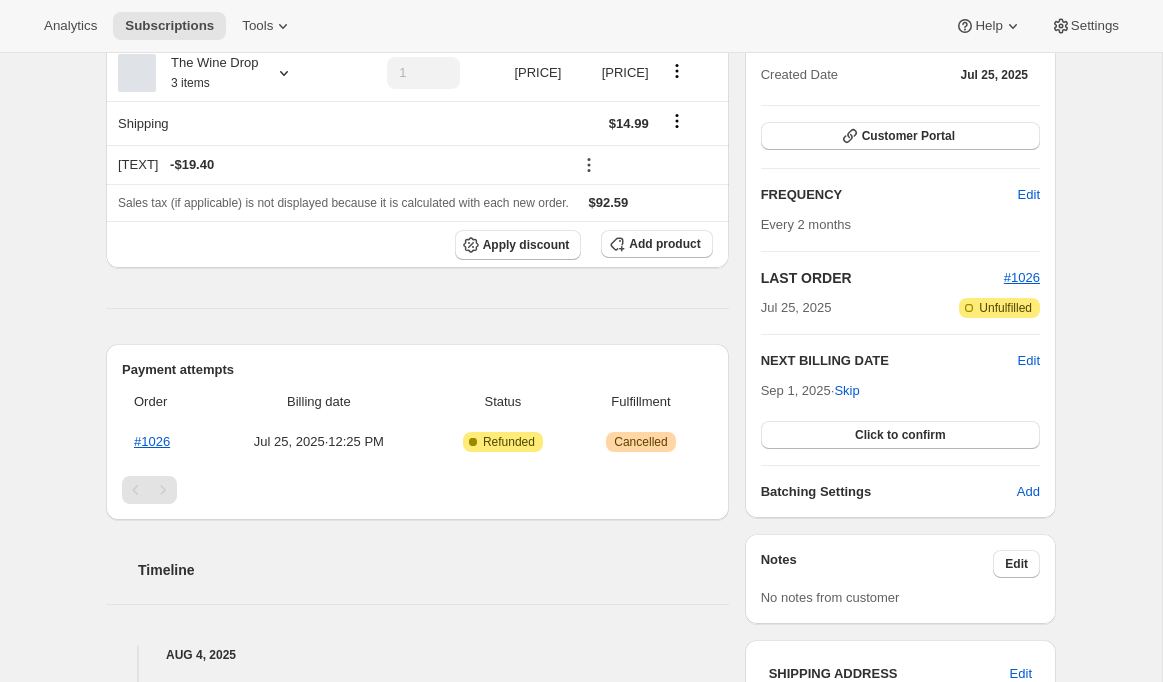 click on "Subscription #[NUMBER]. This page is ready Subscription #[NUMBER] Success Recurring Success Active Create order Next order will be [DATE]. Batching settings updated Batching settings updated Next order will be [DATE]. Frequency updated to every [NUMBER] months Delivery frequency updated, but next order is still [DATE]. Successfully updated subscription. [PERSON]   [EMAIL] [NUMBER] subscription [NUMBER] ORDERS Product Quantity Unit Price Price The Wine Drop [NUMBER] items [NUMBER] [PRICE] [PRICE] Shipping [PRICE] [TEXT]   - [PRICE] Sales tax (if applicable) is not displayed because it is calculated with each new order.   [PRICE] Apply discount Add product Payment attempts Order Billing date Status Fulfillment #[NUMBER] [MONTH] [DAY], [YEAR]  ·  [TIME] Attention Complete Refunded Warning Cancelled Timeline [MONTH] [DAY], [YEAR] [PERSON] set next billing date to [DAY_OF_WEEK], [MONTH] [DAY], [YEAR] on Admin.  [TIME] [PERSON] removed a batch schedule [TEXT] on [NUMBER], [NUMBER]. [TIME] [TIME] [TIME] [TIME] [TIME] [TIME] |" at bounding box center (581, 605) 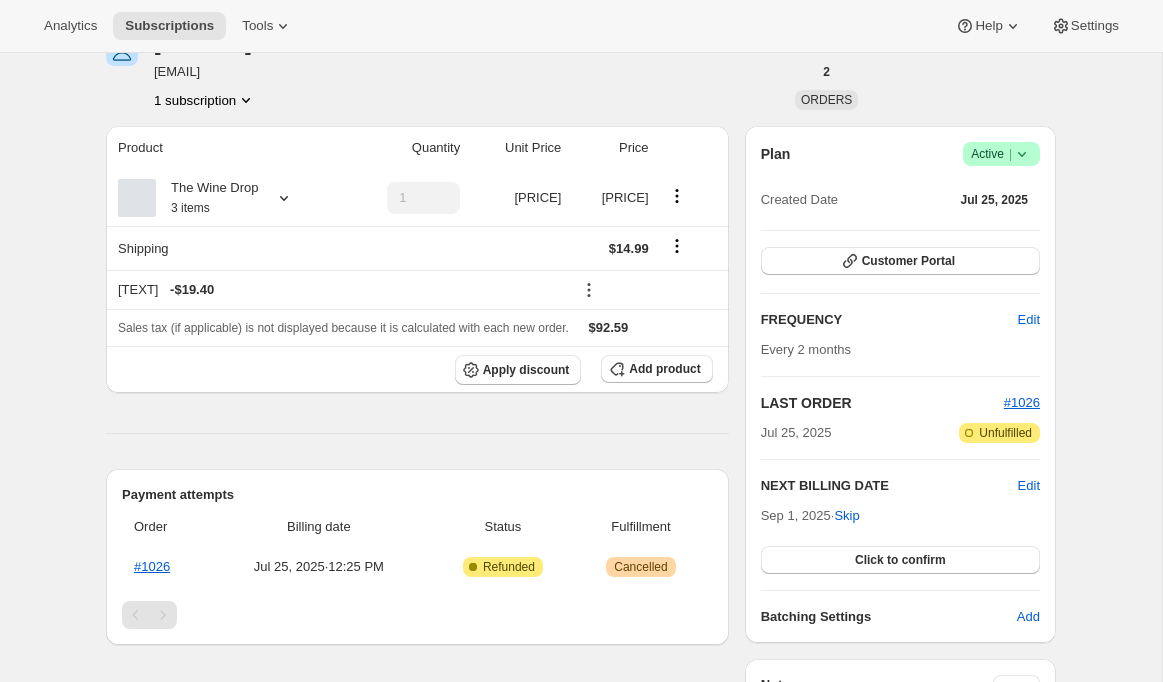scroll, scrollTop: 707, scrollLeft: 0, axis: vertical 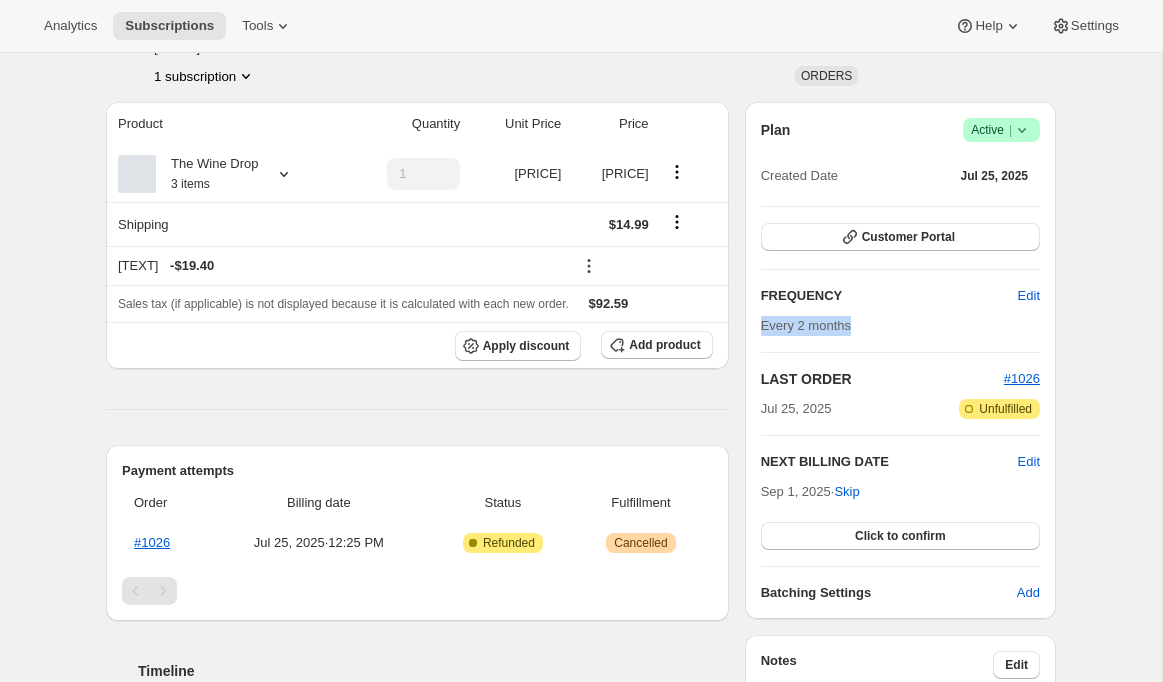 drag, startPoint x: 852, startPoint y: 328, endPoint x: 762, endPoint y: 329, distance: 90.005554 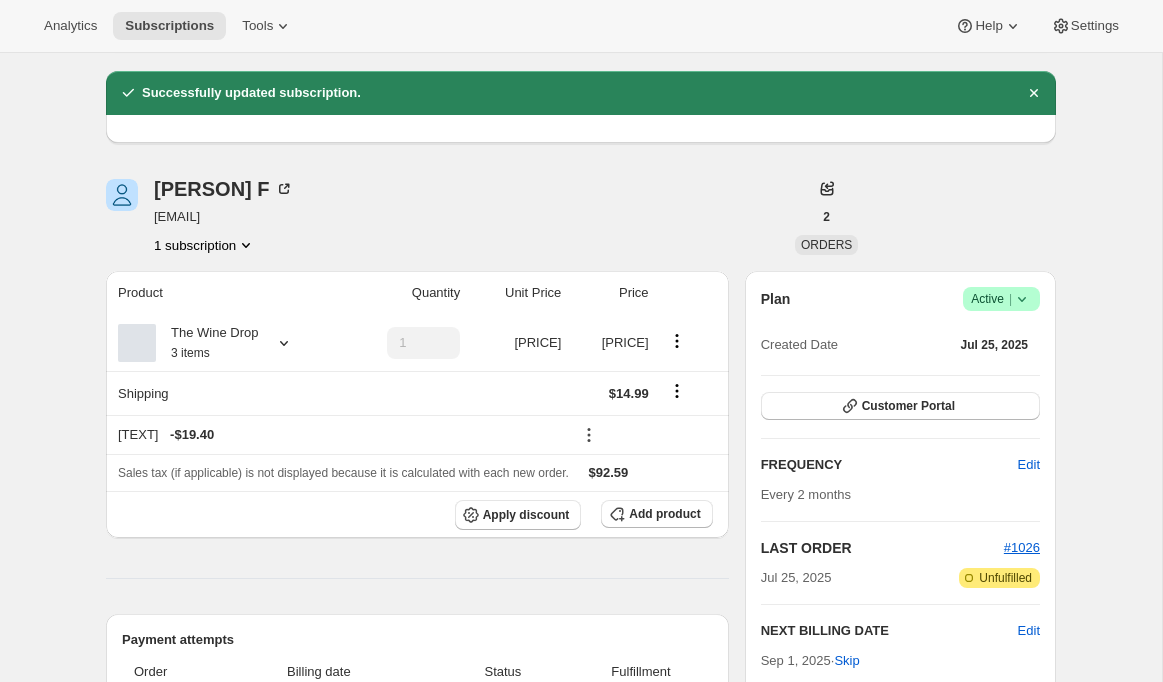 scroll, scrollTop: 510, scrollLeft: 0, axis: vertical 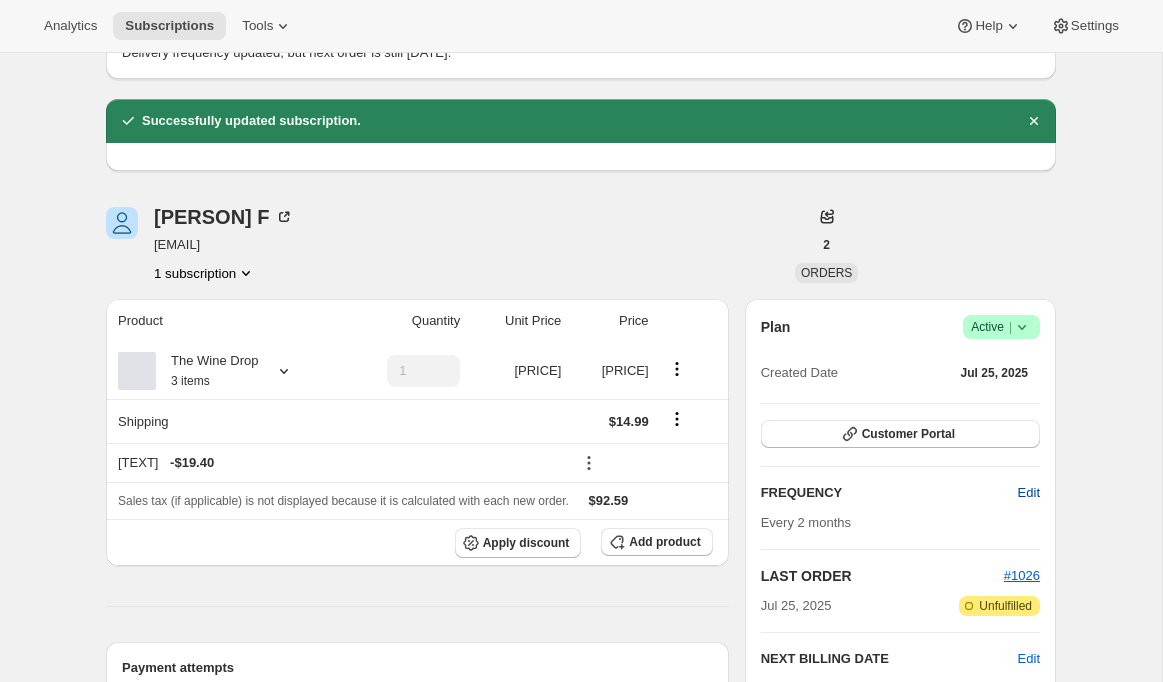 click on "Edit" at bounding box center [1029, 493] 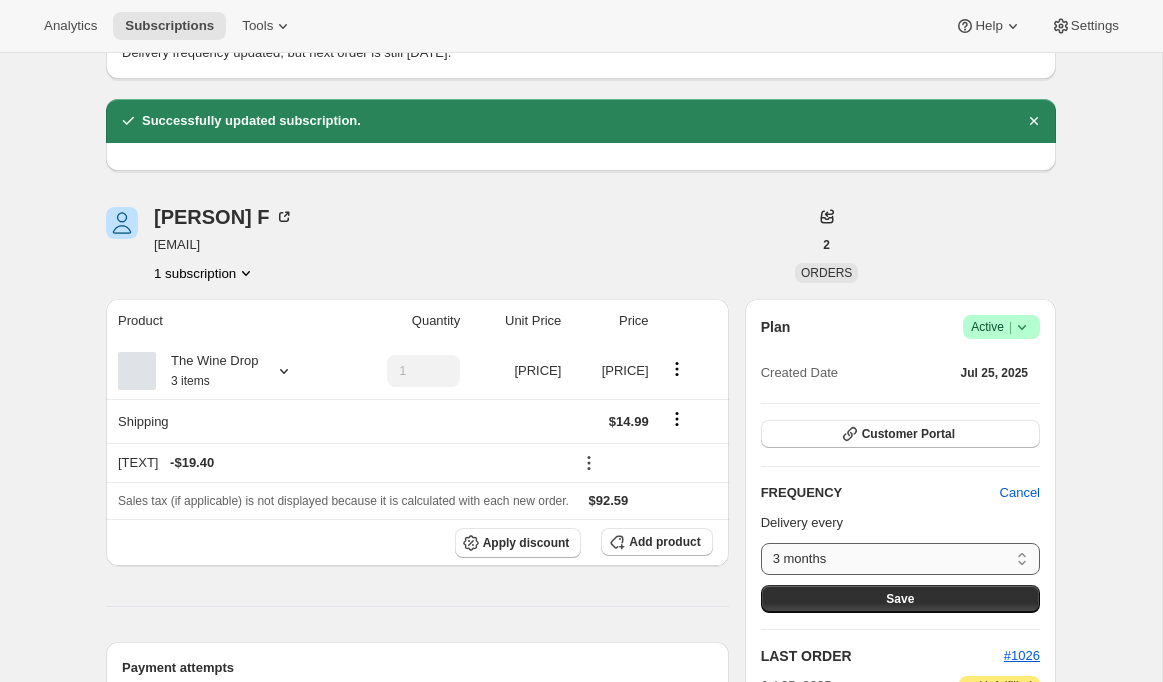 click on "[NUMBER] months [TEXT]" at bounding box center (900, 559) 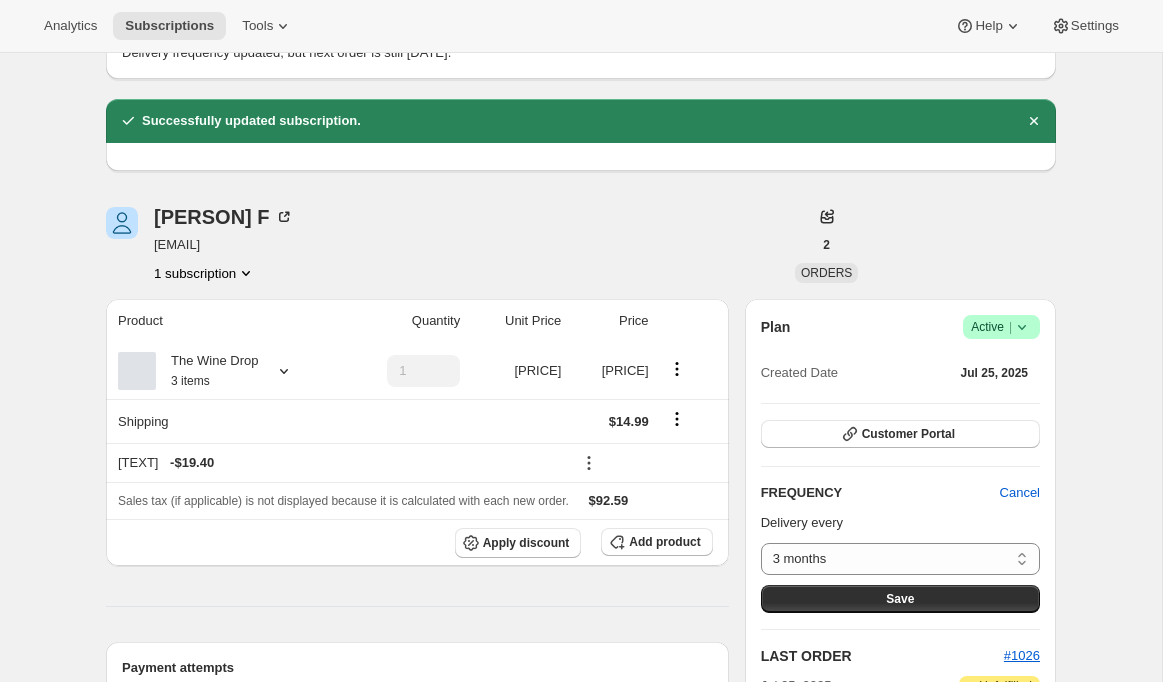 click on "Subscription #[NUMBER]. This page is ready Subscription #[NUMBER] Success Recurring Success Active Create order Next order will be [DATE]. Batching settings updated Batching settings updated Next order will be [DATE]. Frequency updated to every [NUMBER] months Delivery frequency updated, but next order is still [DATE]. Successfully updated subscription. [PERSON]   [EMAIL] [NUMBER] subscription [NUMBER] ORDERS Product Quantity Unit Price Price The Wine Drop [NUMBER] items [NUMBER] [PRICE] [PRICE] Shipping [PRICE] [TEXT]   - [PRICE] Sales tax (if applicable) is not displayed because it is calculated with each new order.   [PRICE] Apply discount Add product Payment attempts Order Billing date Status Fulfillment #[NUMBER] [MONTH] [DAY], [YEAR]  ·  [TIME] Attention Complete Refunded Warning Cancelled Timeline [MONTH] [DAY], [YEAR] [PERSON] set next billing date to [DAY_OF_WEEK], [MONTH] [DAY], [YEAR] on Admin.  [TIME] [PERSON] removed a batch schedule [TEXT] on [NUMBER], [NUMBER]. [TIME] [TIME] [TIME] [TIME] [TIME] [TIME] |" at bounding box center (581, 903) 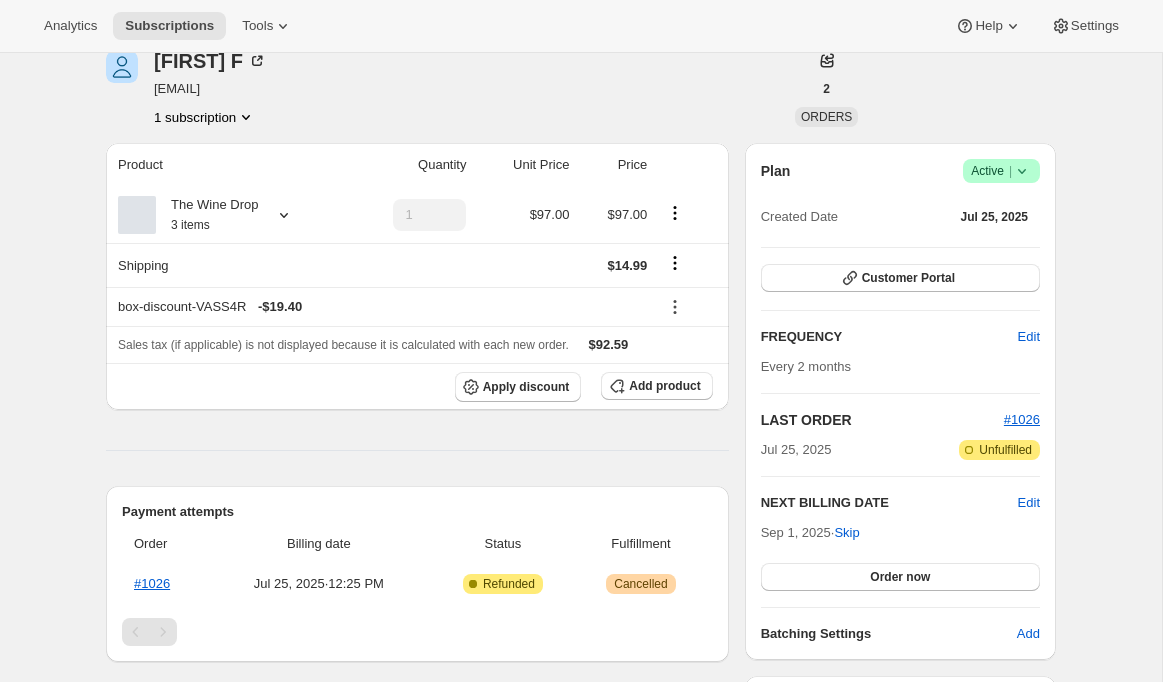 scroll, scrollTop: 48, scrollLeft: 0, axis: vertical 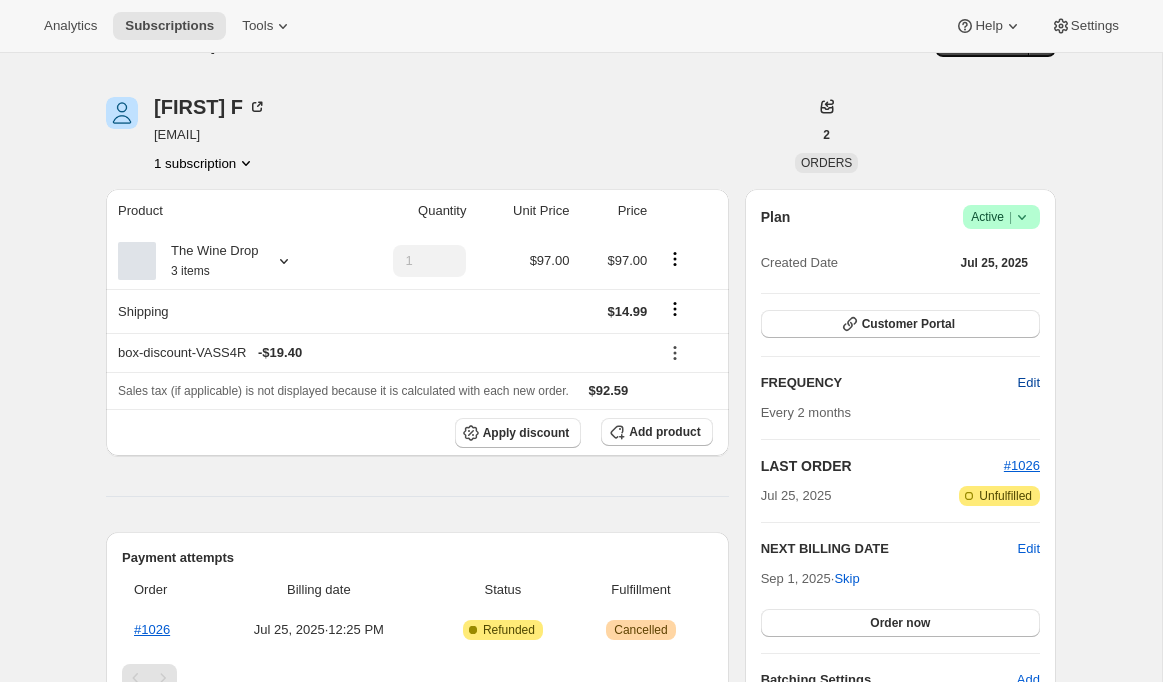 click on "Edit" at bounding box center (1029, 383) 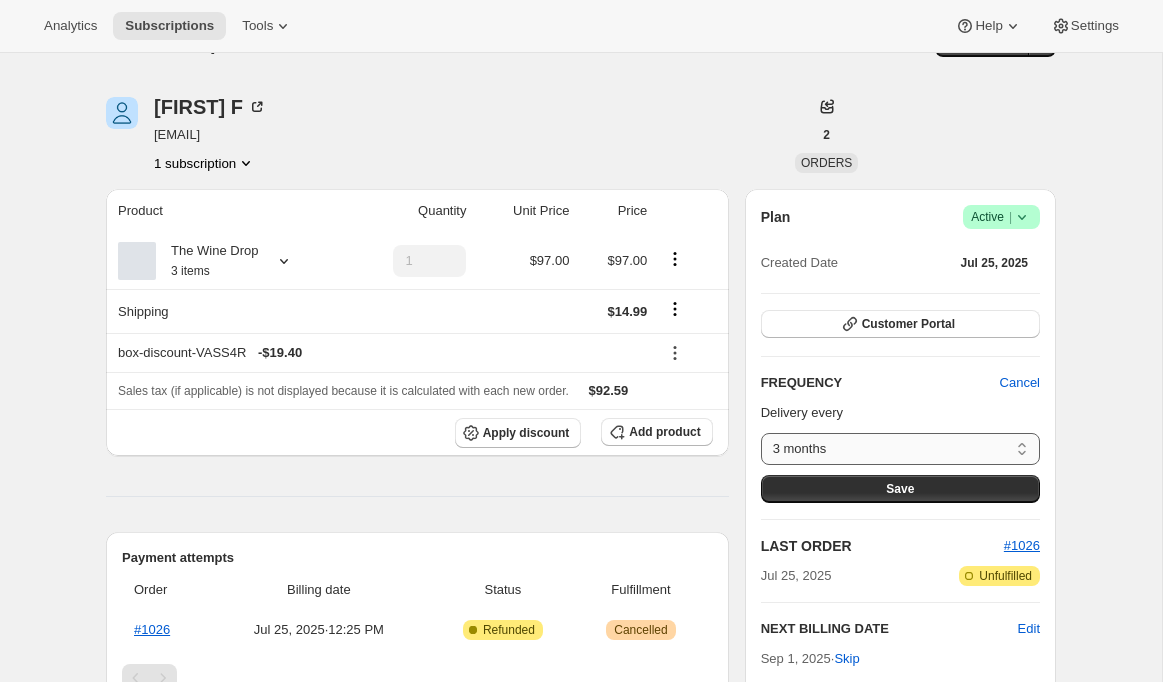 click on "3 months Custom..." at bounding box center [900, 449] 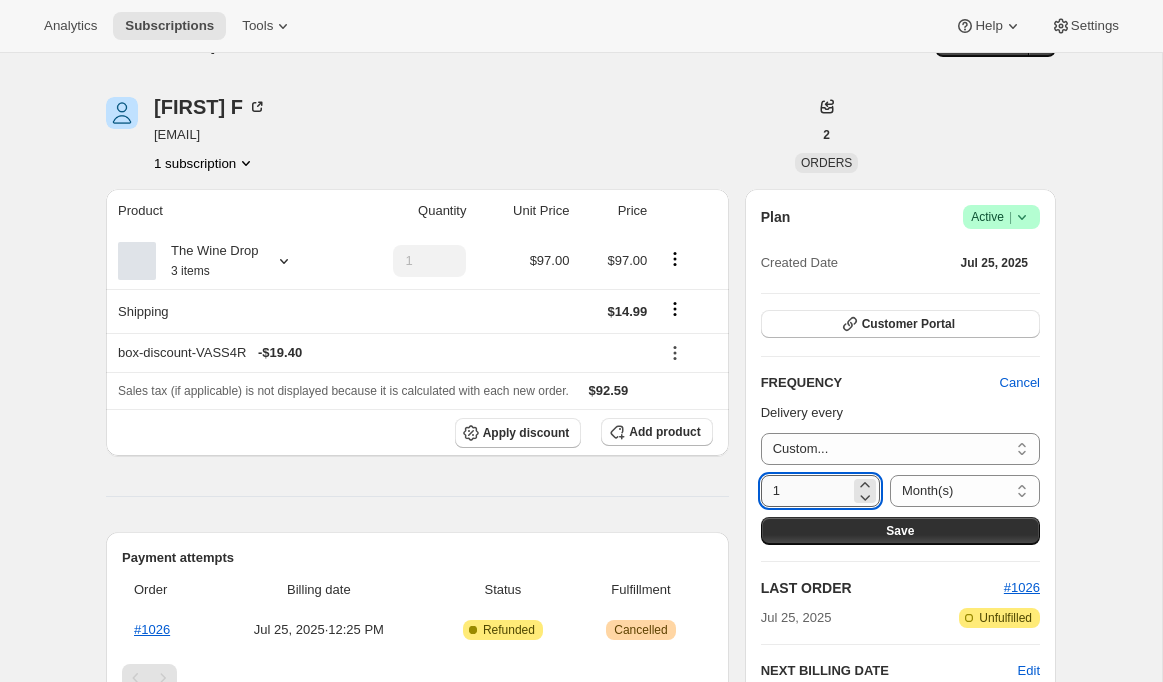 click on "1" at bounding box center (805, 491) 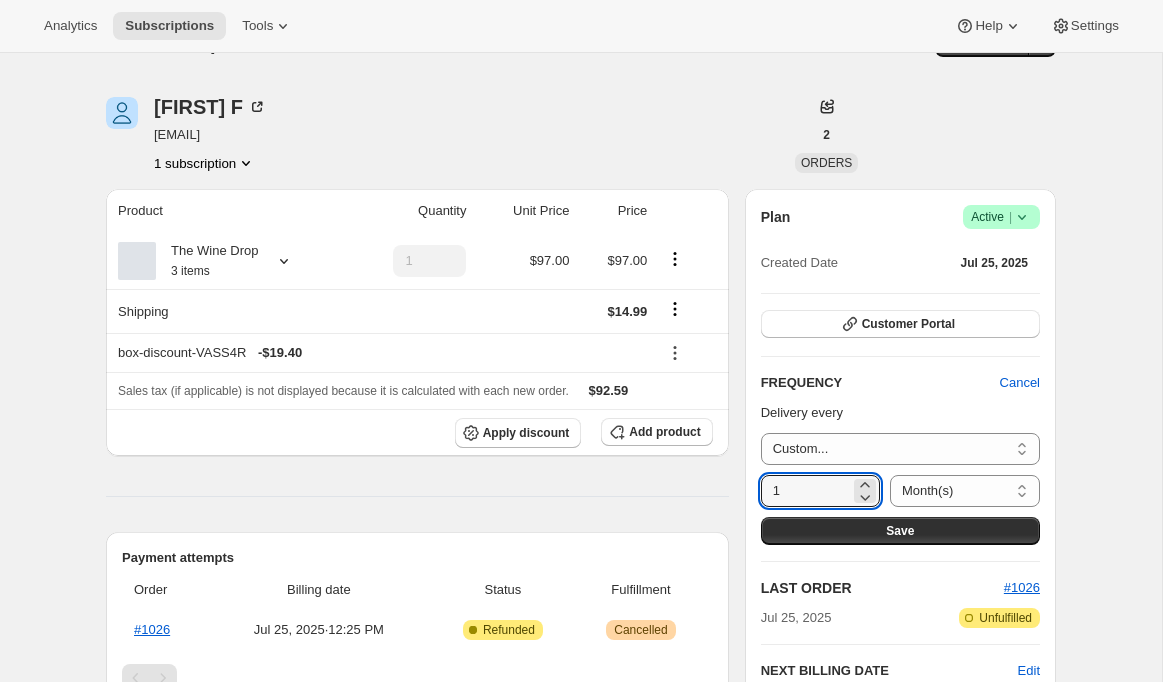 drag, startPoint x: 799, startPoint y: 491, endPoint x: 745, endPoint y: 491, distance: 54 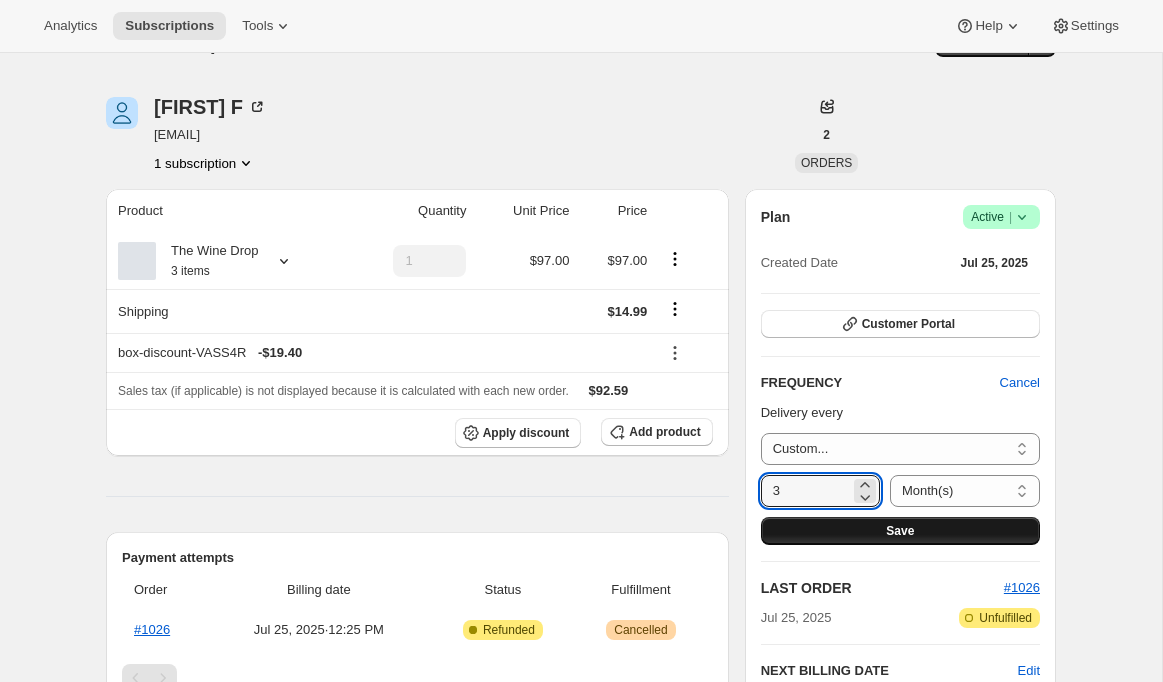 type on "3" 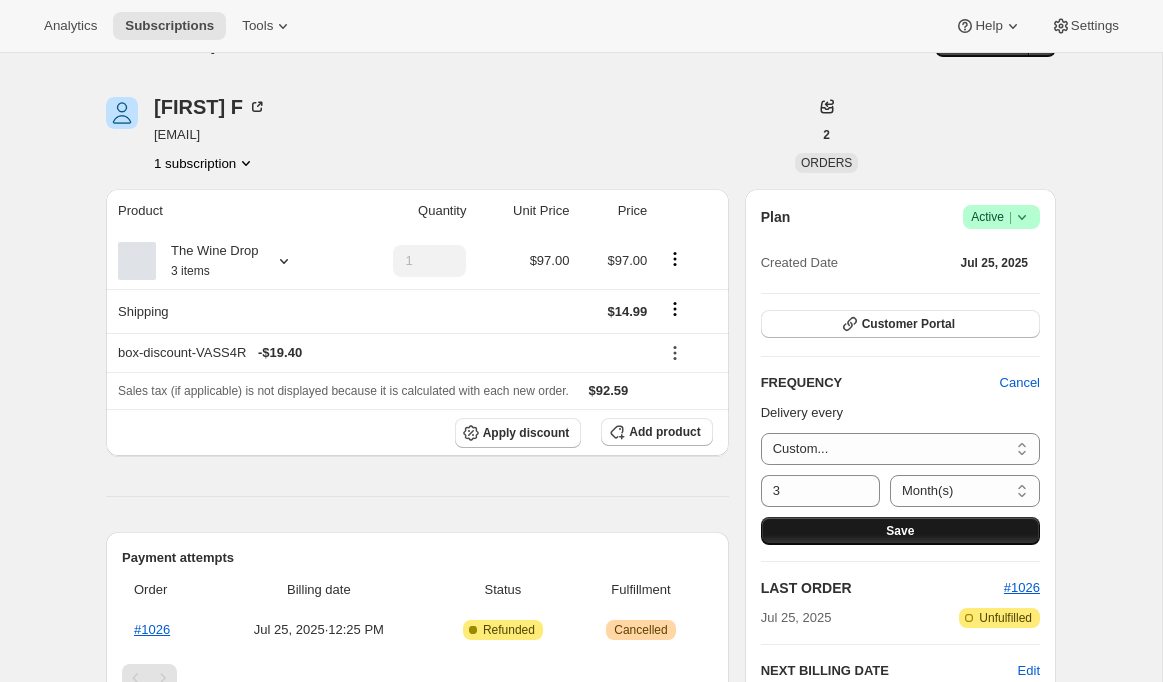 click on "Save" at bounding box center [900, 531] 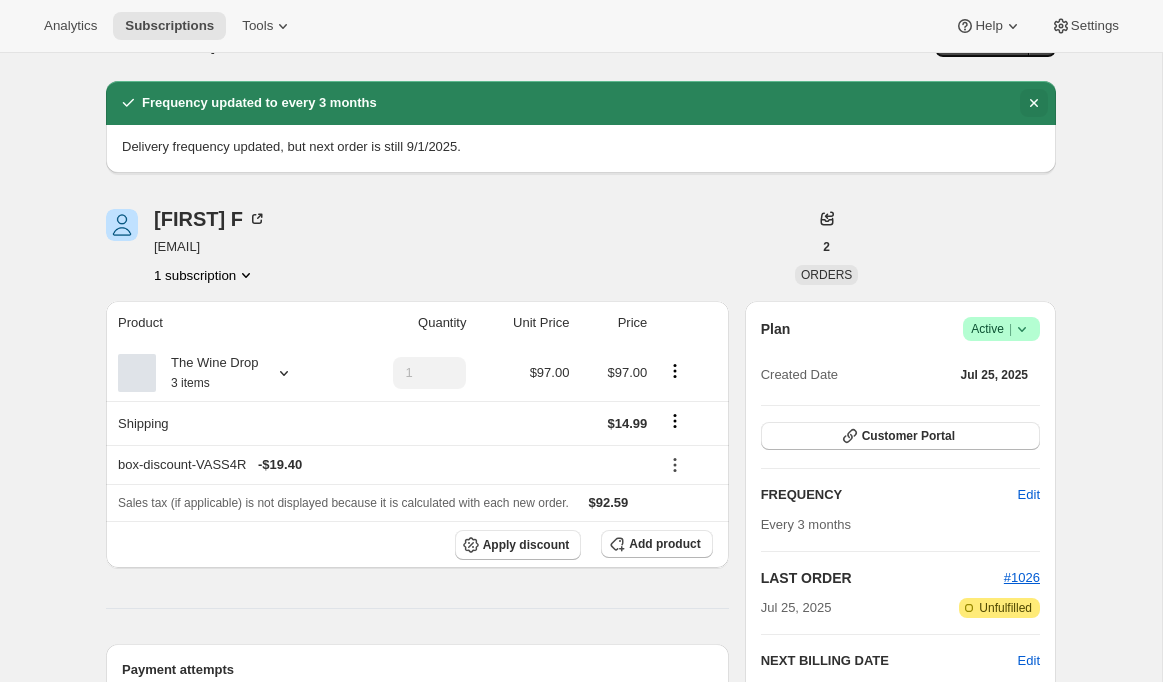 click 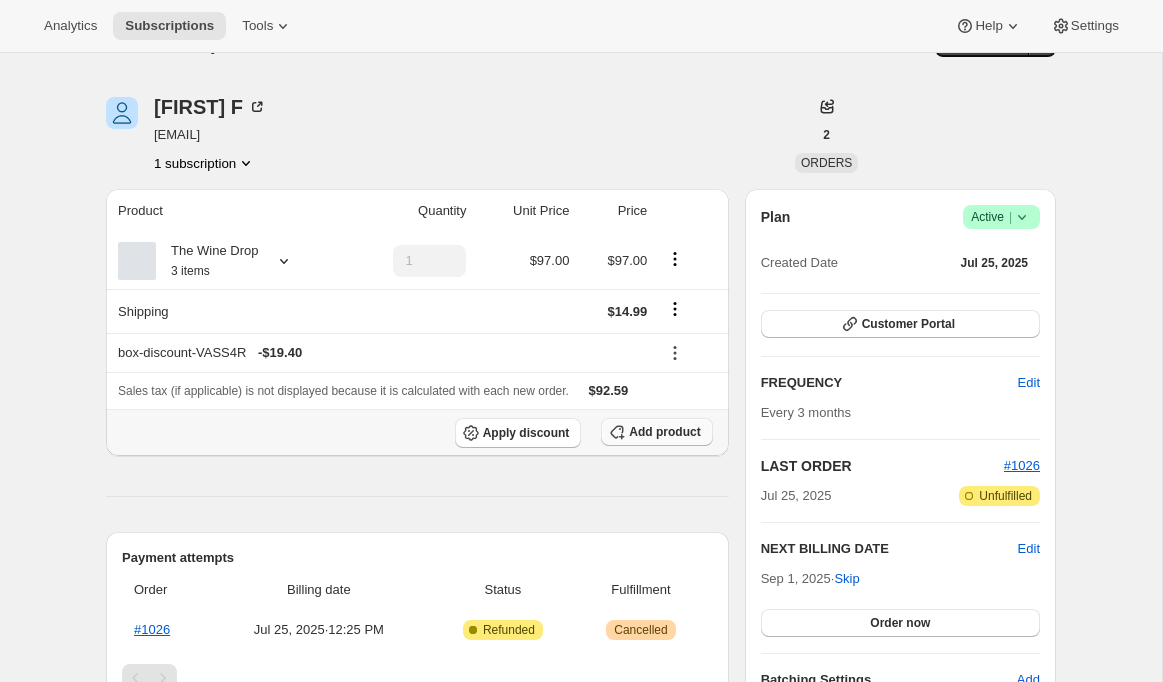 click on "Add product" at bounding box center [664, 432] 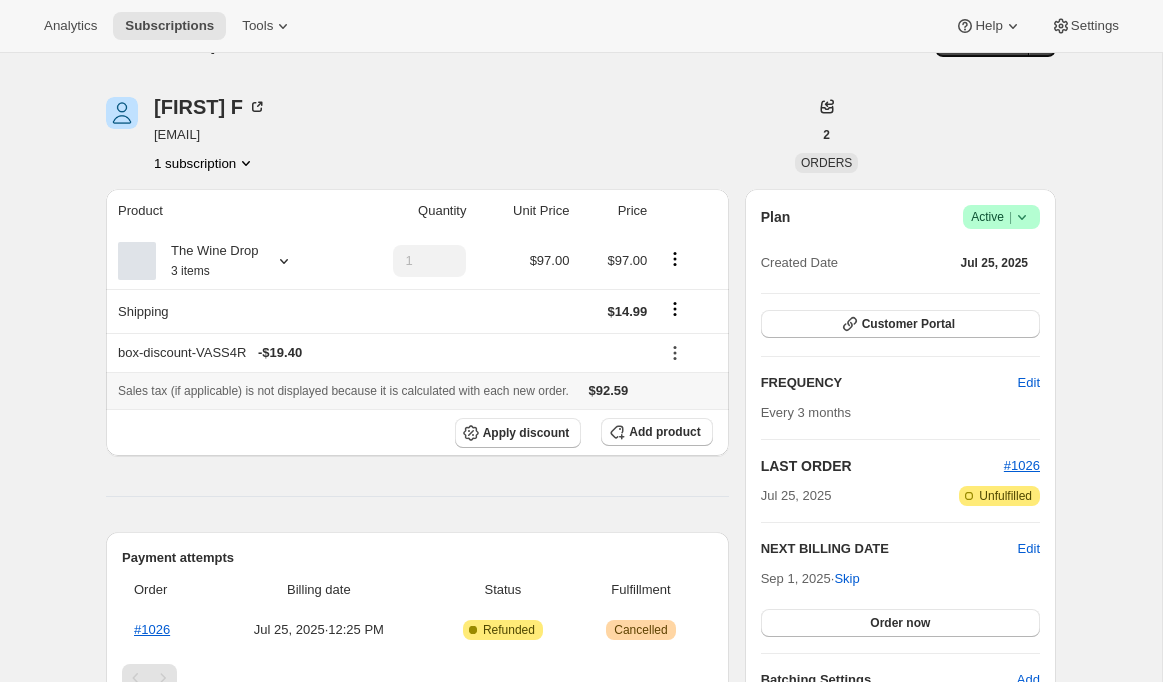 scroll, scrollTop: 48, scrollLeft: 0, axis: vertical 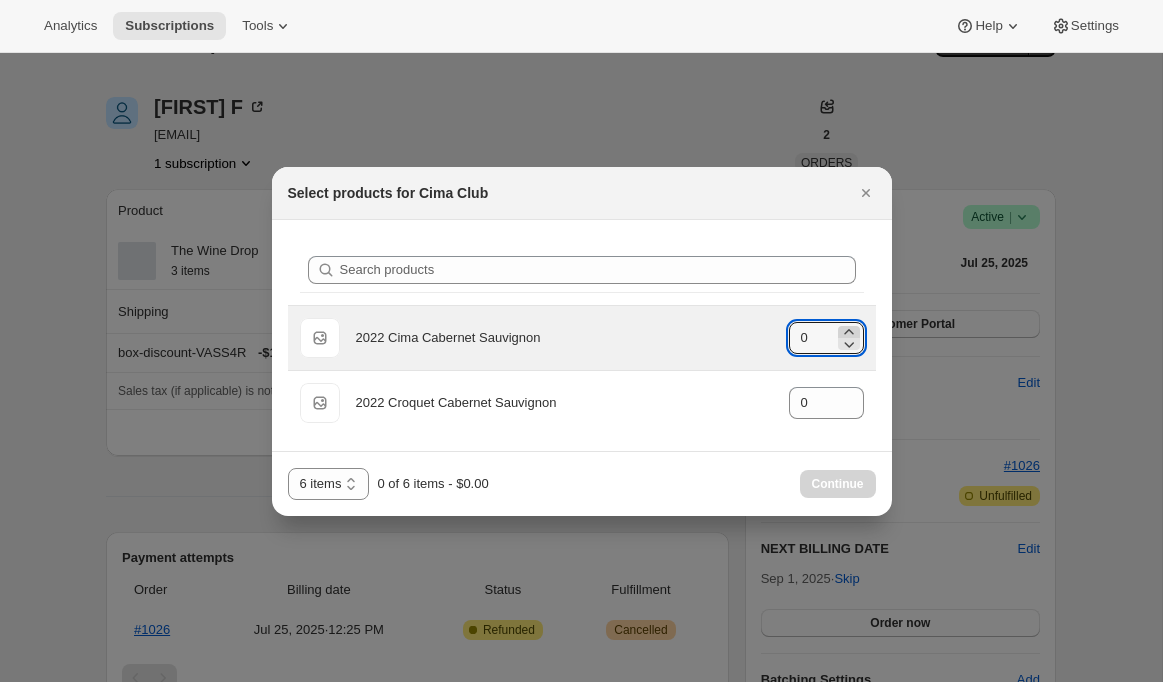click 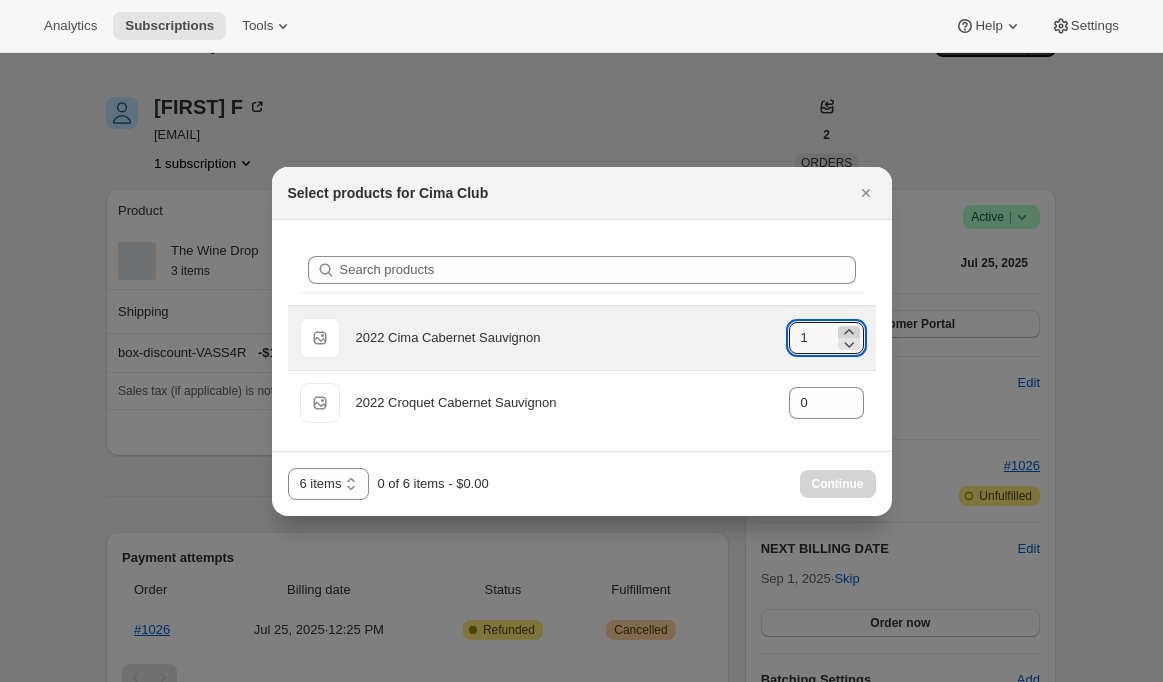 click 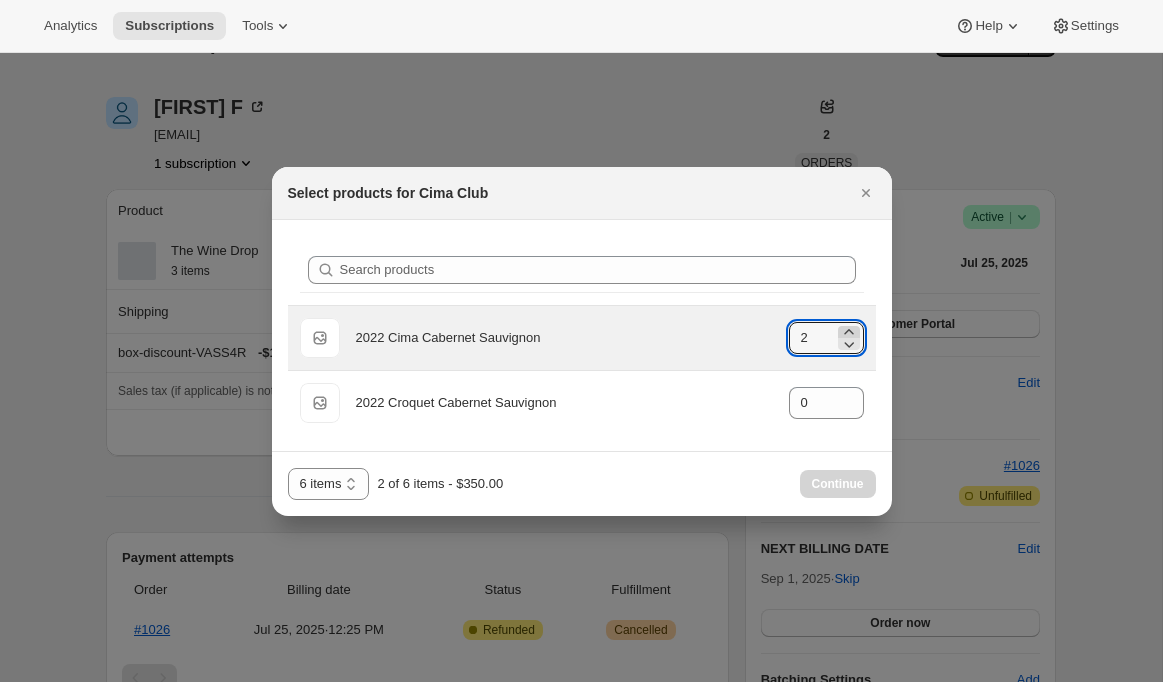 click 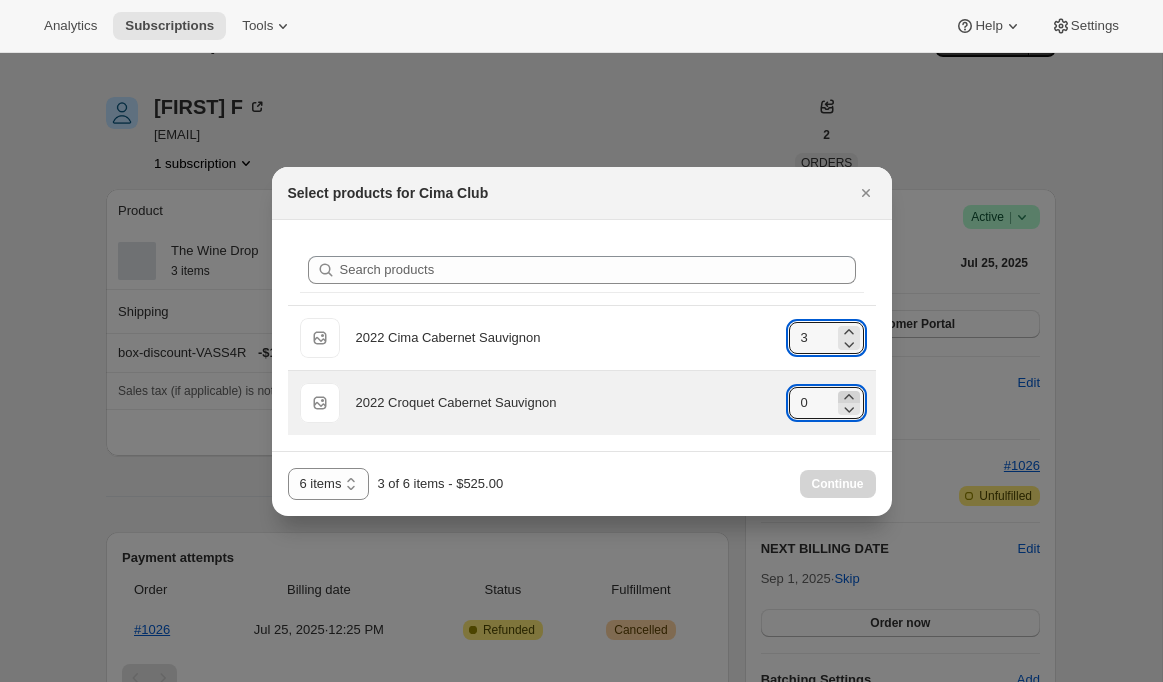 click 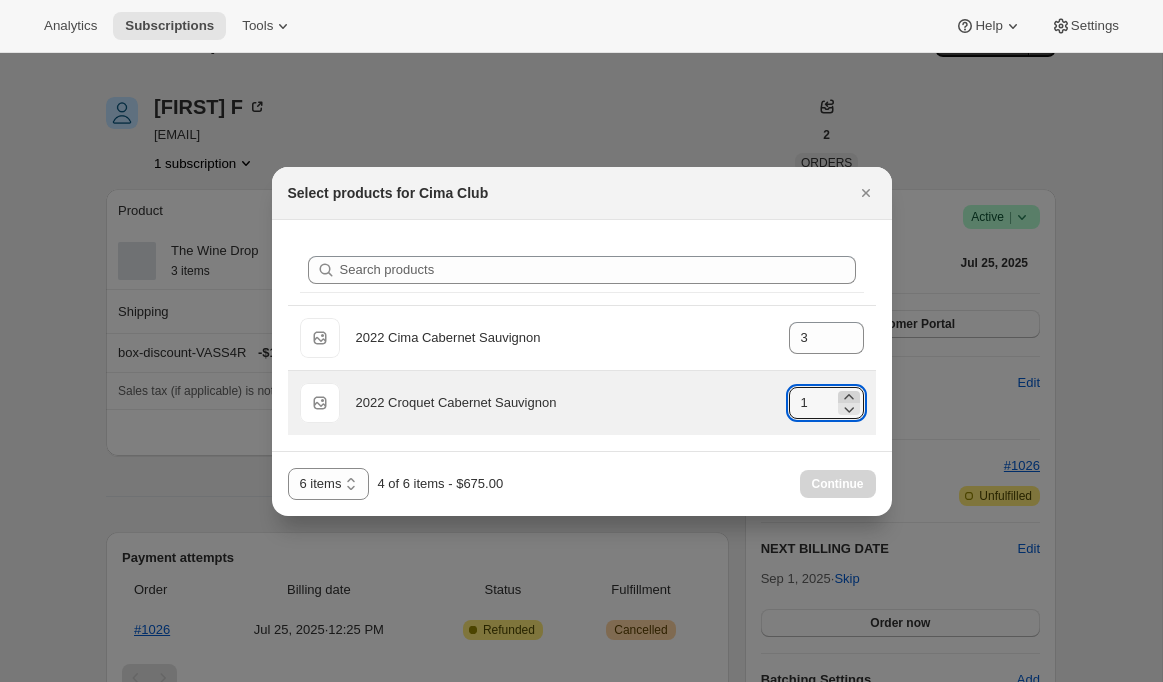 click 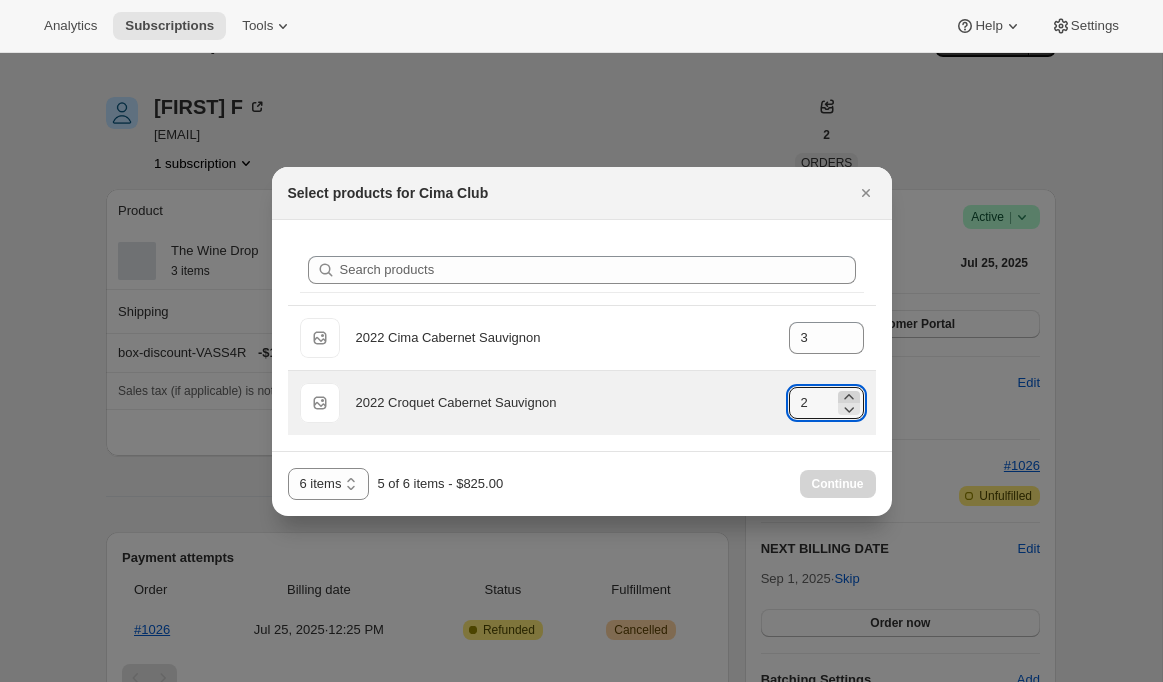 click 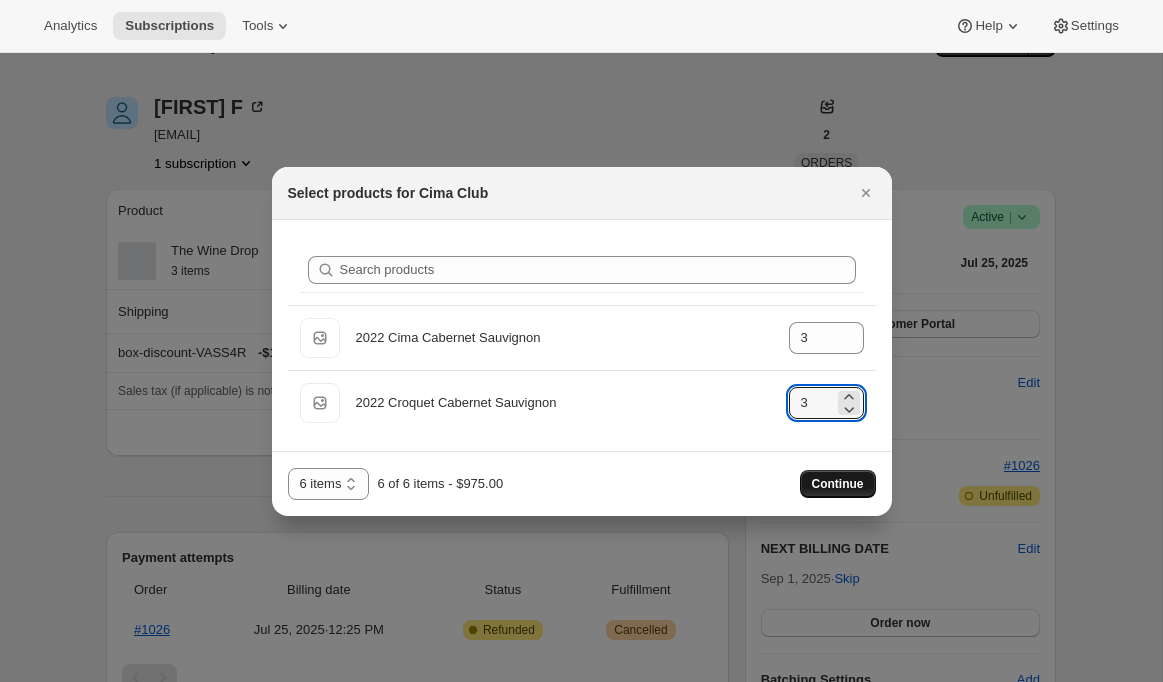 click on "Continue" at bounding box center (838, 484) 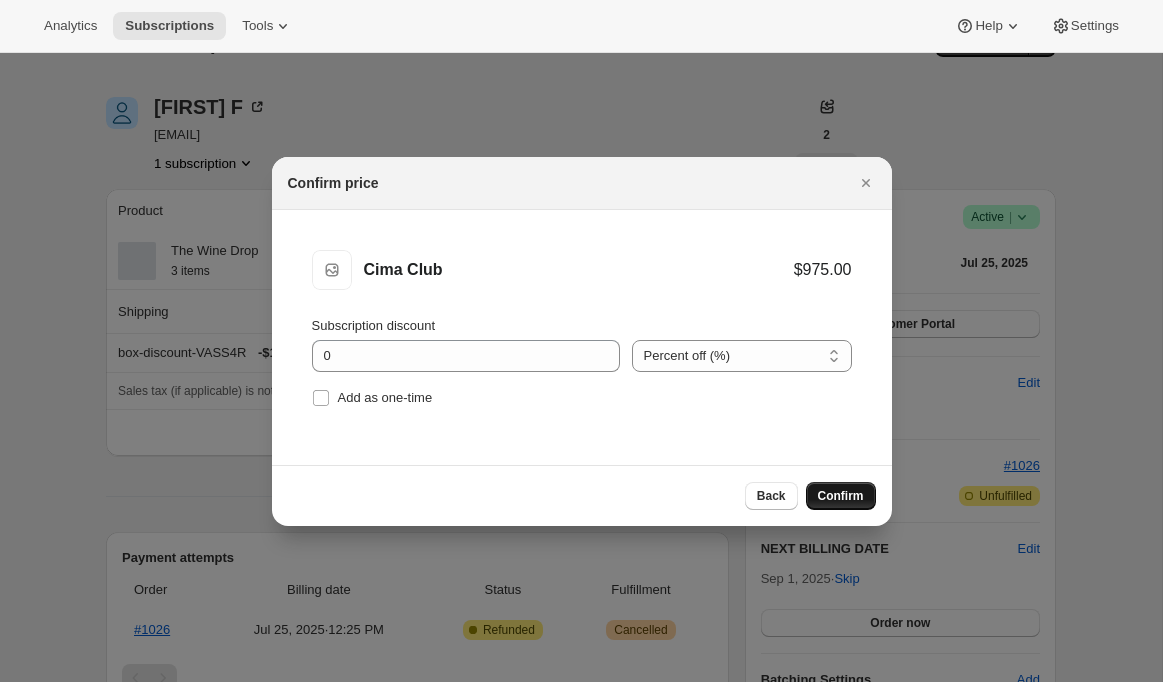 click on "Confirm" at bounding box center (841, 496) 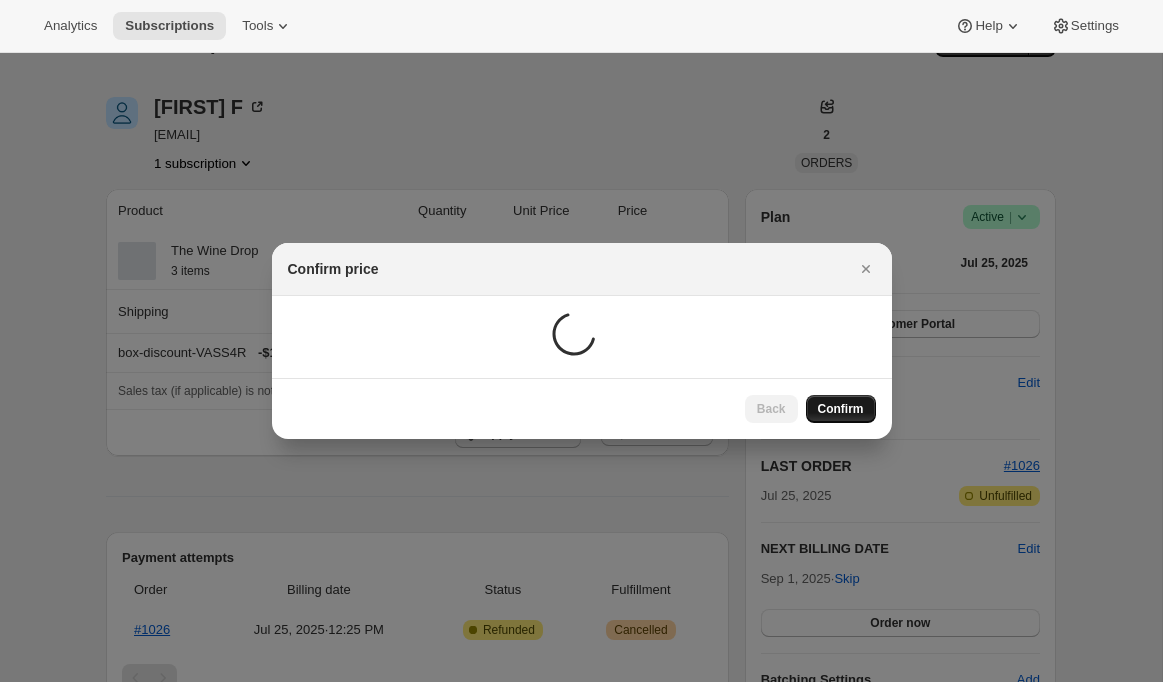 scroll, scrollTop: 48, scrollLeft: 0, axis: vertical 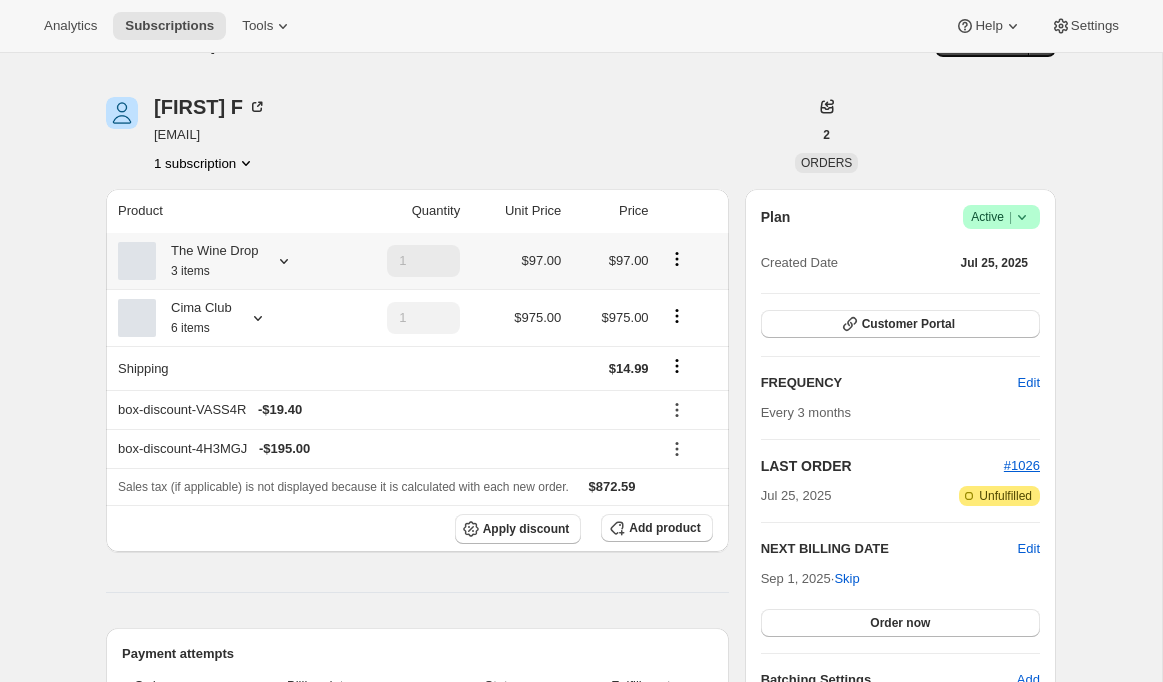 click 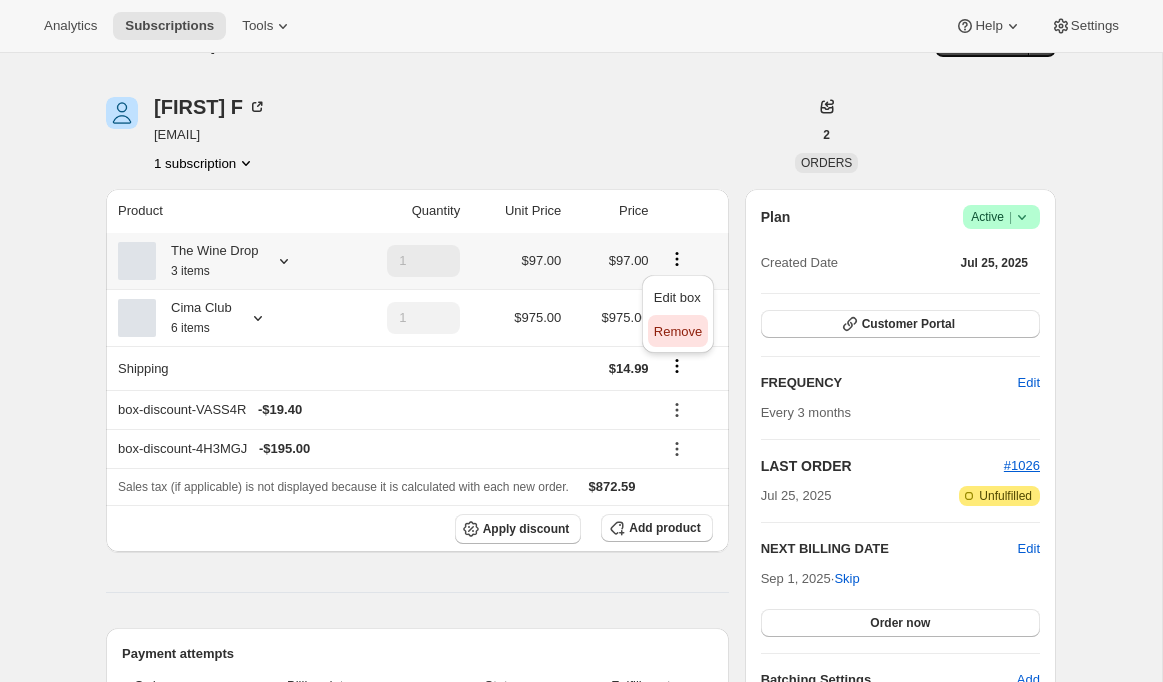 click on "Remove" at bounding box center [678, 331] 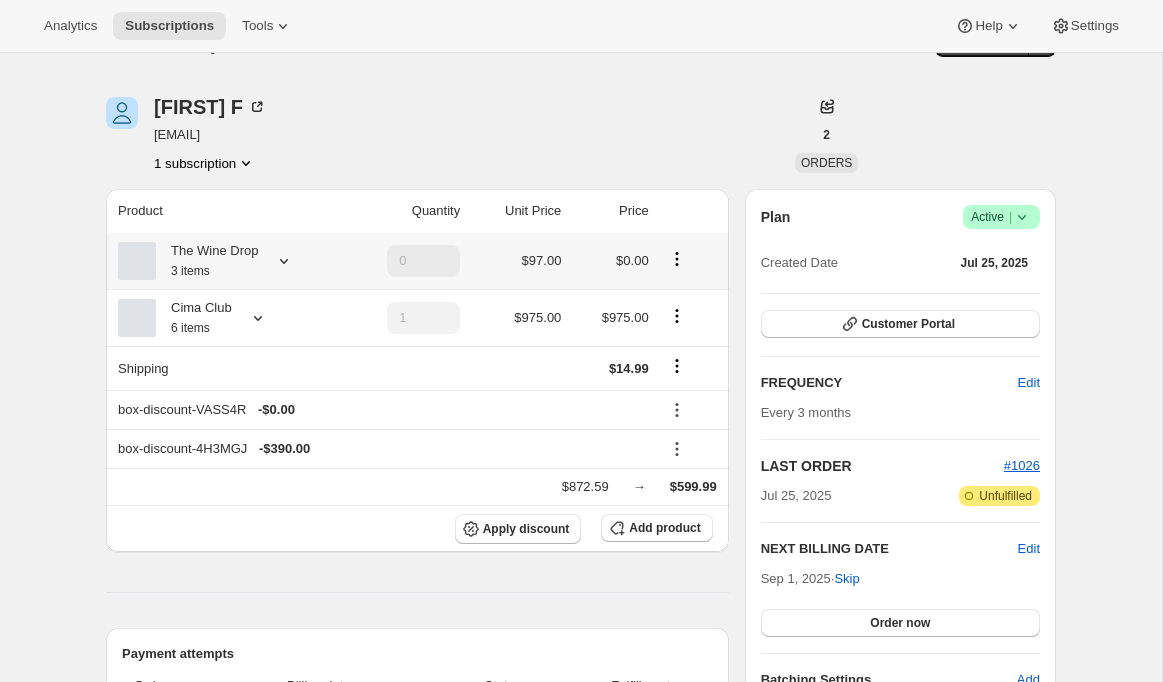 click 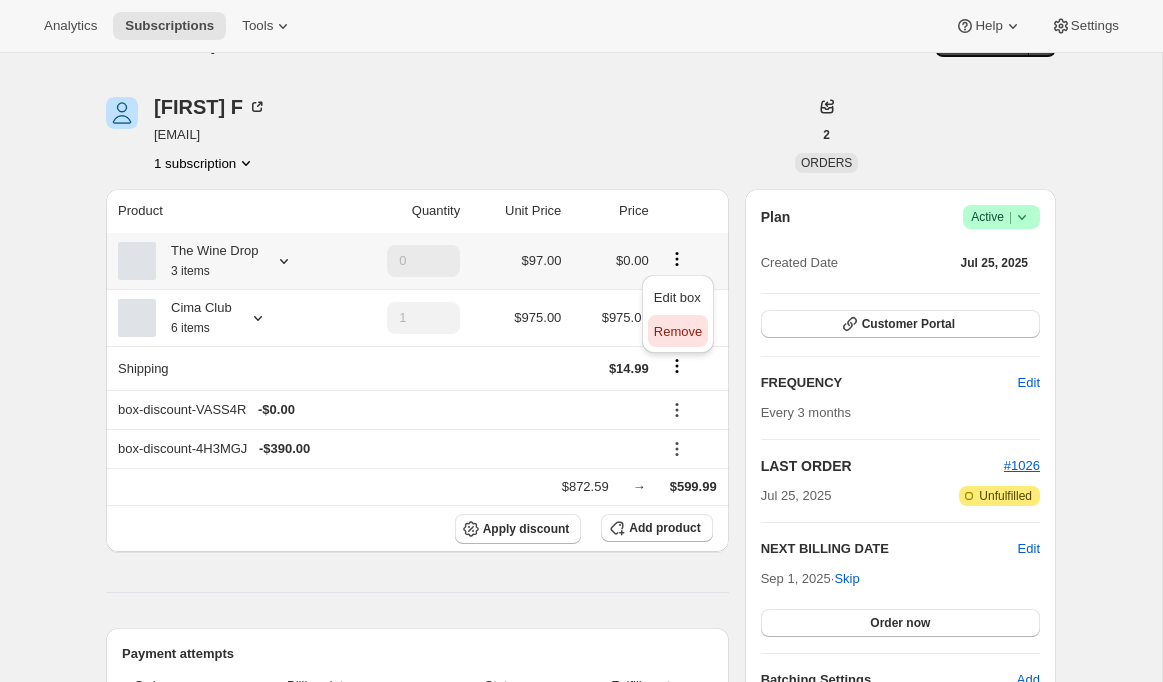 click on "Remove" at bounding box center (678, 331) 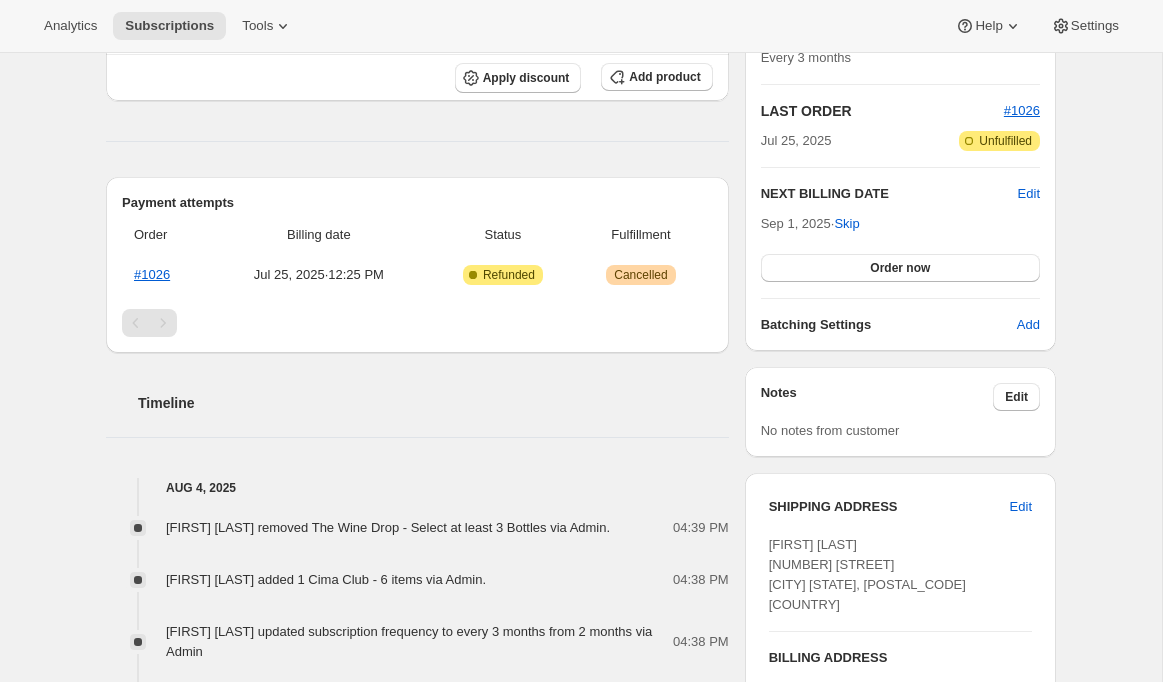 scroll, scrollTop: 427, scrollLeft: 0, axis: vertical 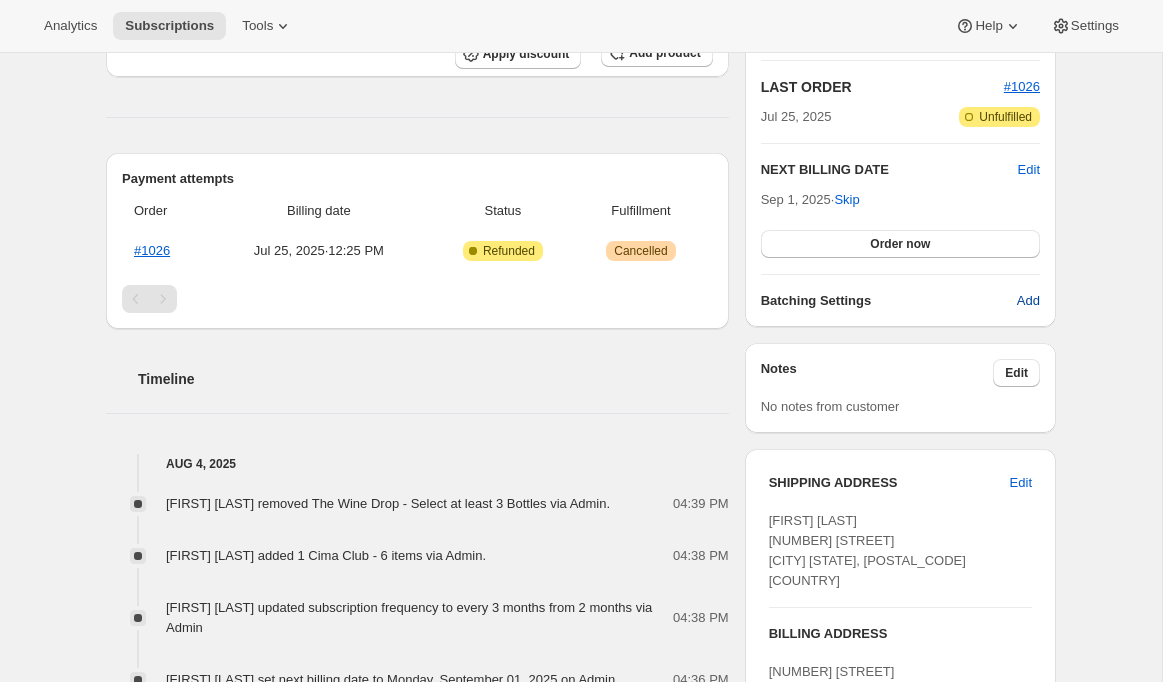 click on "Add" at bounding box center [1028, 301] 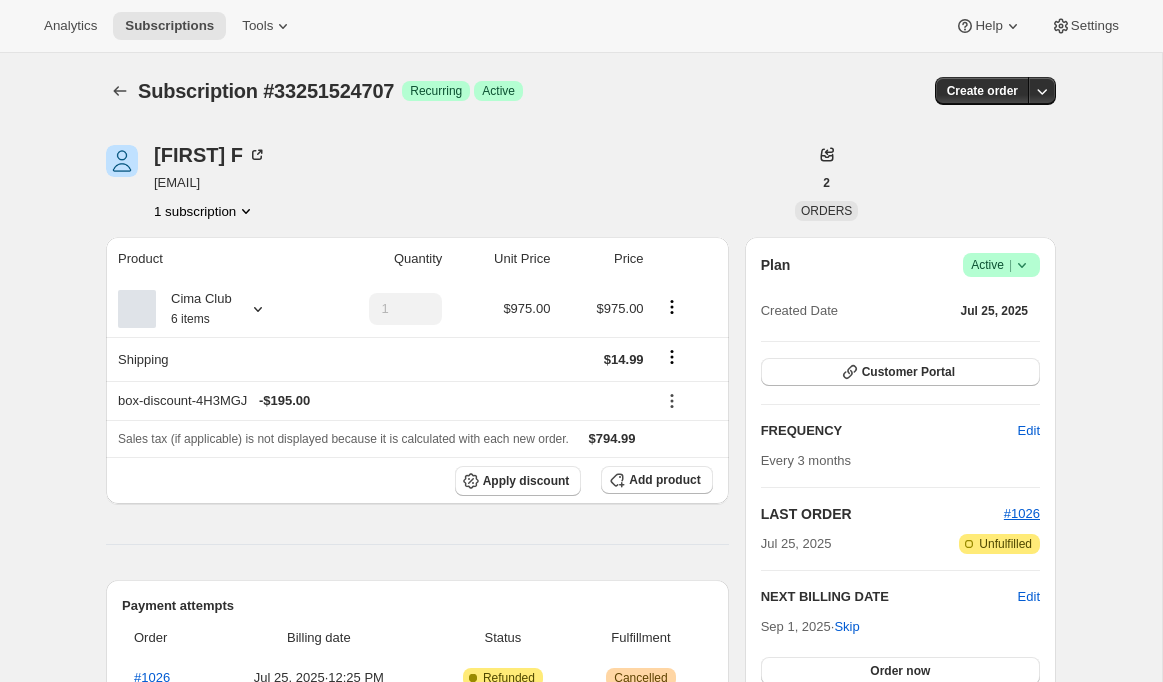 scroll, scrollTop: 427, scrollLeft: 0, axis: vertical 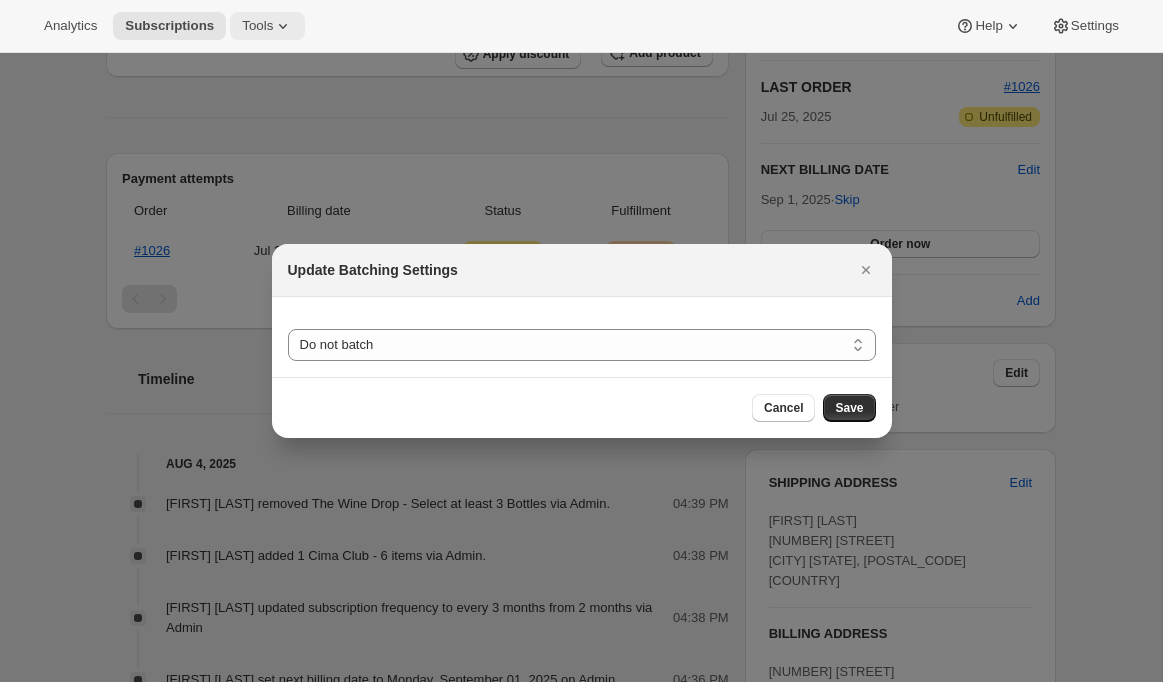 click on "Tools" at bounding box center (267, 26) 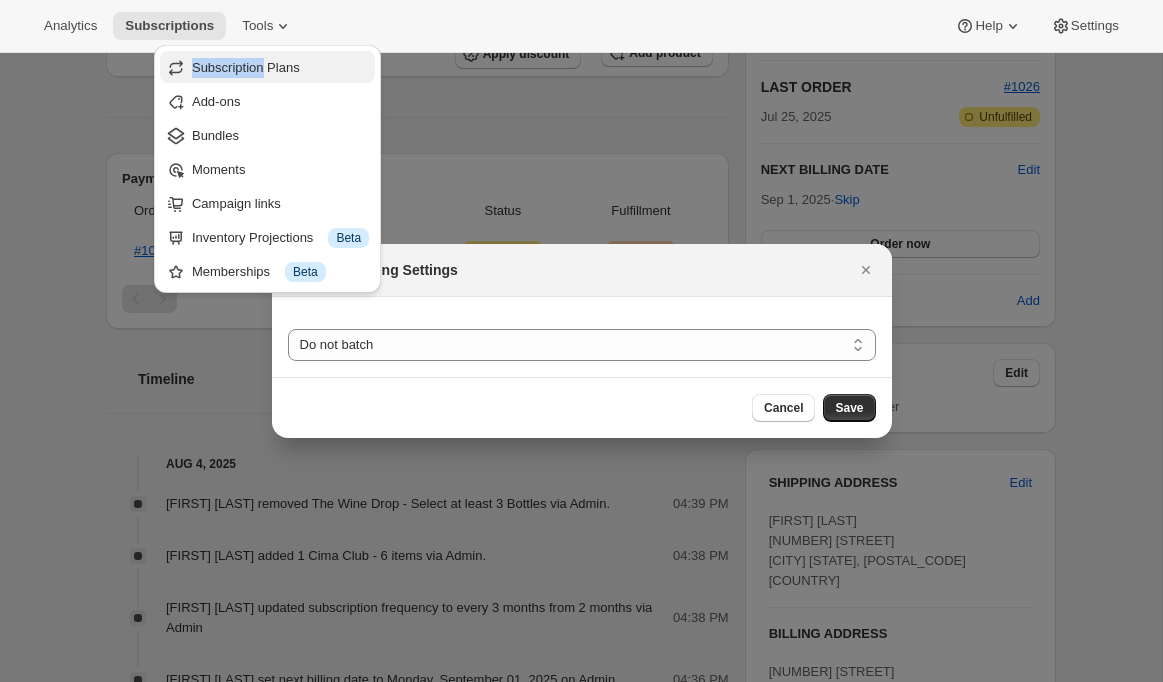 click on "Subscription Plans" at bounding box center [246, 67] 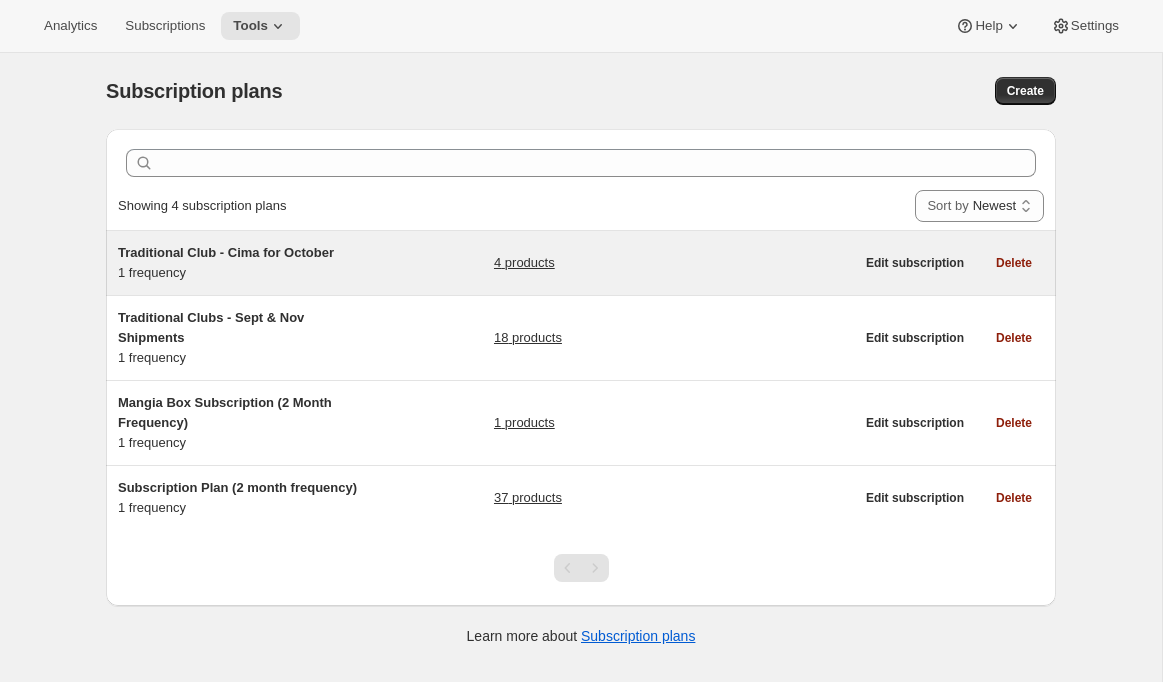 click on "[TEXT] - [TEXT] for [MONTH] [NUMBER] frequency" at bounding box center (243, 263) 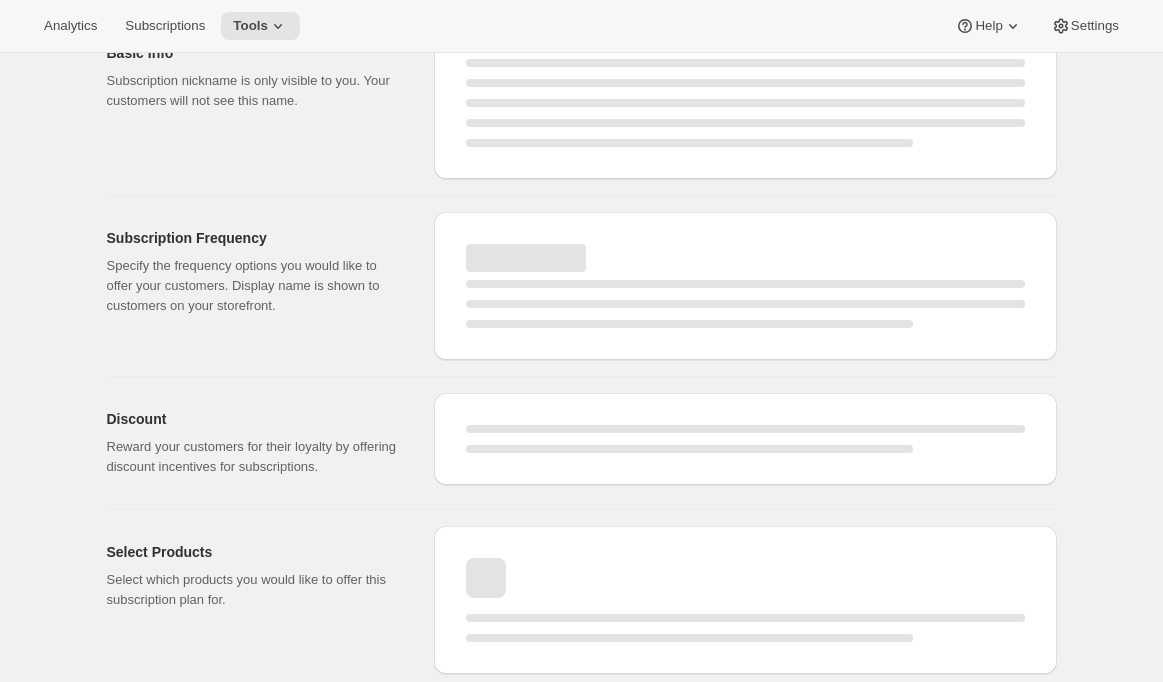 select on "WEEK" 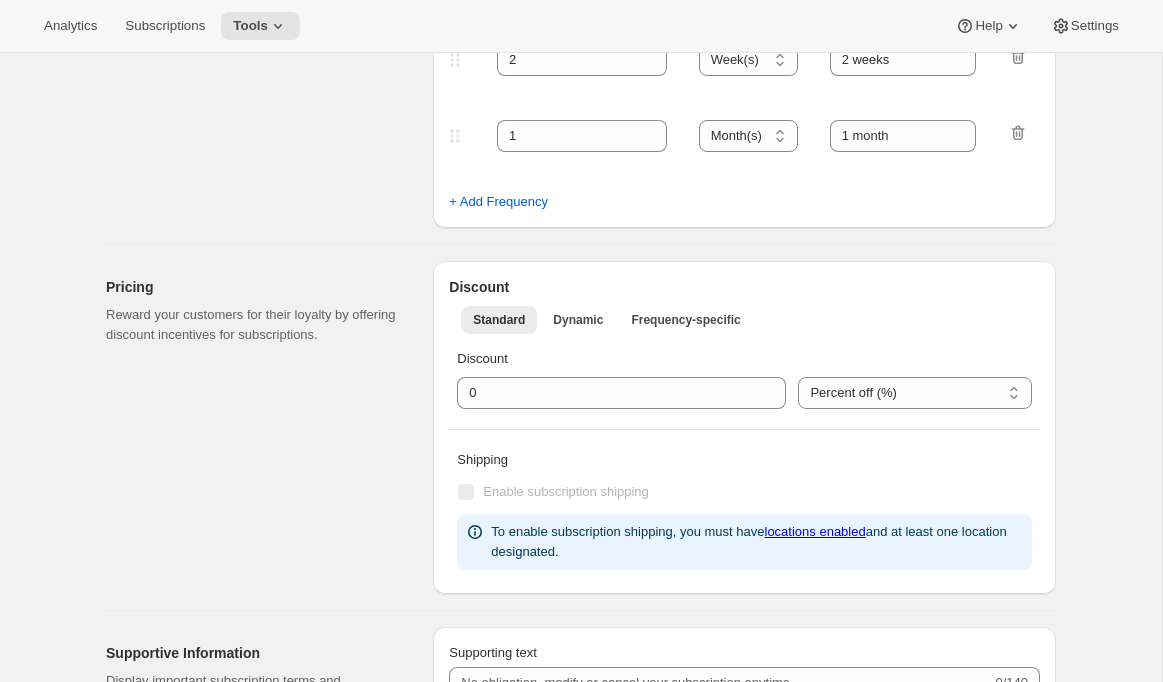 type on "Traditional Club - Cima for October" 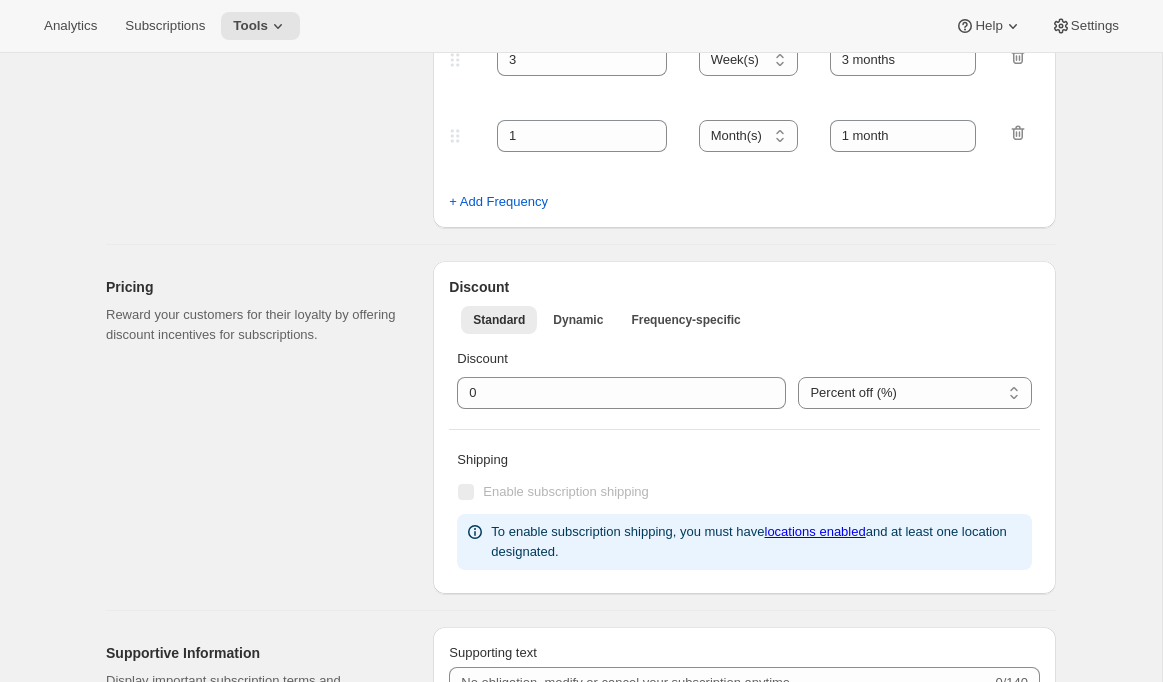 select on "YEARDAY" 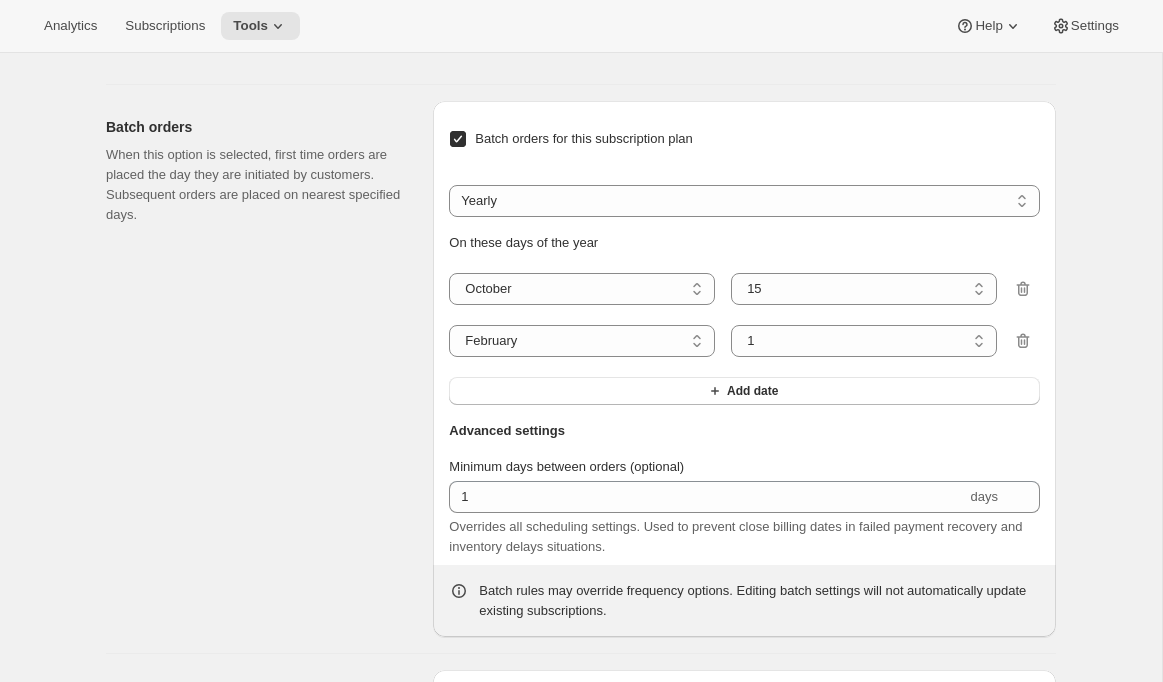 scroll, scrollTop: 1465, scrollLeft: 0, axis: vertical 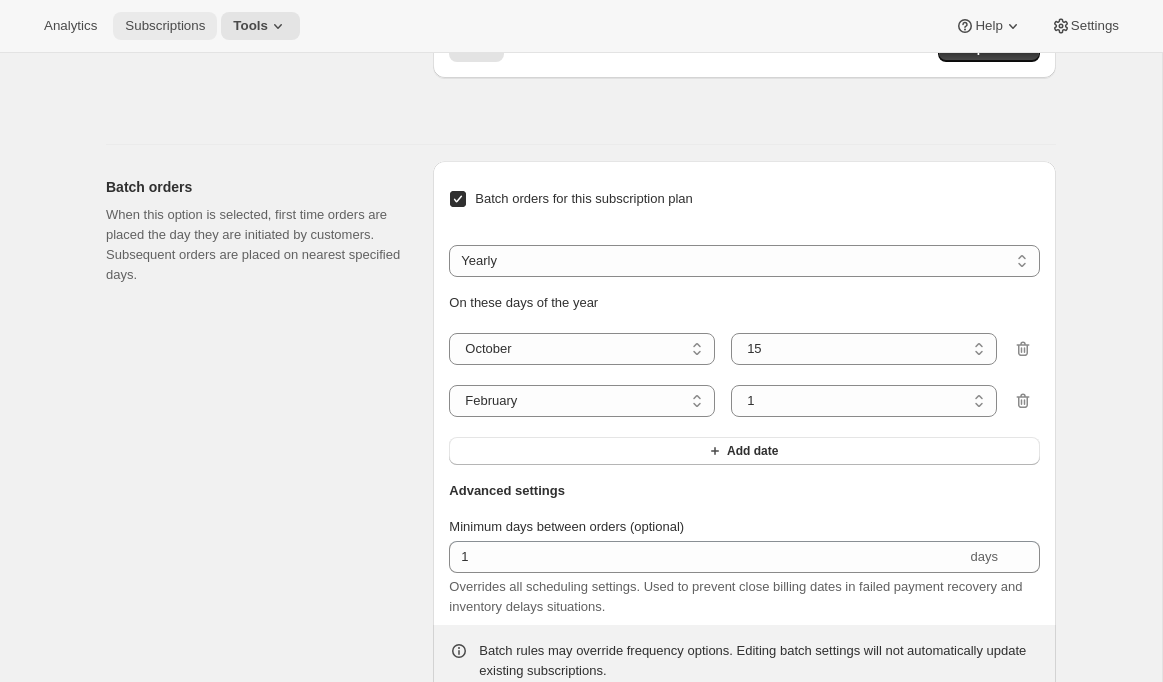 click on "Subscriptions" at bounding box center [165, 26] 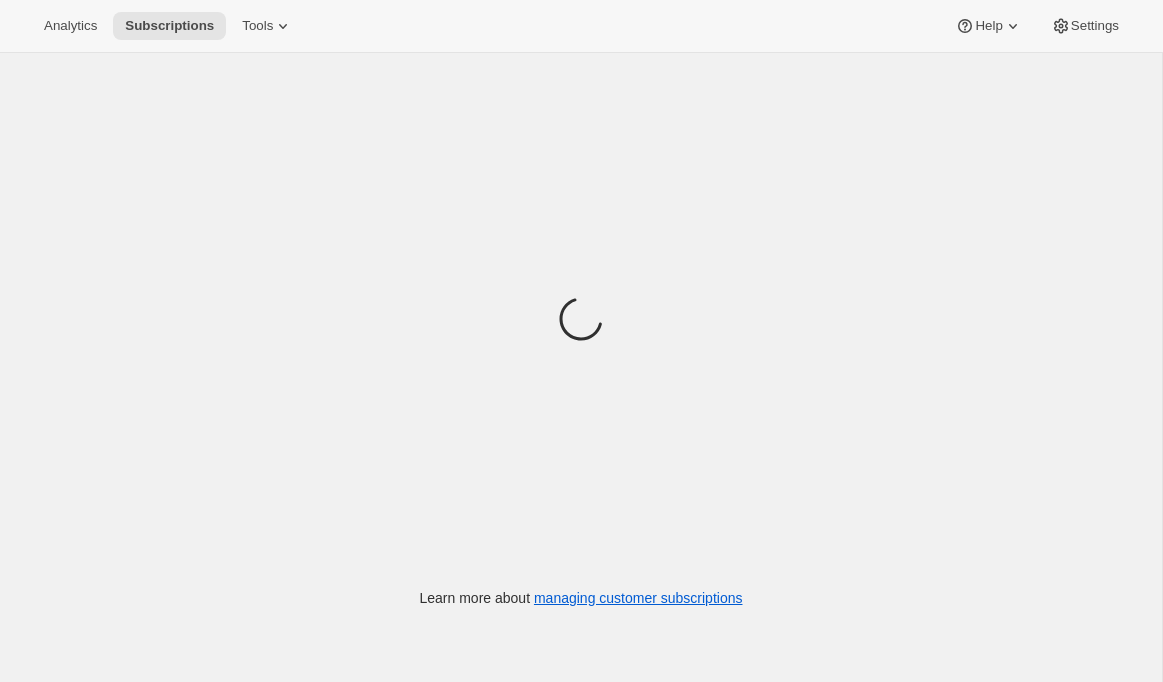 scroll, scrollTop: 0, scrollLeft: 0, axis: both 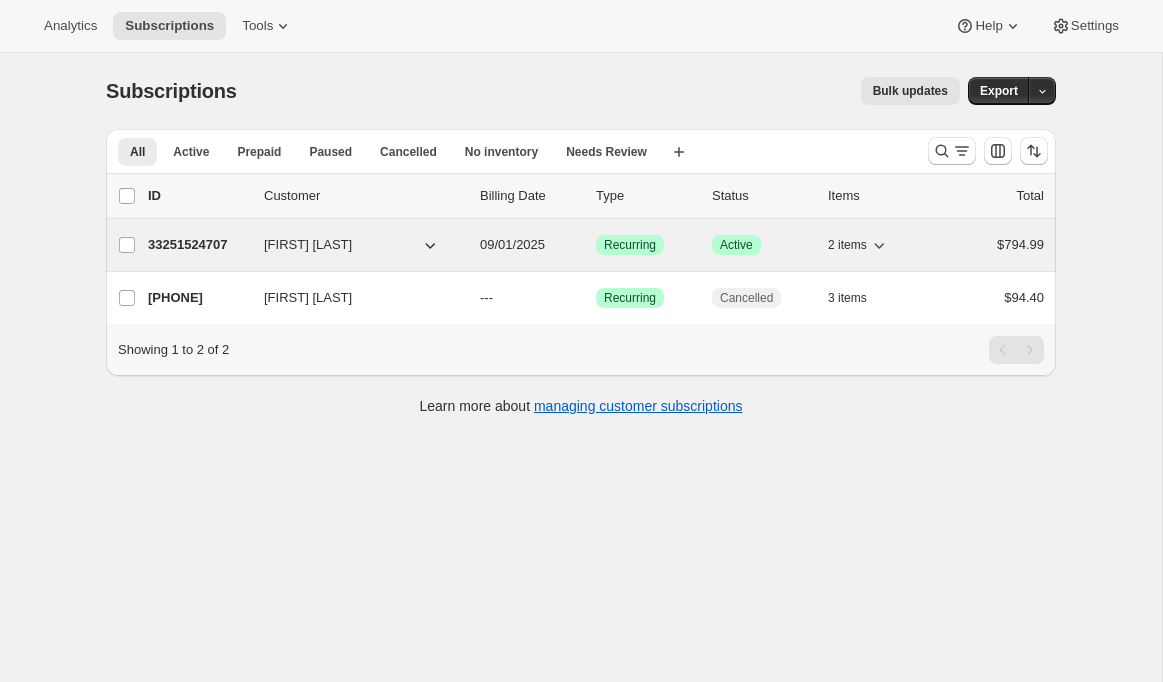 click on "33251524707" at bounding box center (198, 245) 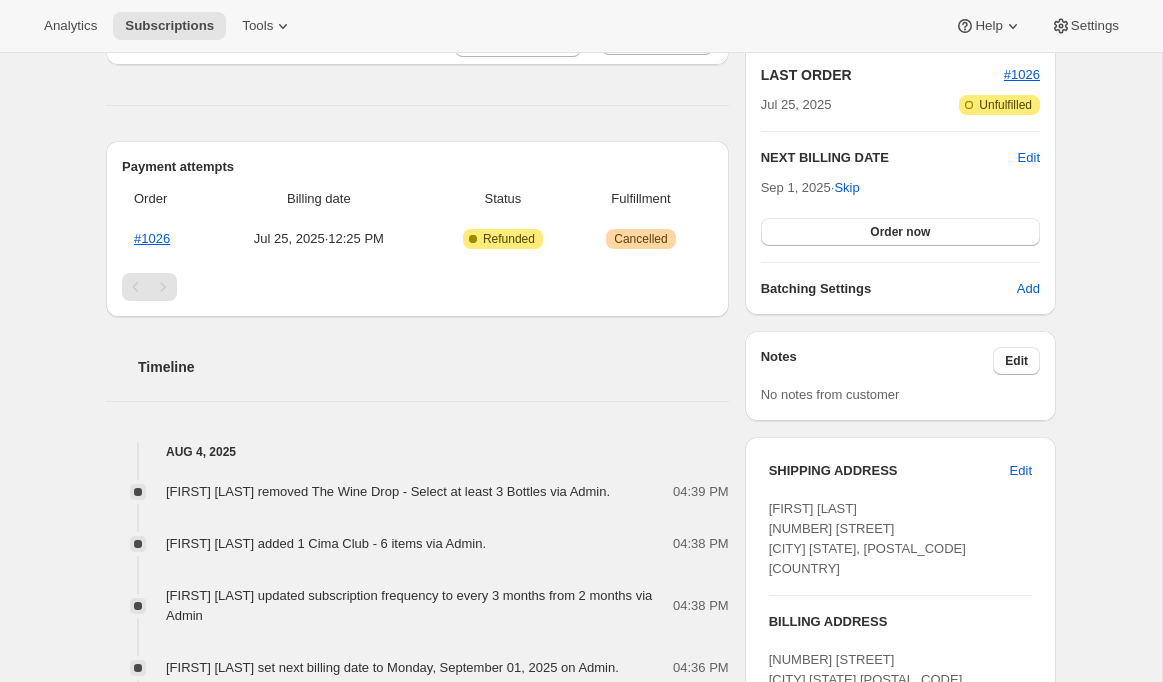 scroll, scrollTop: 427, scrollLeft: 0, axis: vertical 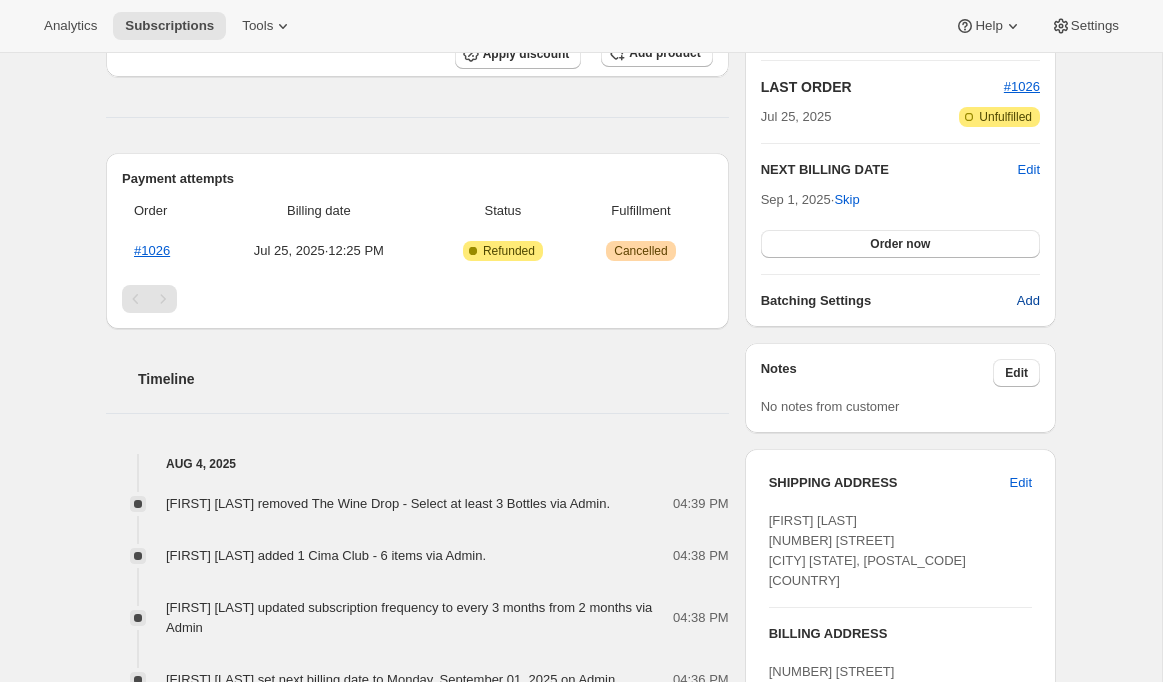 click on "Add" at bounding box center (1028, 301) 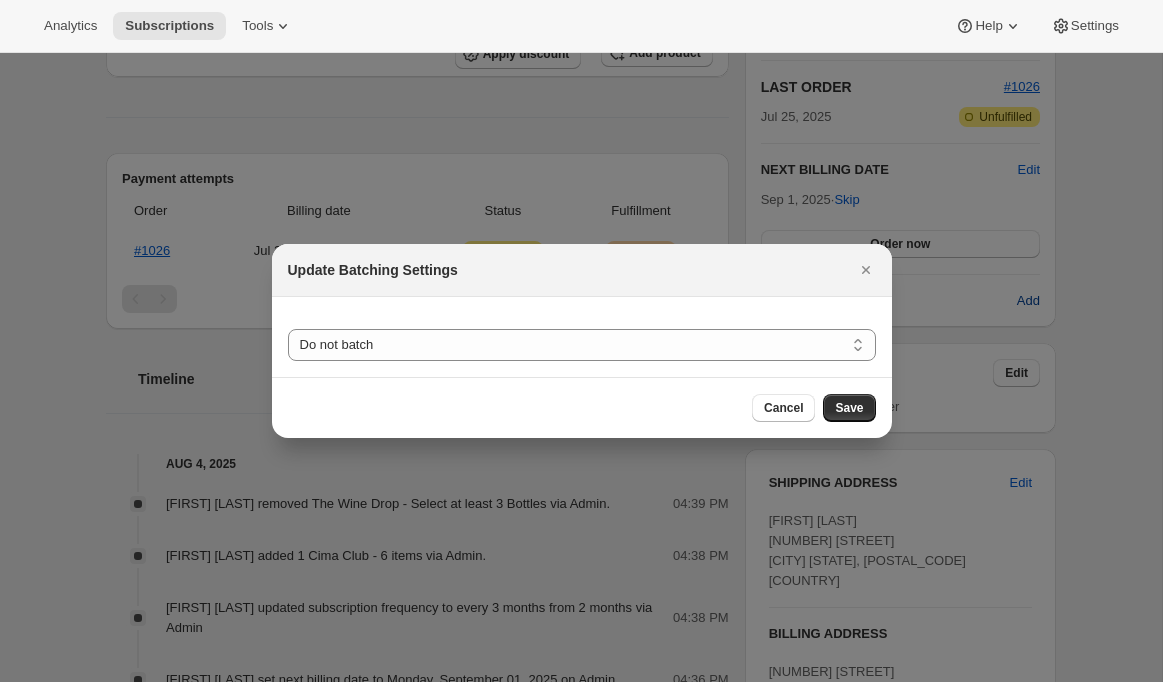 scroll, scrollTop: 0, scrollLeft: 0, axis: both 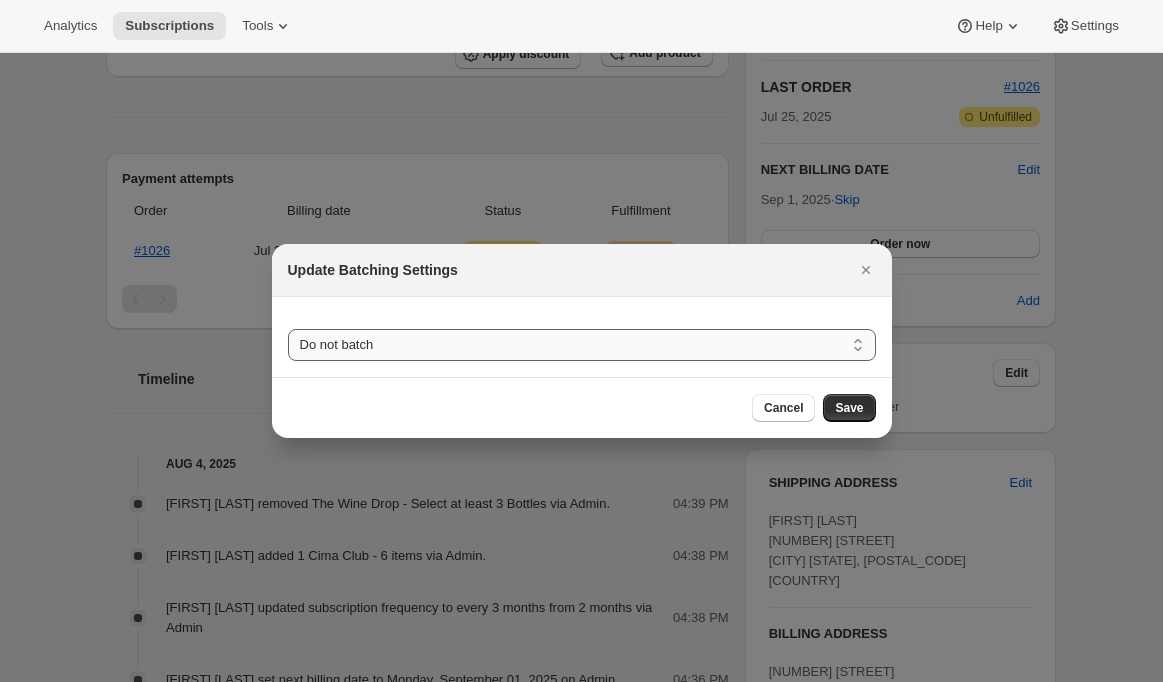click on "Do not batch [TEXT] [TEXT] [TEXT]" at bounding box center [582, 345] 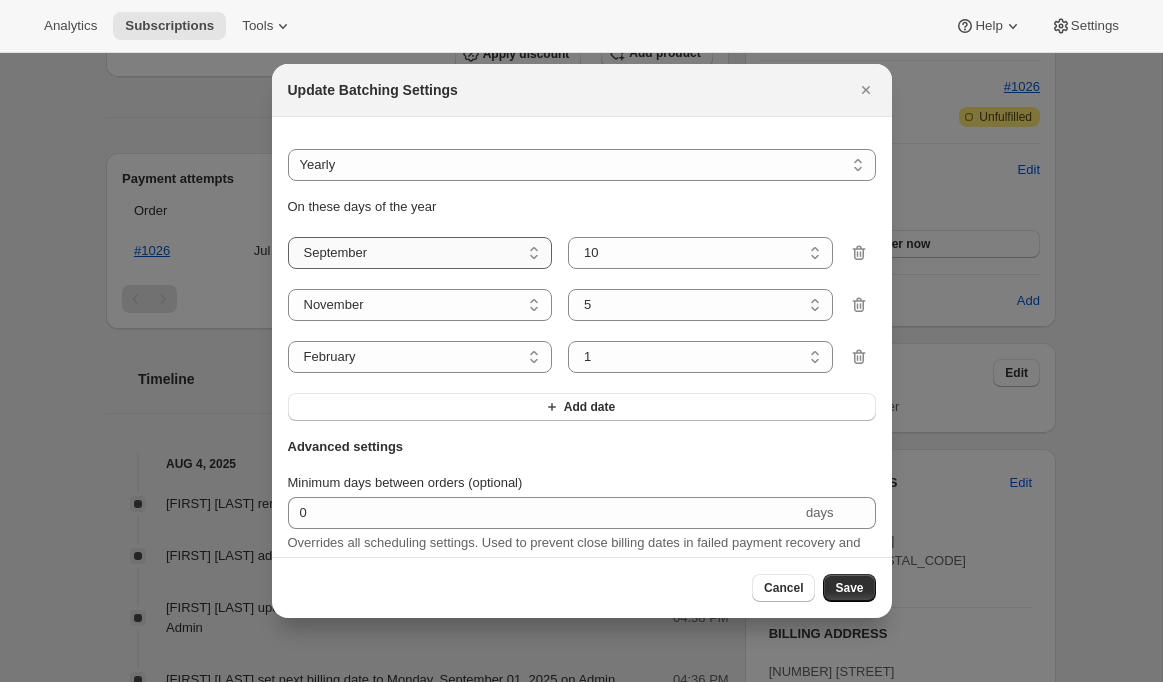 click on "January February March April May June July August September October November December" at bounding box center [420, 253] 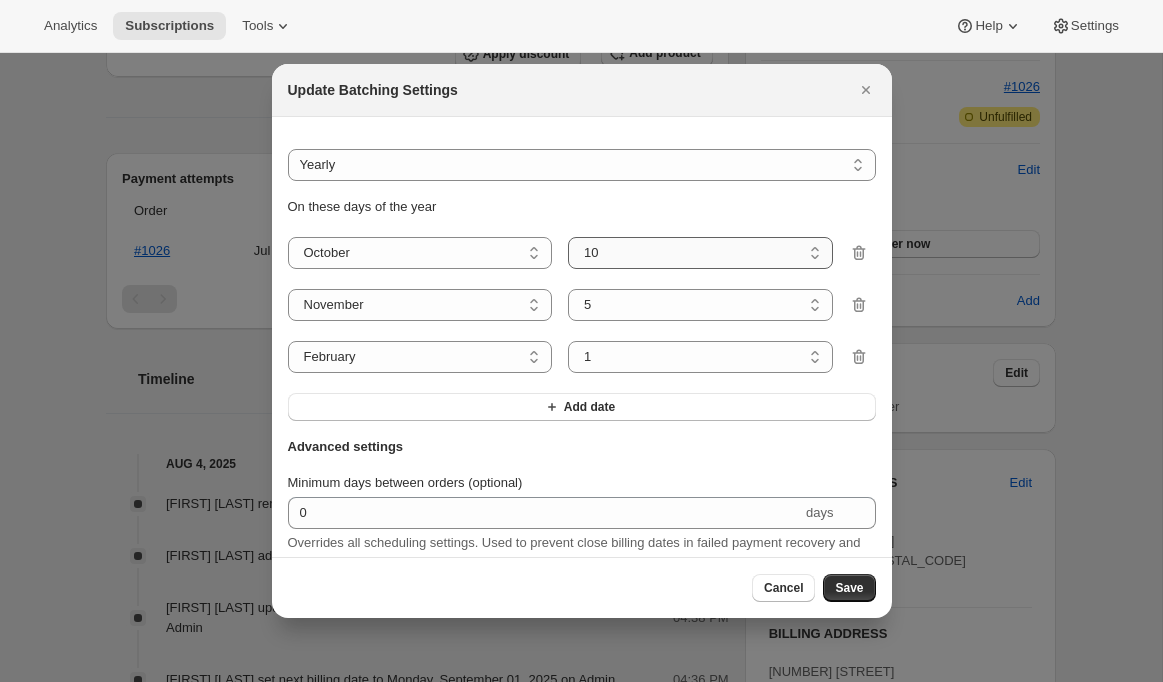 click on "1 2 3 4 5 6 7 8 9 10 11 12 13 14 15 16 17 18 19 20 21 22 23 24 25 26 27 28 29 30 31" at bounding box center (700, 253) 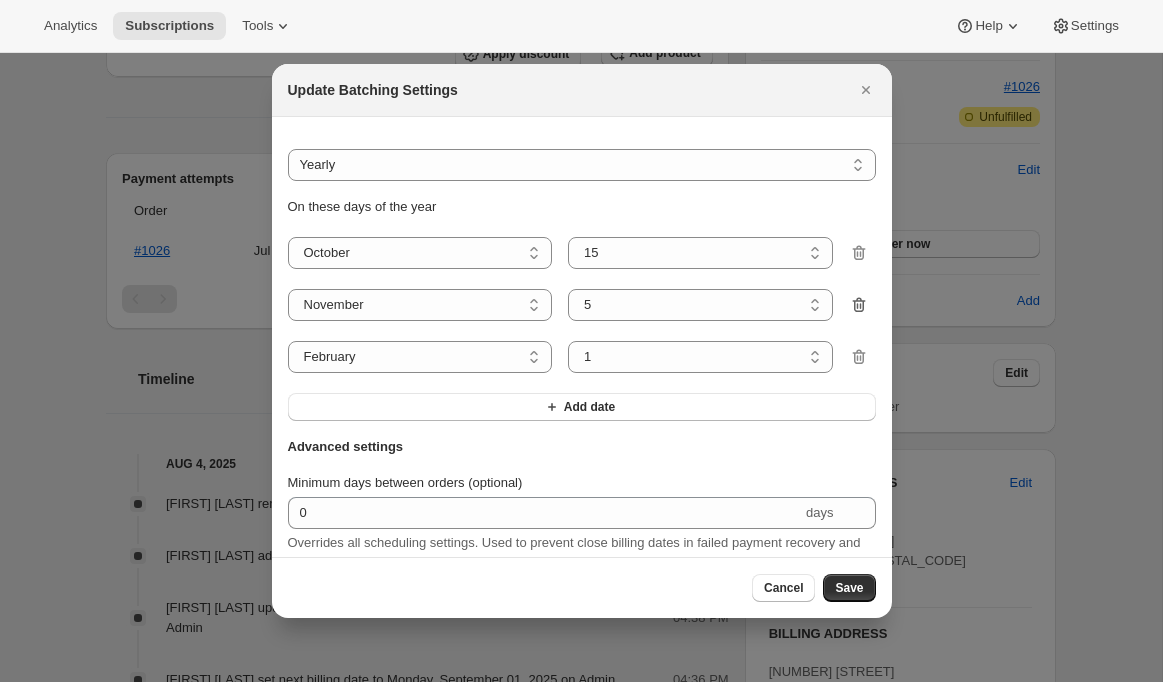 click 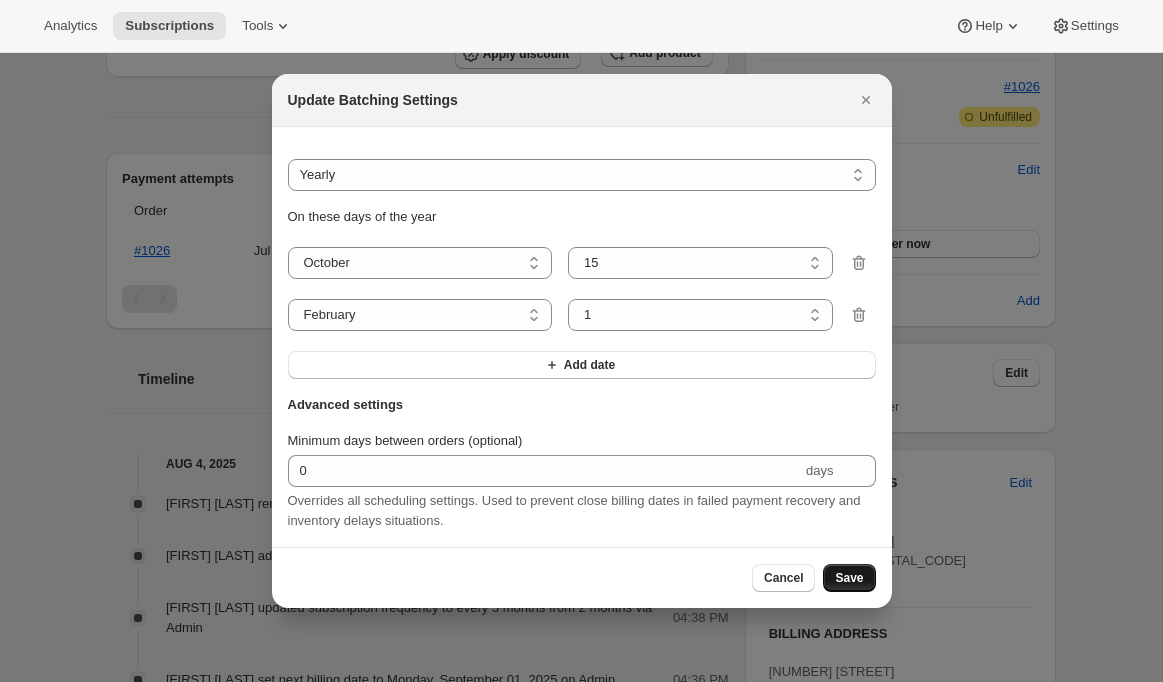 click on "Save" at bounding box center (849, 578) 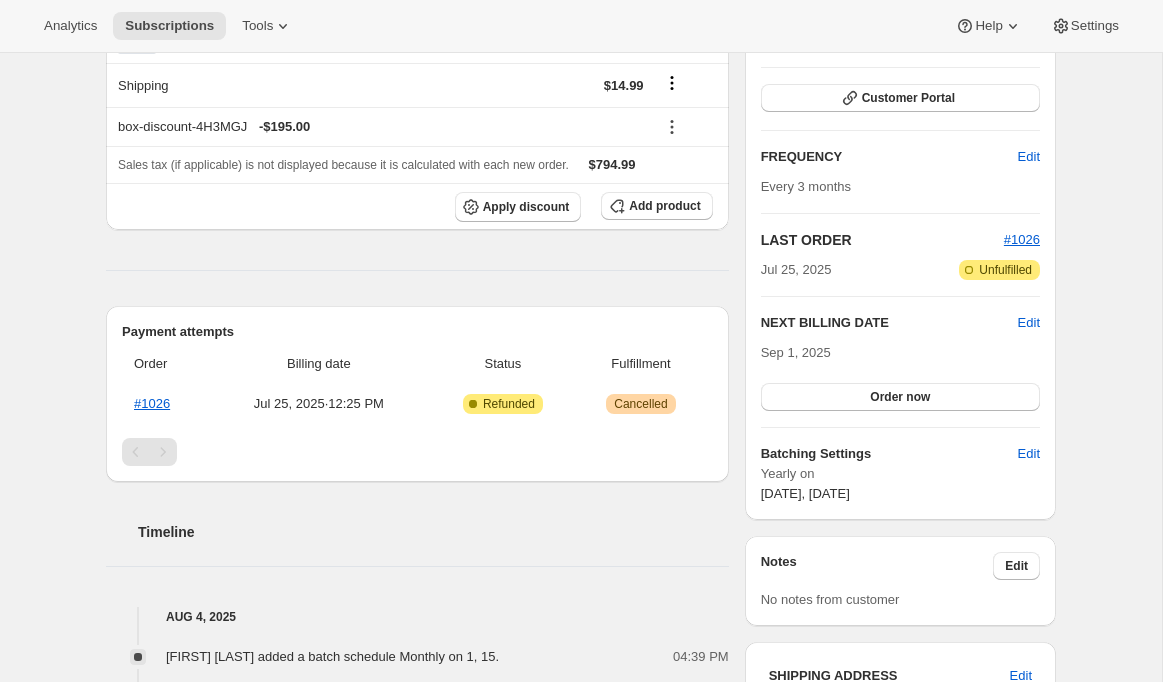 scroll, scrollTop: 307, scrollLeft: 0, axis: vertical 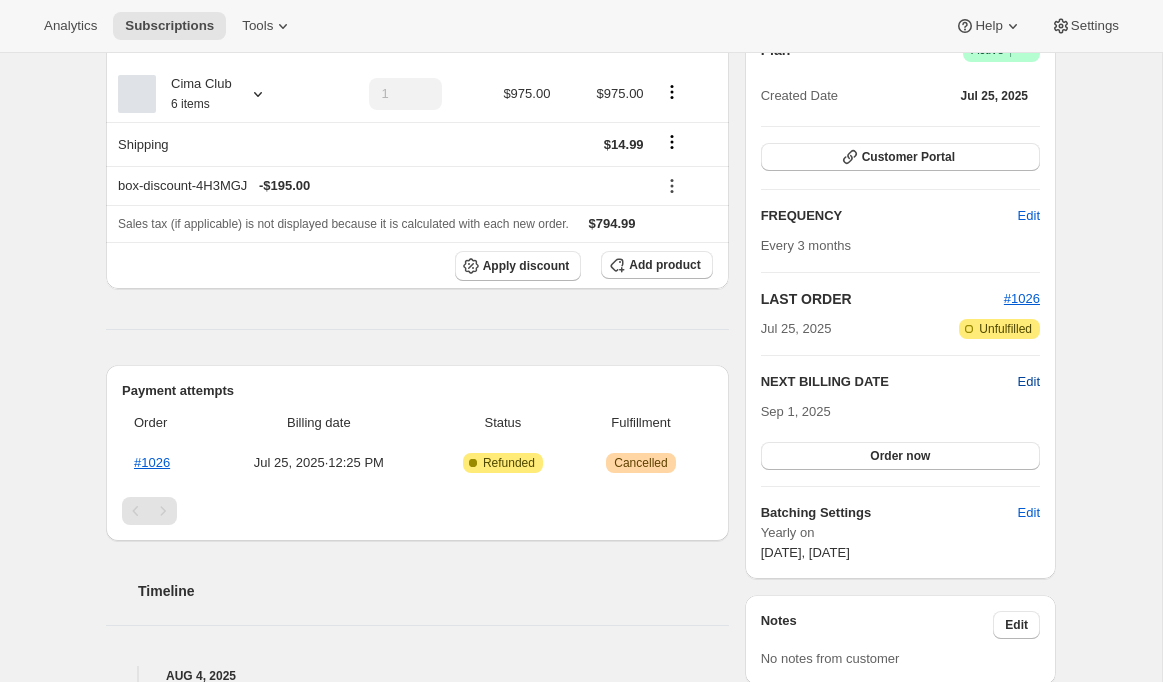 click on "Edit" at bounding box center [1029, 382] 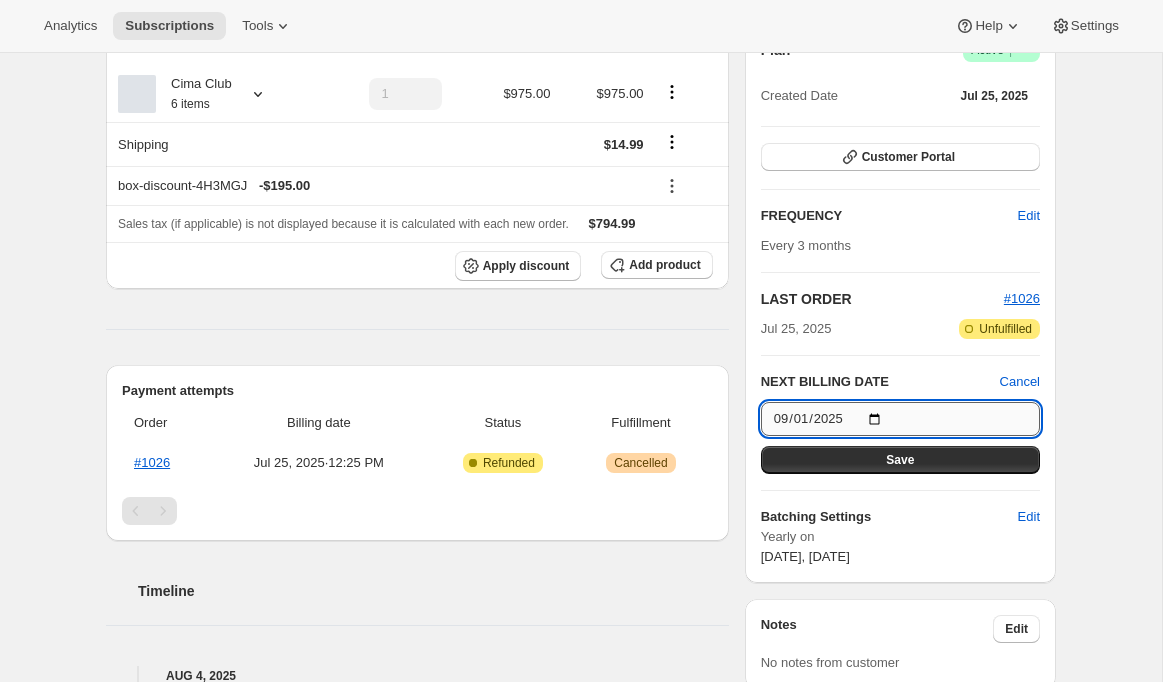 click on "2025-09-01" at bounding box center [900, 419] 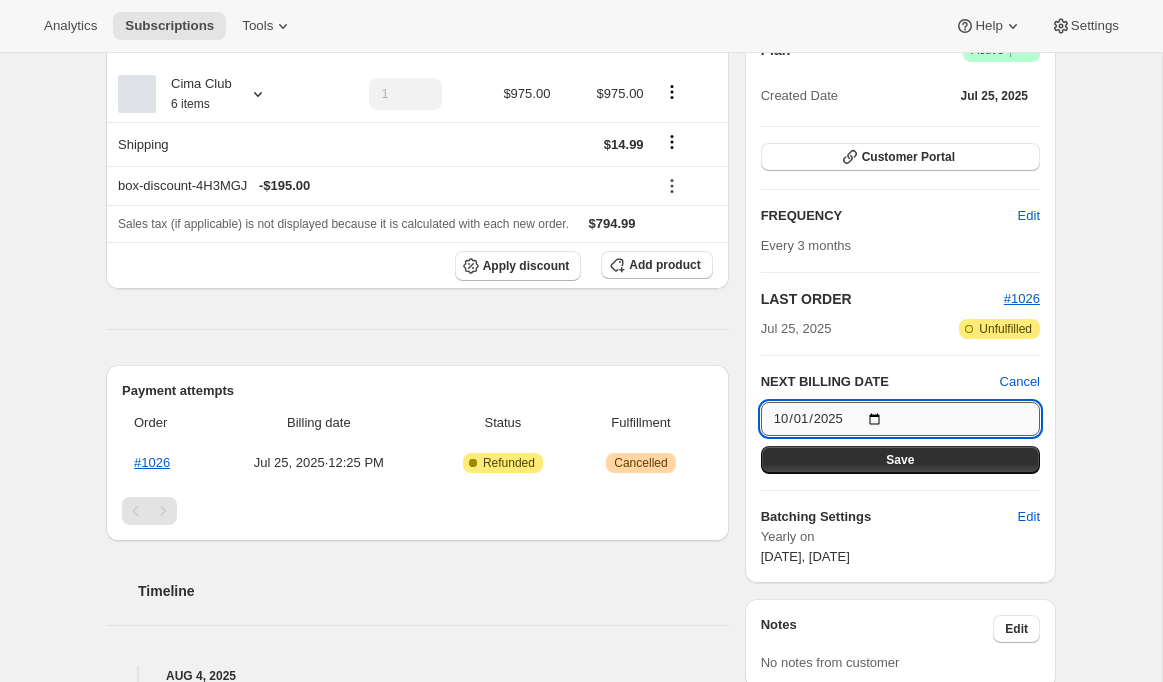 type on "[DATE]" 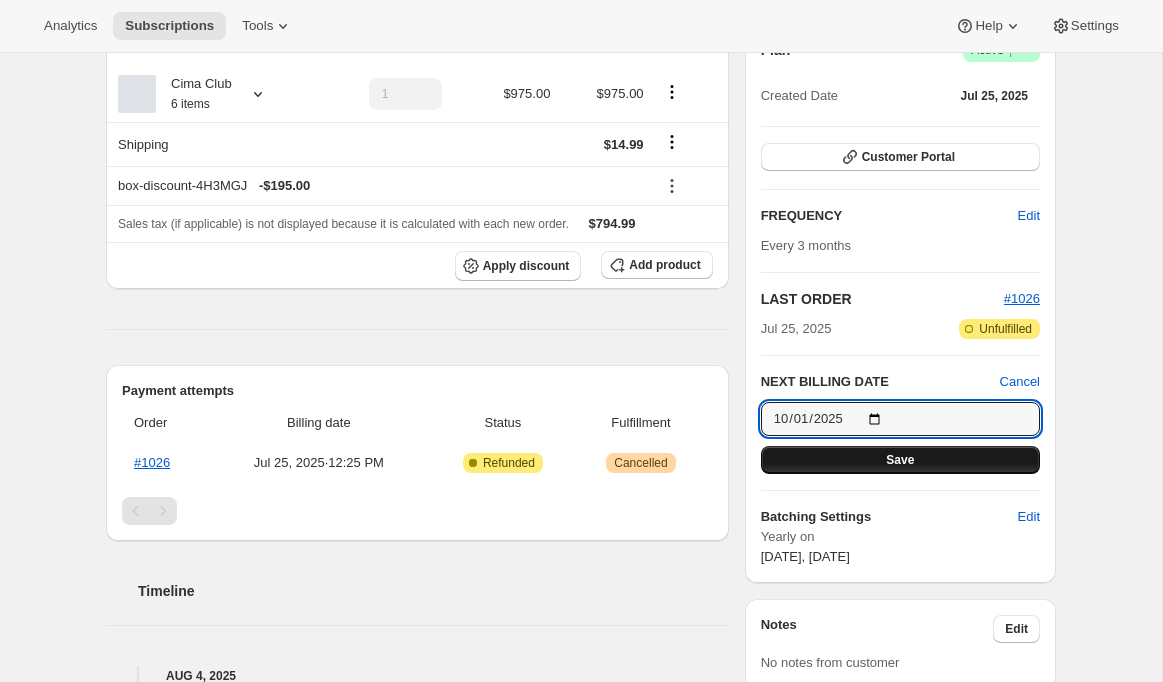 click on "Save" at bounding box center [900, 460] 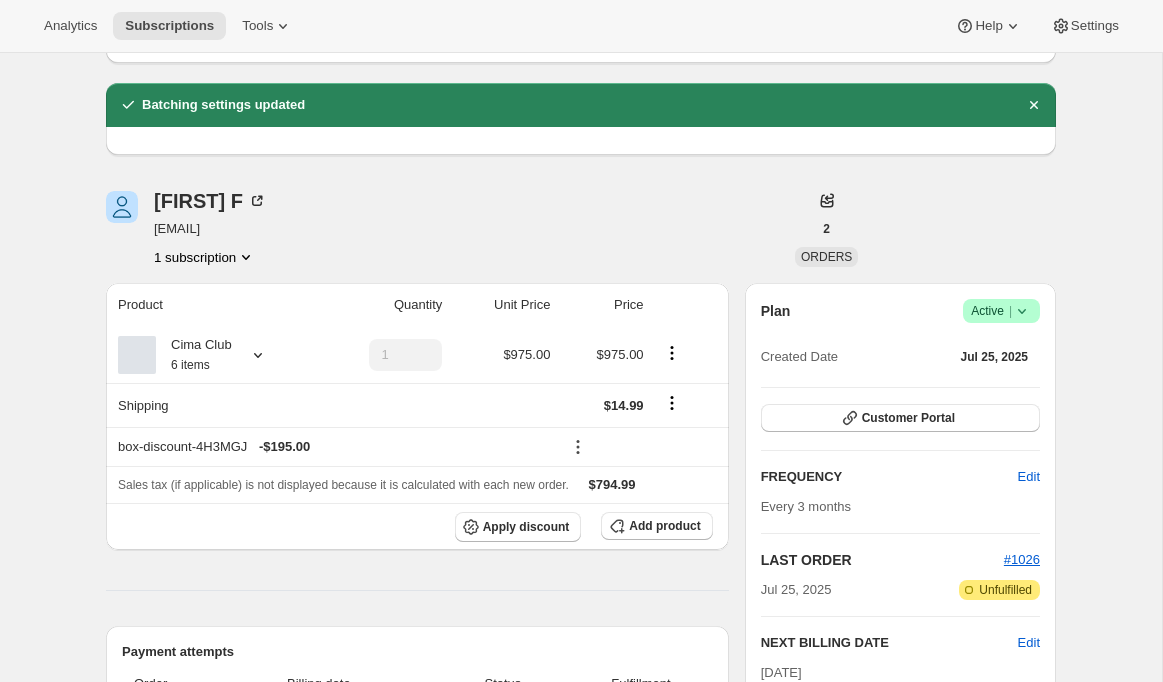 scroll, scrollTop: 0, scrollLeft: 0, axis: both 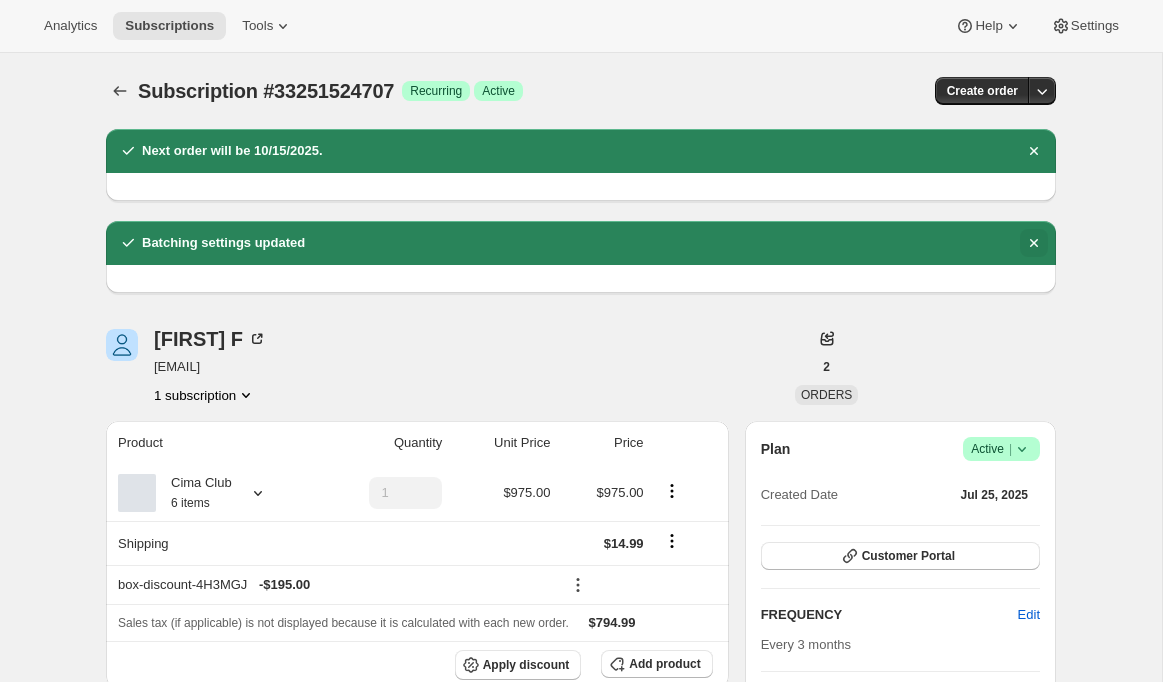 click 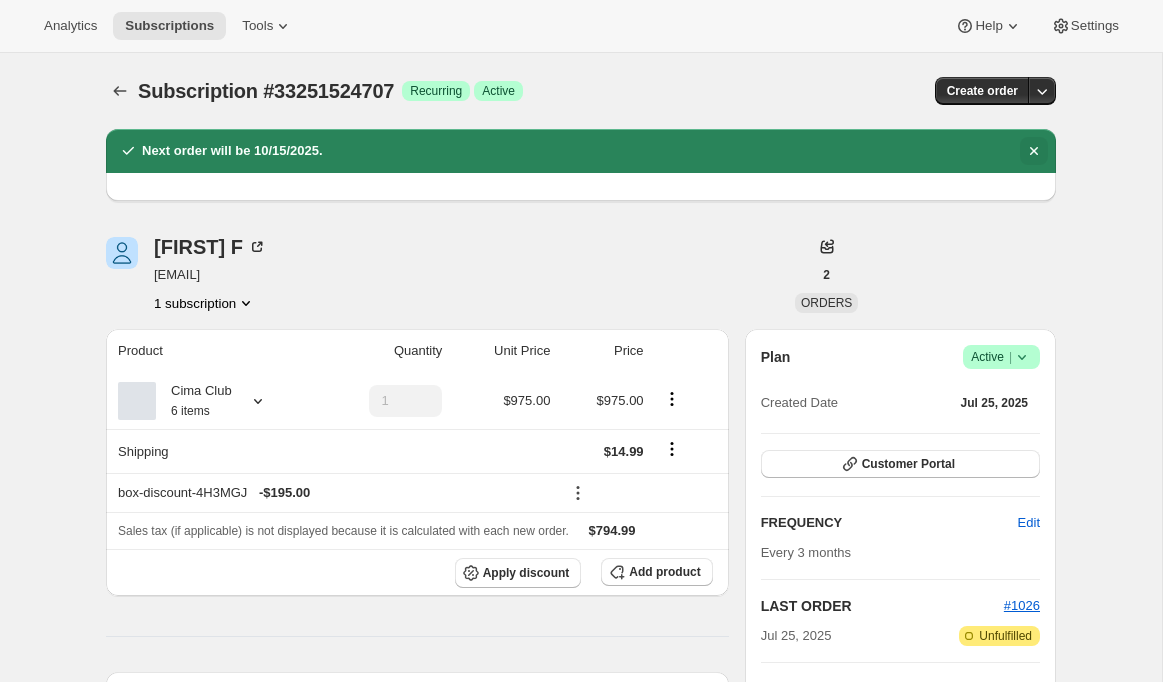 click 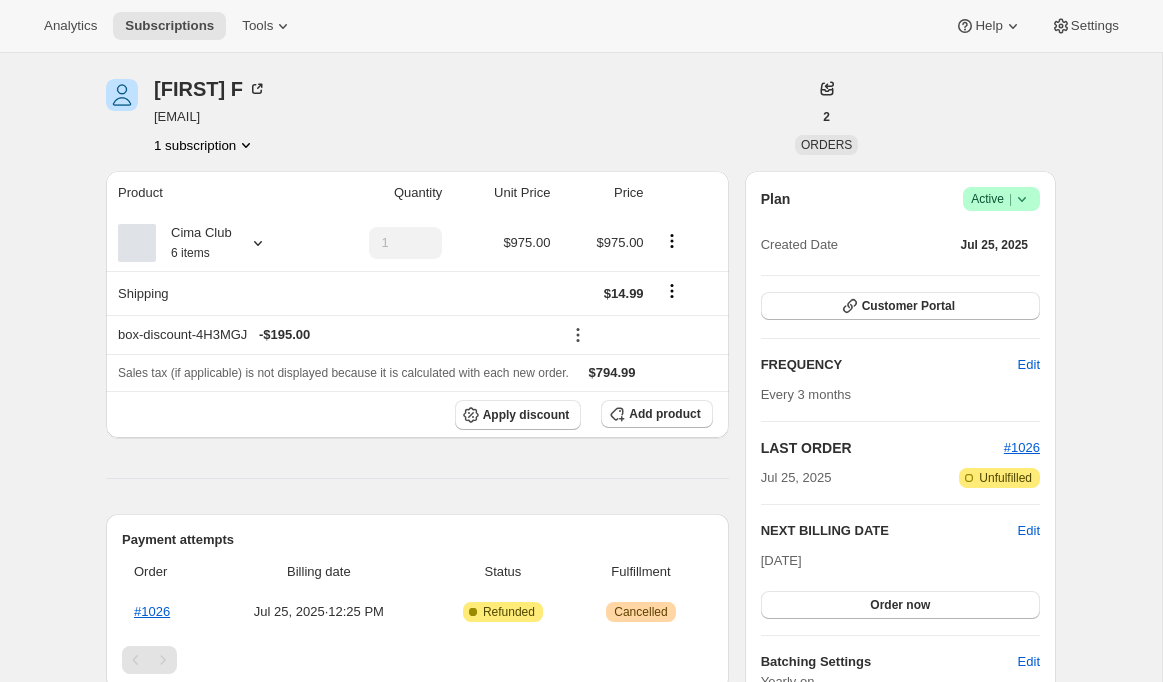 scroll, scrollTop: 68, scrollLeft: 0, axis: vertical 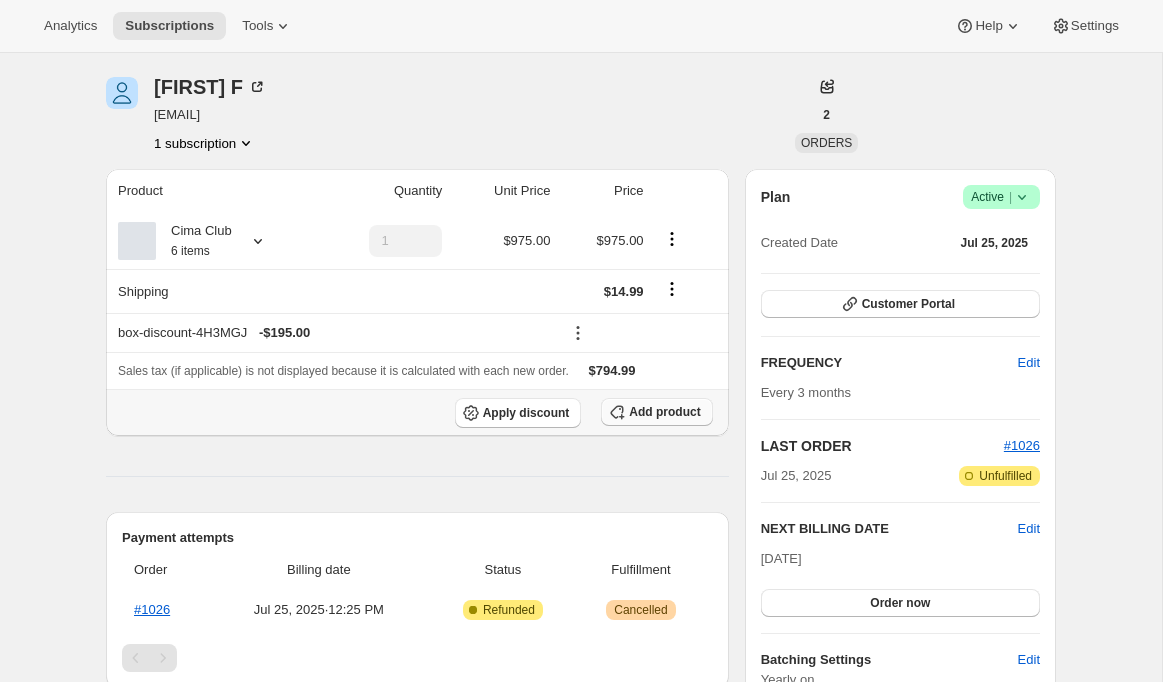 click on "Add product" at bounding box center (664, 412) 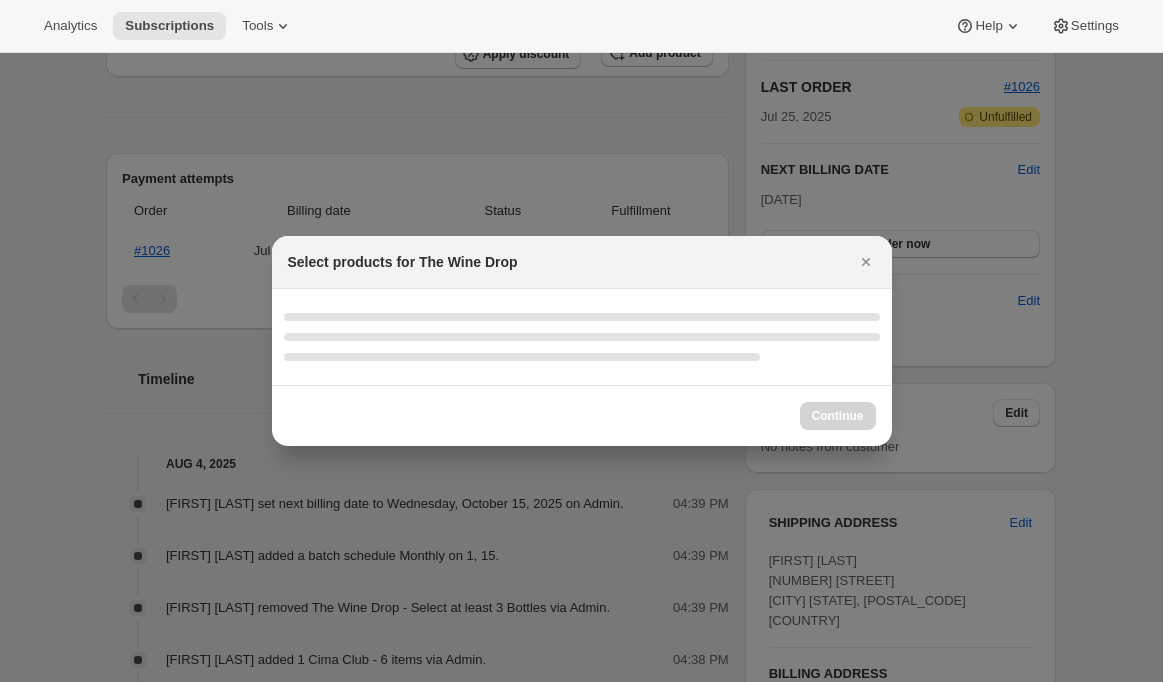 scroll, scrollTop: 68, scrollLeft: 0, axis: vertical 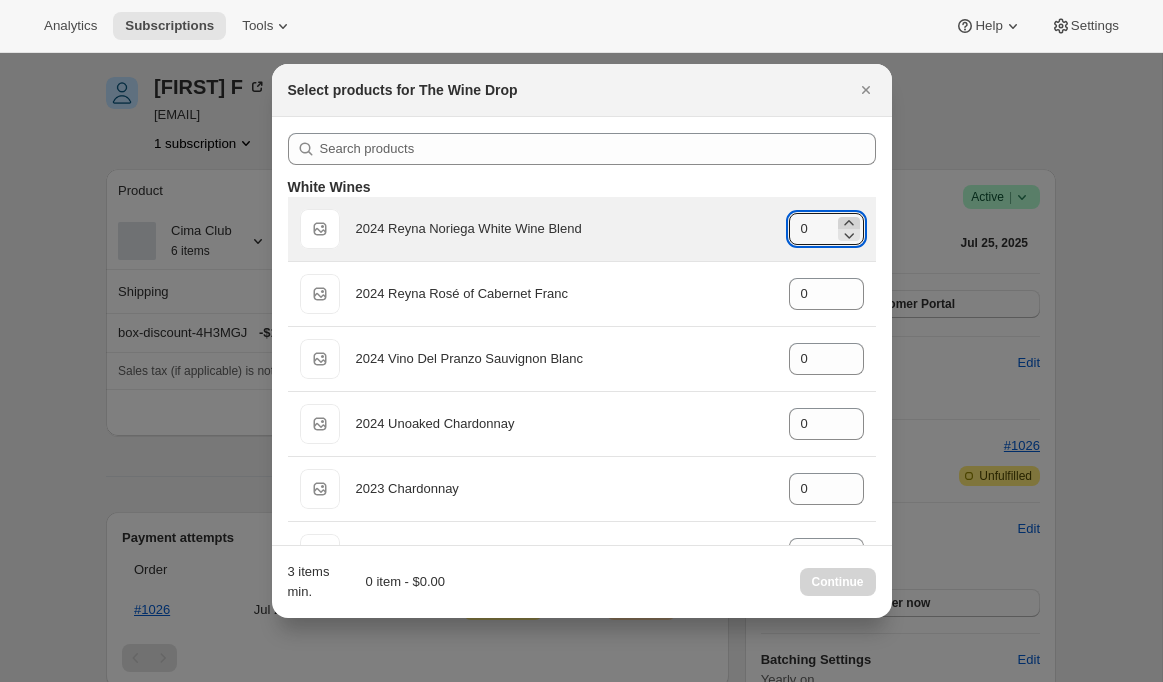 click 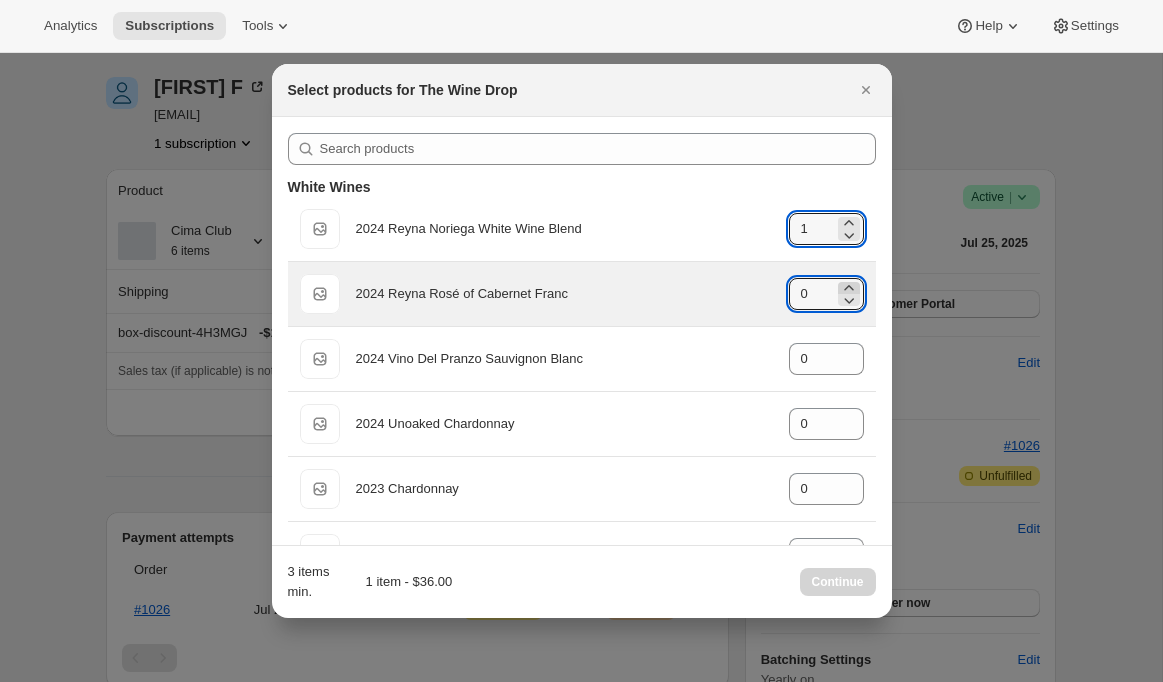 click 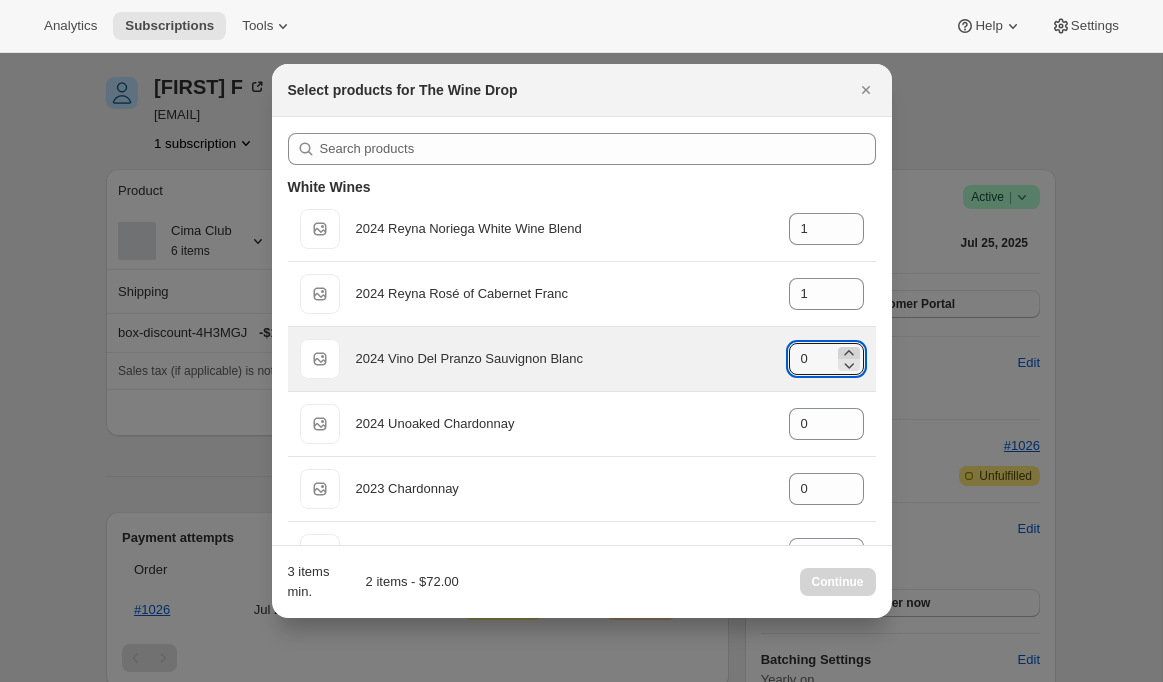 click 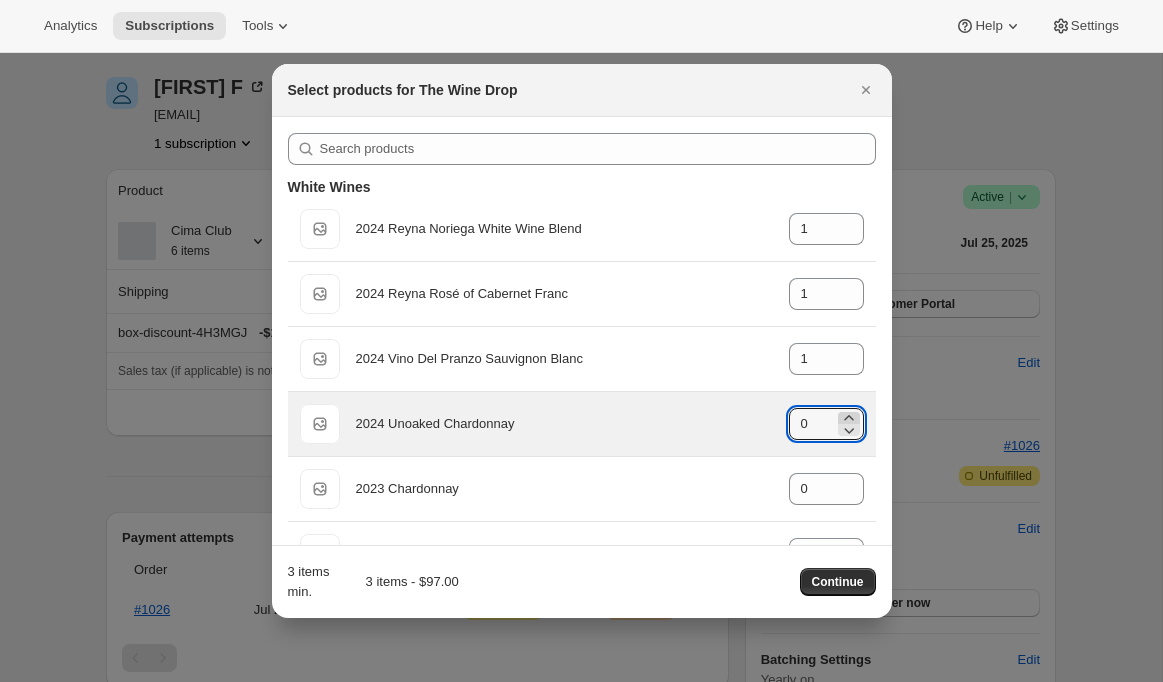 click 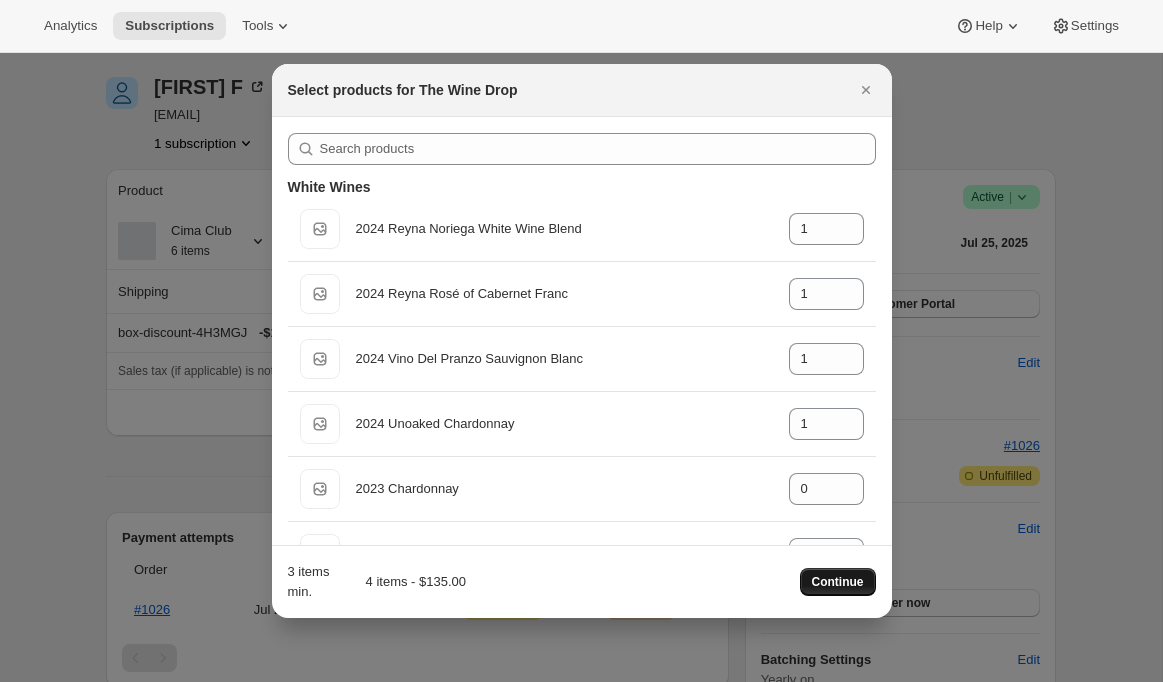 click on "Continue" at bounding box center (838, 582) 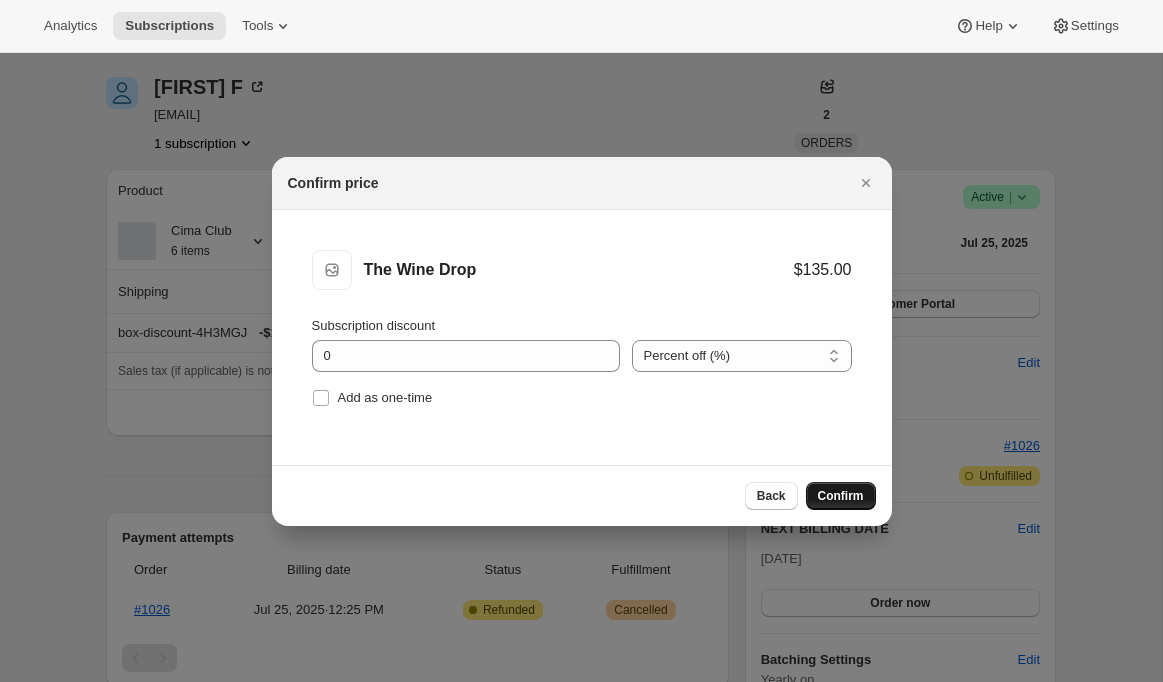 click on "Confirm" at bounding box center (841, 496) 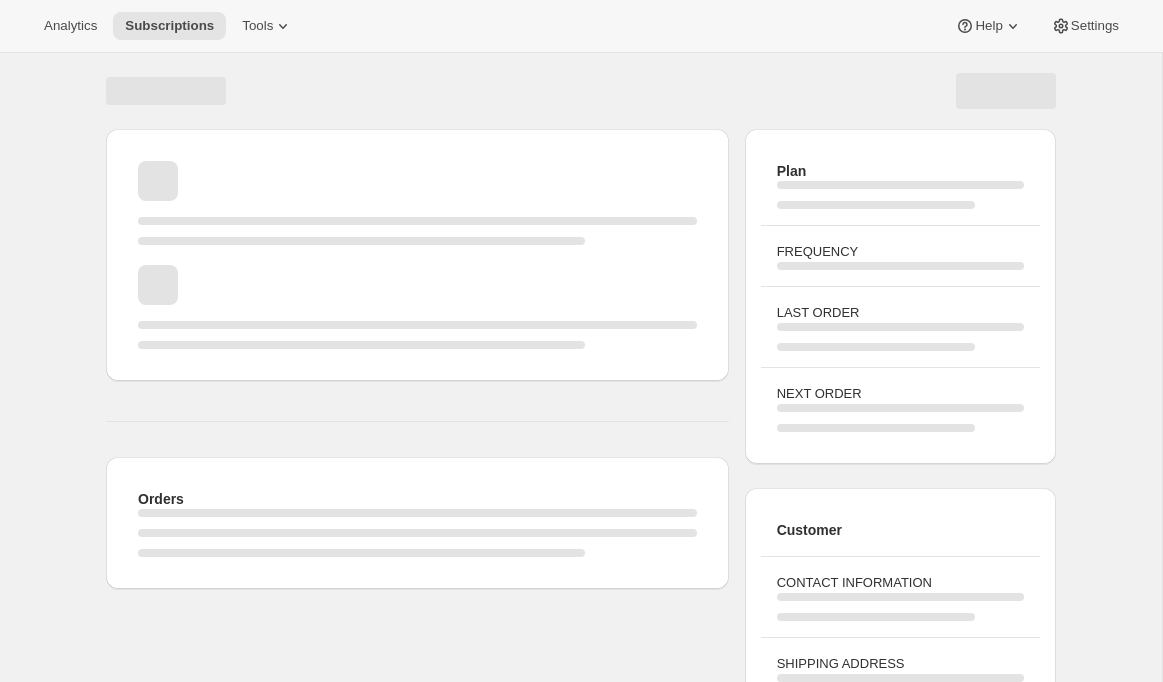 scroll, scrollTop: 68, scrollLeft: 0, axis: vertical 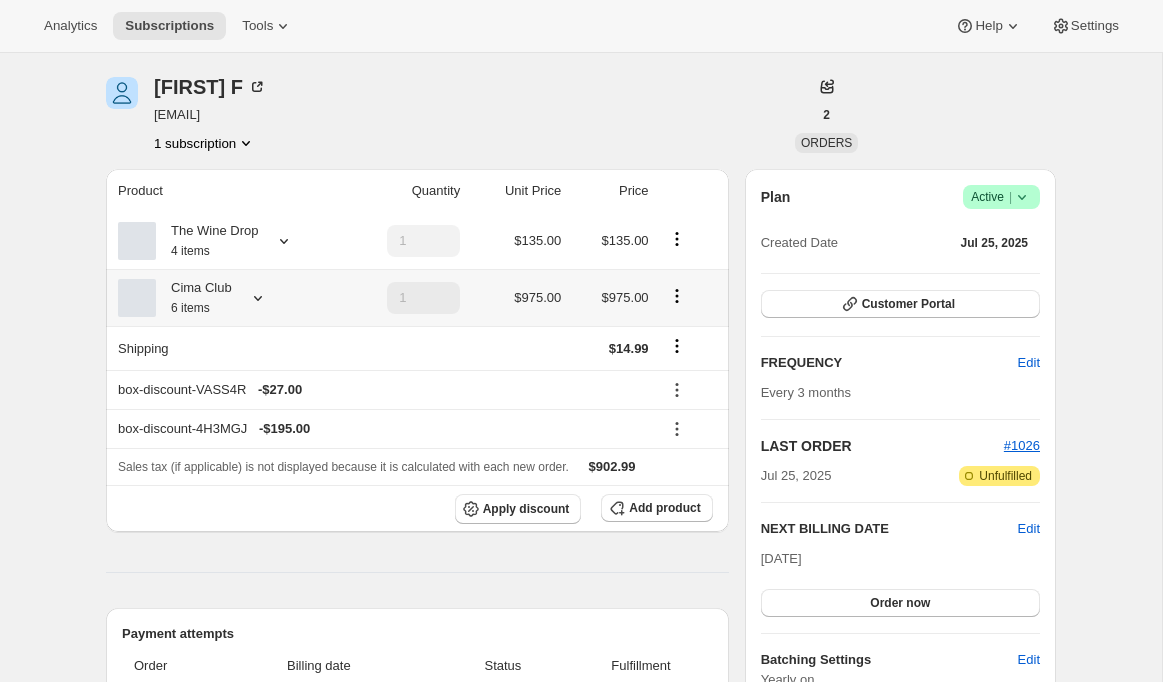 click 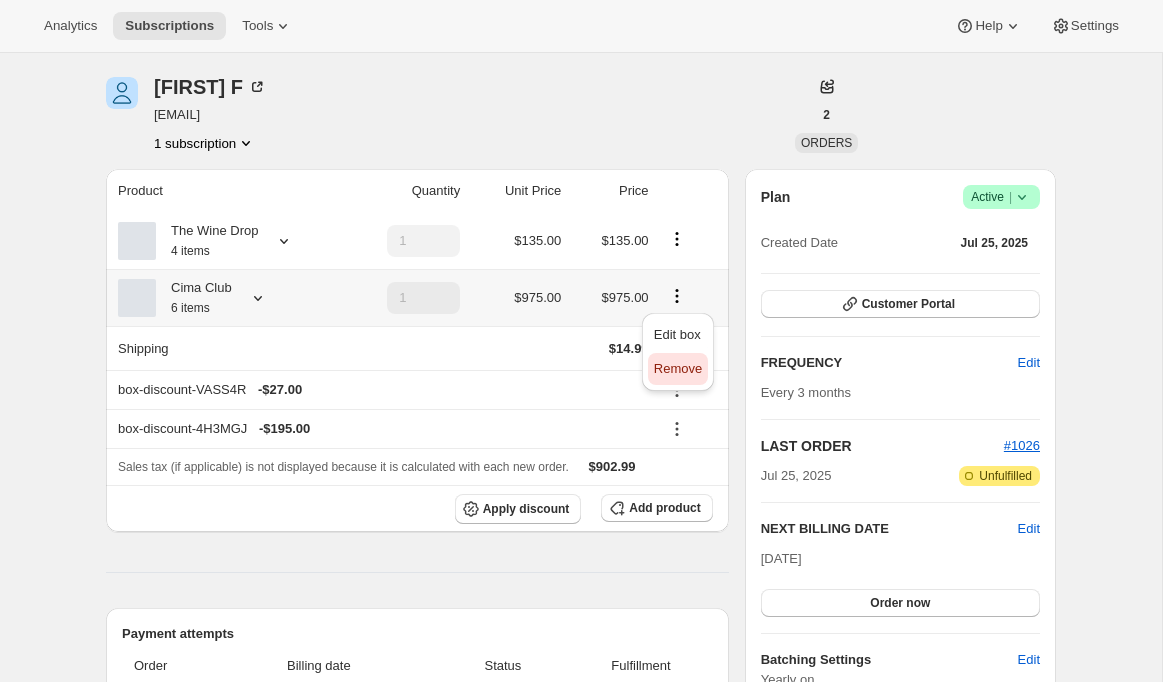 click on "Remove" at bounding box center [678, 368] 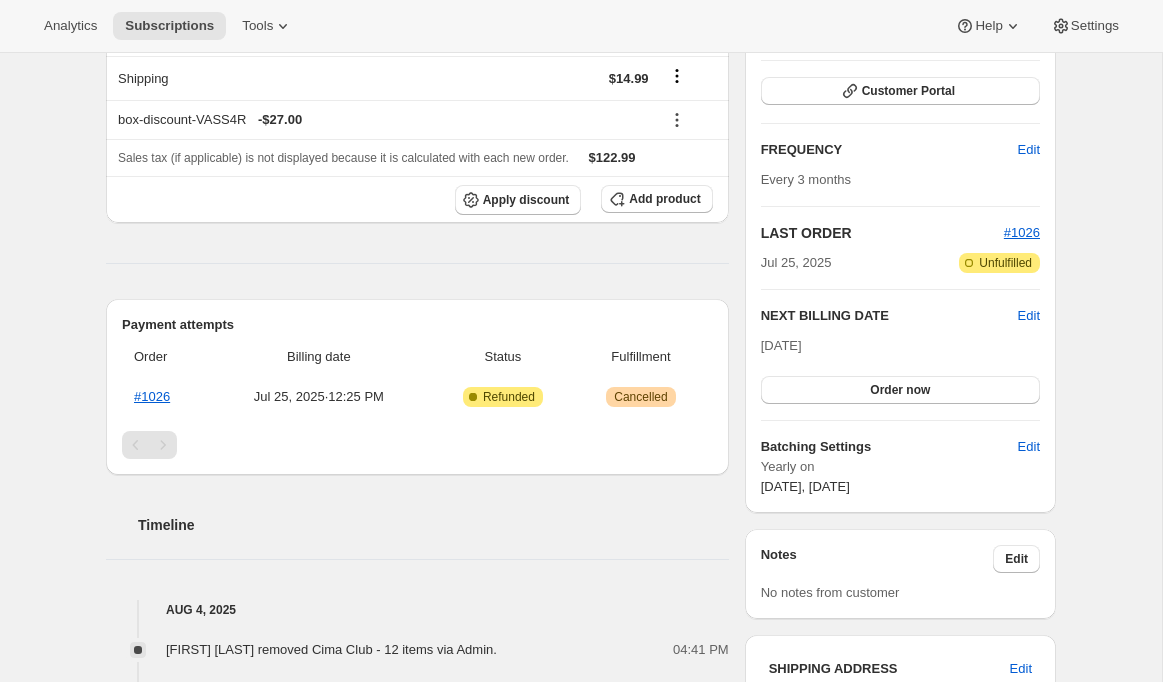 scroll, scrollTop: 292, scrollLeft: 0, axis: vertical 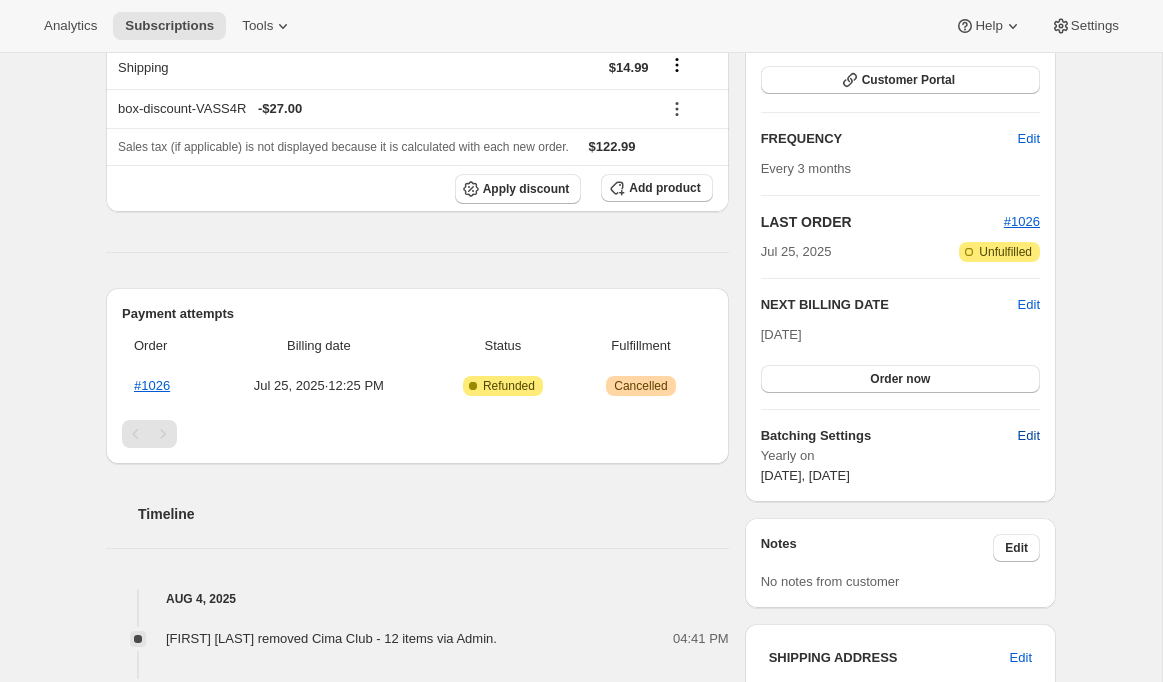 click on "Edit" at bounding box center [1029, 436] 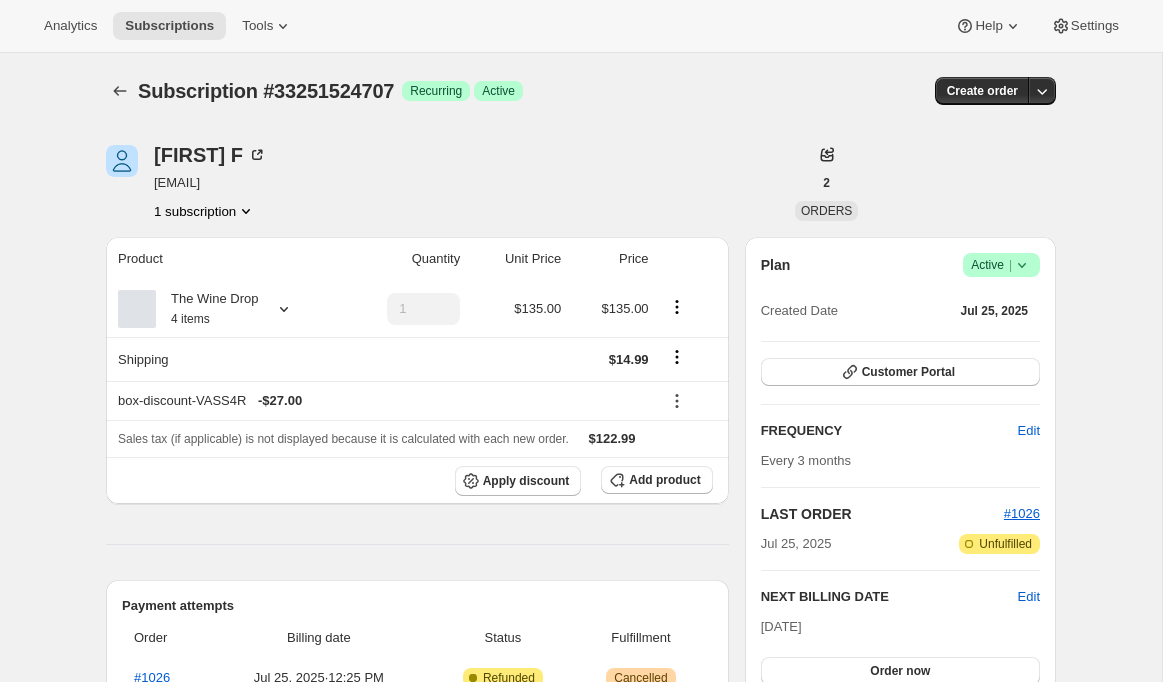 select on "YEARDAY" 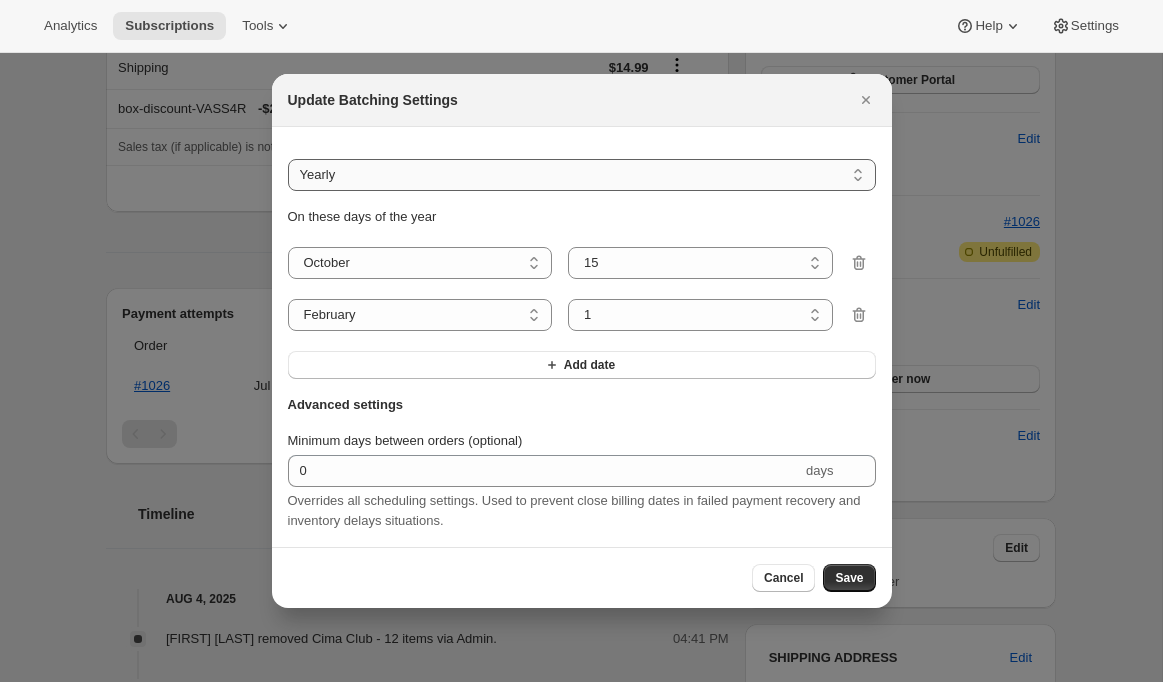 click on "Do not batch [TEXT] [TEXT] [TEXT]" at bounding box center (582, 175) 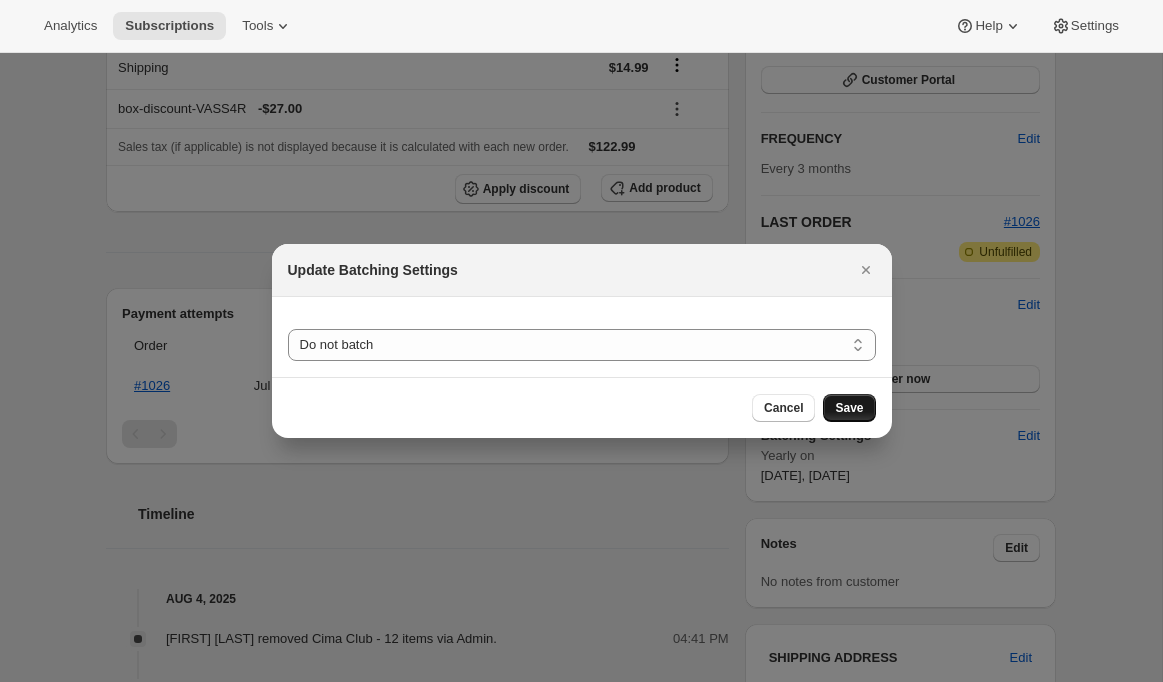 click on "Save" at bounding box center [849, 408] 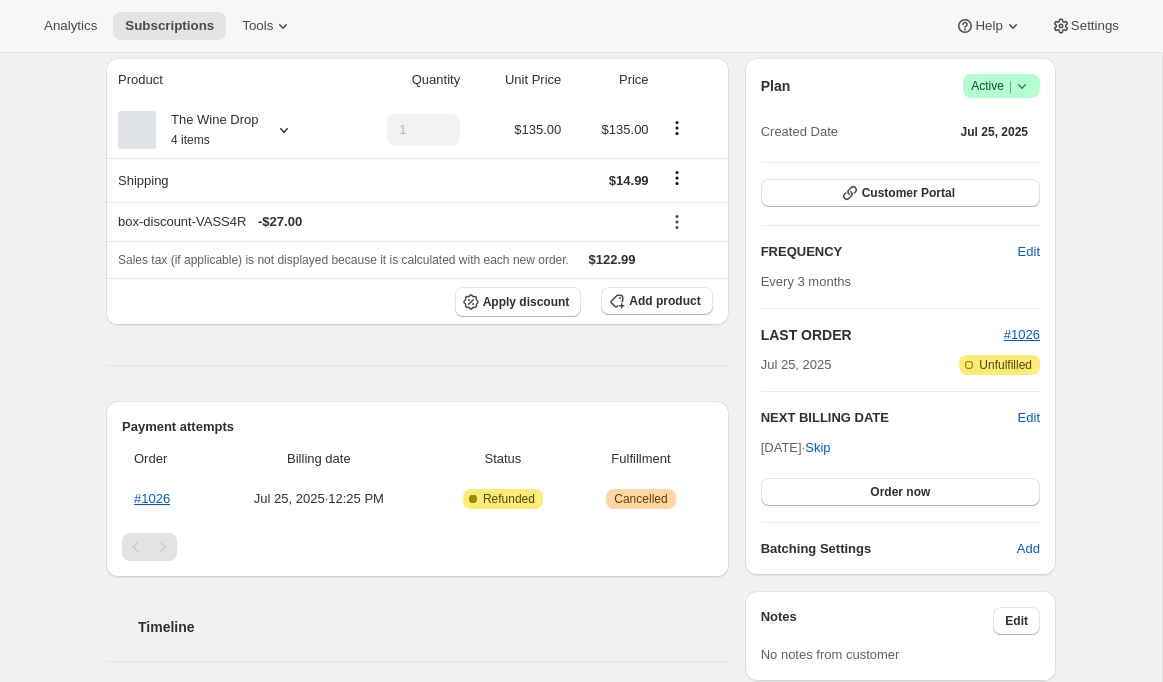 scroll, scrollTop: 224, scrollLeft: 0, axis: vertical 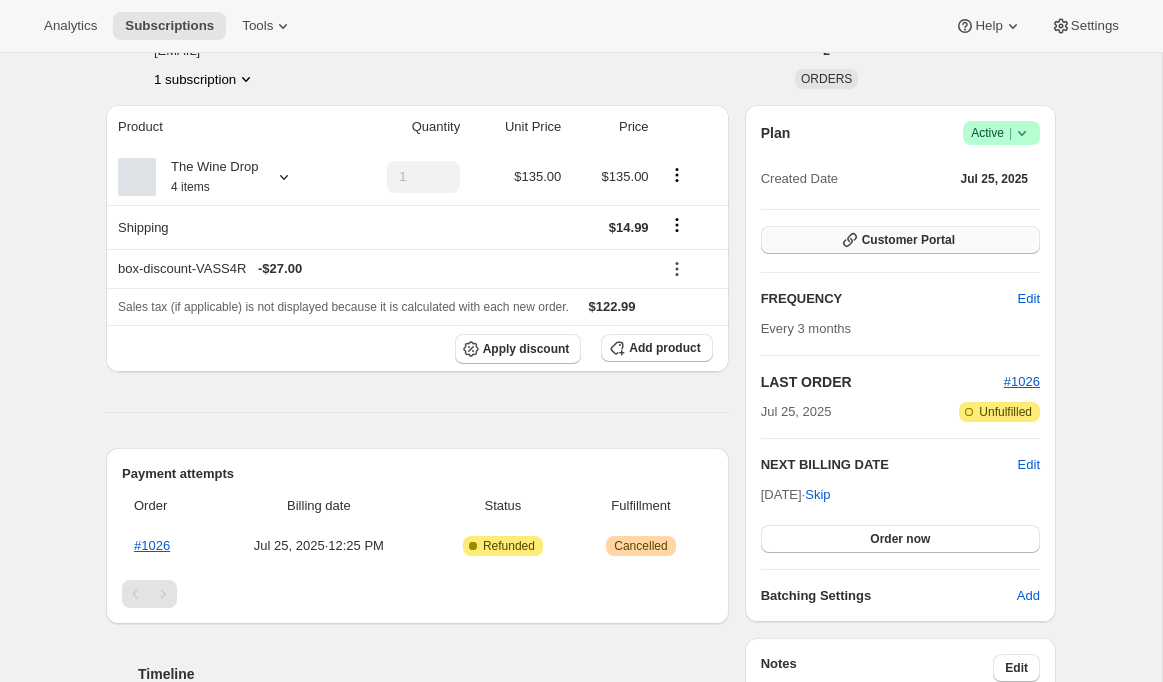click on "Customer Portal" at bounding box center [908, 240] 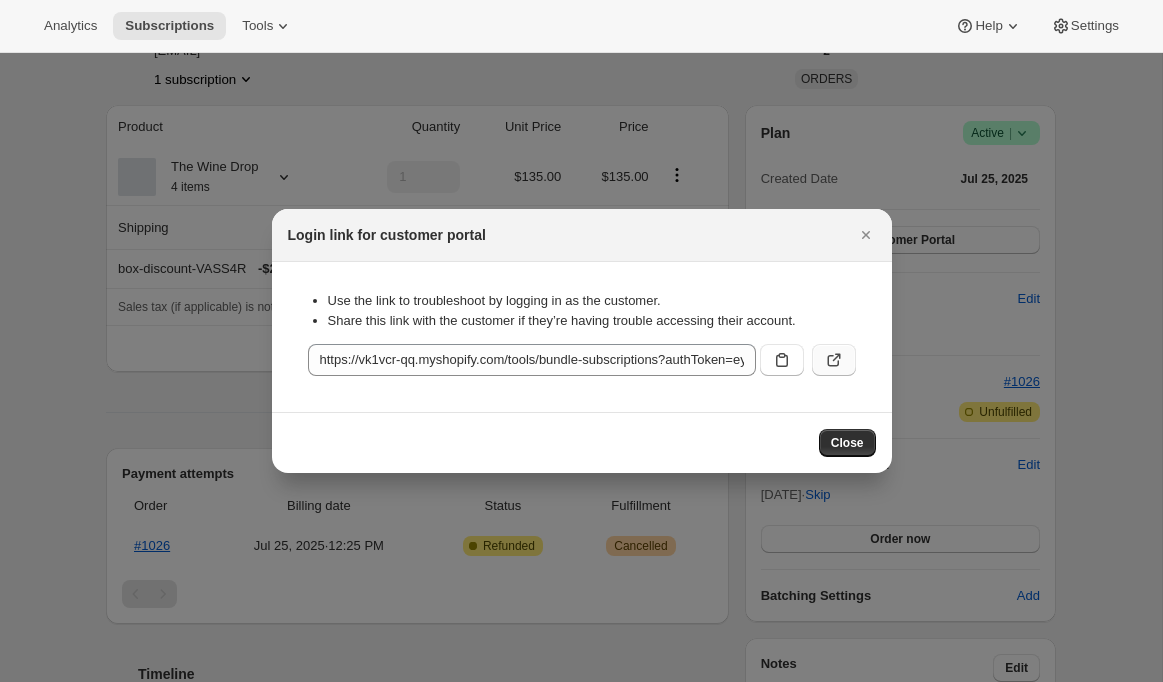 click 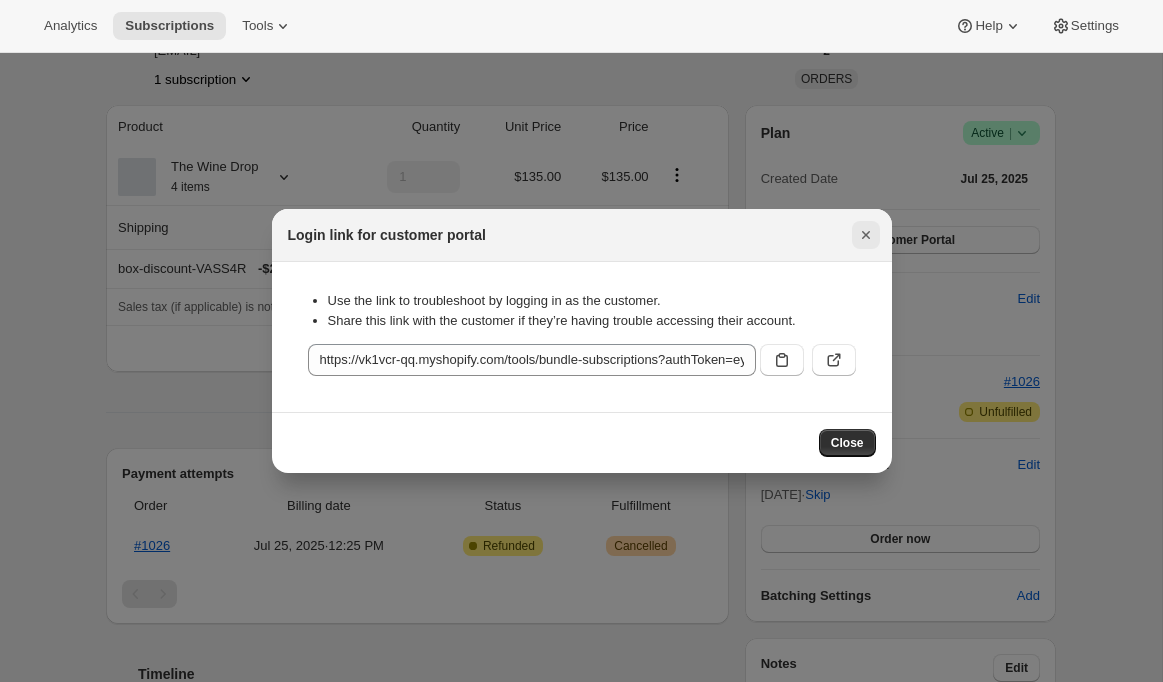 click 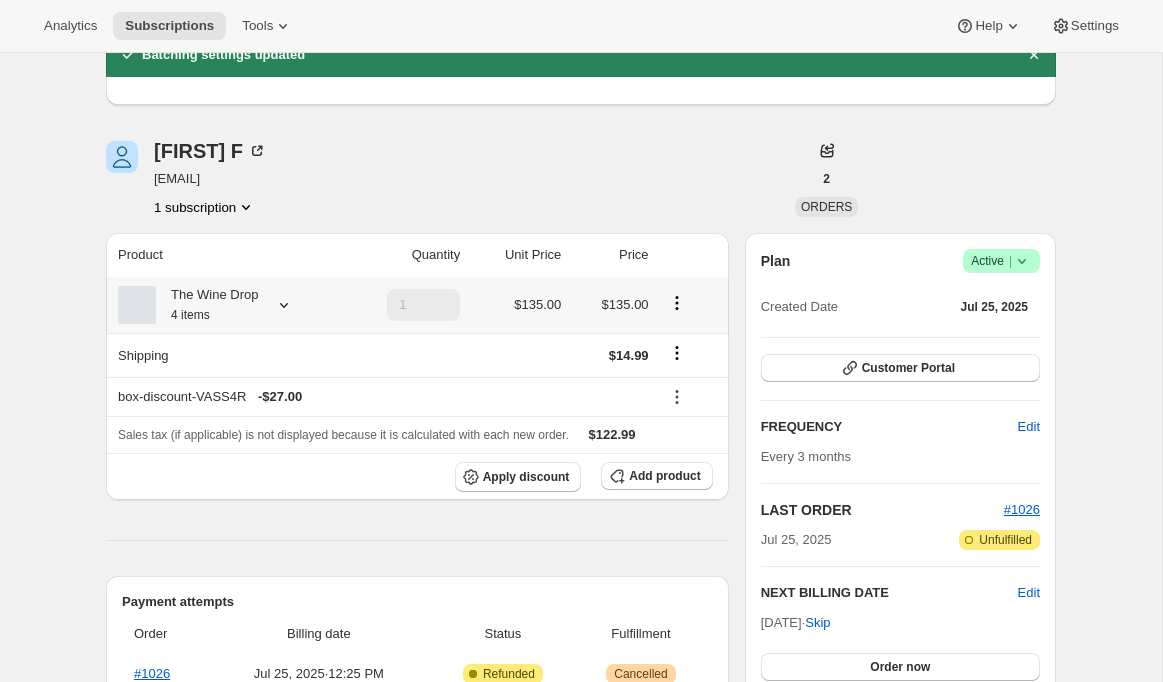 scroll, scrollTop: 0, scrollLeft: 0, axis: both 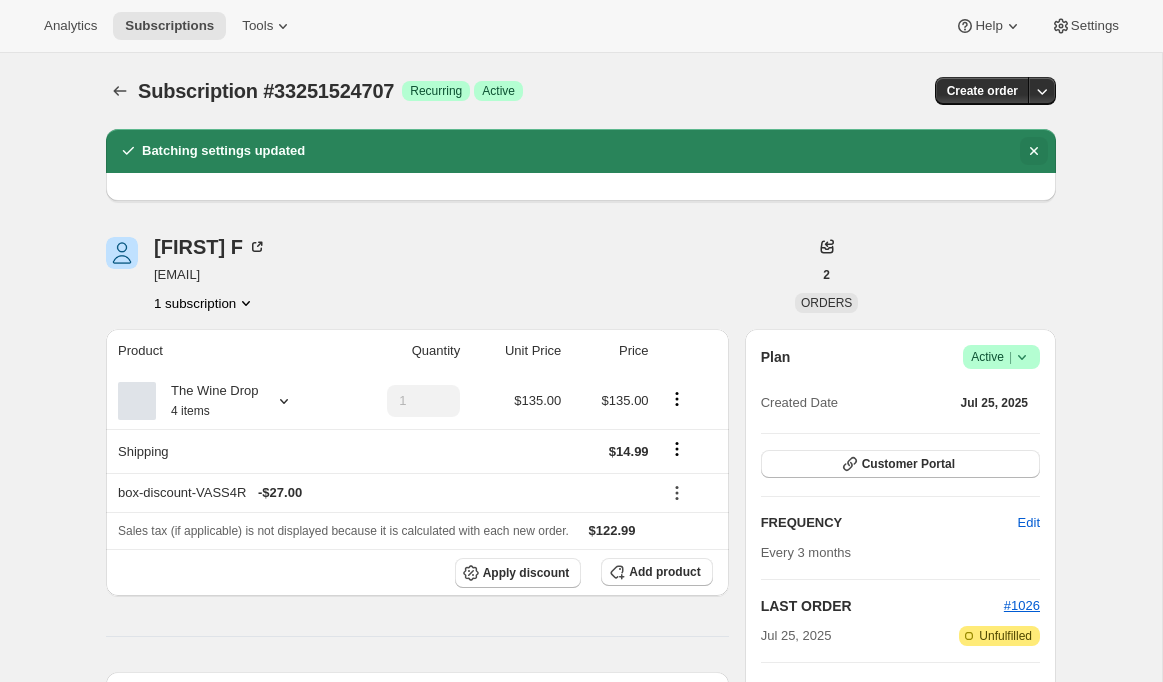 click 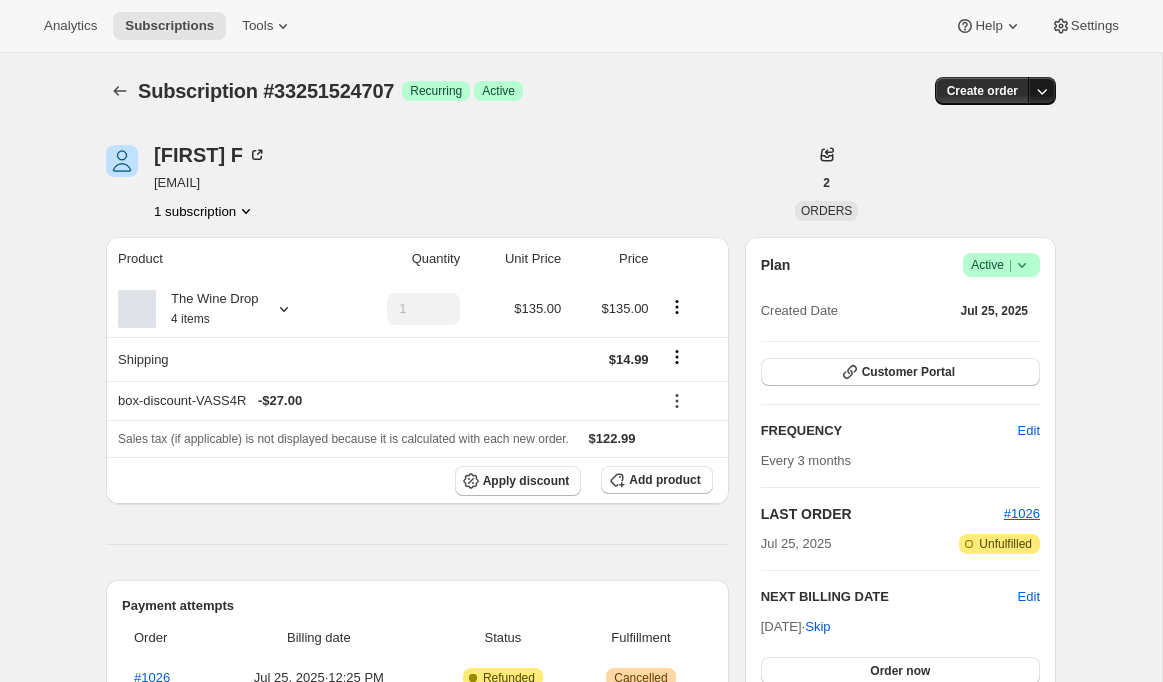 click 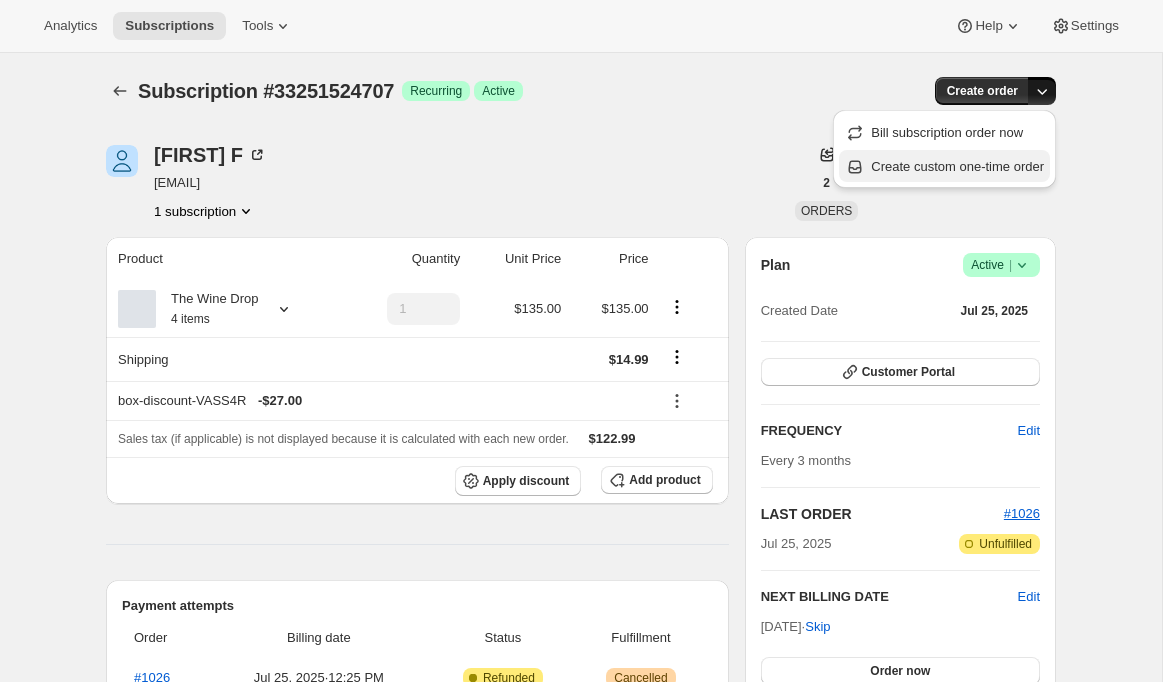 click on "Create custom one-time order" at bounding box center [957, 166] 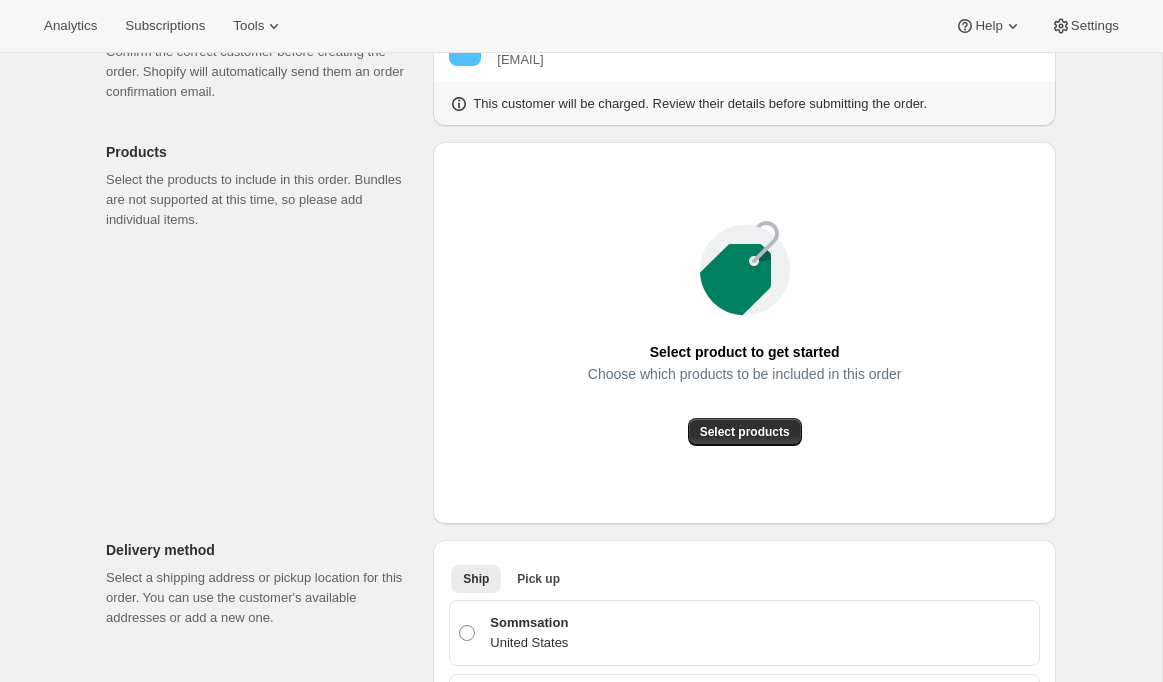 scroll, scrollTop: 164, scrollLeft: 0, axis: vertical 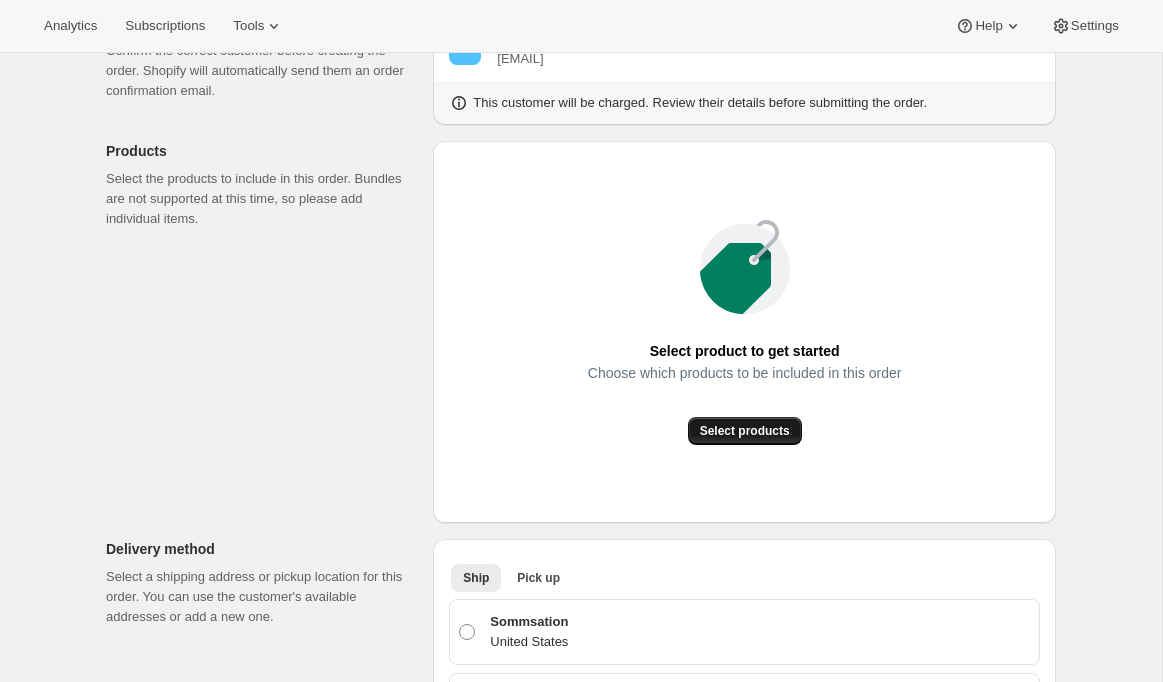 click on "Select products" at bounding box center [745, 431] 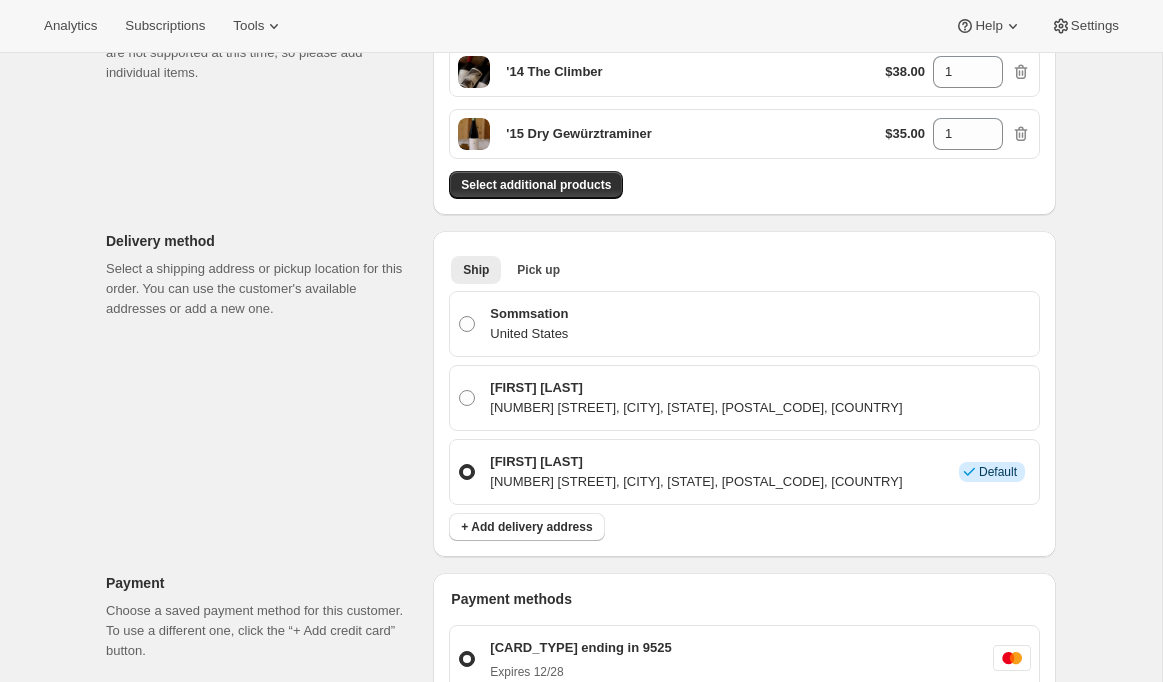 scroll, scrollTop: 315, scrollLeft: 0, axis: vertical 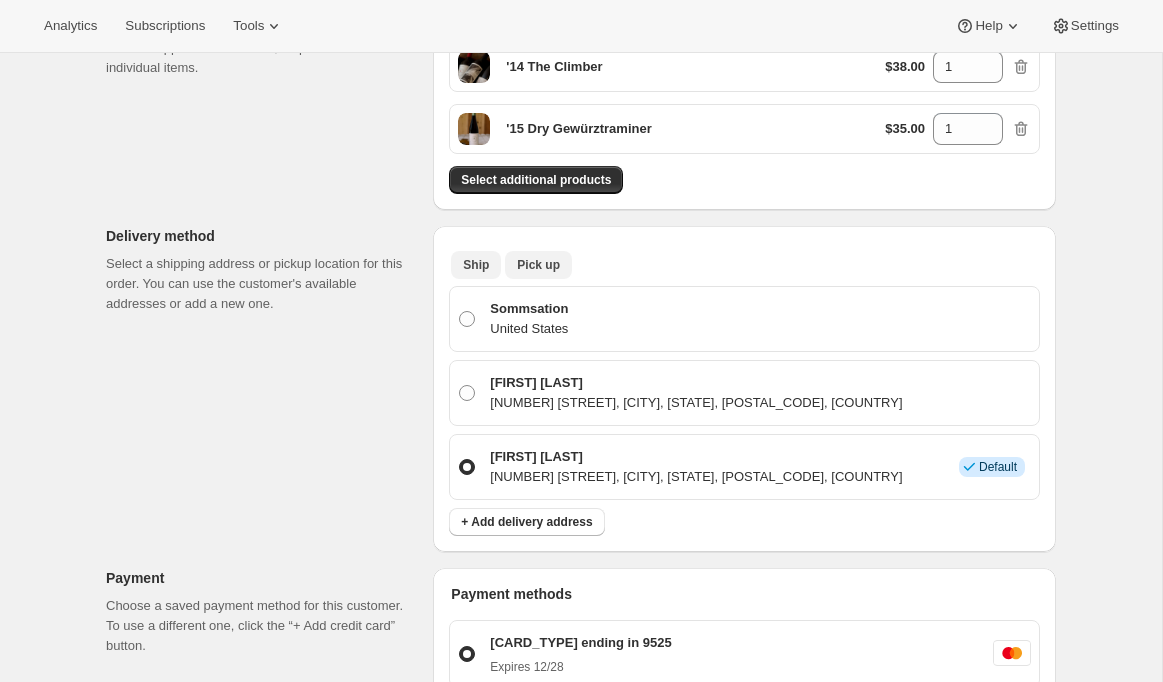 click on "Pick up" at bounding box center [538, 265] 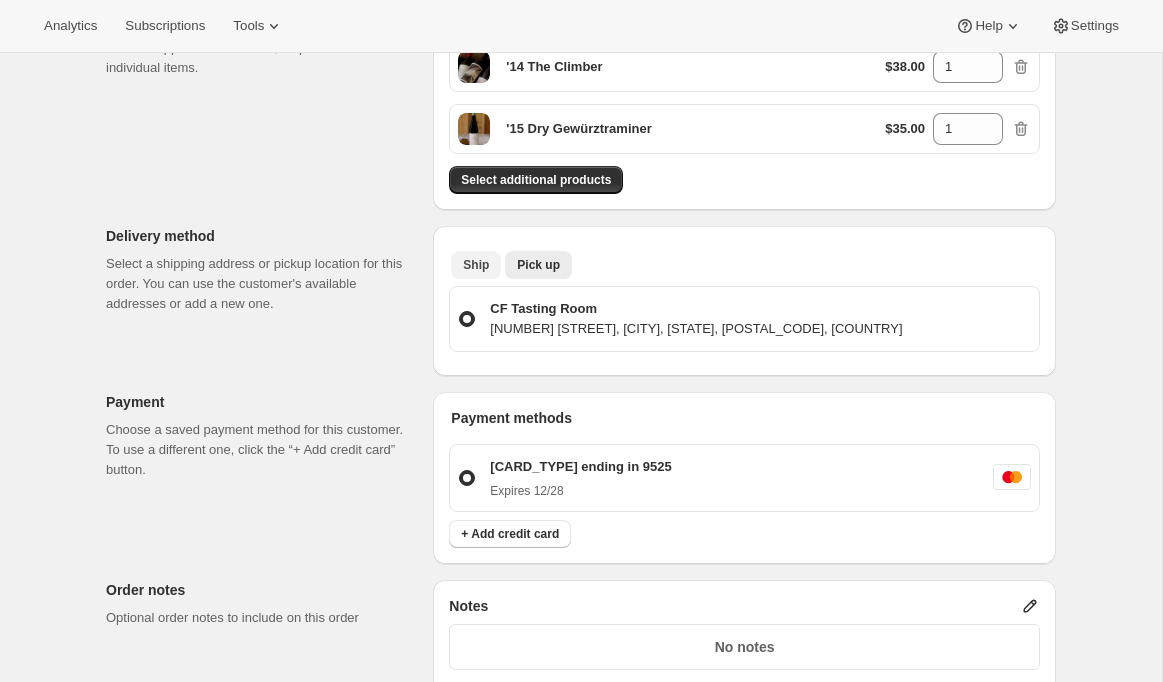 click on "Ship" at bounding box center [476, 265] 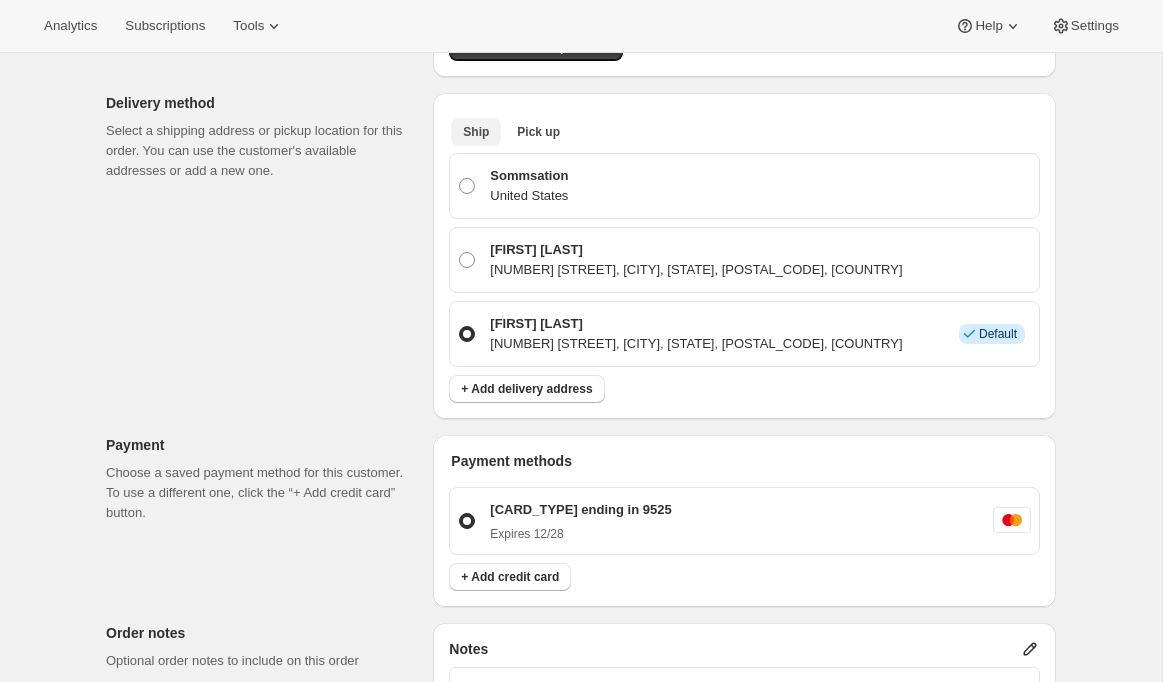 scroll, scrollTop: 585, scrollLeft: 0, axis: vertical 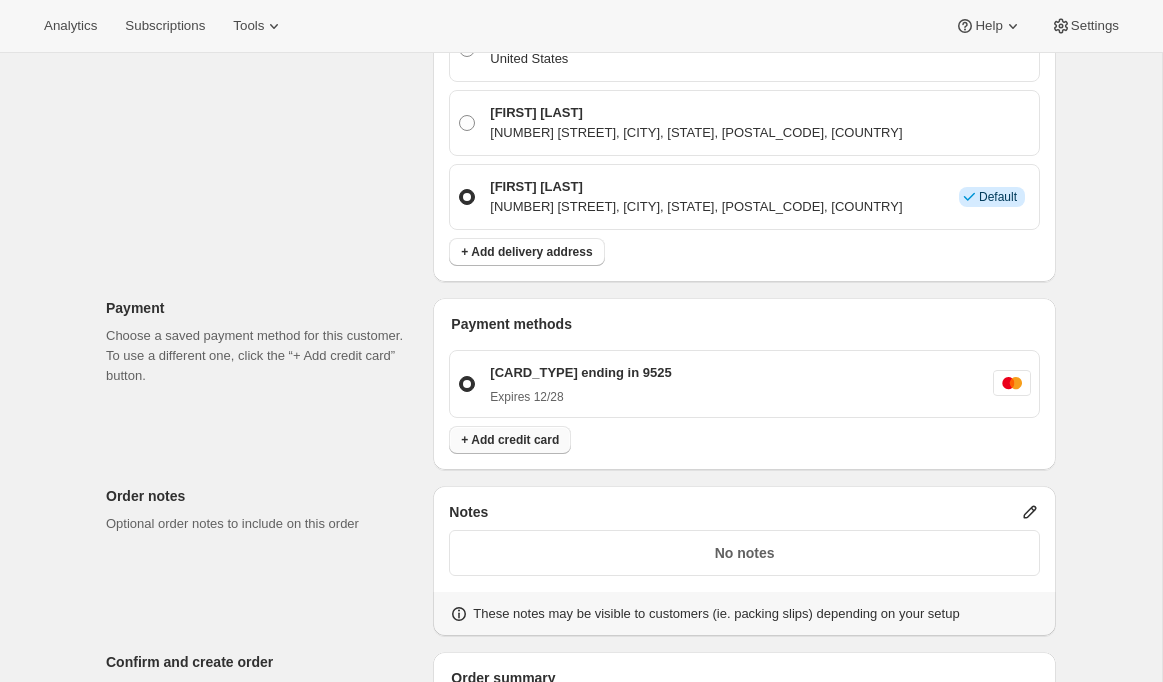 click on "+ Add credit card" at bounding box center (510, 440) 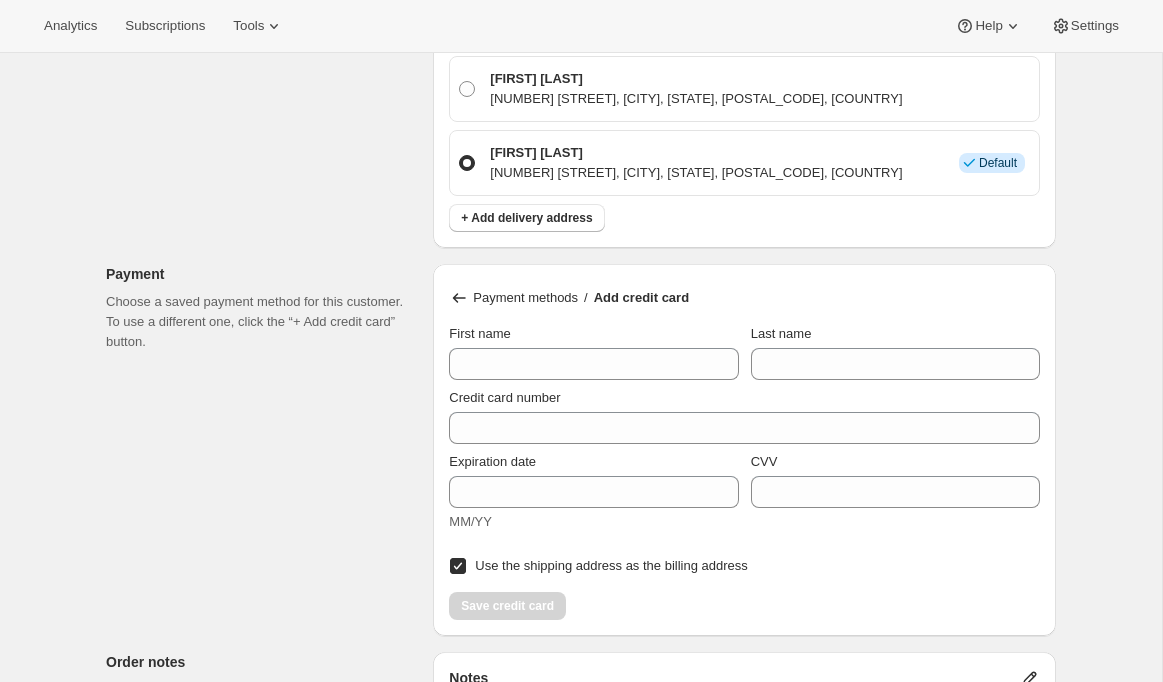 scroll, scrollTop: 643, scrollLeft: 0, axis: vertical 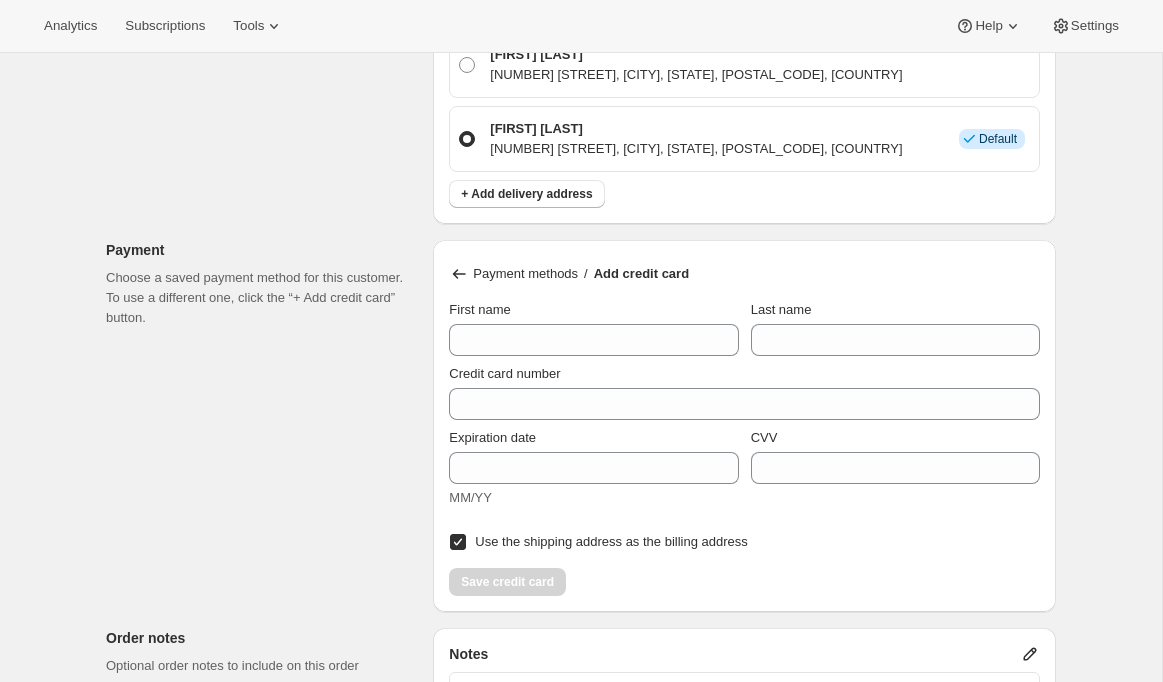 click 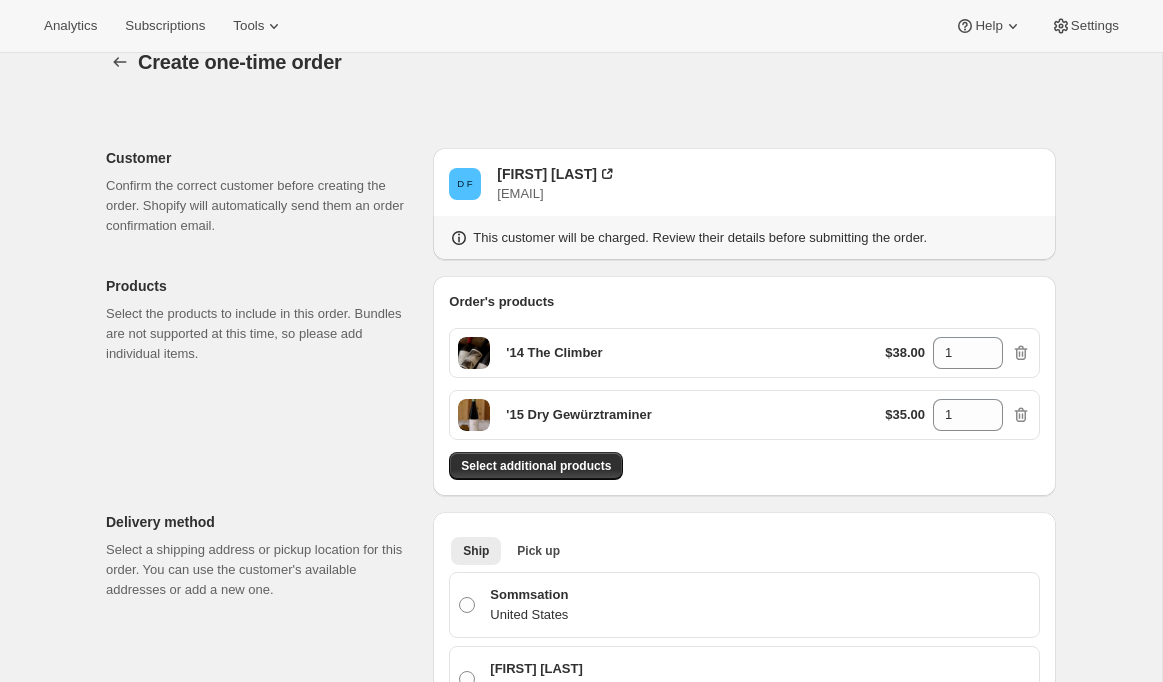 scroll, scrollTop: 0, scrollLeft: 0, axis: both 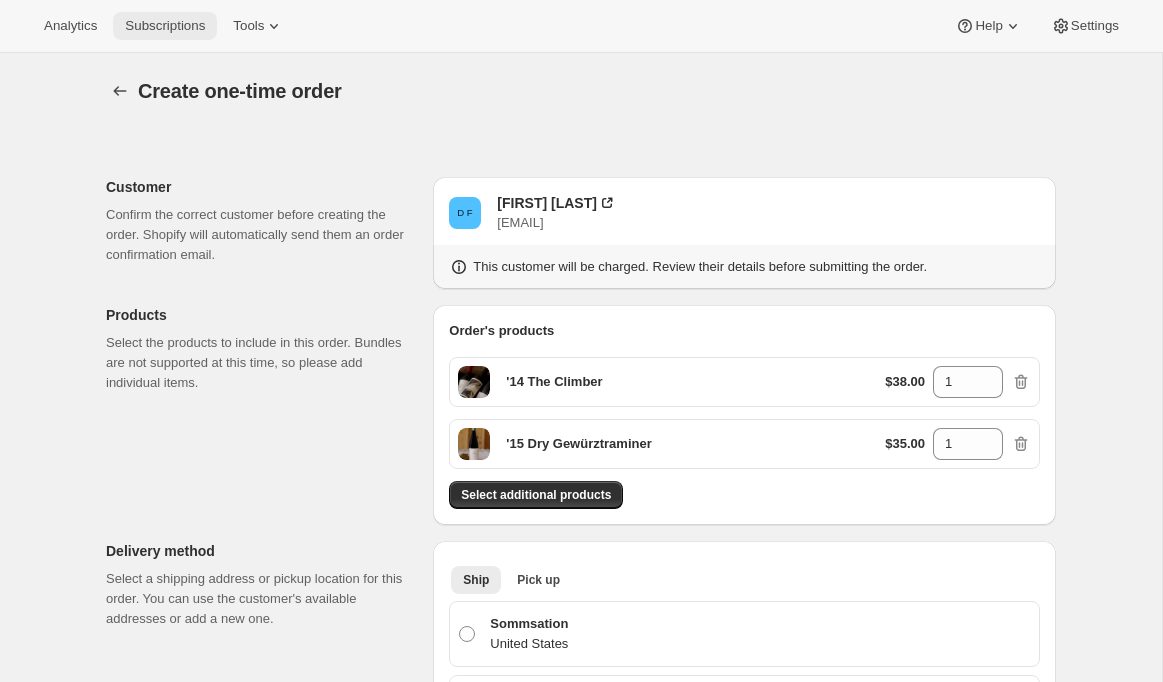 click on "Subscriptions" at bounding box center (165, 26) 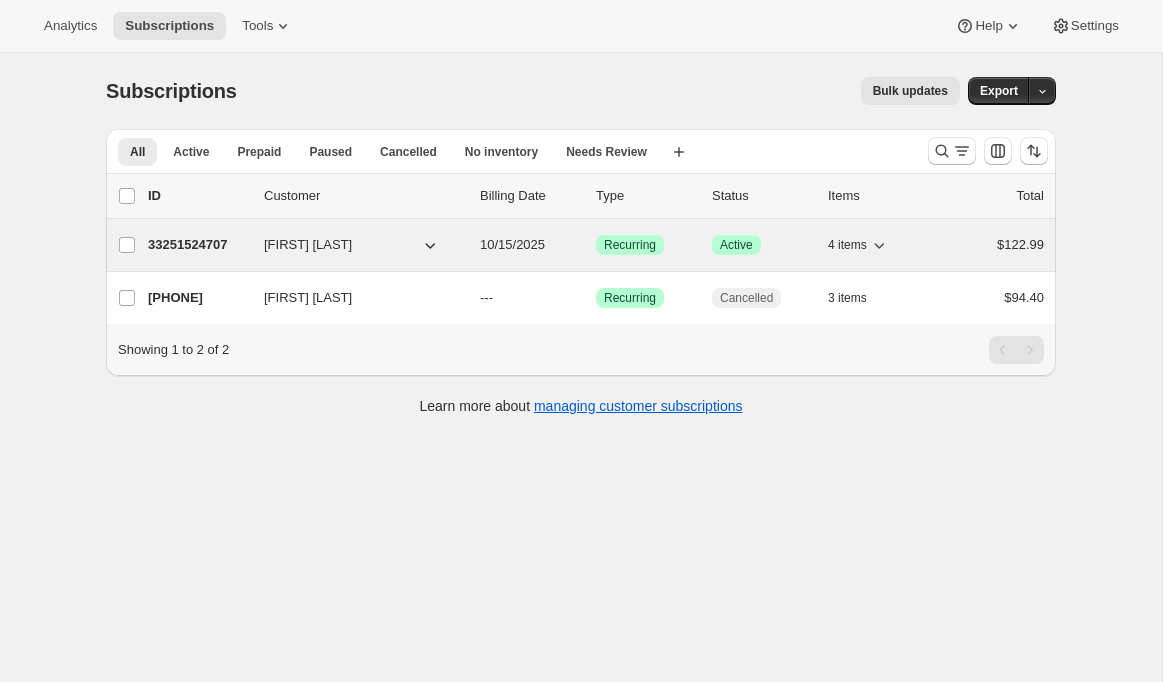 click on "33251524707" at bounding box center [198, 245] 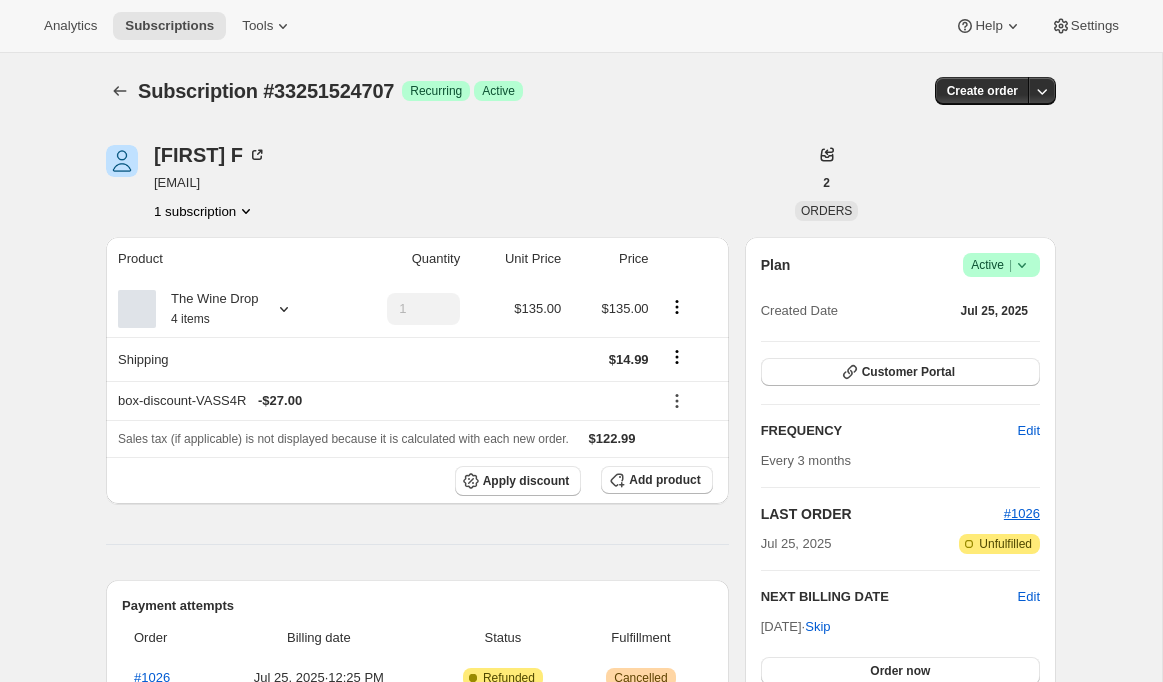 scroll, scrollTop: 0, scrollLeft: 0, axis: both 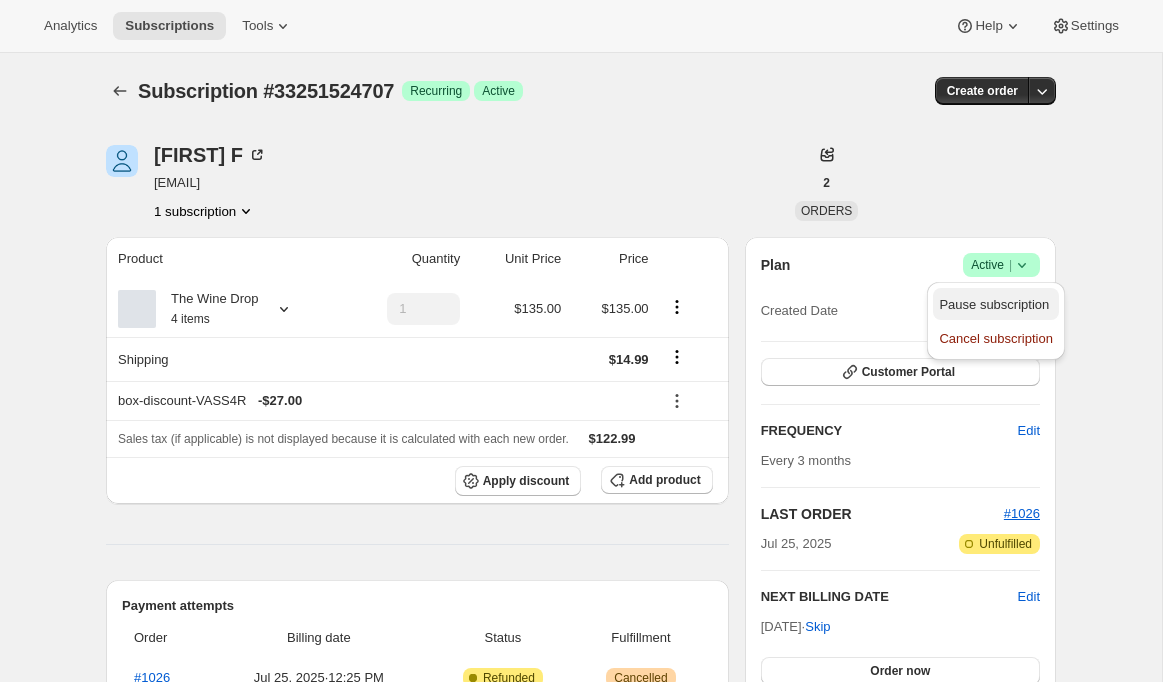 click on "Pause subscription" at bounding box center [994, 304] 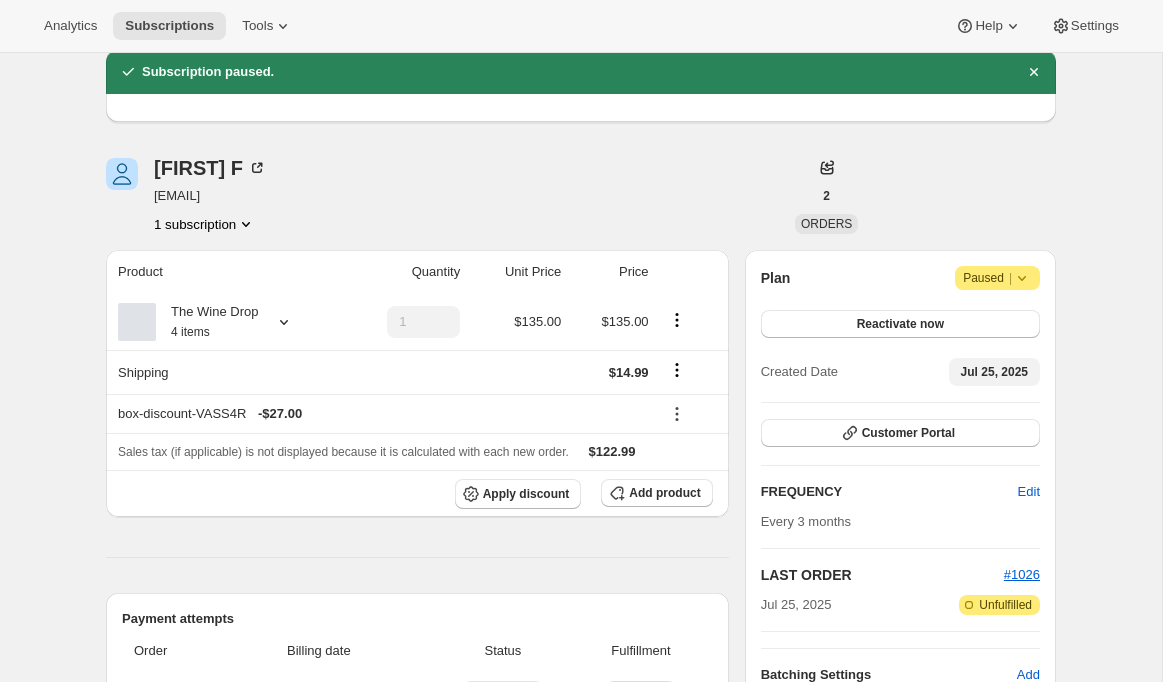 scroll, scrollTop: 87, scrollLeft: 0, axis: vertical 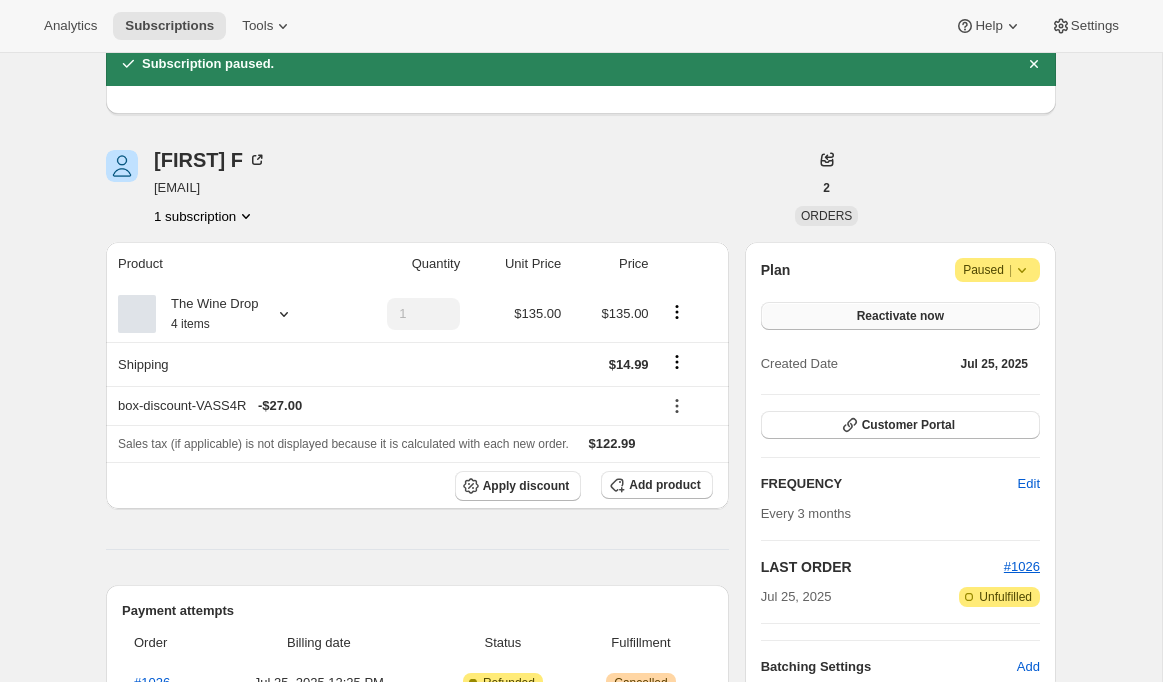 click on "Reactivate now" at bounding box center [900, 316] 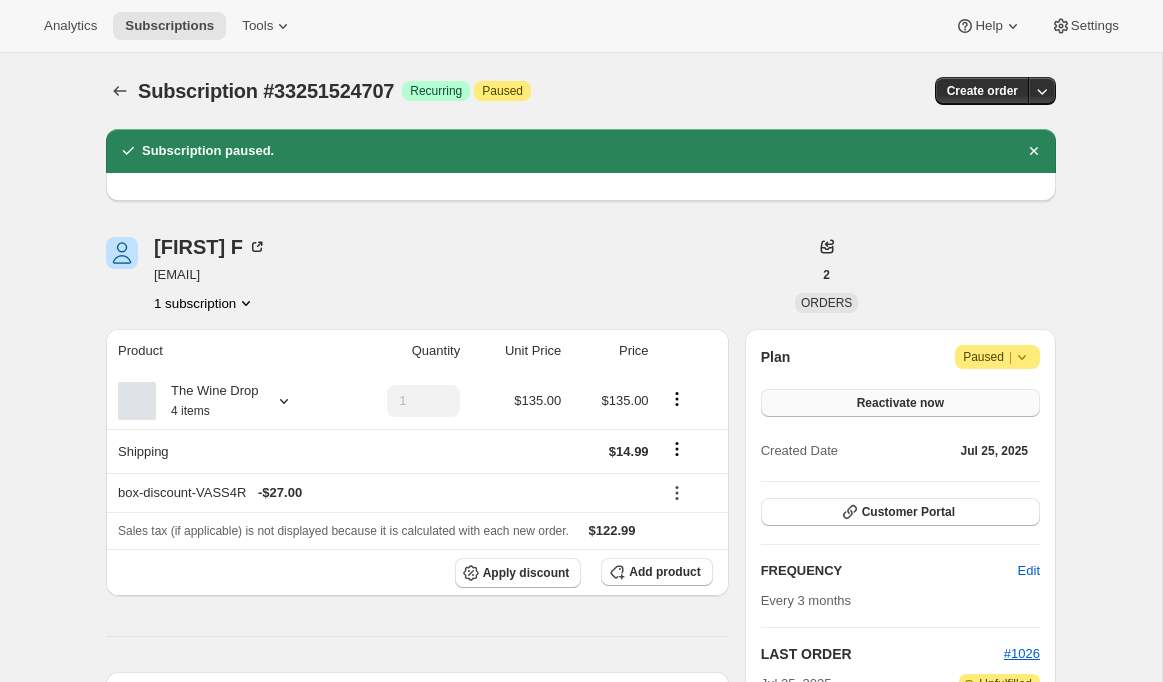 scroll, scrollTop: 87, scrollLeft: 0, axis: vertical 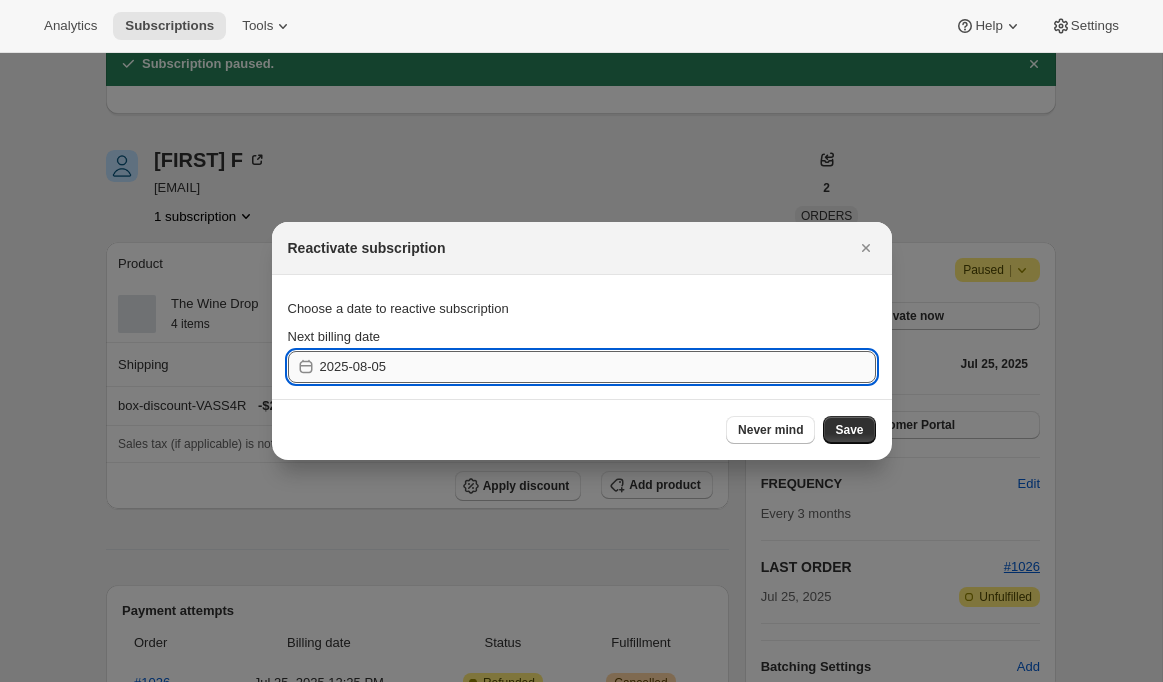 click on "2025-08-05" at bounding box center [598, 367] 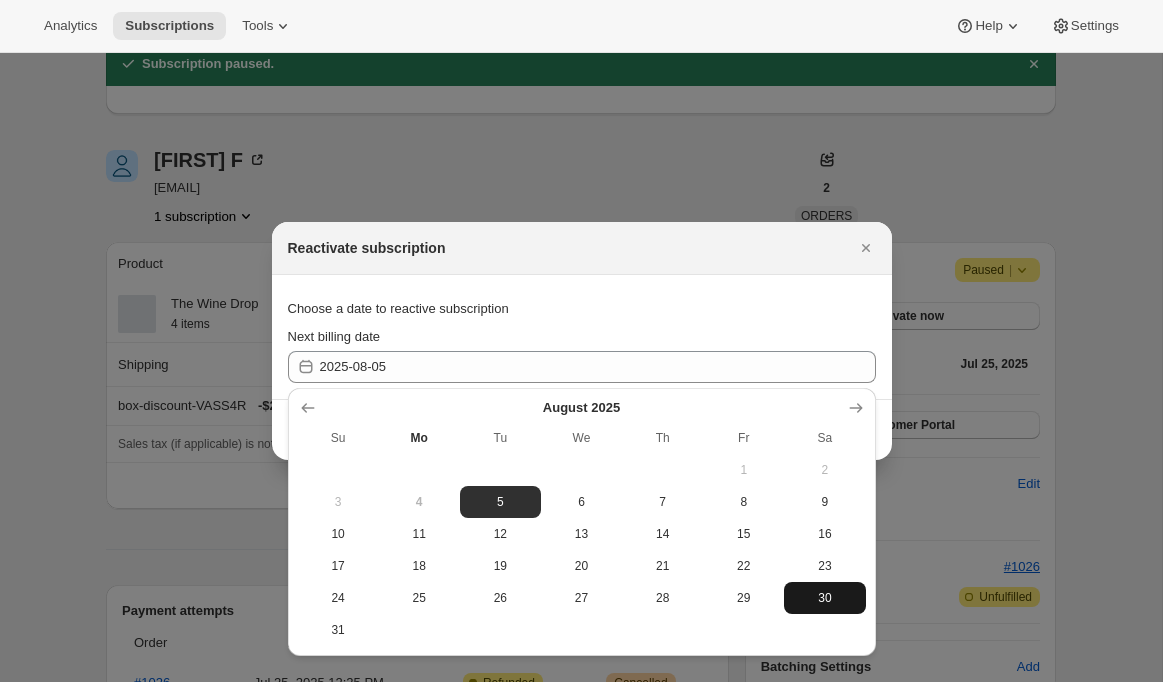 click on "30" at bounding box center [824, 598] 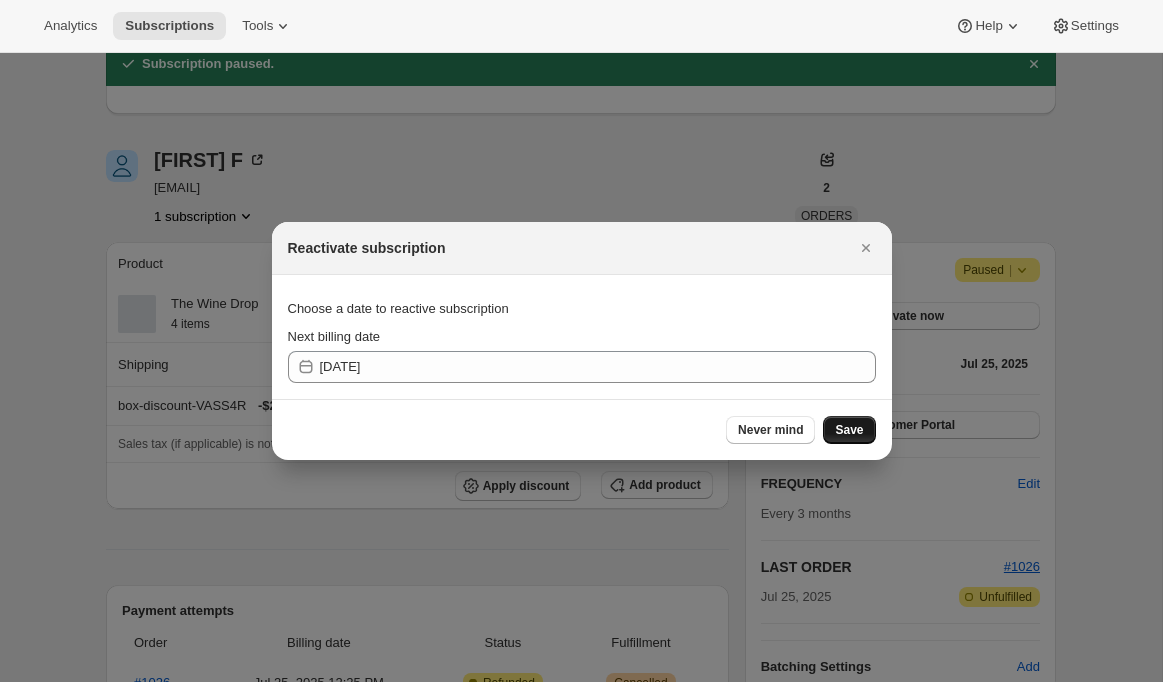 click on "Save" at bounding box center (849, 430) 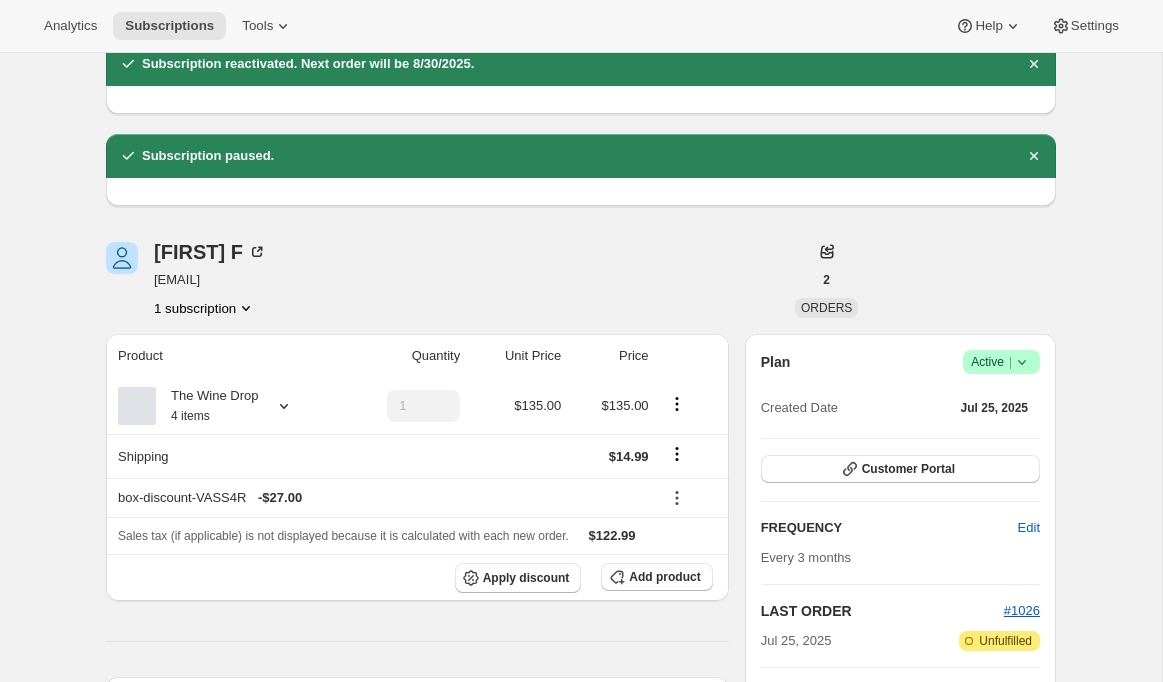 click on "Success Active |" at bounding box center [1001, 362] 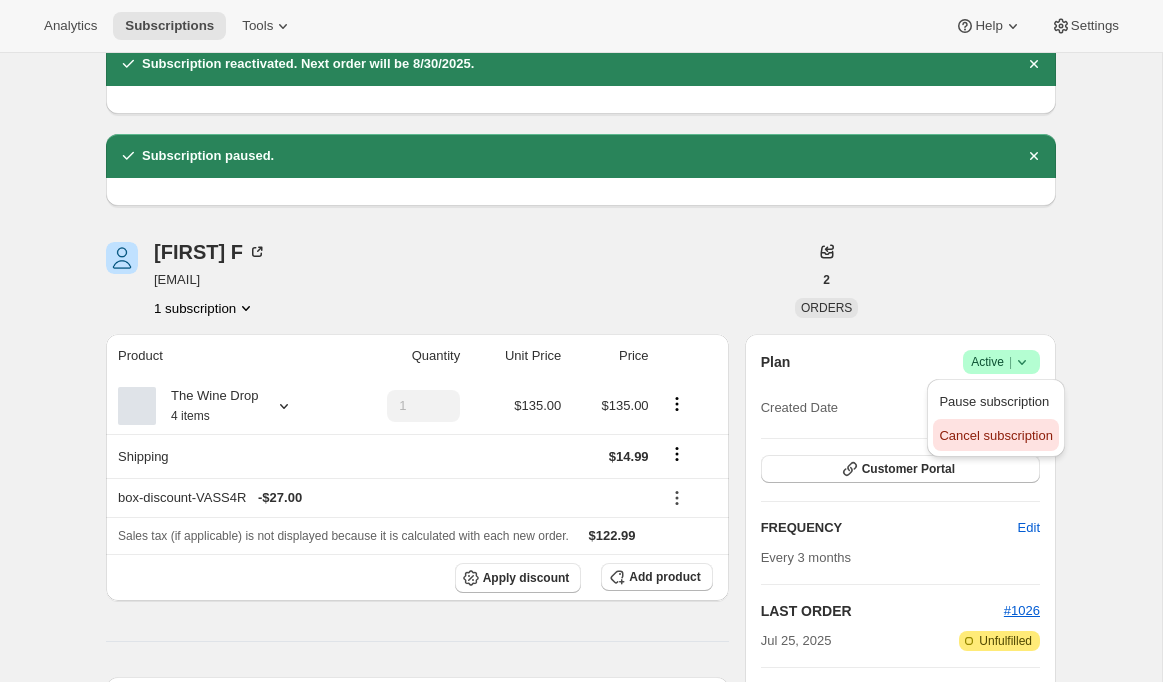 click on "Cancel subscription" at bounding box center (995, 436) 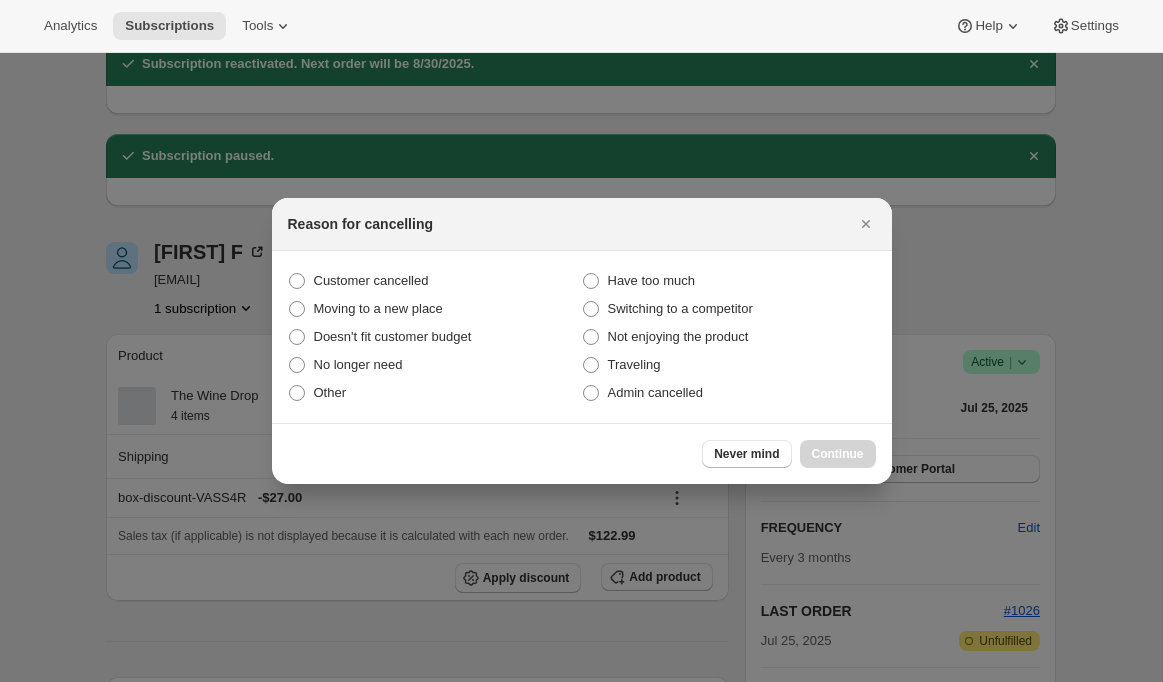 scroll, scrollTop: 0, scrollLeft: 0, axis: both 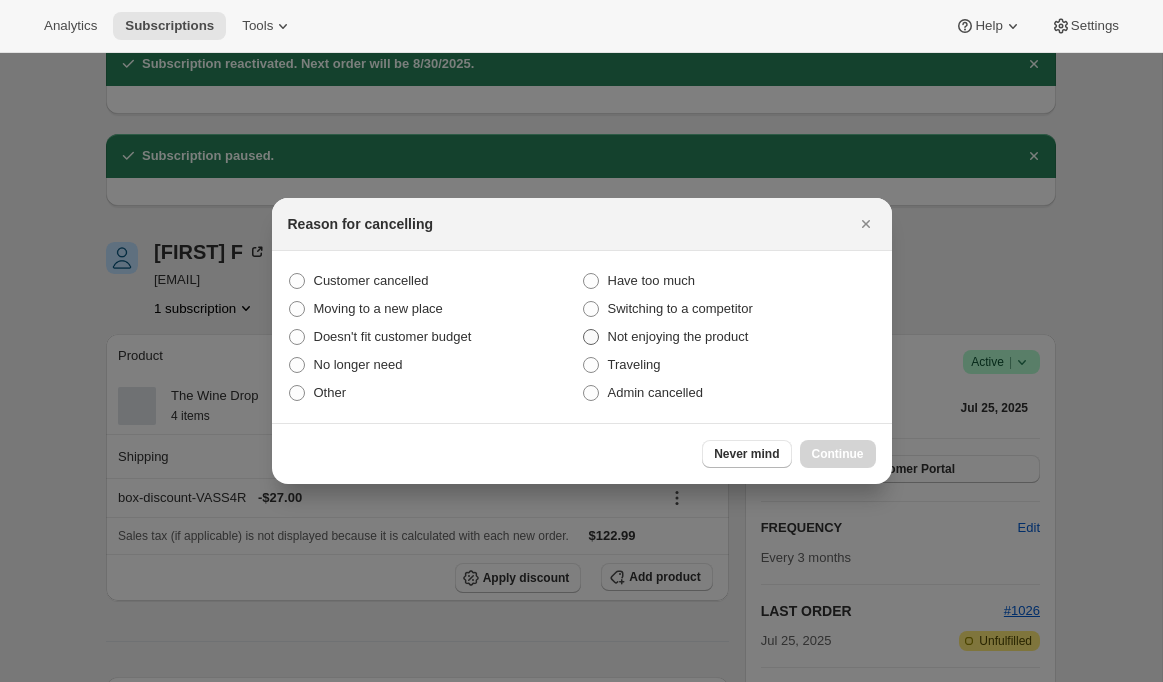 click on "Not enjoying the product" at bounding box center (678, 336) 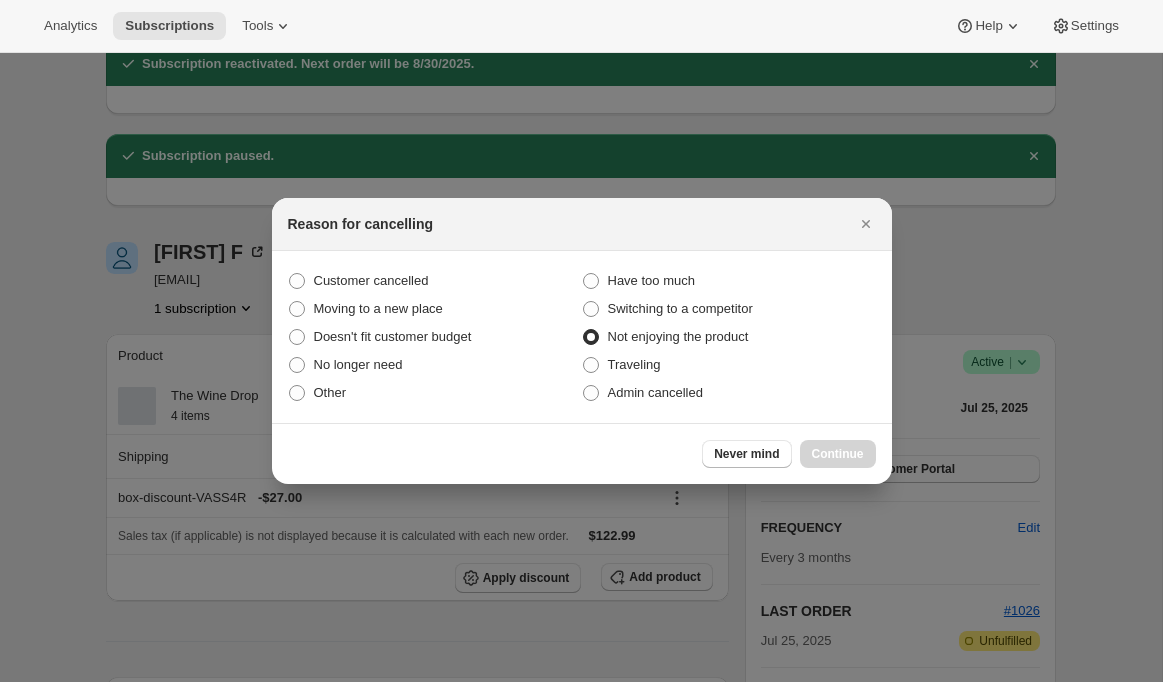 radio on "true" 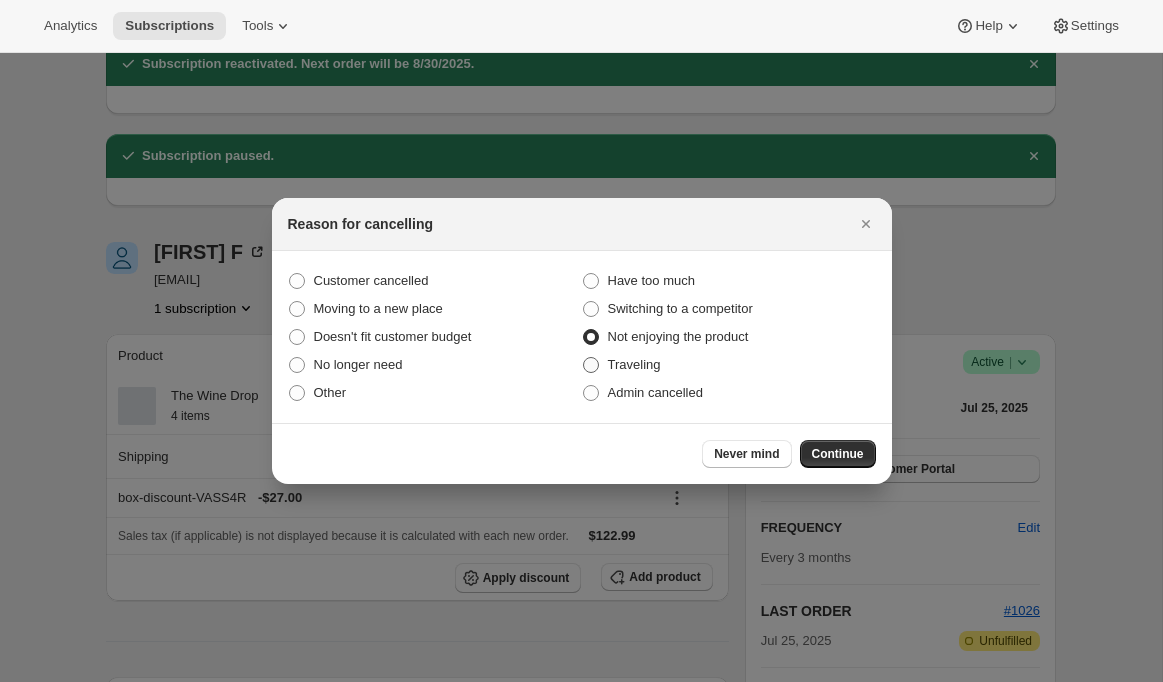 click on "Traveling" at bounding box center [634, 364] 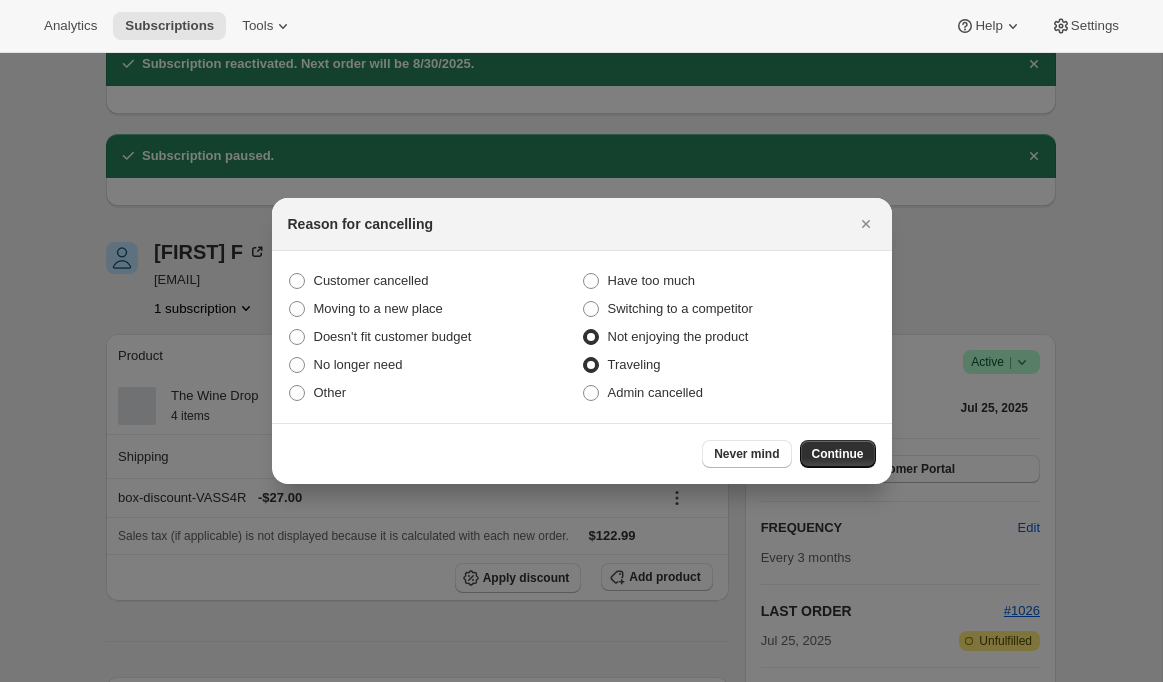 radio on "true" 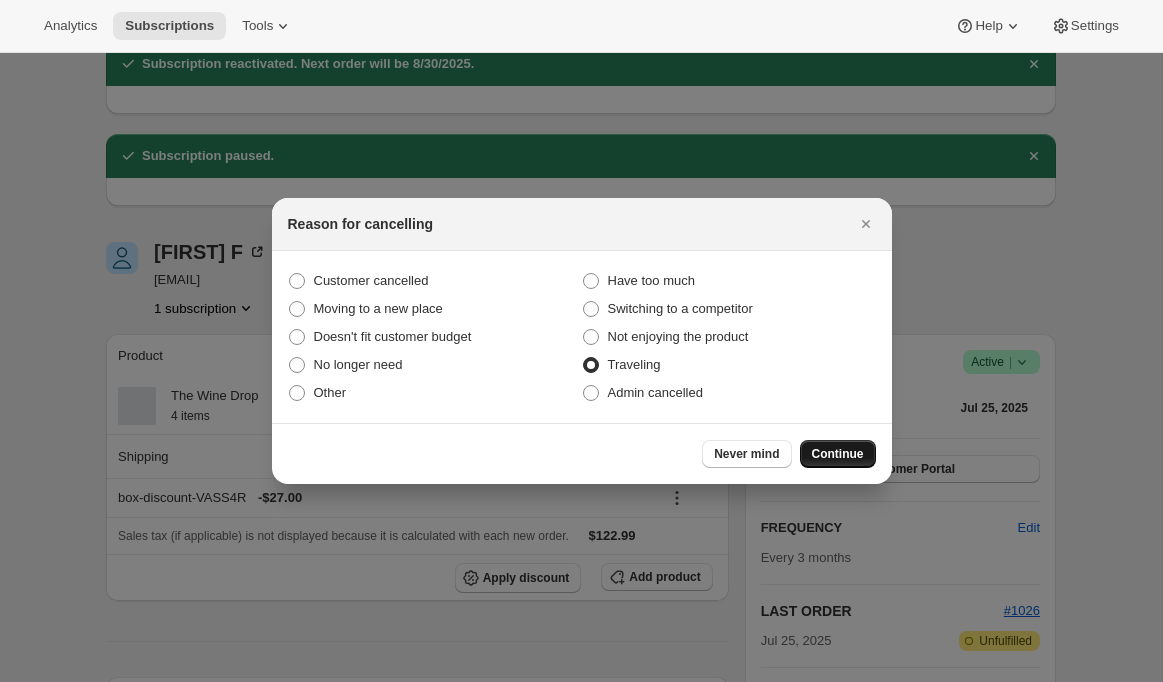 click on "Continue" at bounding box center [838, 454] 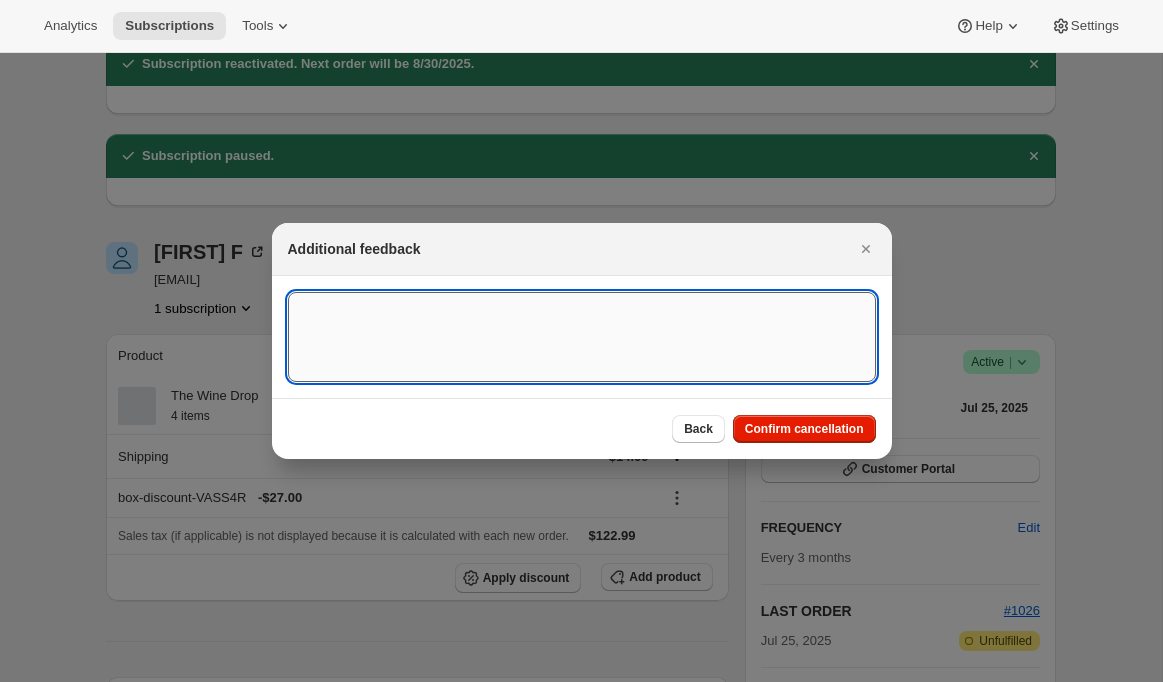 click at bounding box center [582, 337] 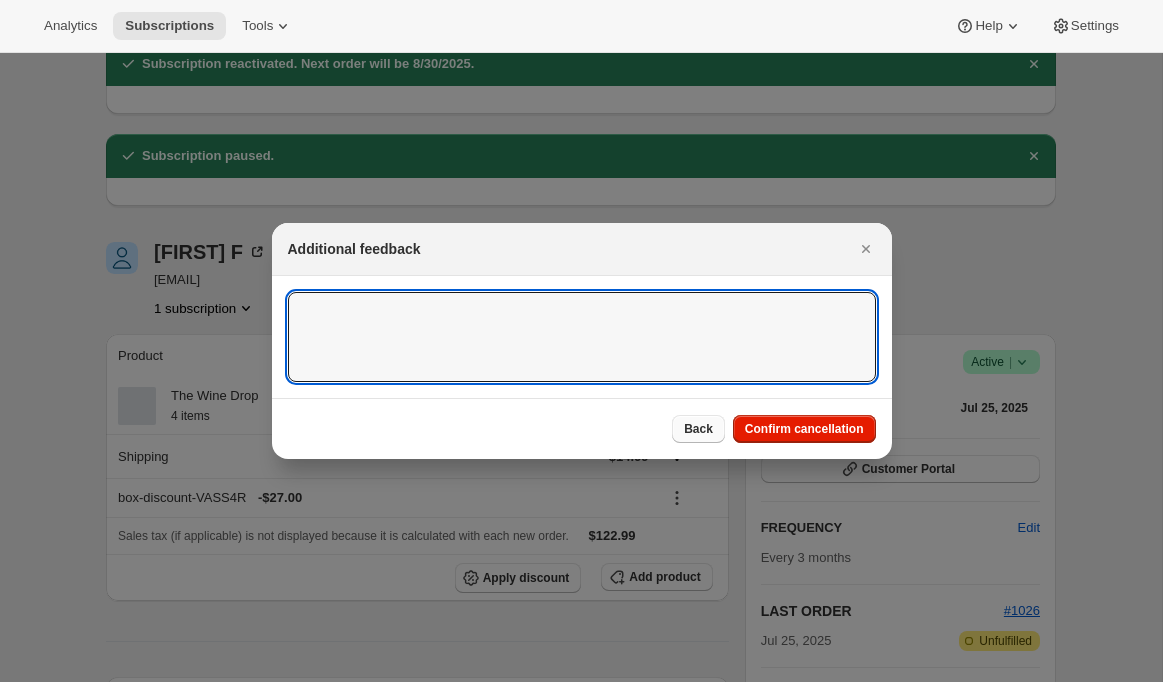 click on "Back" at bounding box center [698, 429] 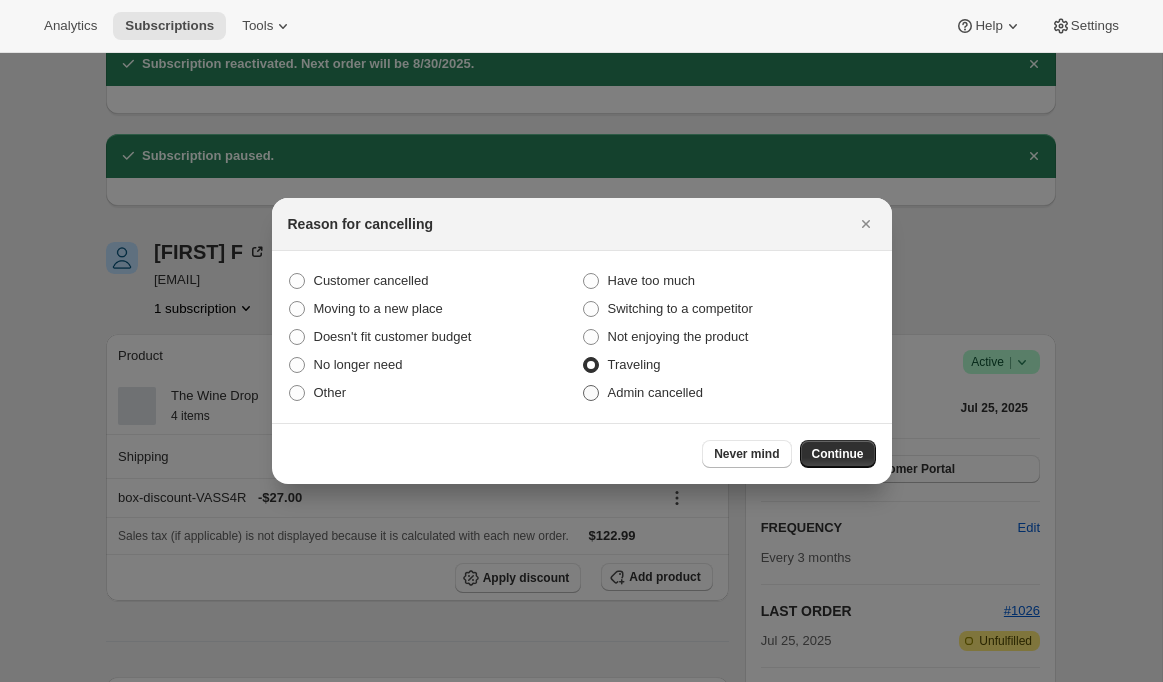 click on "Admin cancelled" at bounding box center (729, 393) 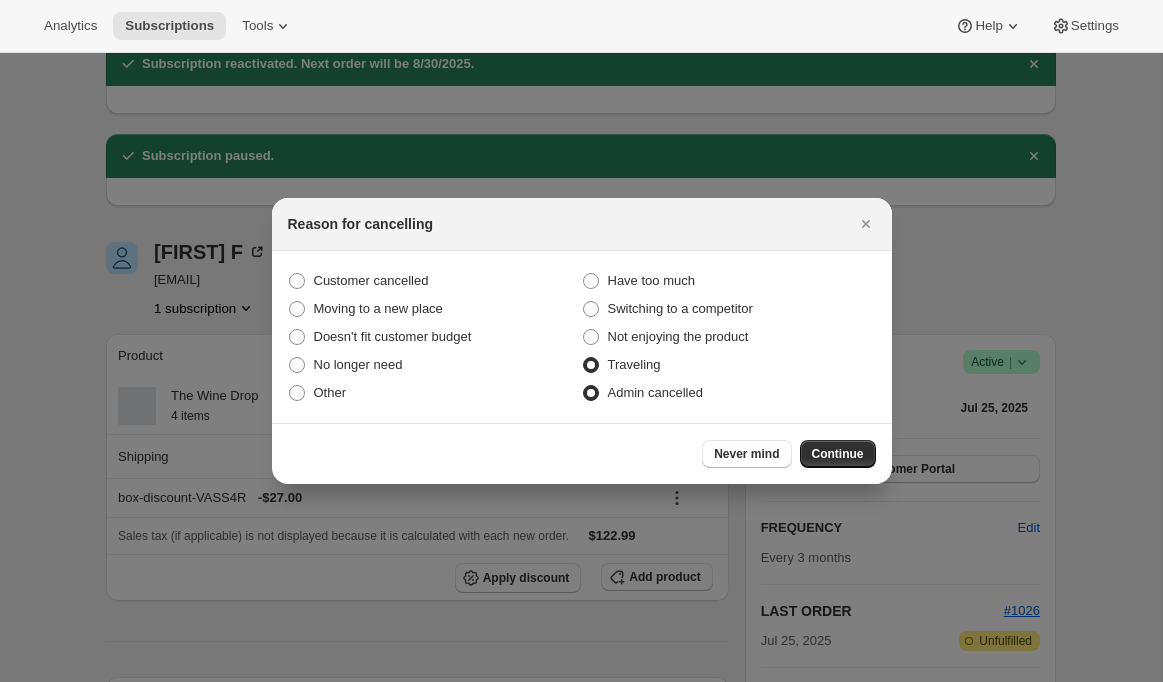 radio on "false" 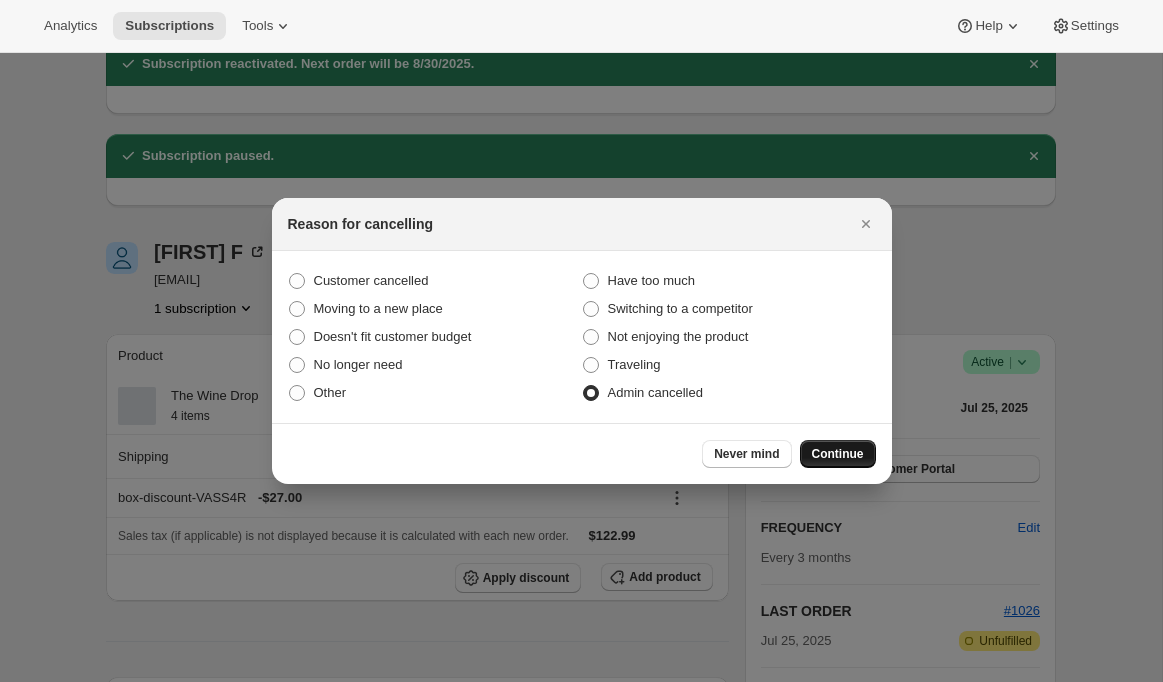 click on "Continue" at bounding box center [838, 454] 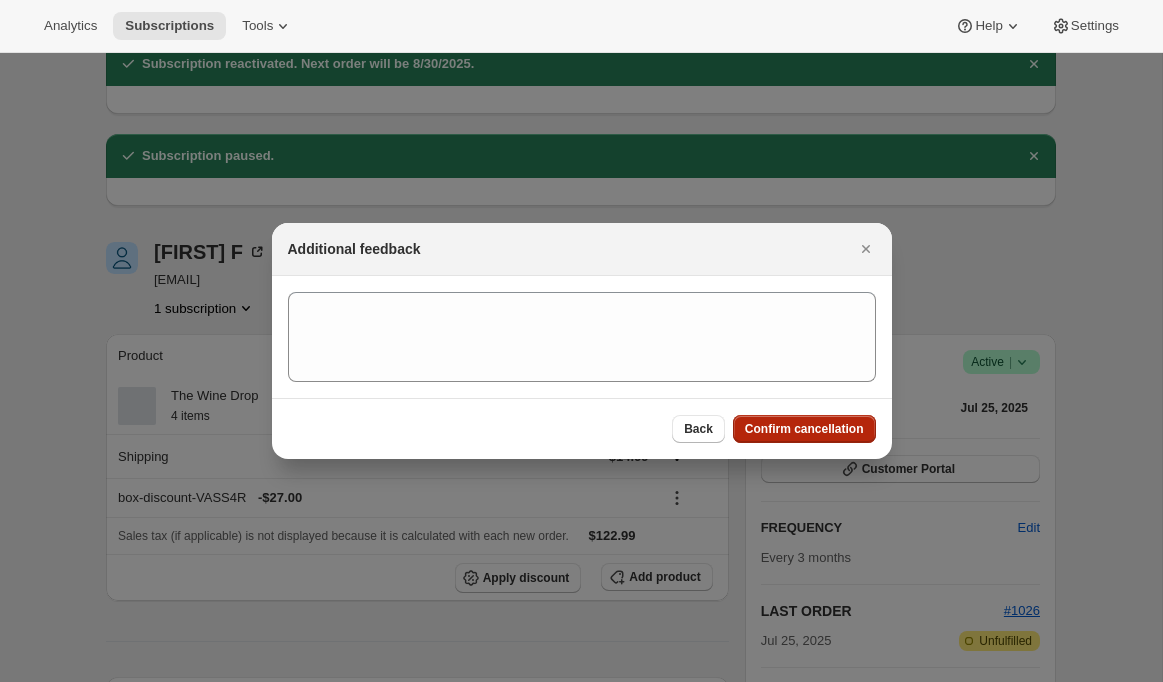 click on "Confirm cancellation" at bounding box center (804, 429) 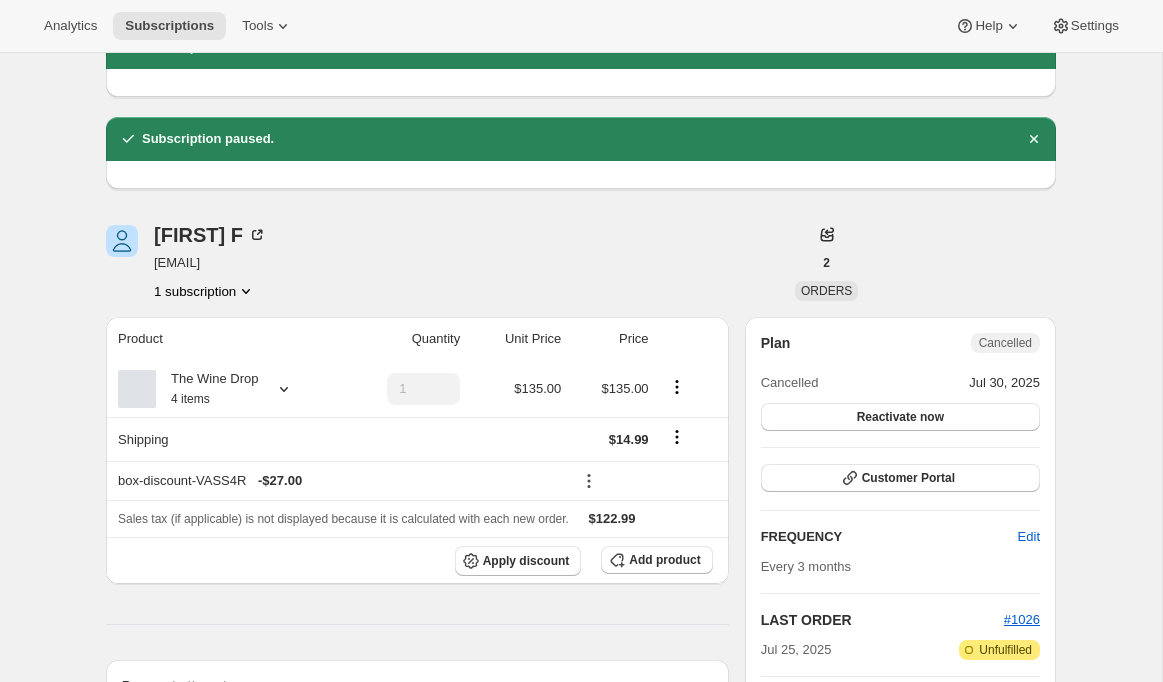 scroll, scrollTop: 200, scrollLeft: 0, axis: vertical 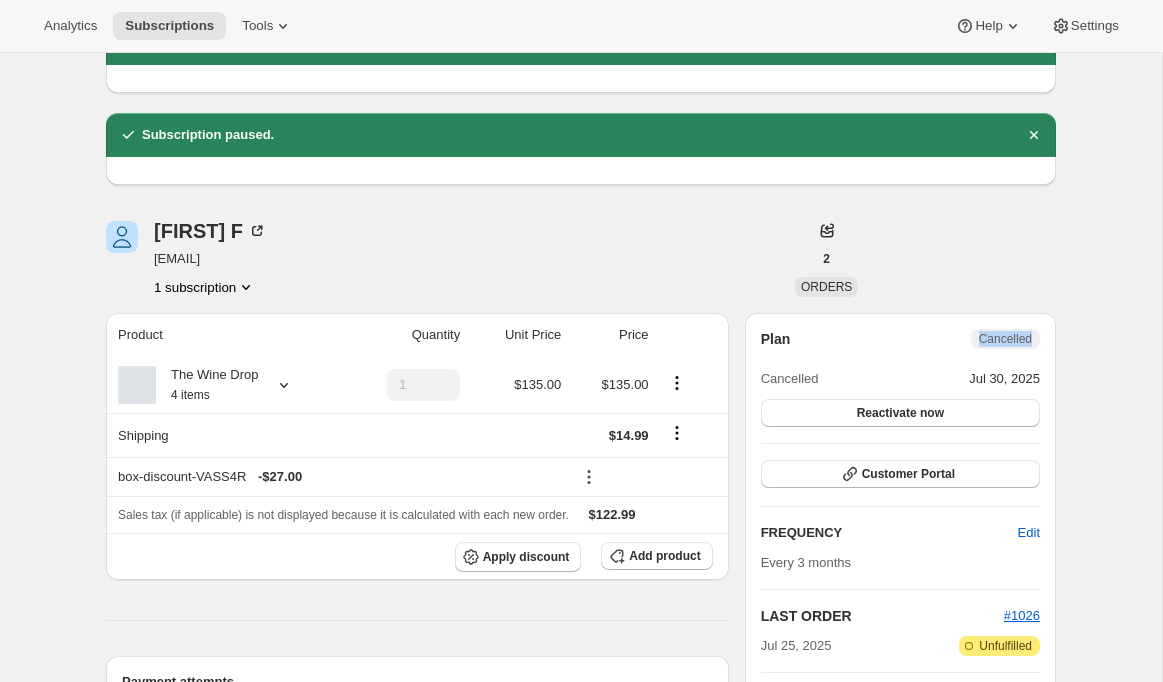 drag, startPoint x: 977, startPoint y: 341, endPoint x: 1036, endPoint y: 340, distance: 59.008472 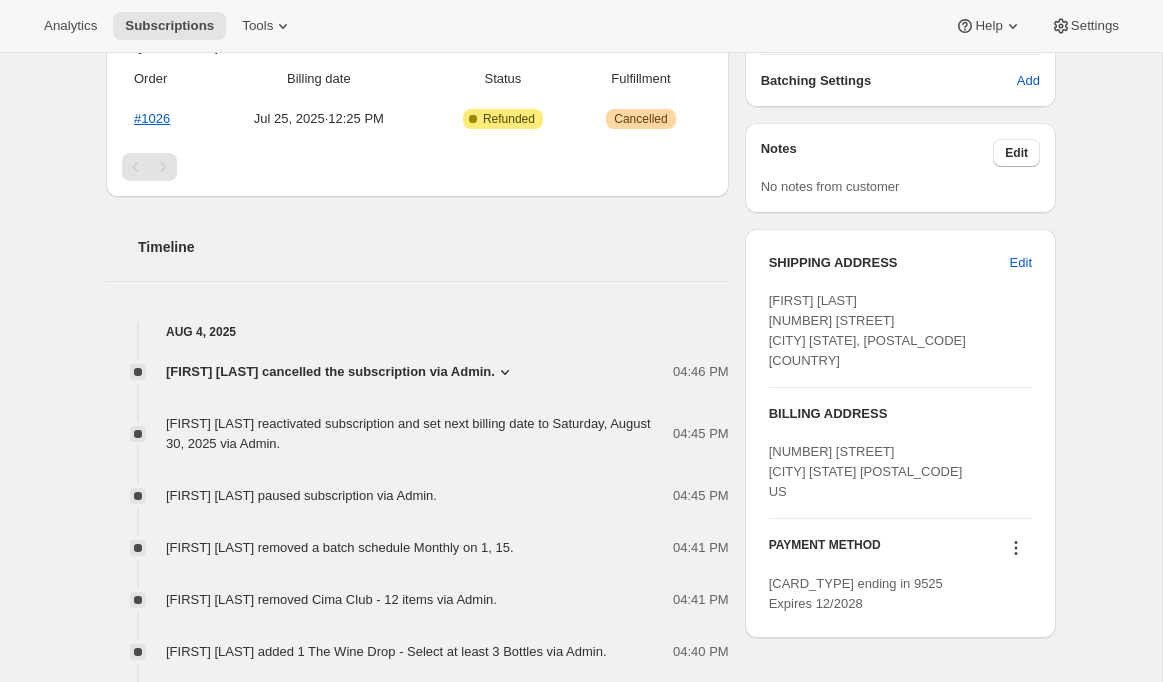 scroll, scrollTop: 836, scrollLeft: 0, axis: vertical 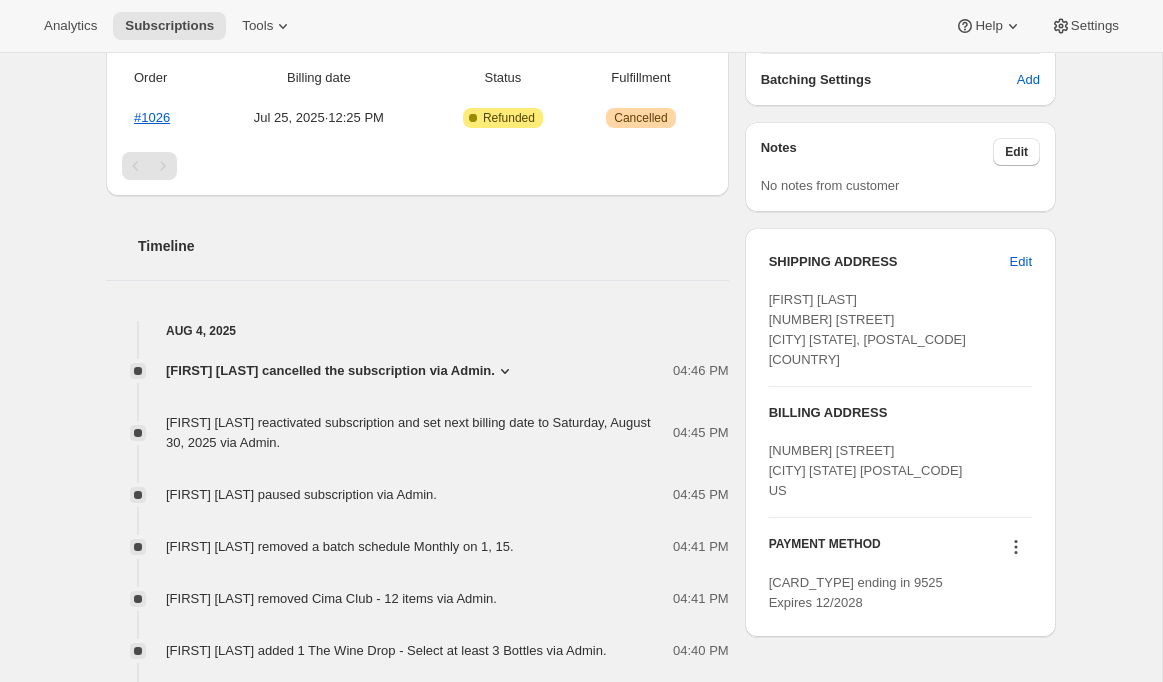 click 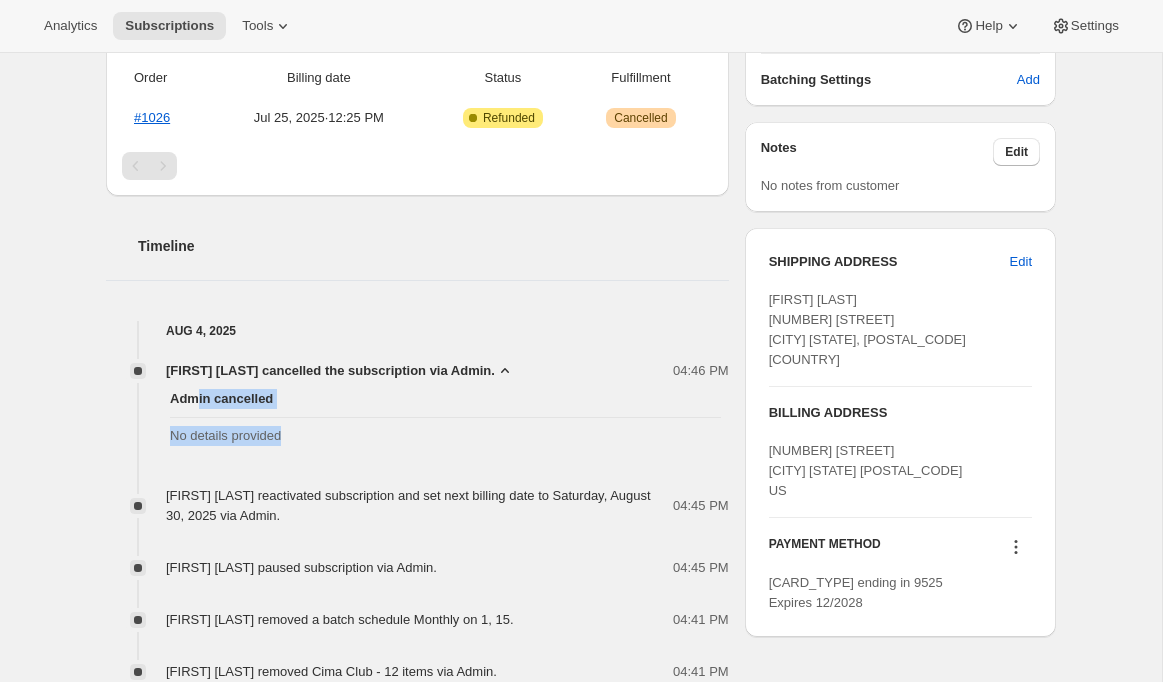 drag, startPoint x: 321, startPoint y: 442, endPoint x: 194, endPoint y: 395, distance: 135.41788 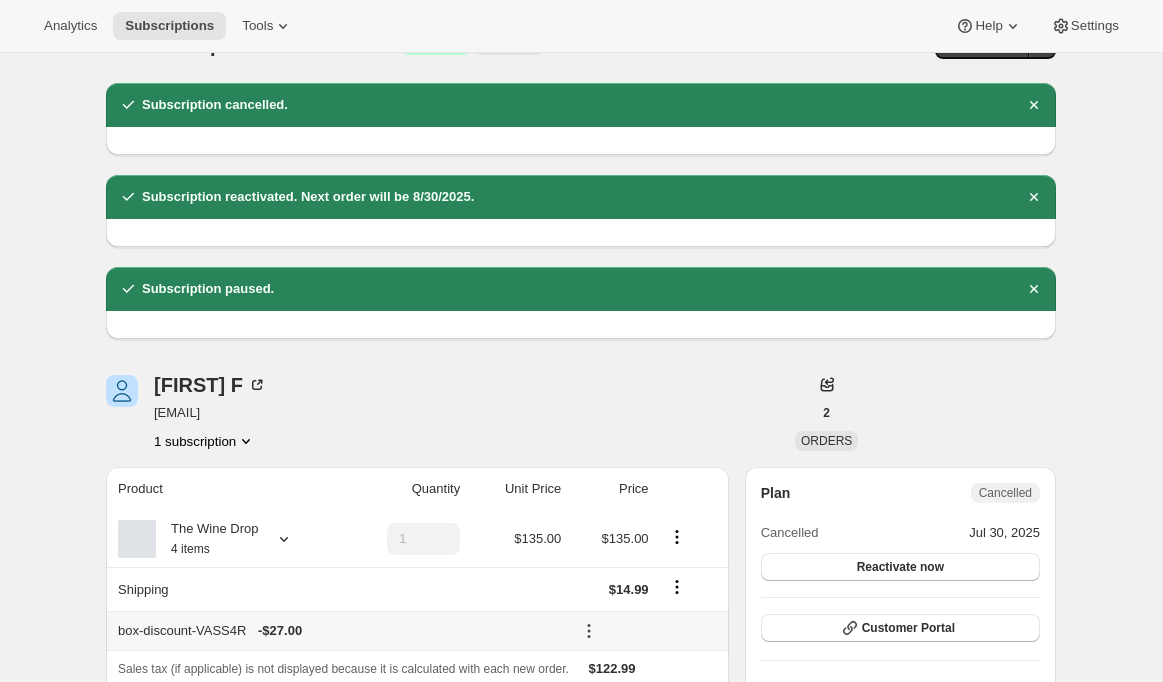 scroll, scrollTop: 42, scrollLeft: 0, axis: vertical 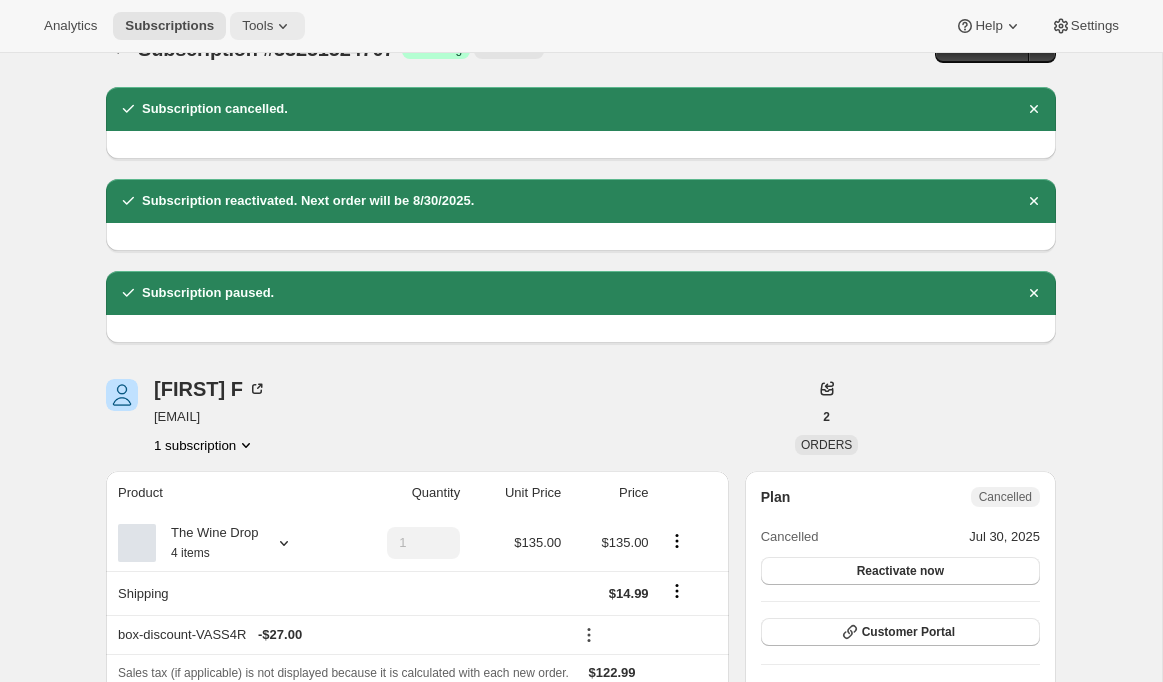 click on "Tools" at bounding box center [267, 26] 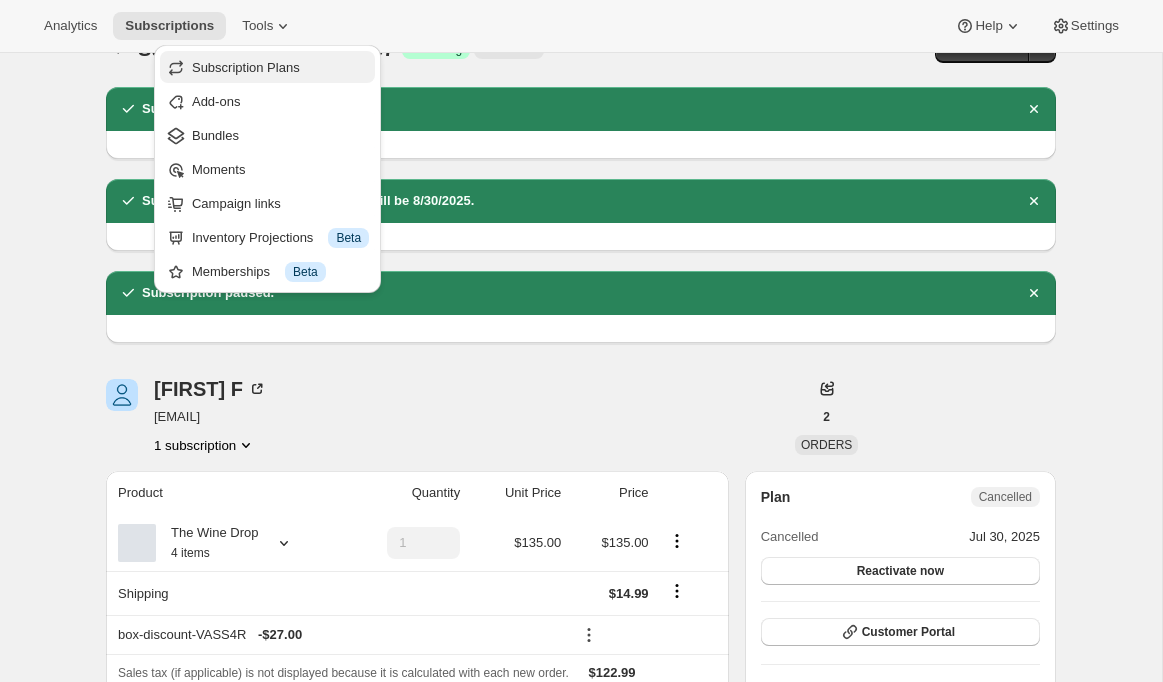 click on "Subscription Plans" at bounding box center [267, 67] 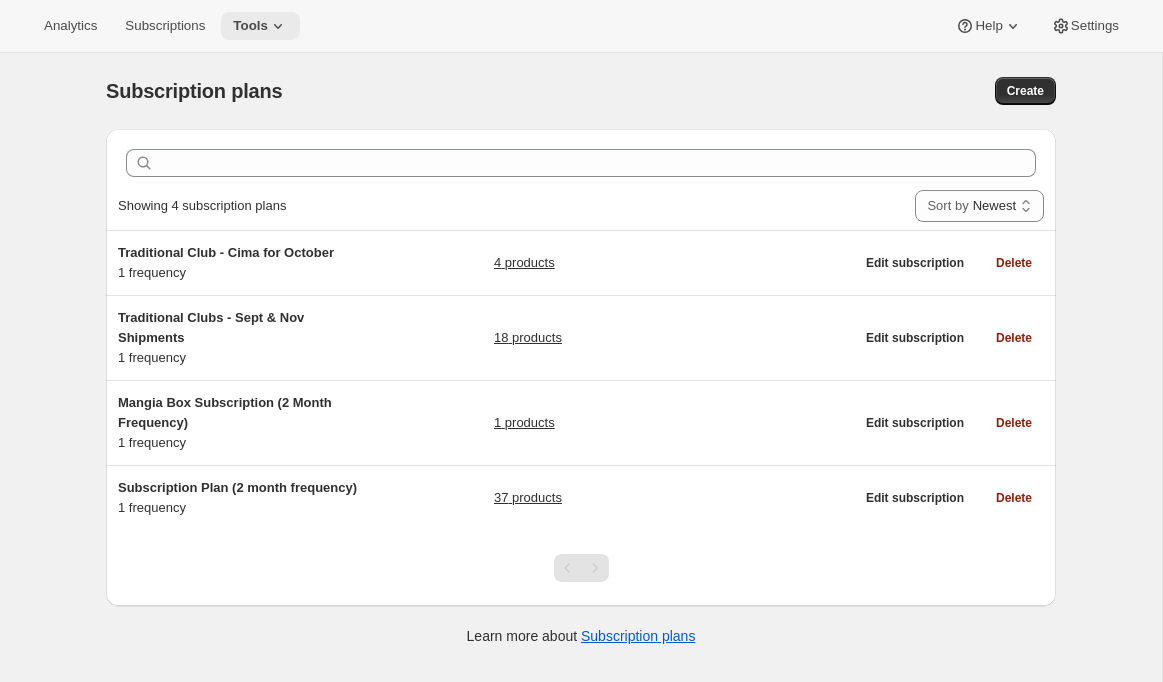 click on "Tools" at bounding box center [260, 26] 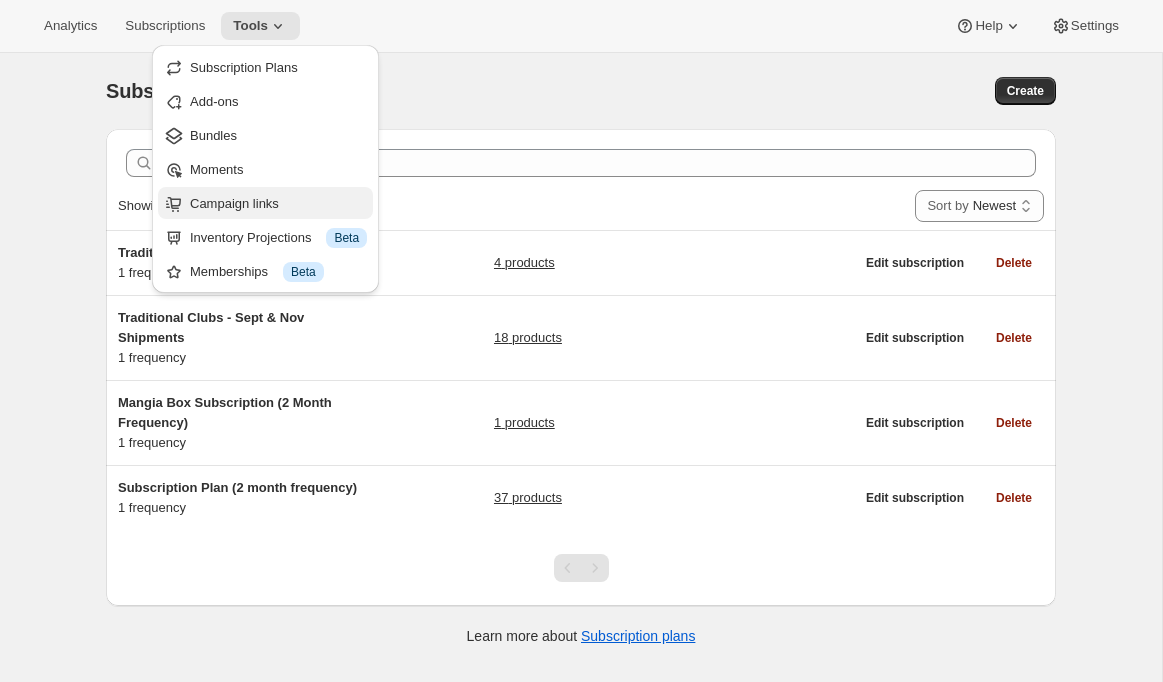 click on "Campaign links" at bounding box center [234, 203] 